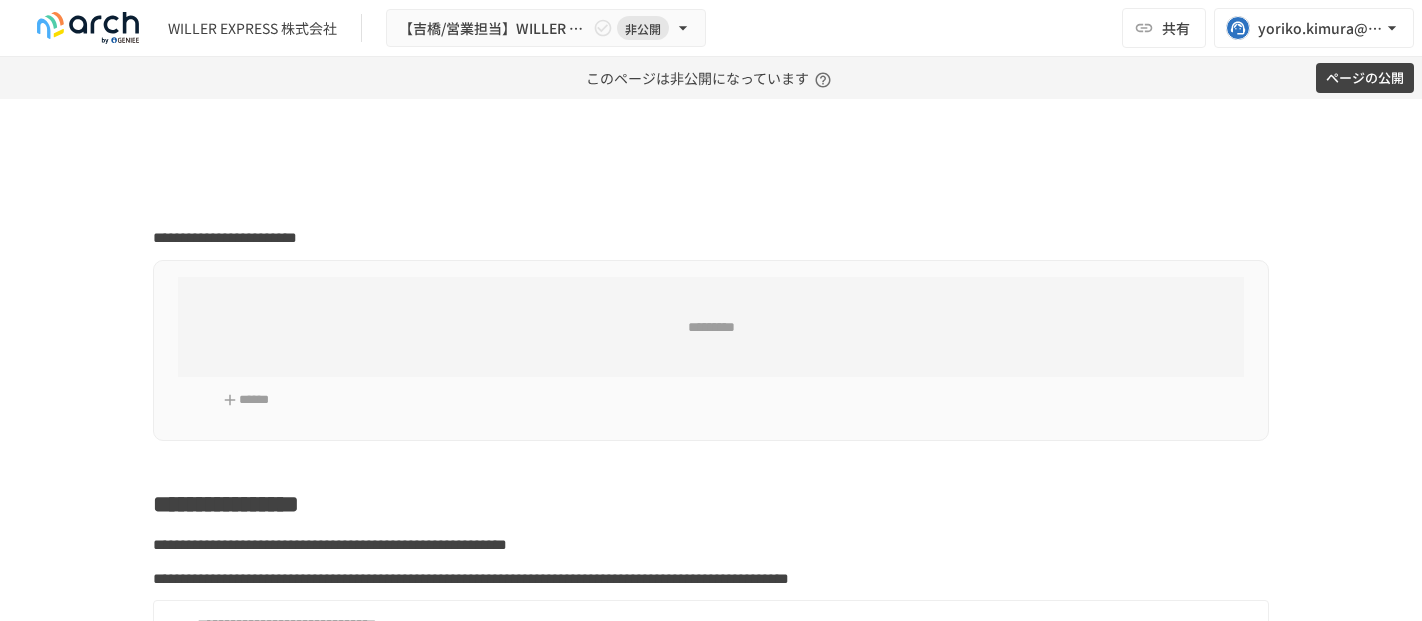 scroll, scrollTop: 0, scrollLeft: 0, axis: both 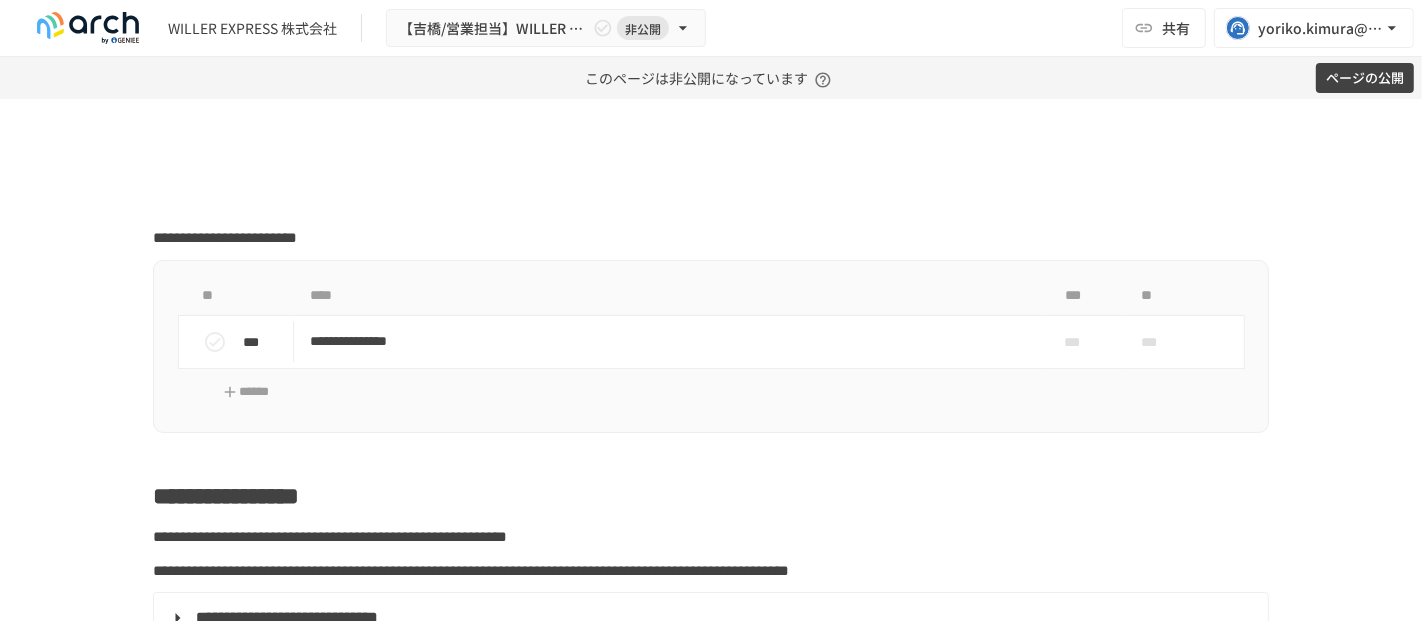 type on "**********" 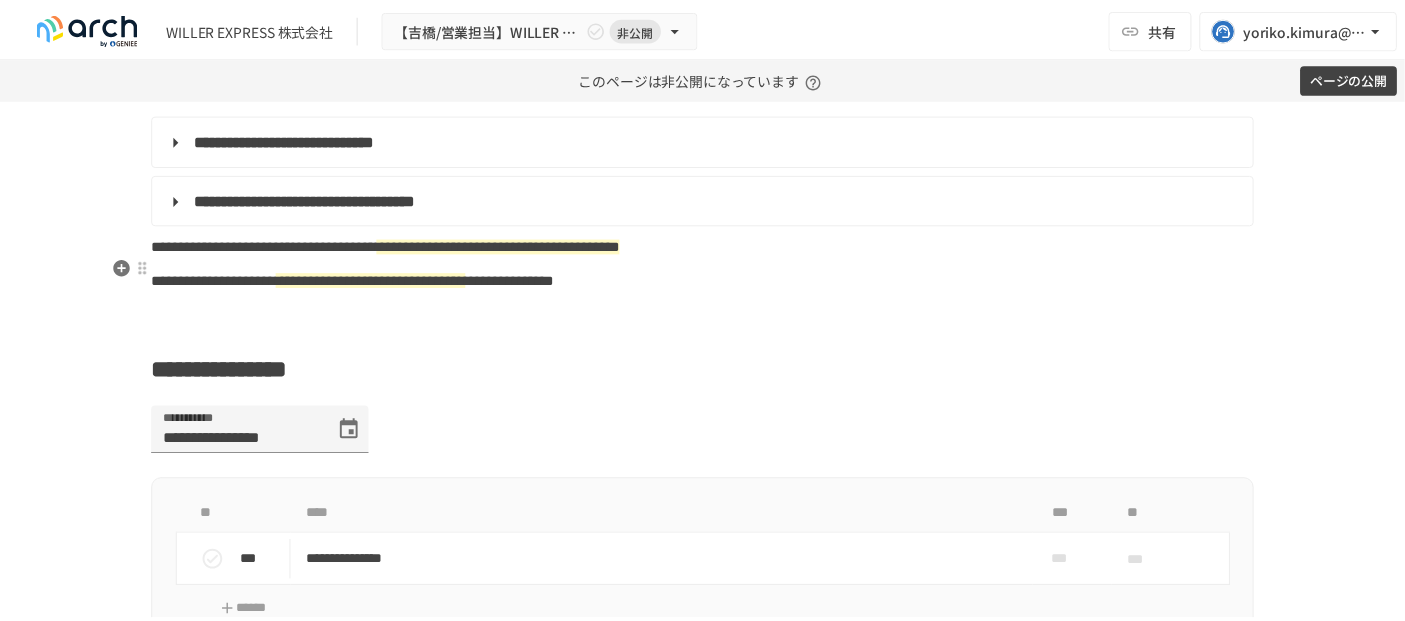 scroll, scrollTop: 1111, scrollLeft: 0, axis: vertical 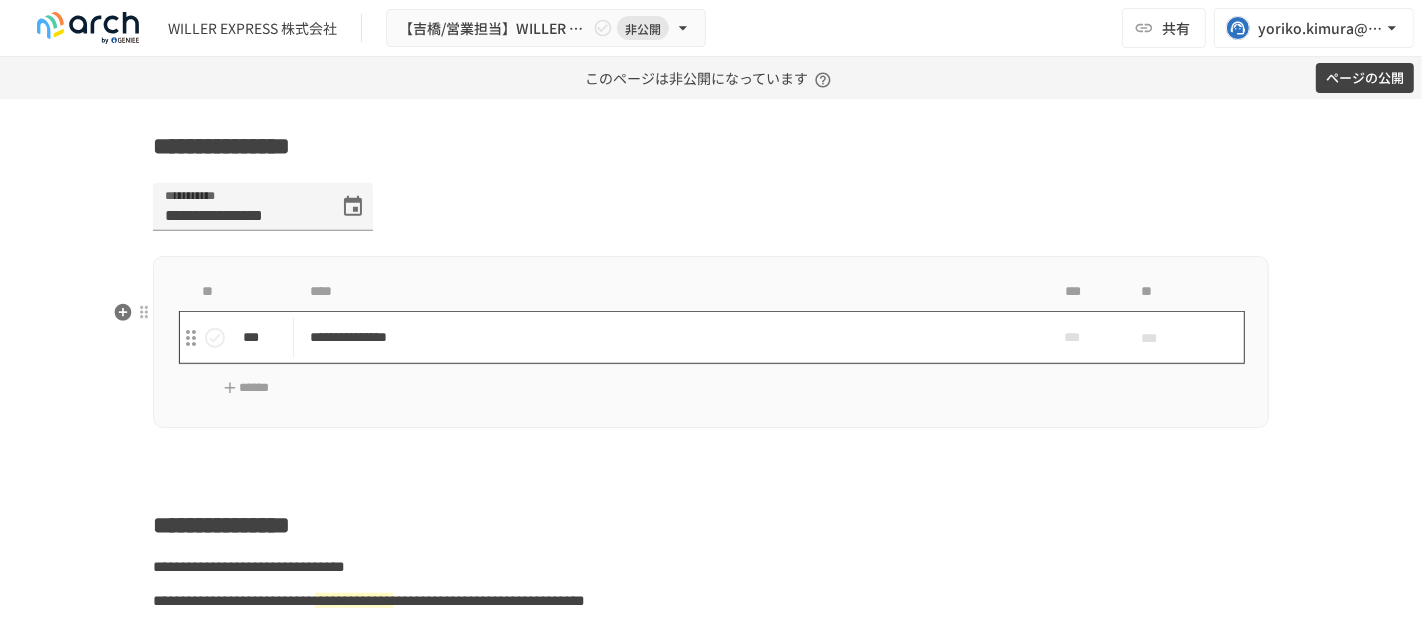 click on "**********" at bounding box center [669, 337] 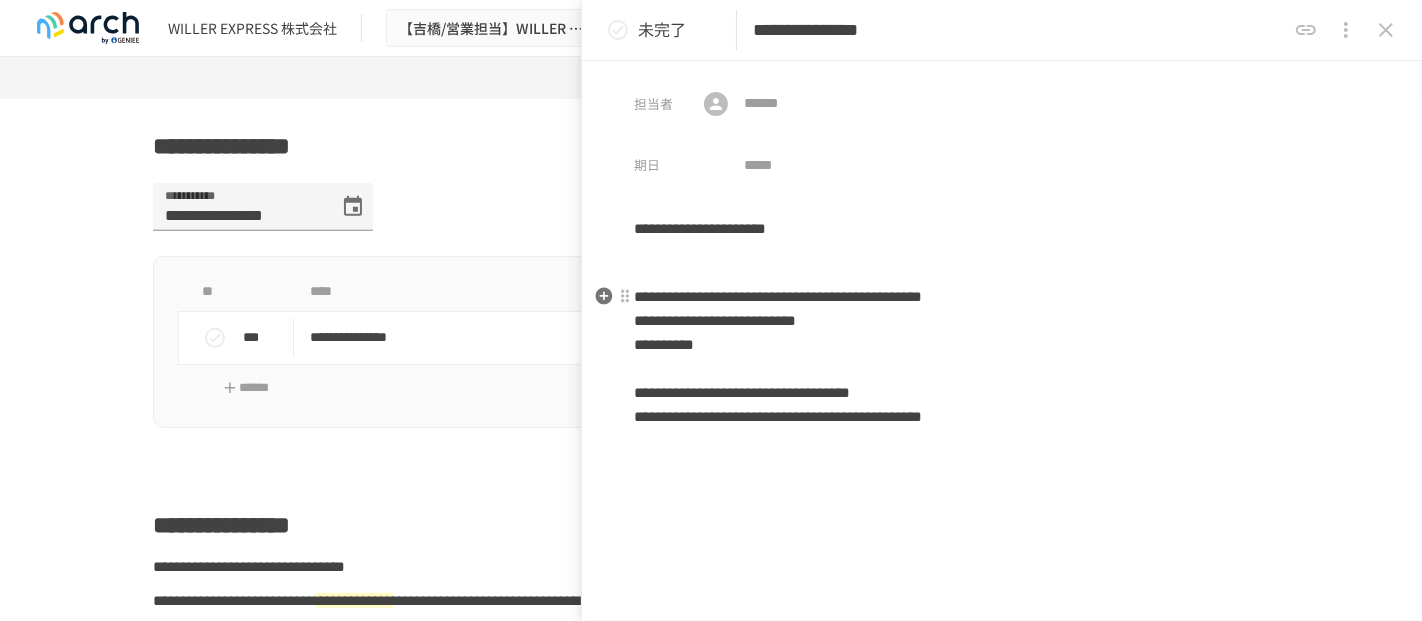 click on "**********" at bounding box center [1002, 357] 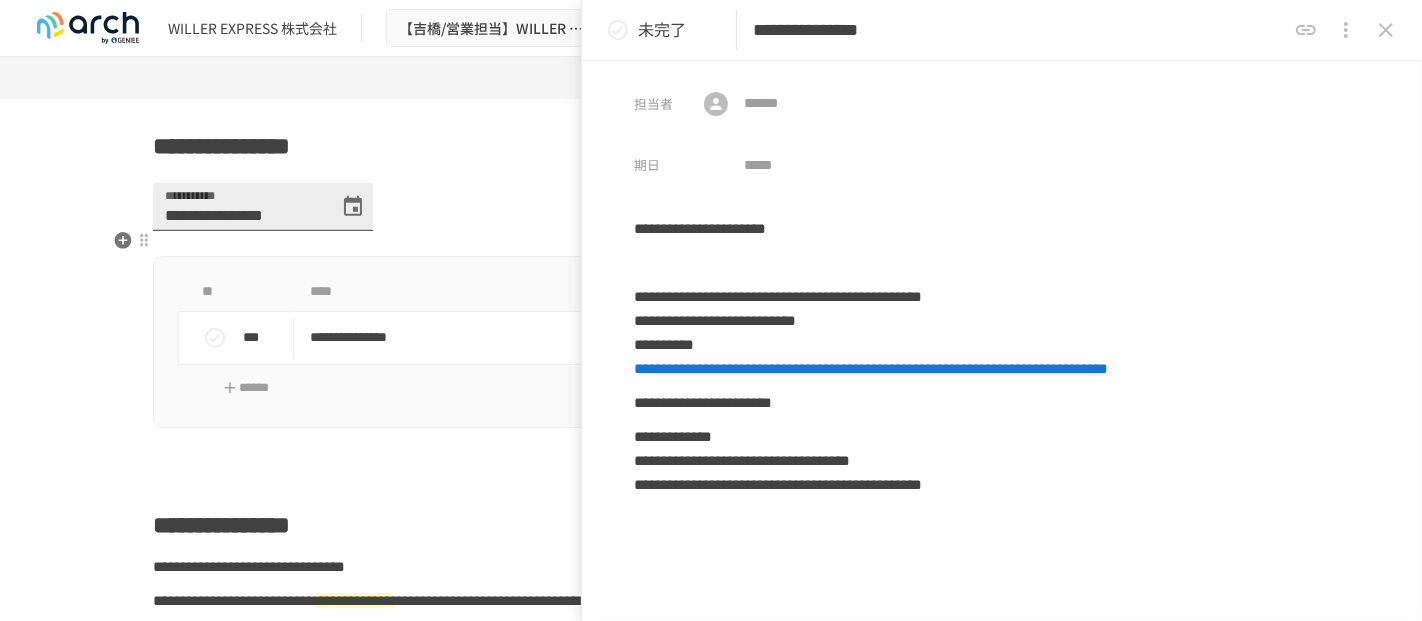 click 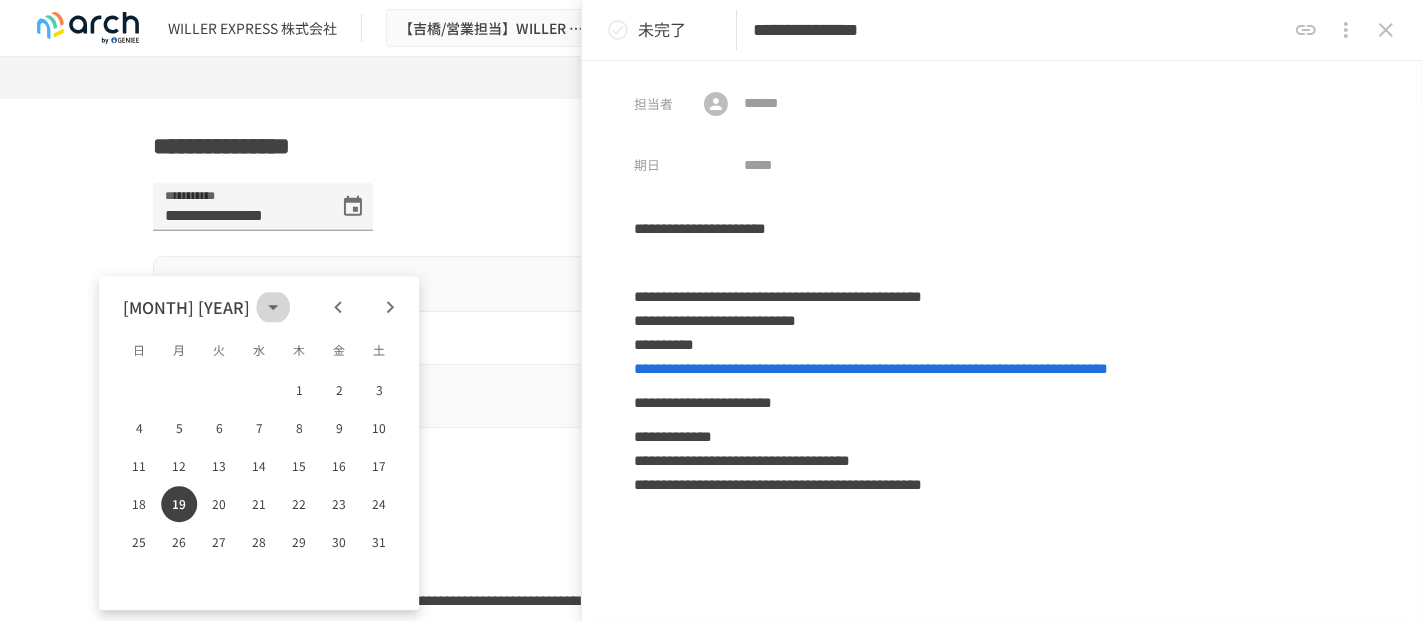 click 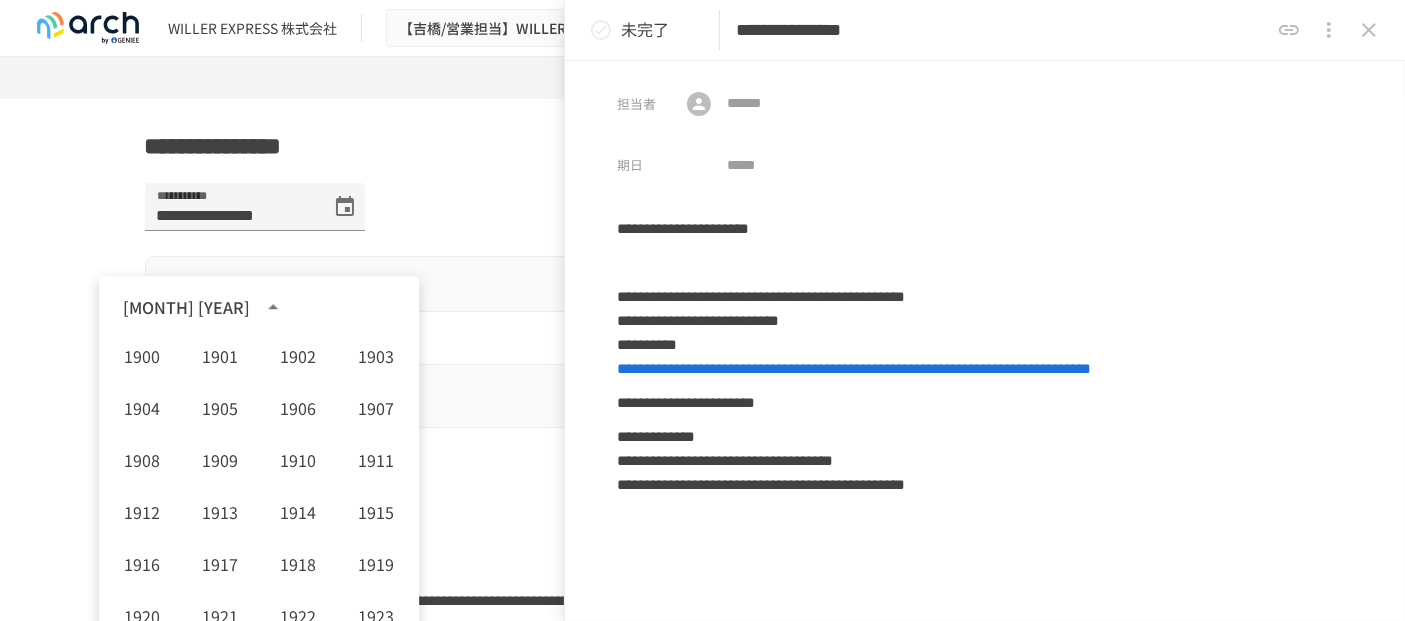 scroll, scrollTop: 1433, scrollLeft: 0, axis: vertical 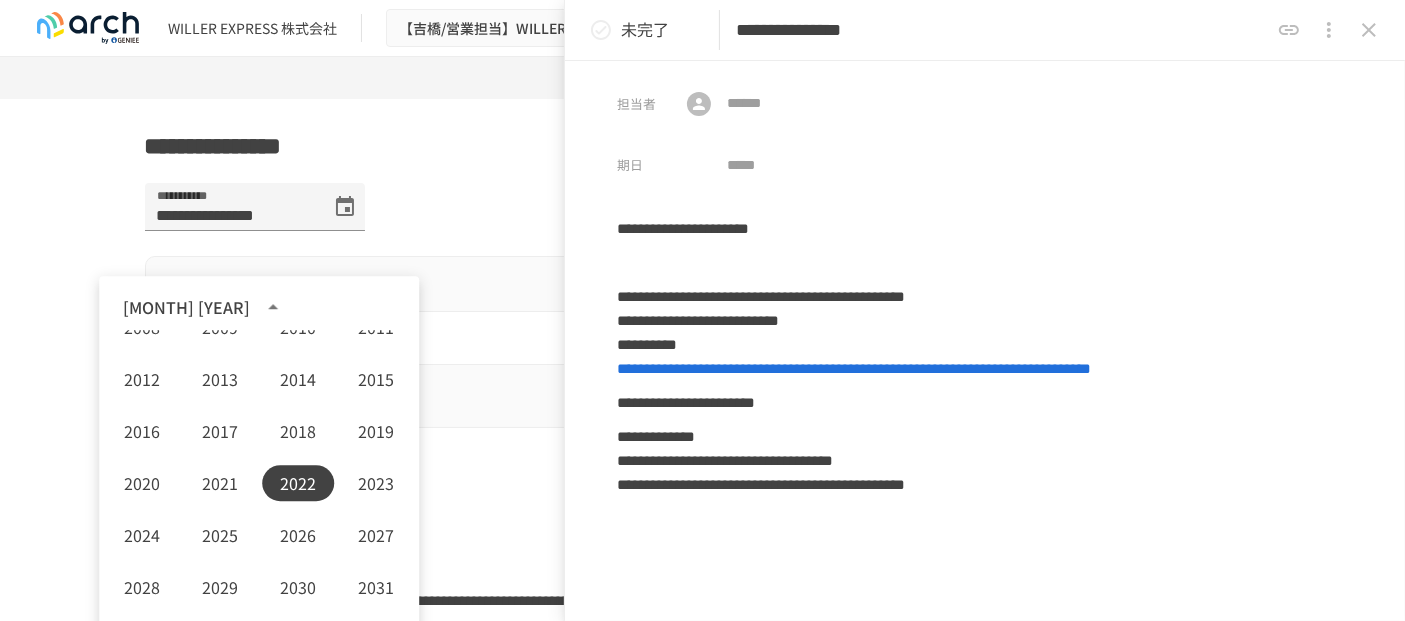 click on "[MONTH] [YEAR]" at bounding box center [186, 307] 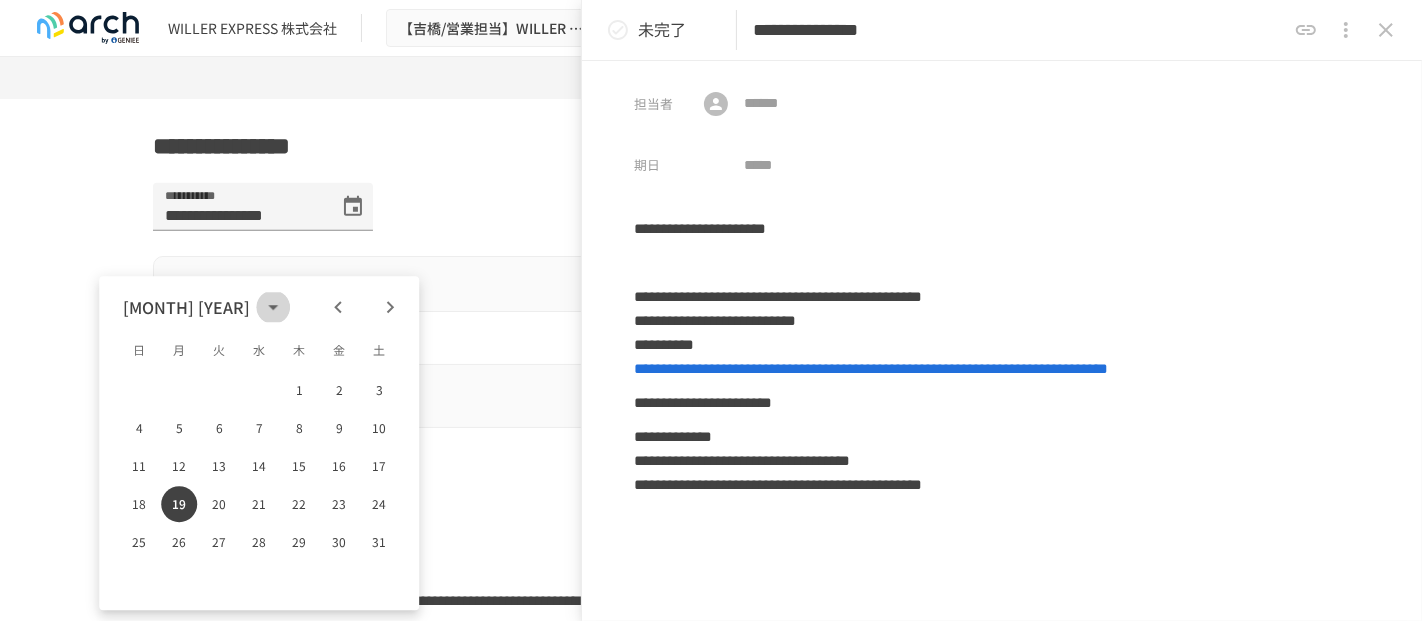 click 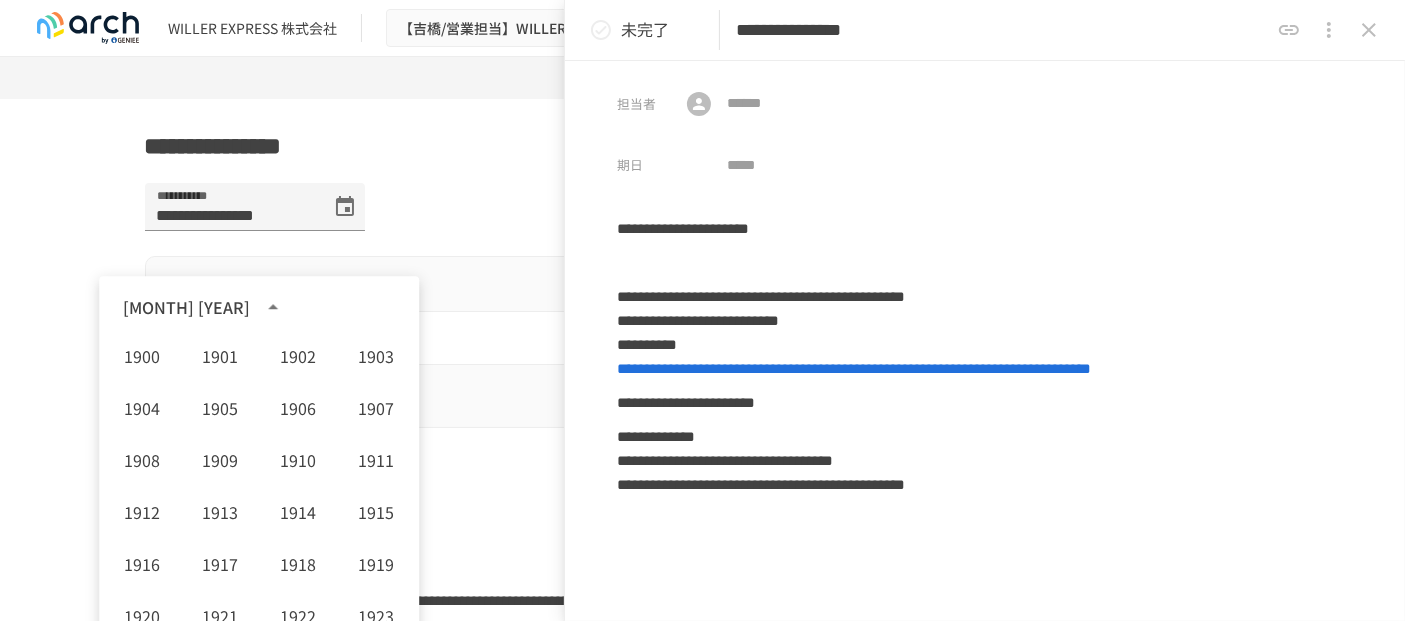 scroll, scrollTop: 1433, scrollLeft: 0, axis: vertical 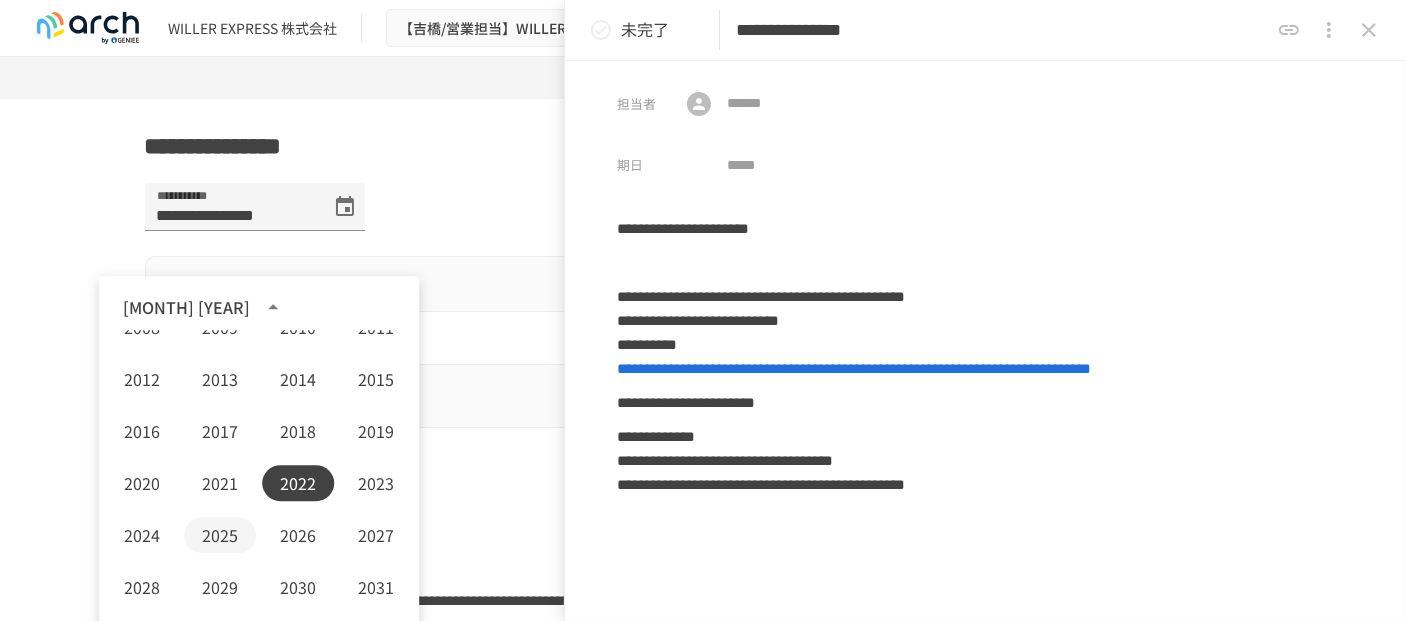click on "2025" at bounding box center [220, 535] 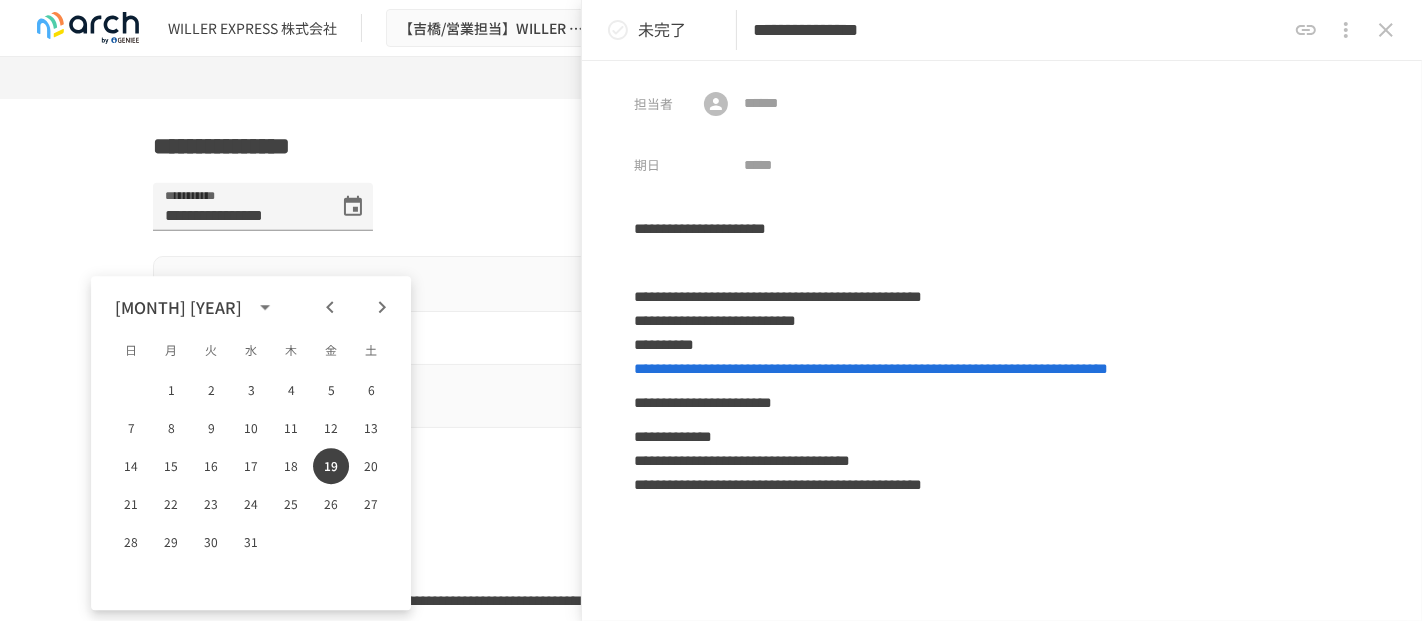 click on "12月 2025" at bounding box center [178, 307] 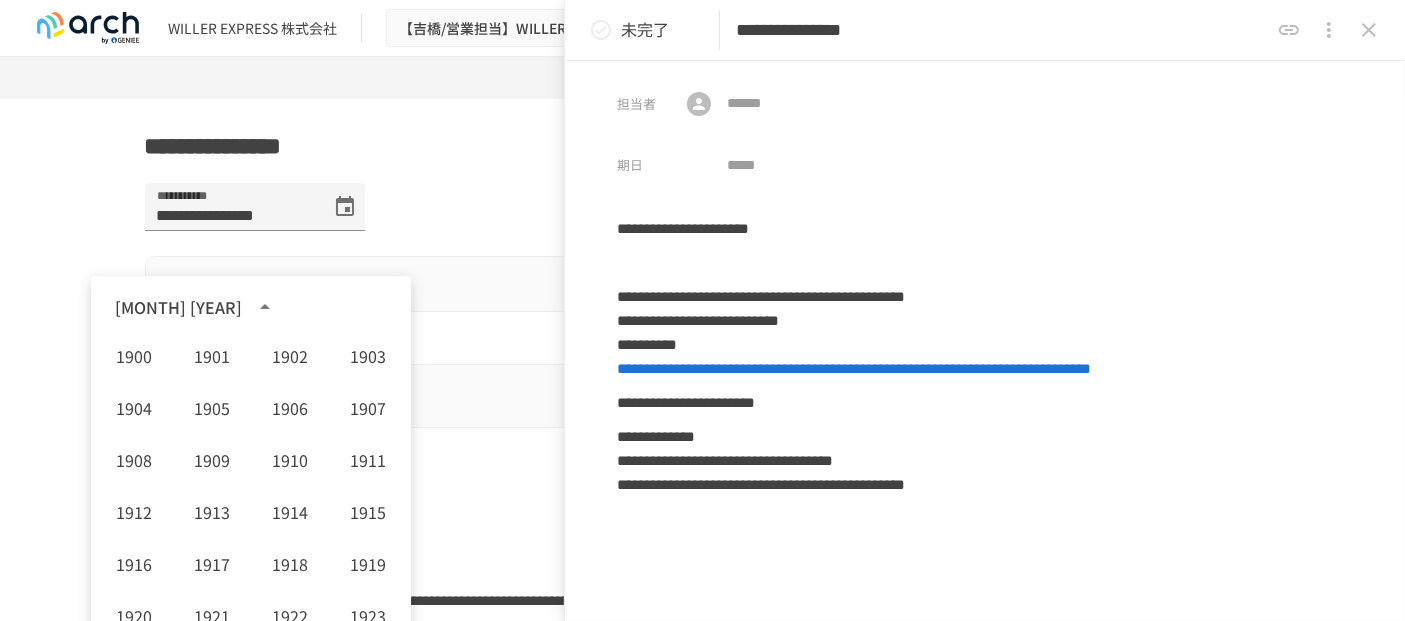 scroll, scrollTop: 1485, scrollLeft: 0, axis: vertical 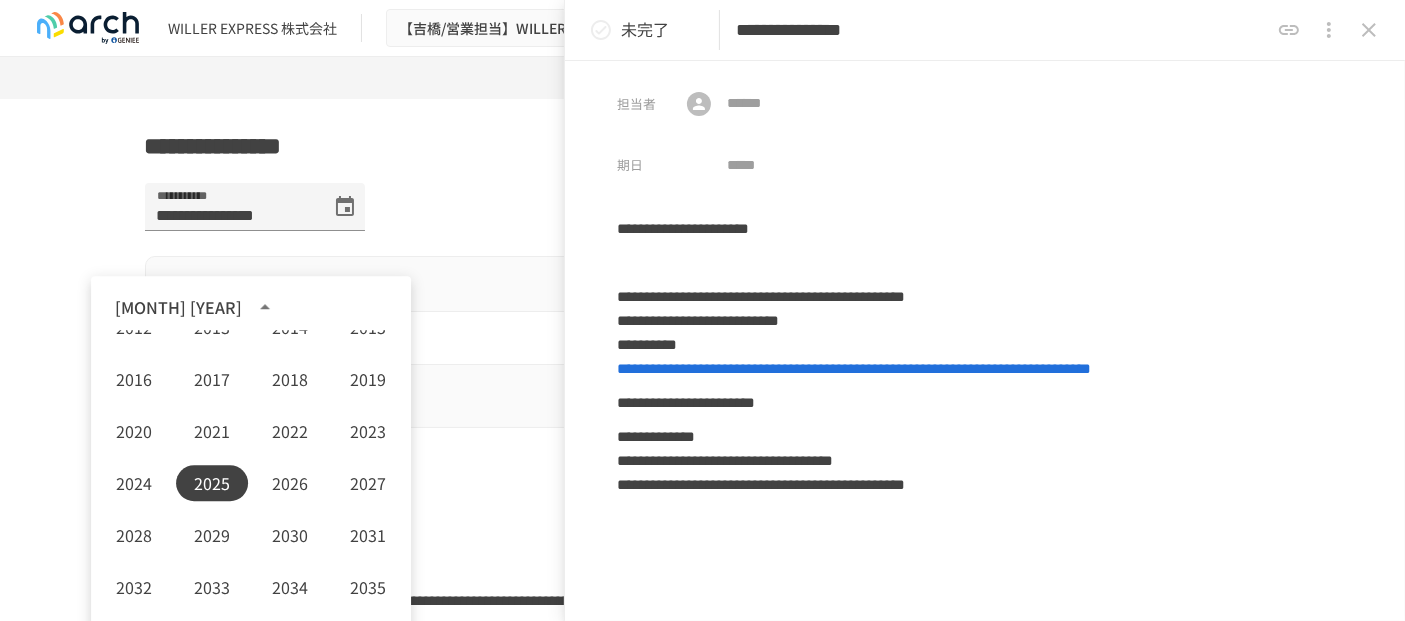 click 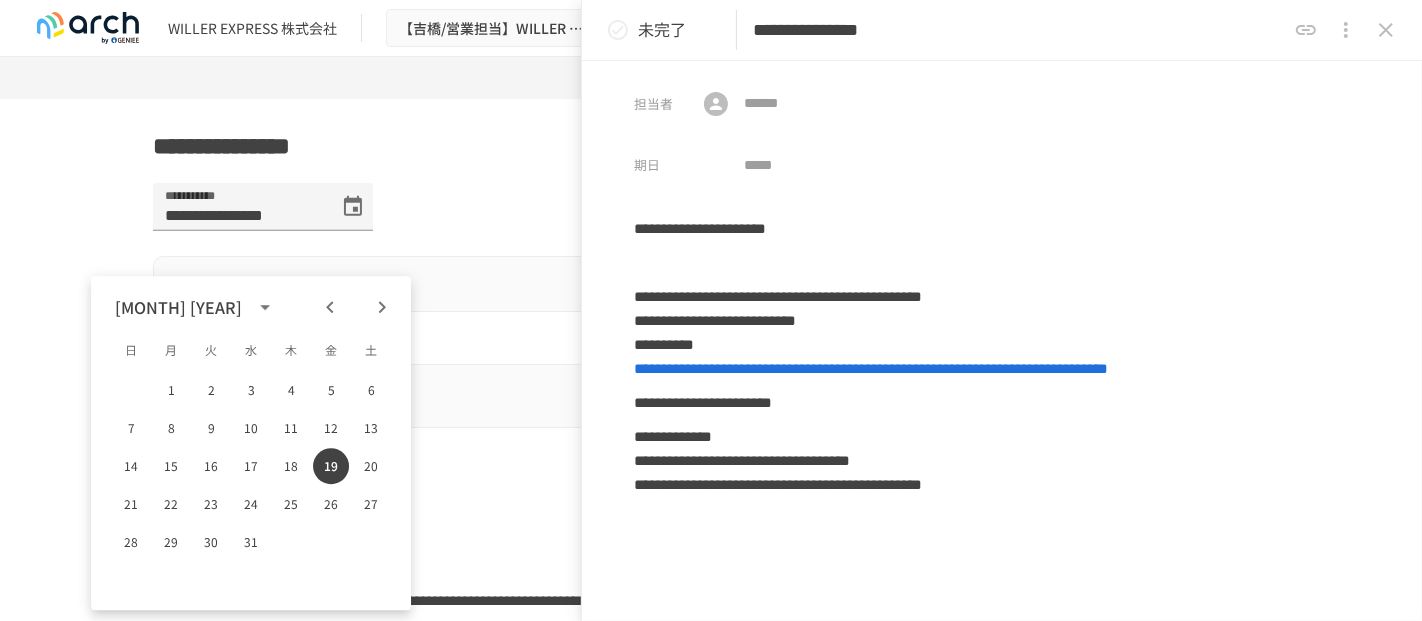click 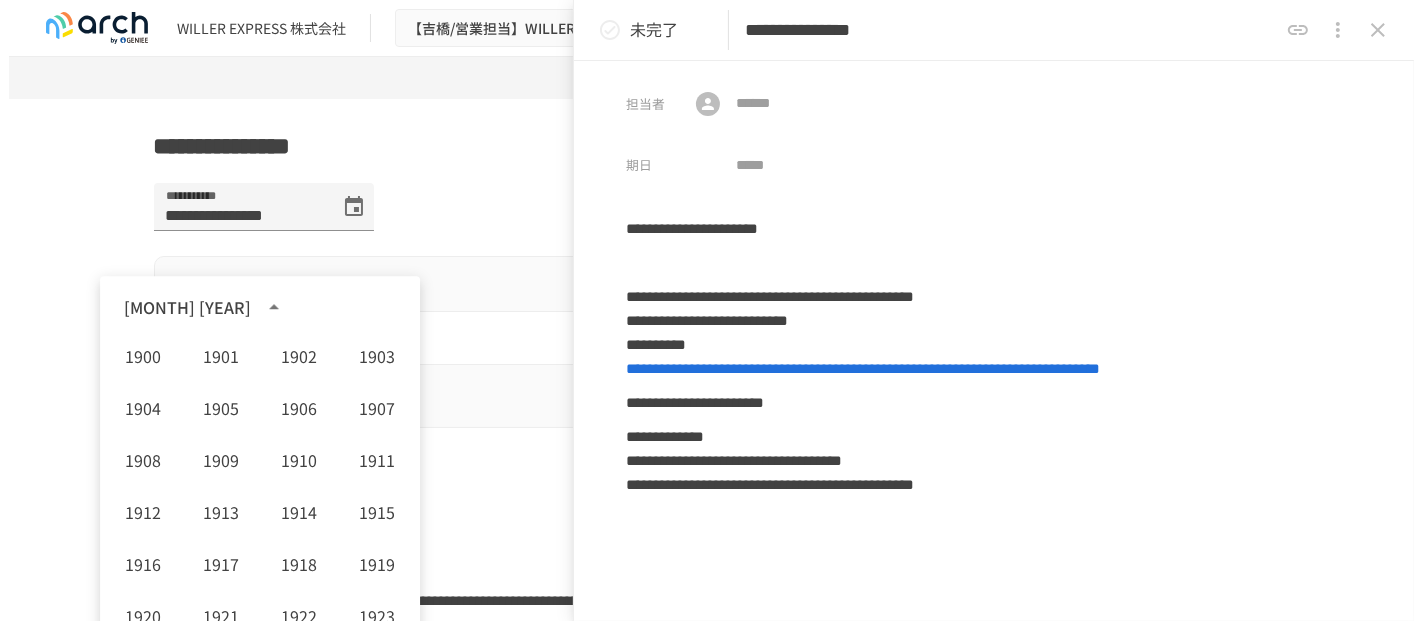 scroll, scrollTop: 1485, scrollLeft: 0, axis: vertical 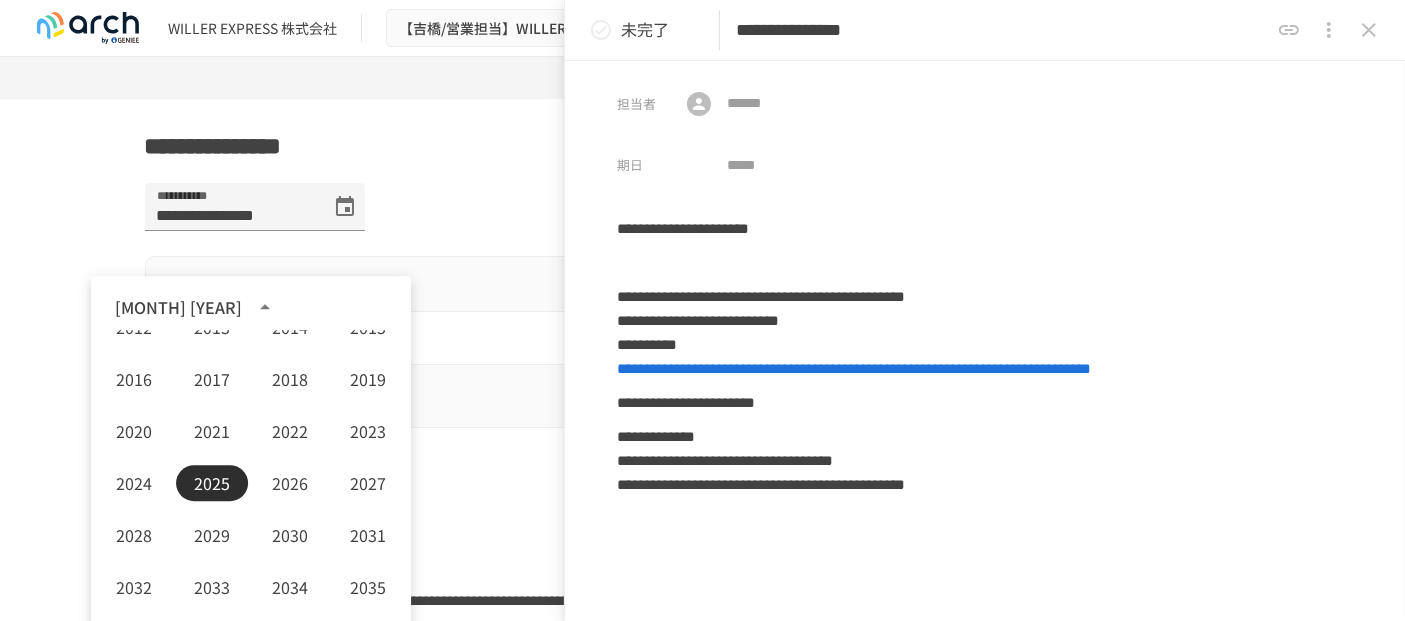 click on "2025" at bounding box center (212, 483) 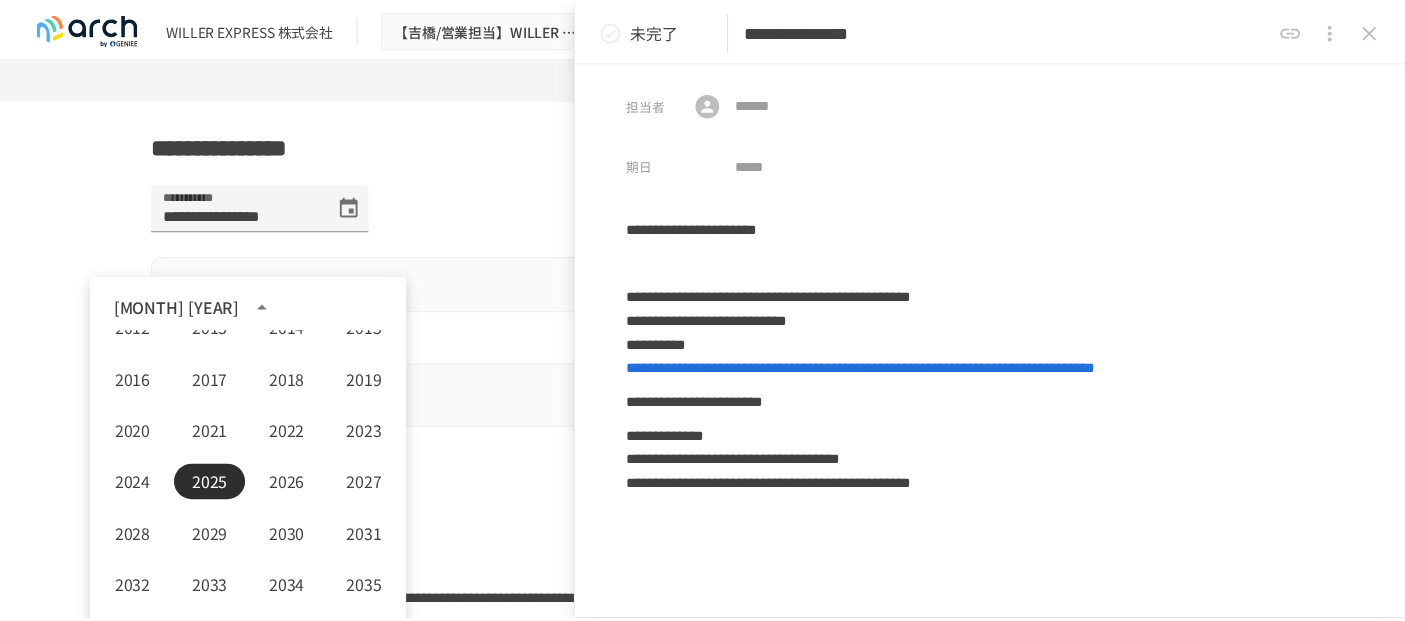 scroll, scrollTop: 0, scrollLeft: 0, axis: both 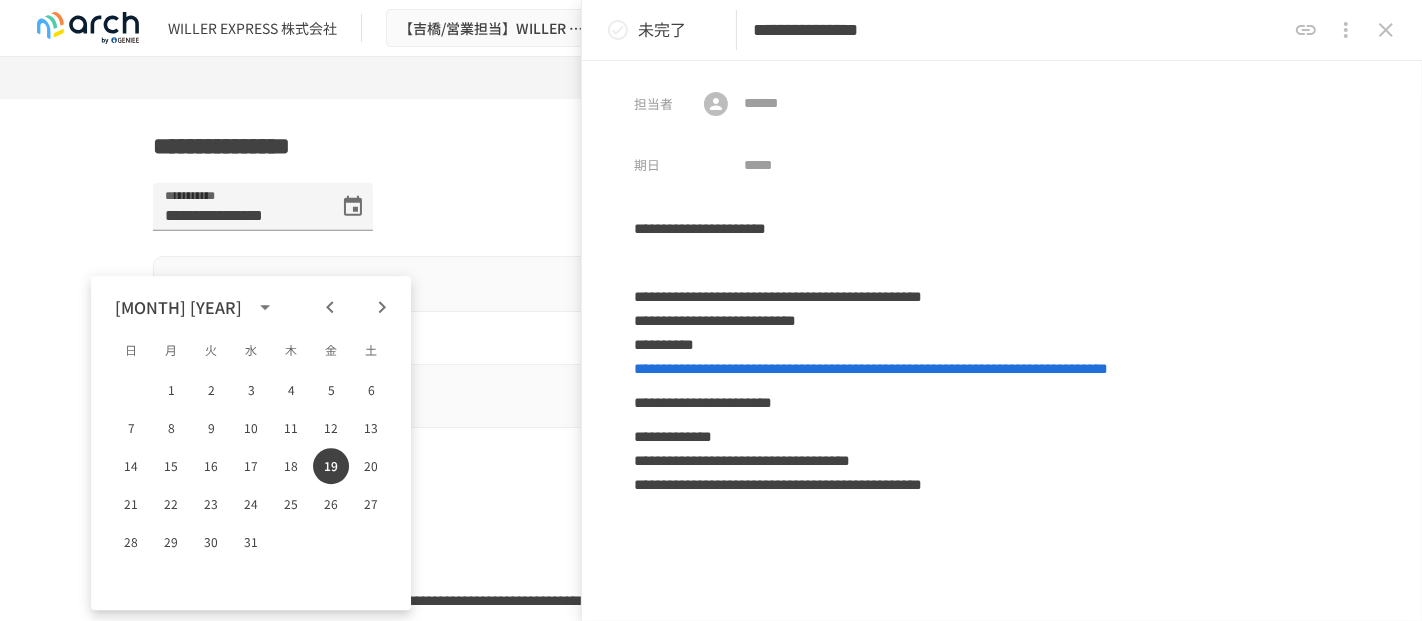 click on "12月 2025" at bounding box center (178, 307) 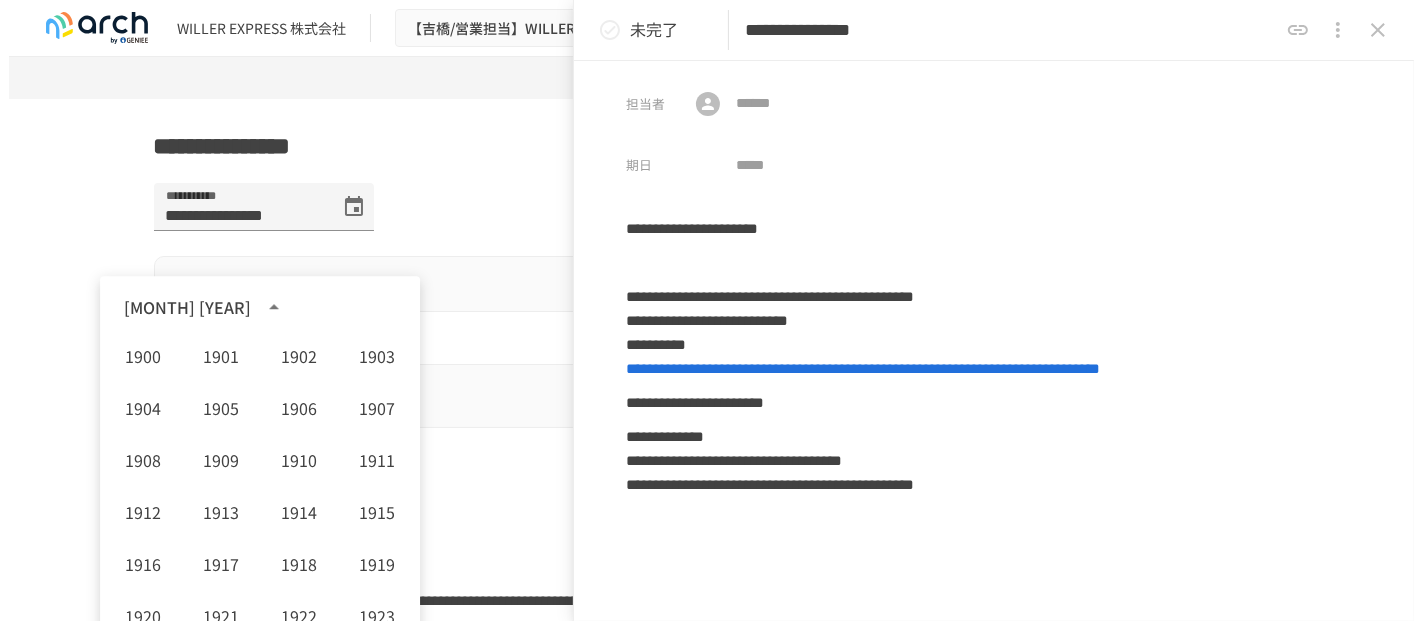 scroll, scrollTop: 1485, scrollLeft: 0, axis: vertical 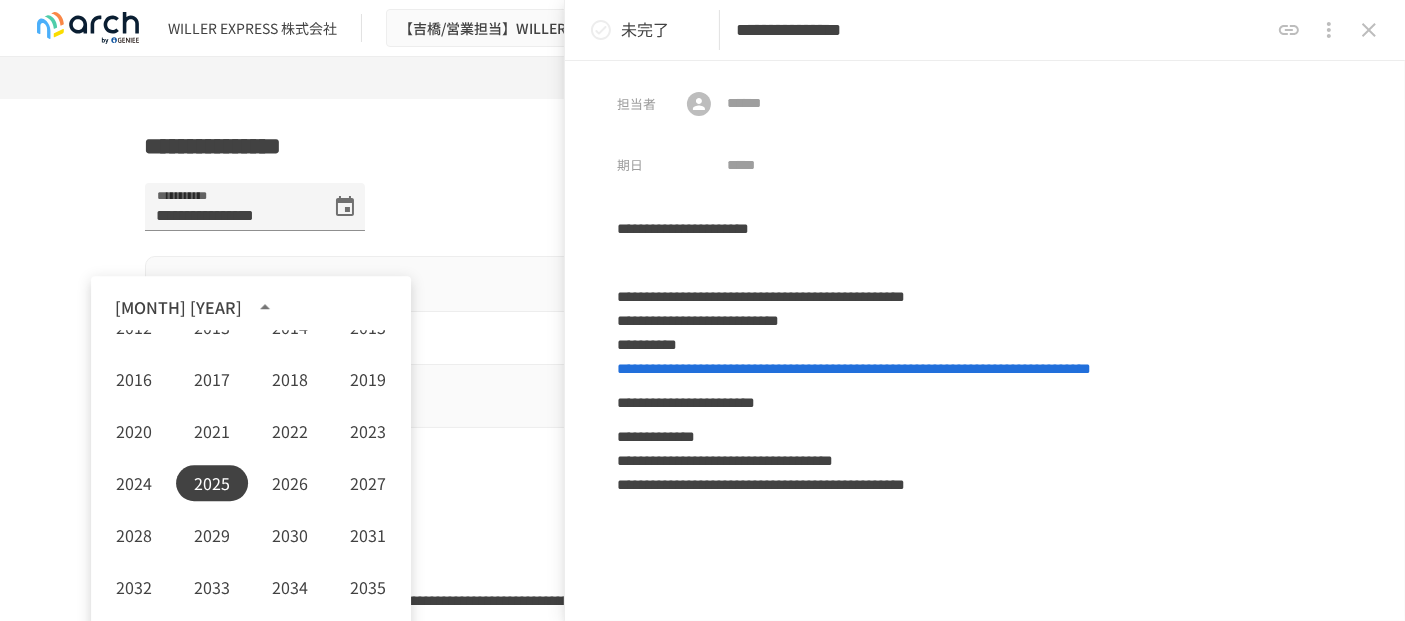 click at bounding box center (265, 307) 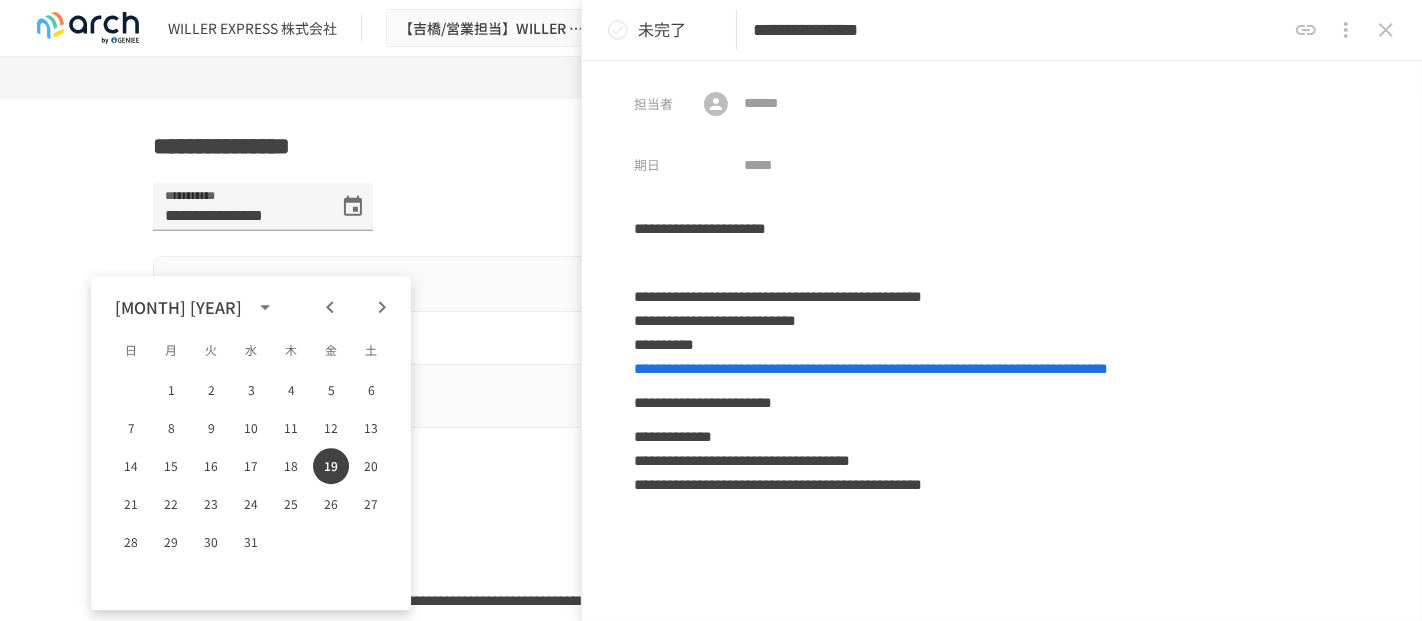 click 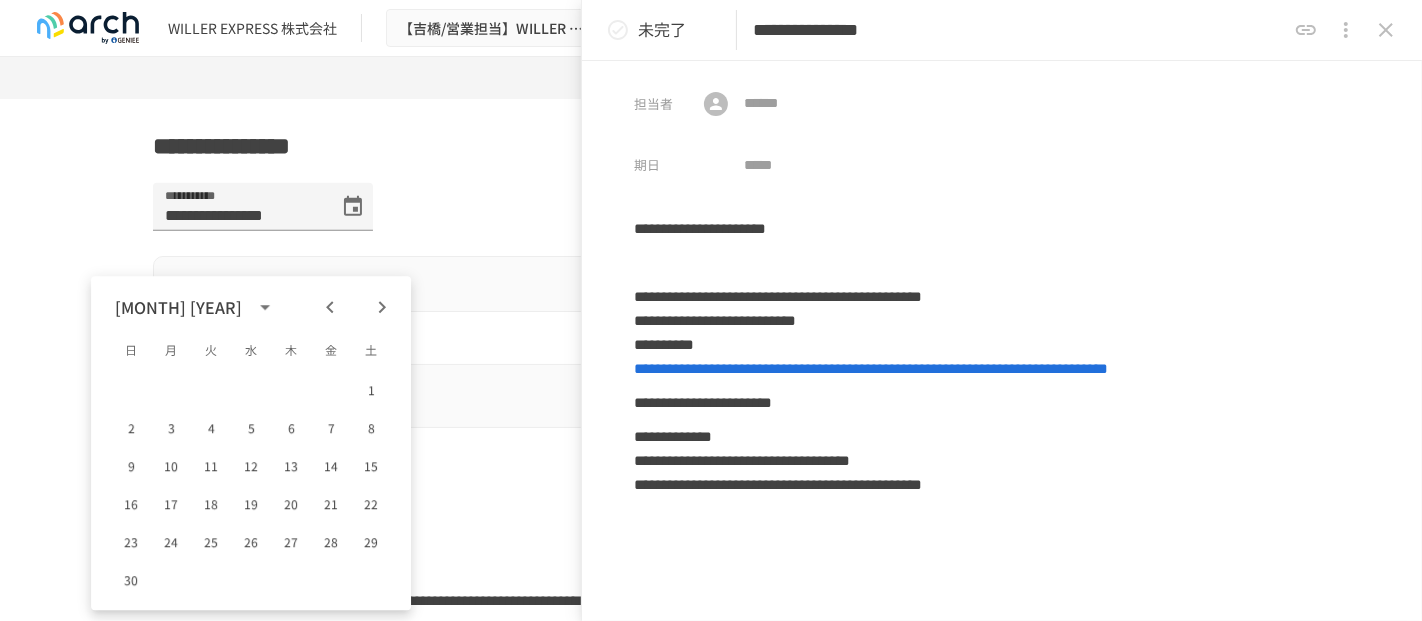 click 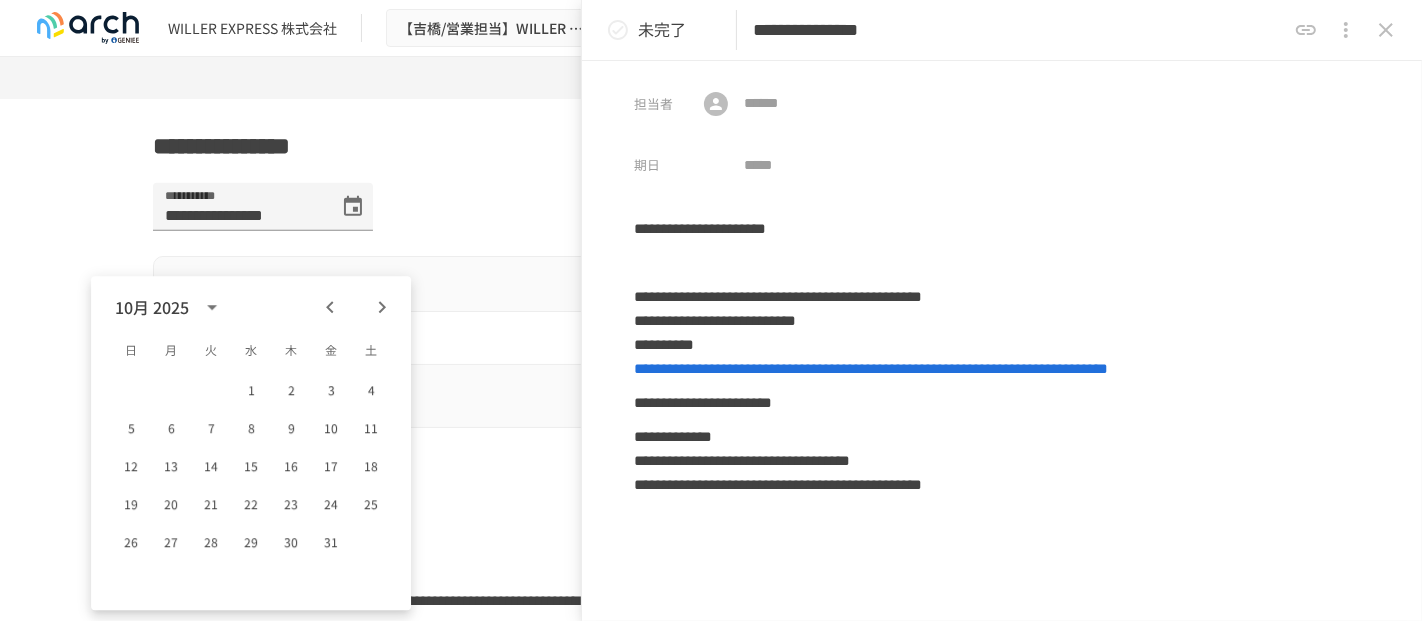 click 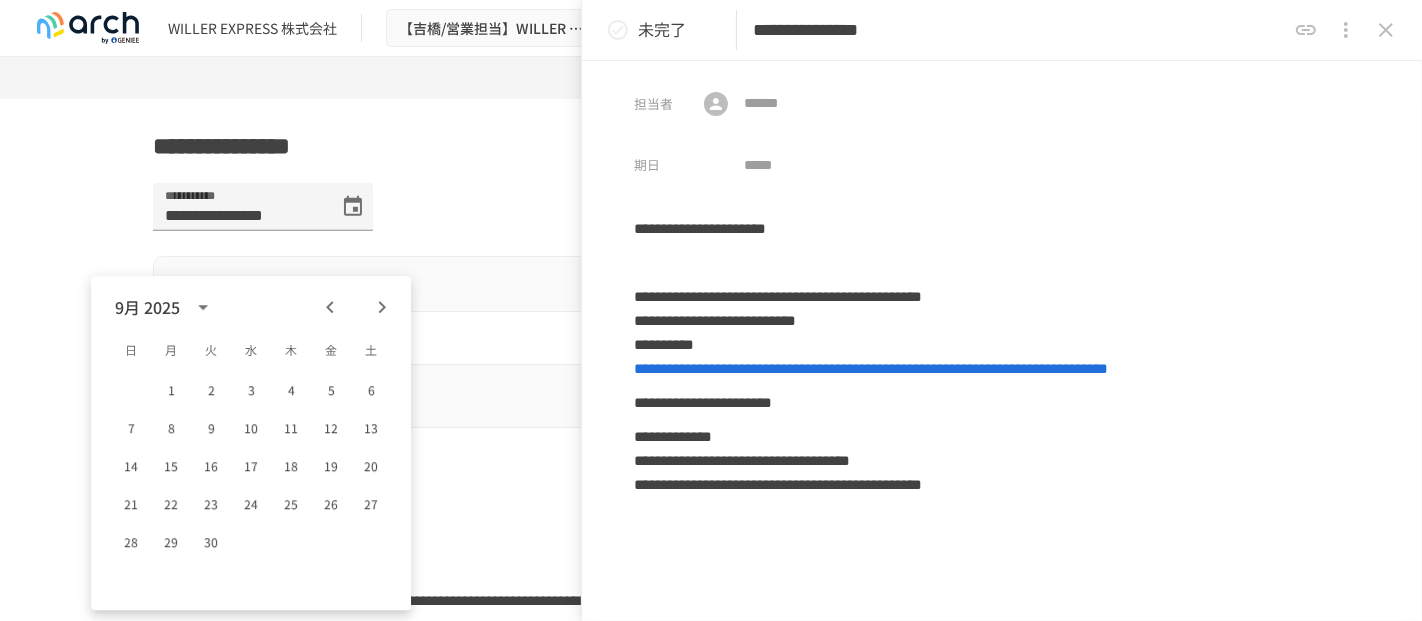 click 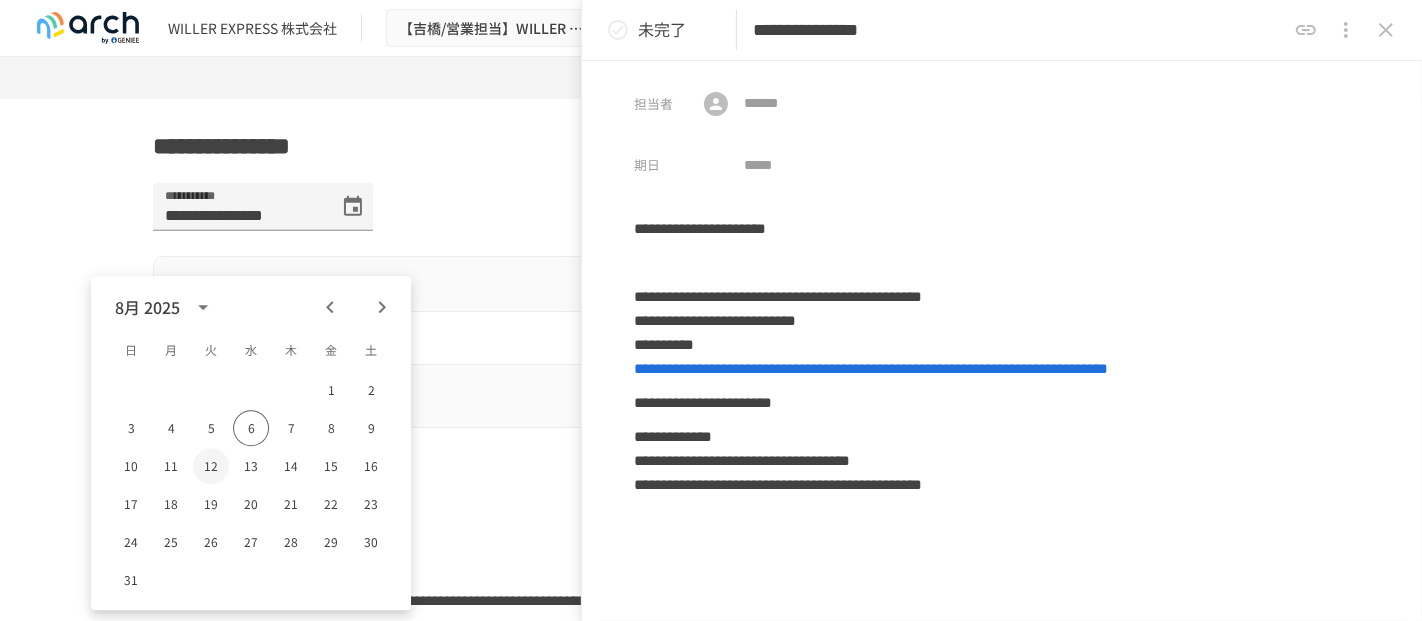 click on "12" at bounding box center [211, 466] 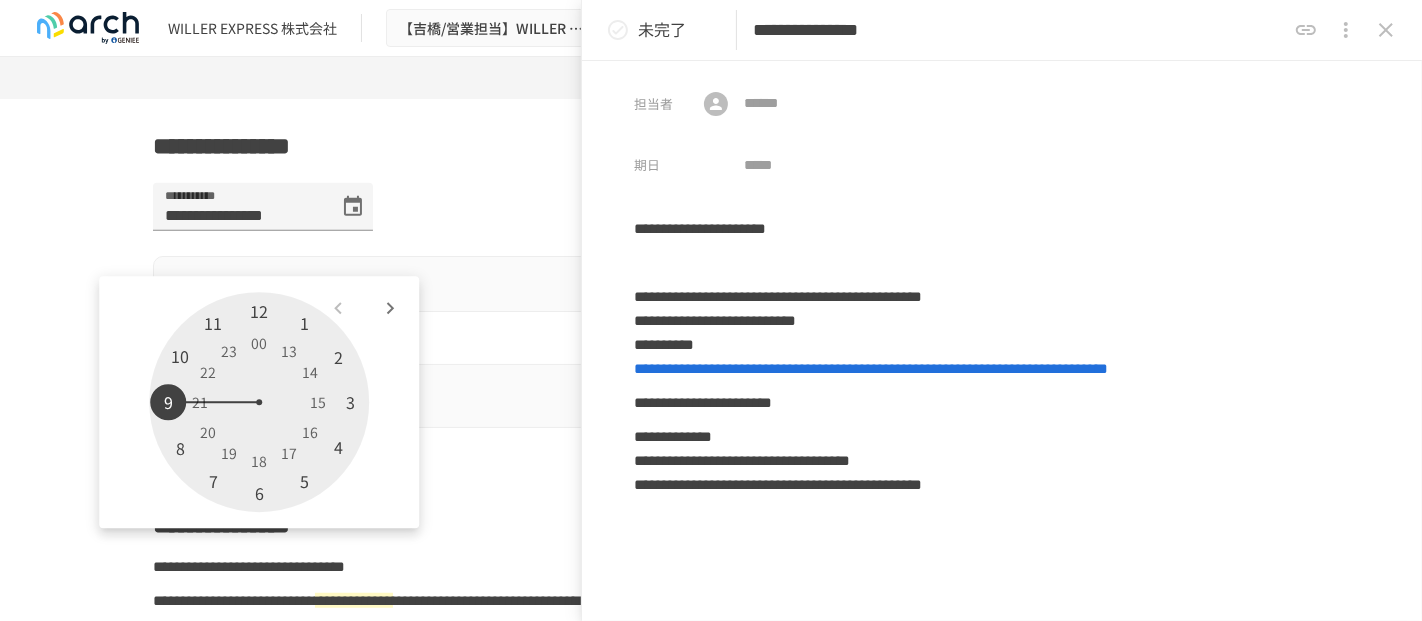 click at bounding box center (259, 402) 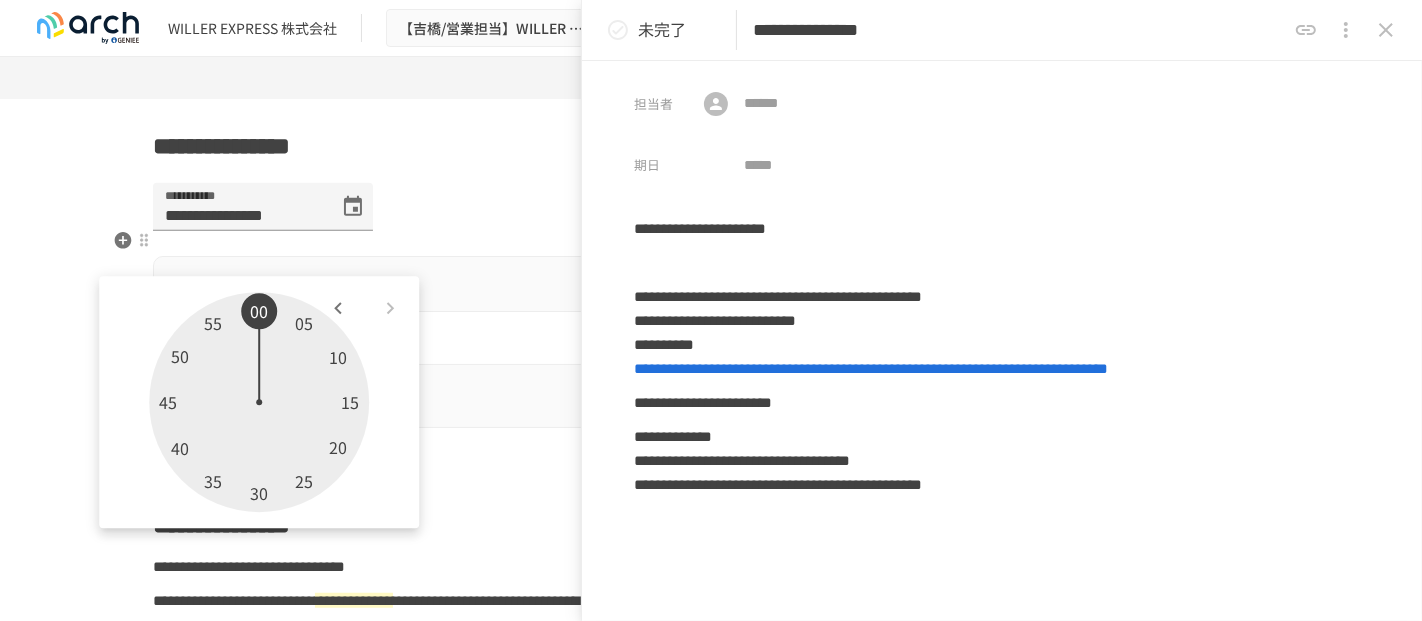 click on "**********" at bounding box center [711, 219] 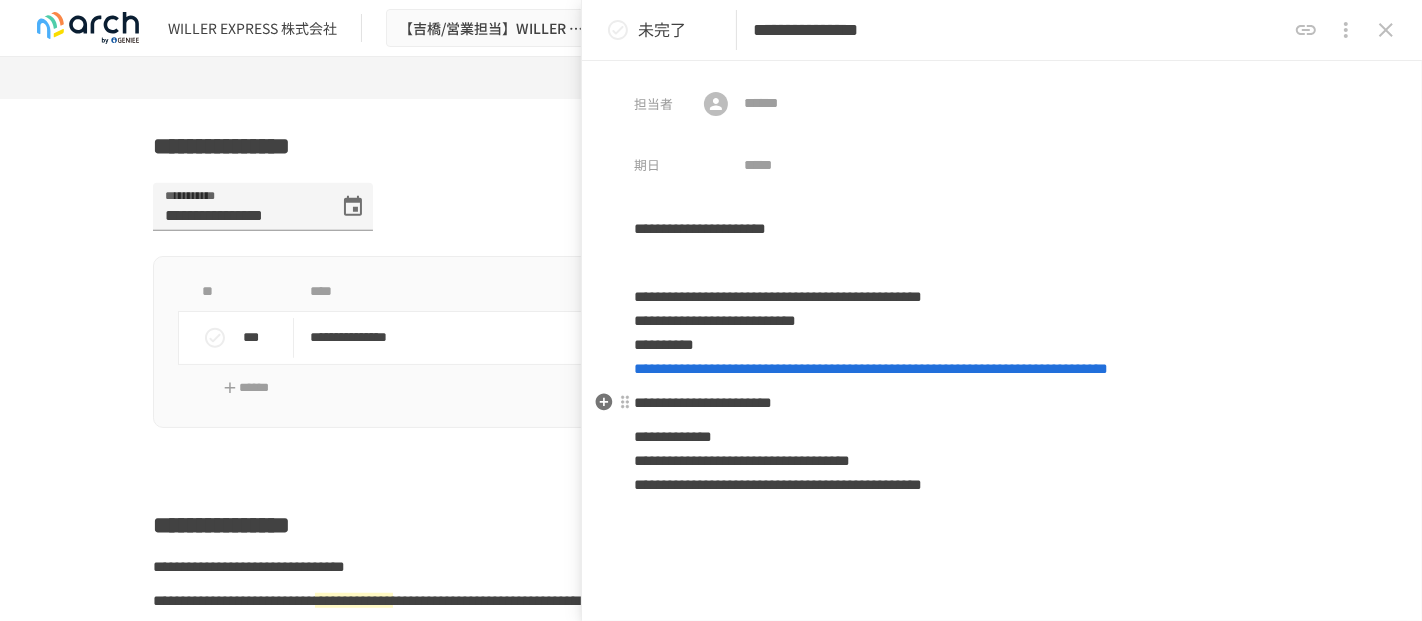 click on "**********" at bounding box center (1002, 403) 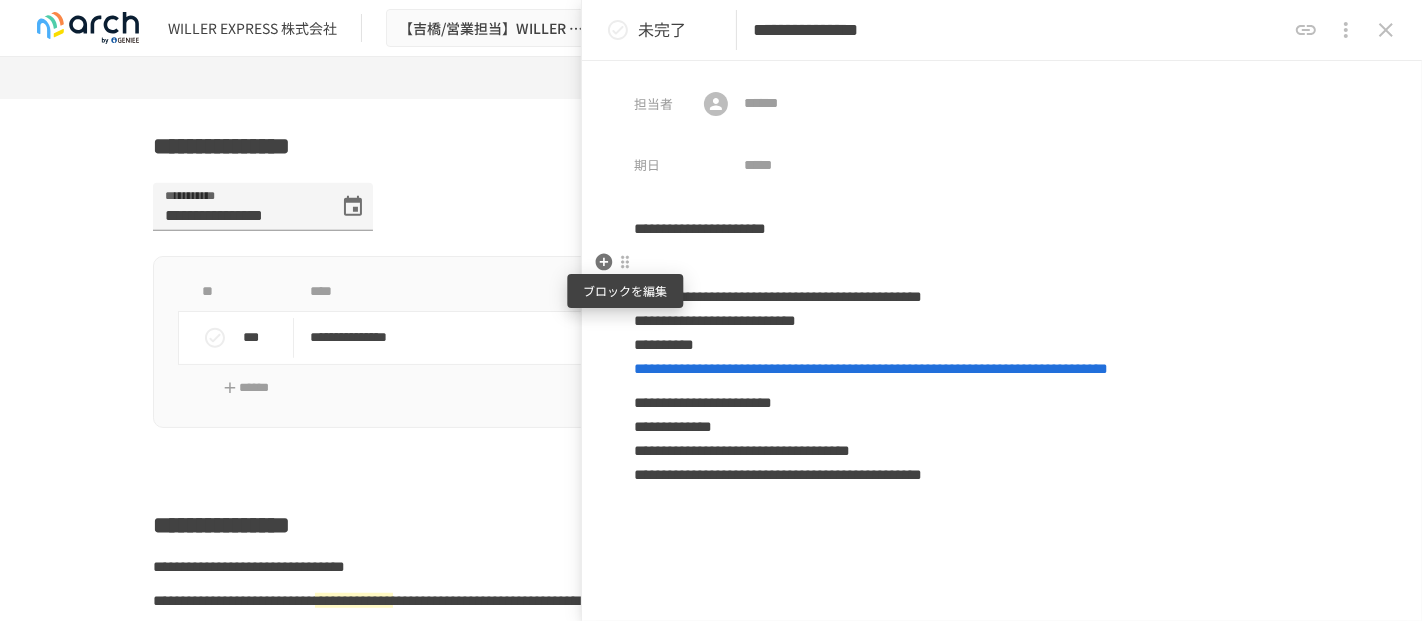 click at bounding box center (625, 262) 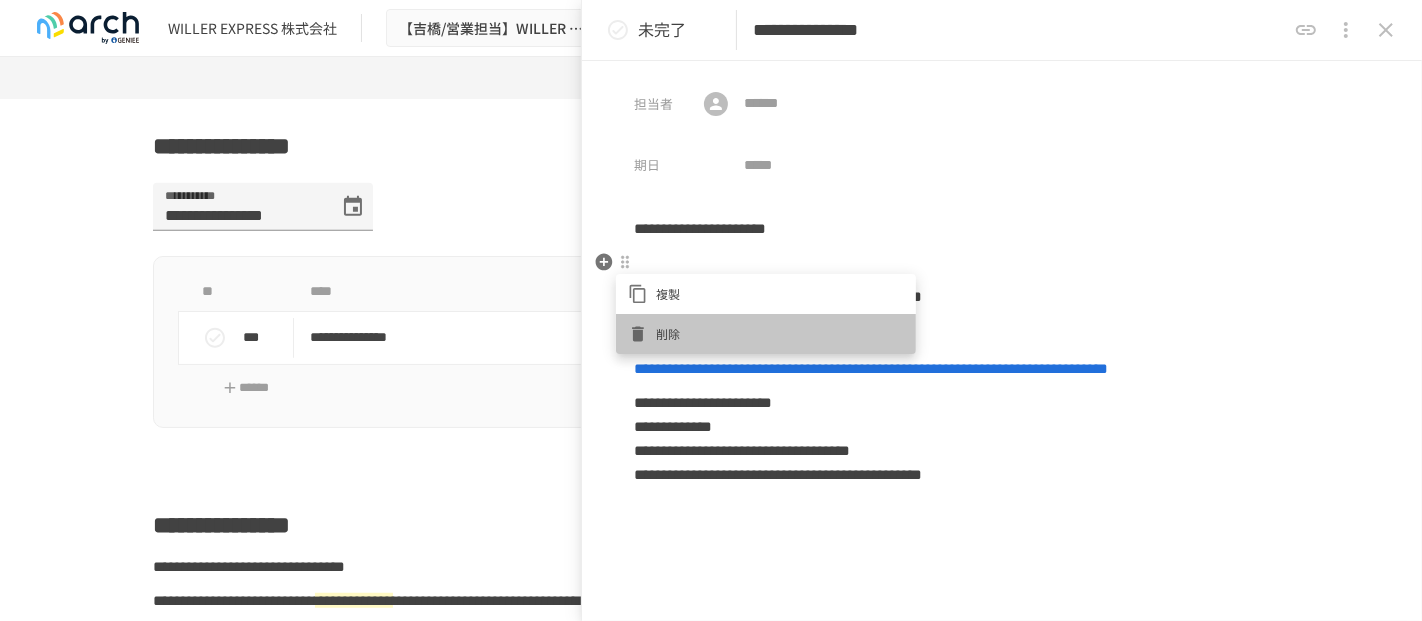 click on "削除" at bounding box center [780, 333] 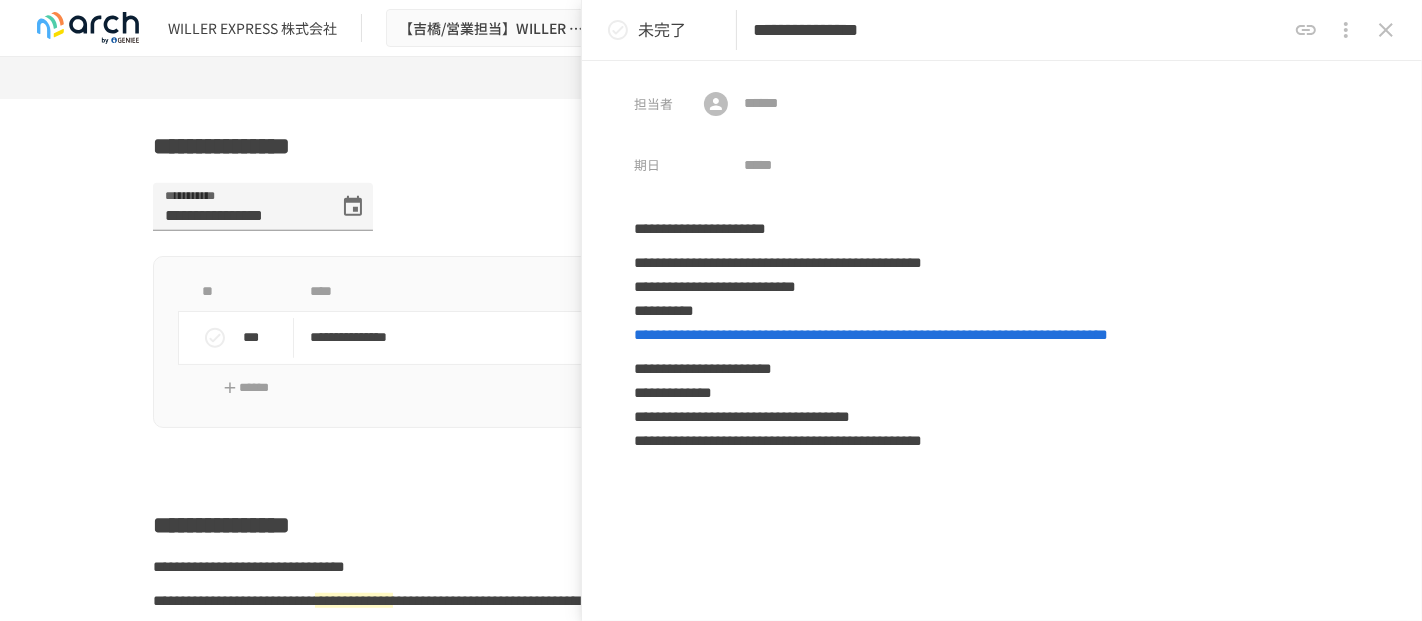 click 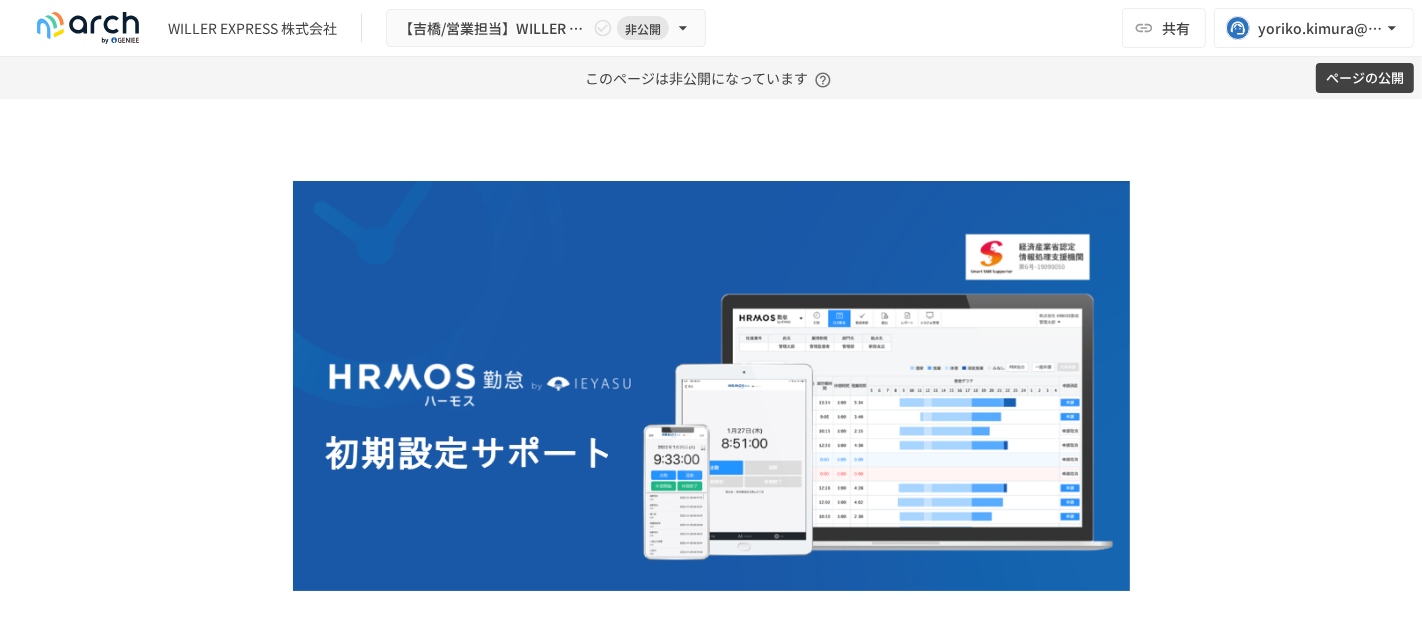 scroll, scrollTop: 0, scrollLeft: 0, axis: both 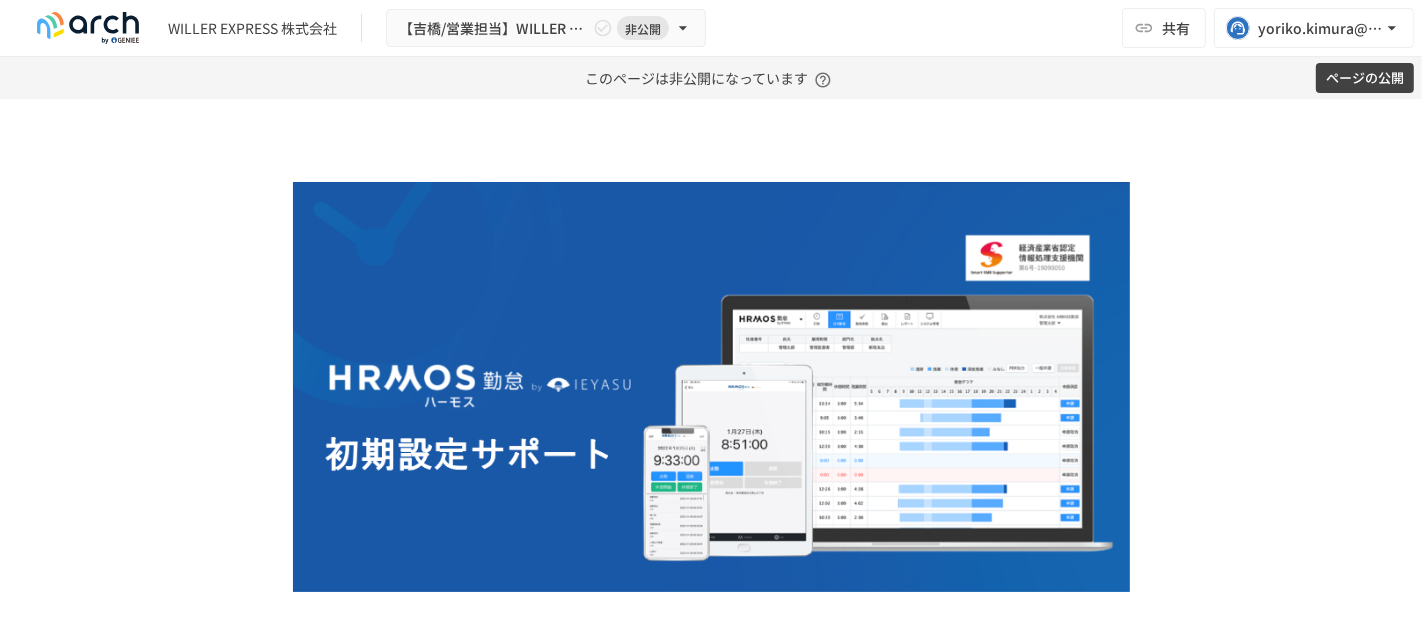 click on "ページの公開" at bounding box center (1365, 78) 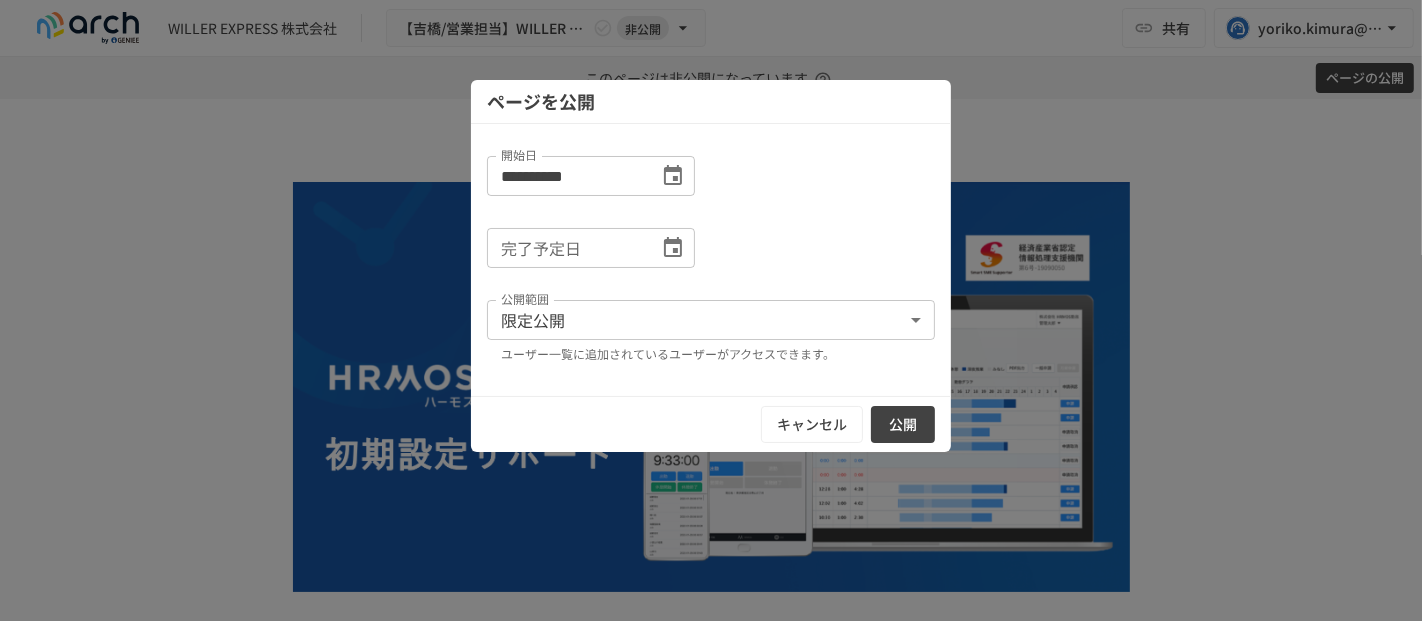 click on "**********" at bounding box center [711, 310] 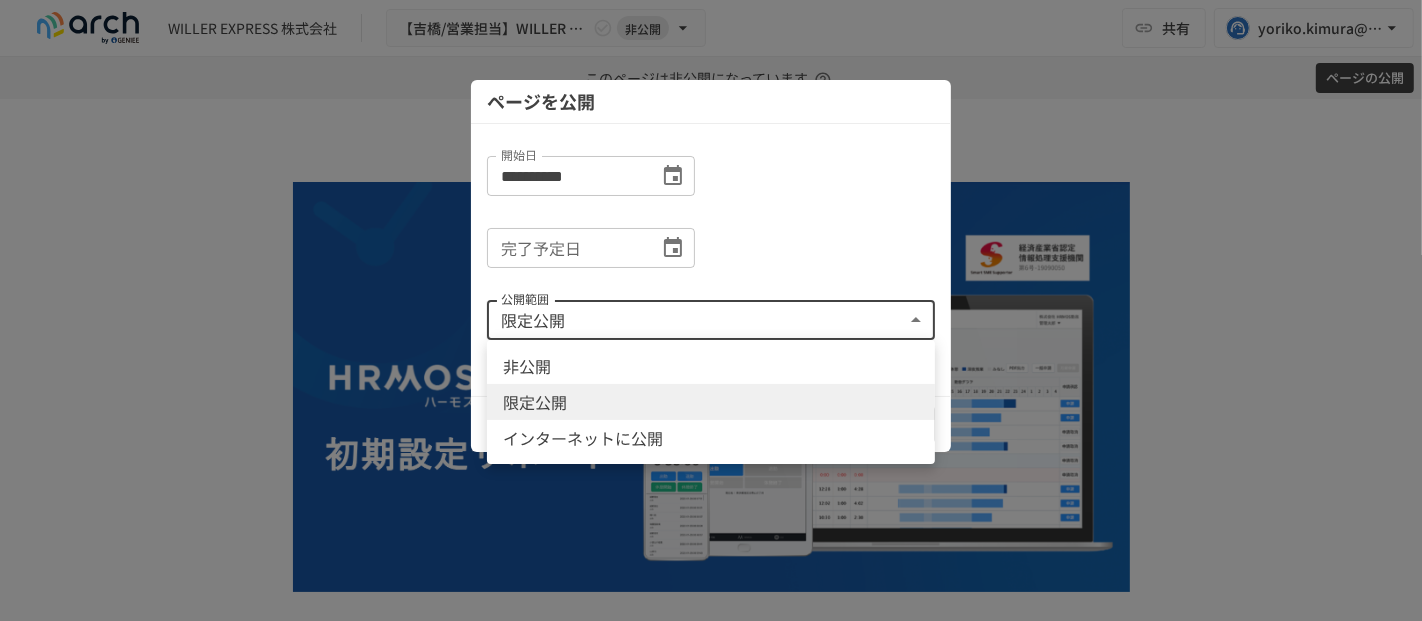 click at bounding box center [711, 310] 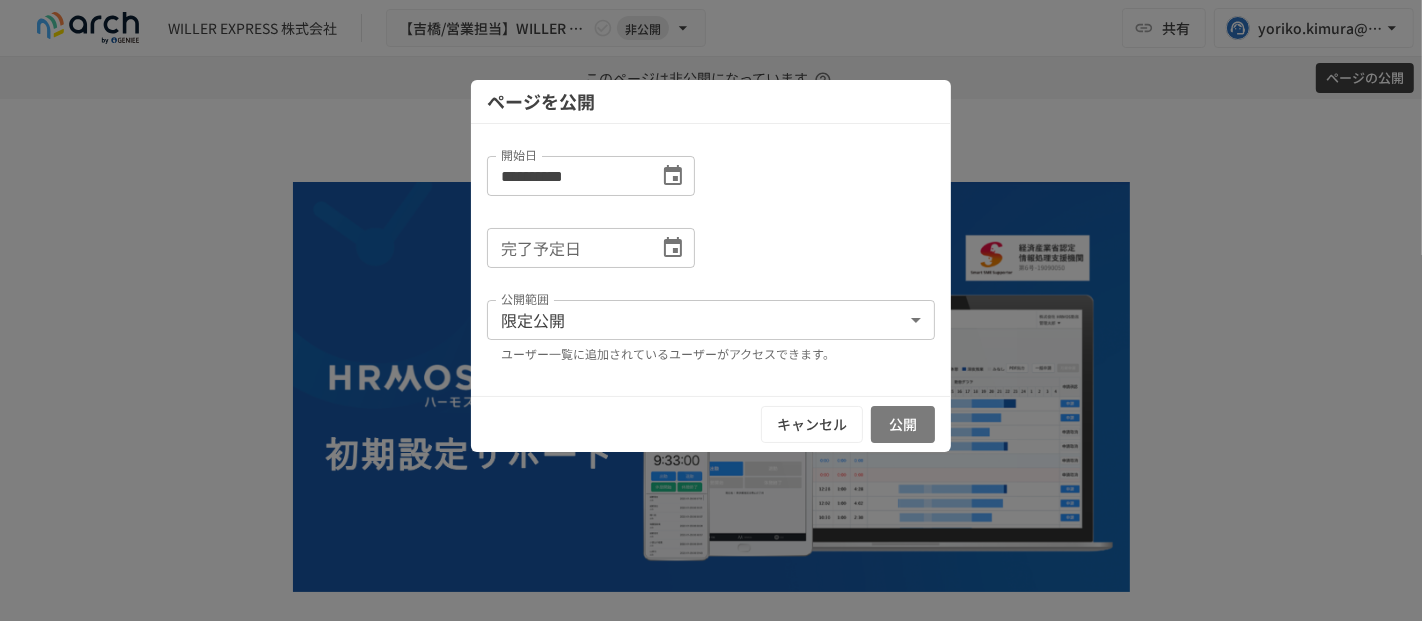 click on "公開" at bounding box center [903, 424] 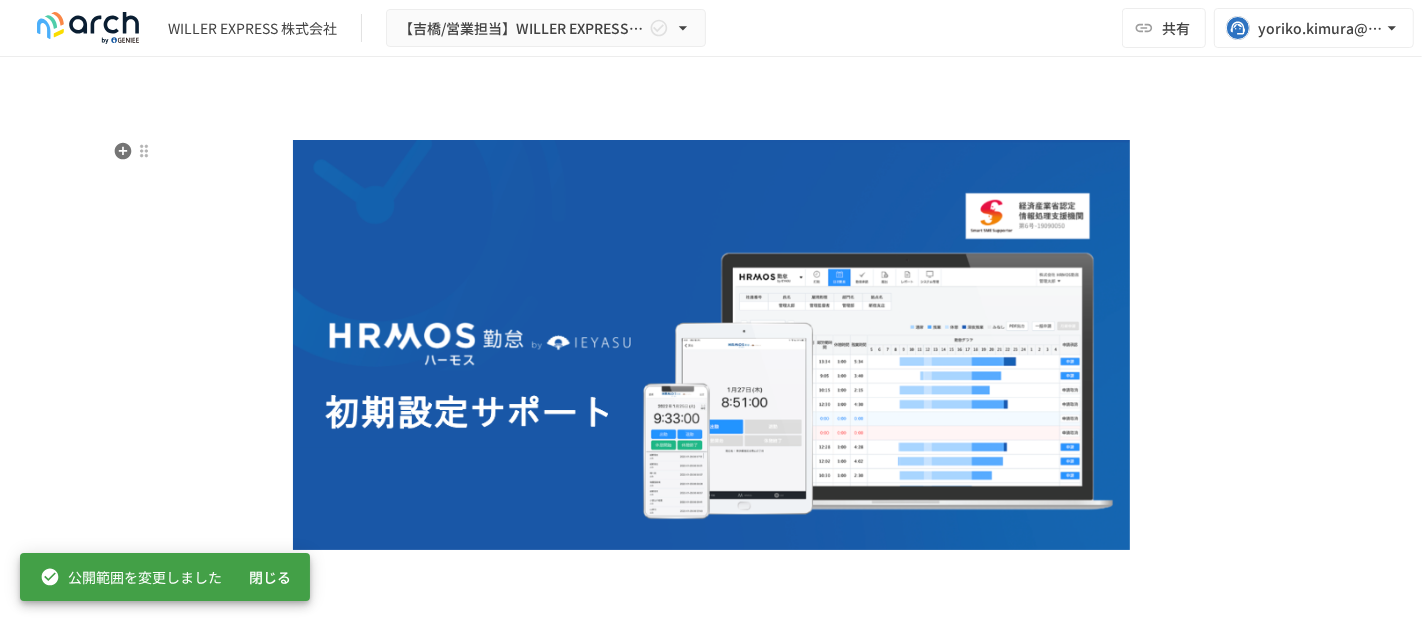 scroll, scrollTop: 444, scrollLeft: 0, axis: vertical 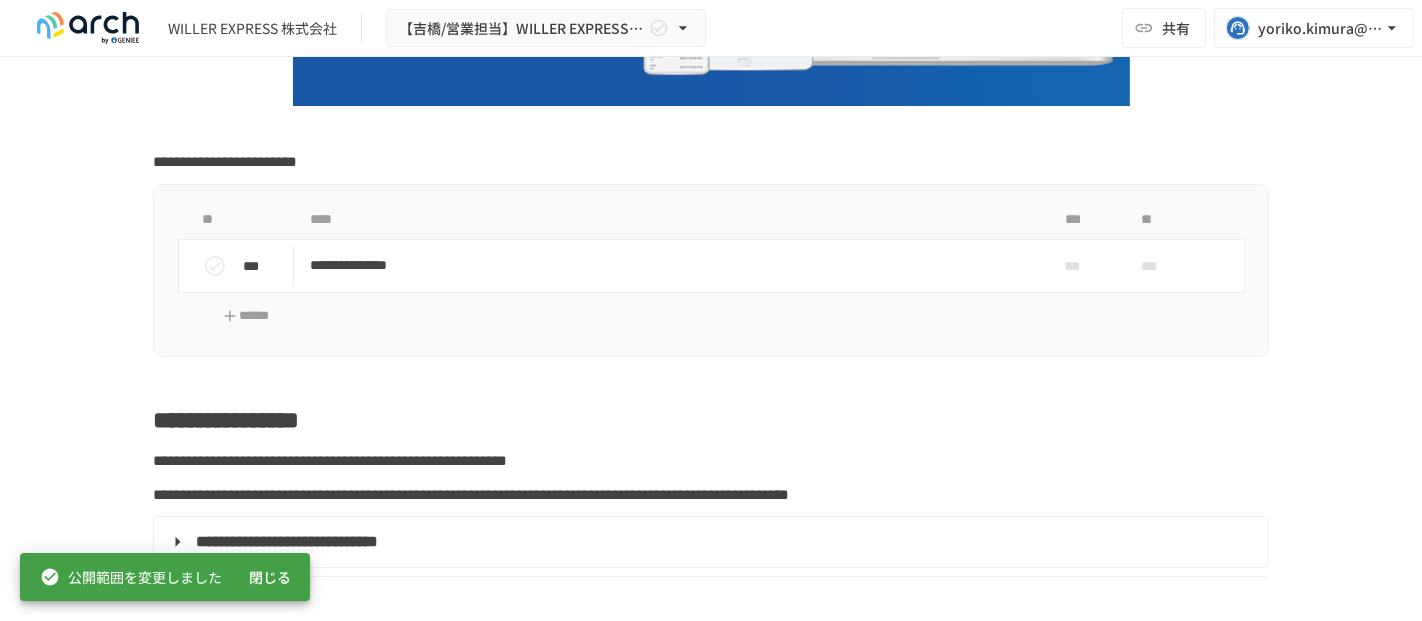 click on "WILLER EXPRESS 株式会社 【吉橋/営業担当】WILLER EXPRESS株式会社様_初期設定サポート 共有 yoriko.kimura@bizreach.co.jp" at bounding box center [711, 28] 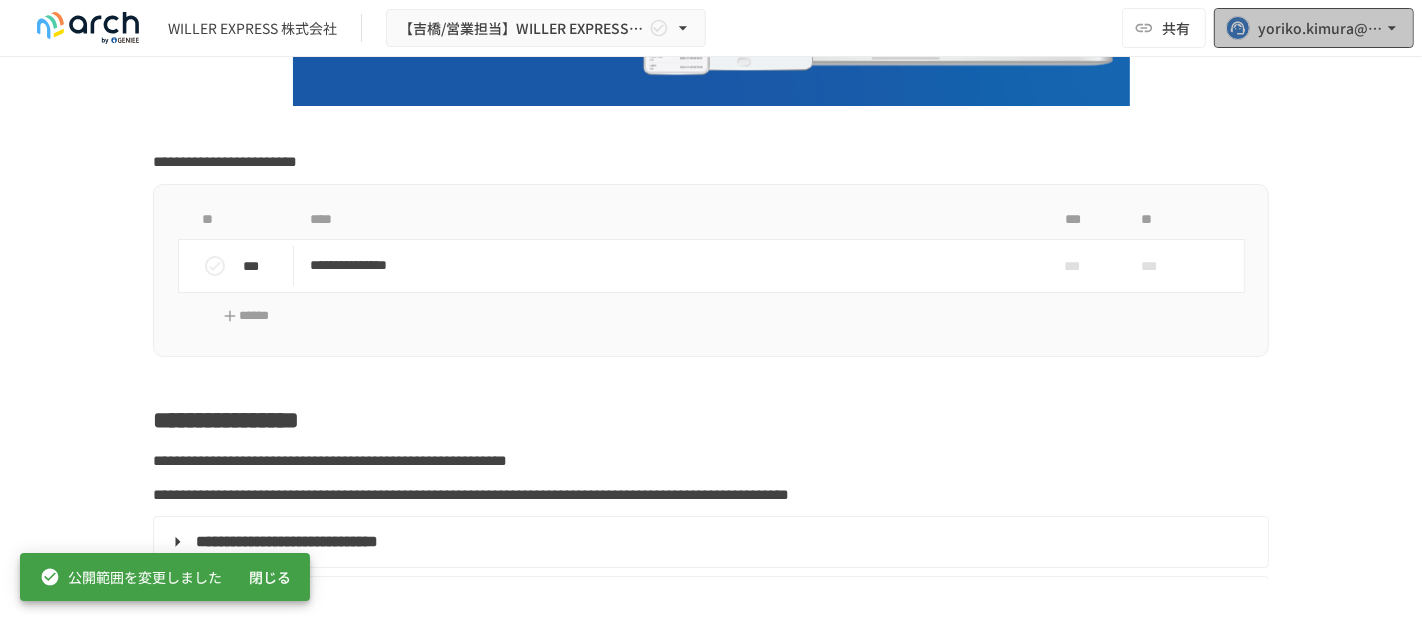click on "yoriko.kimura@bizreach.co.jp" at bounding box center [1314, 28] 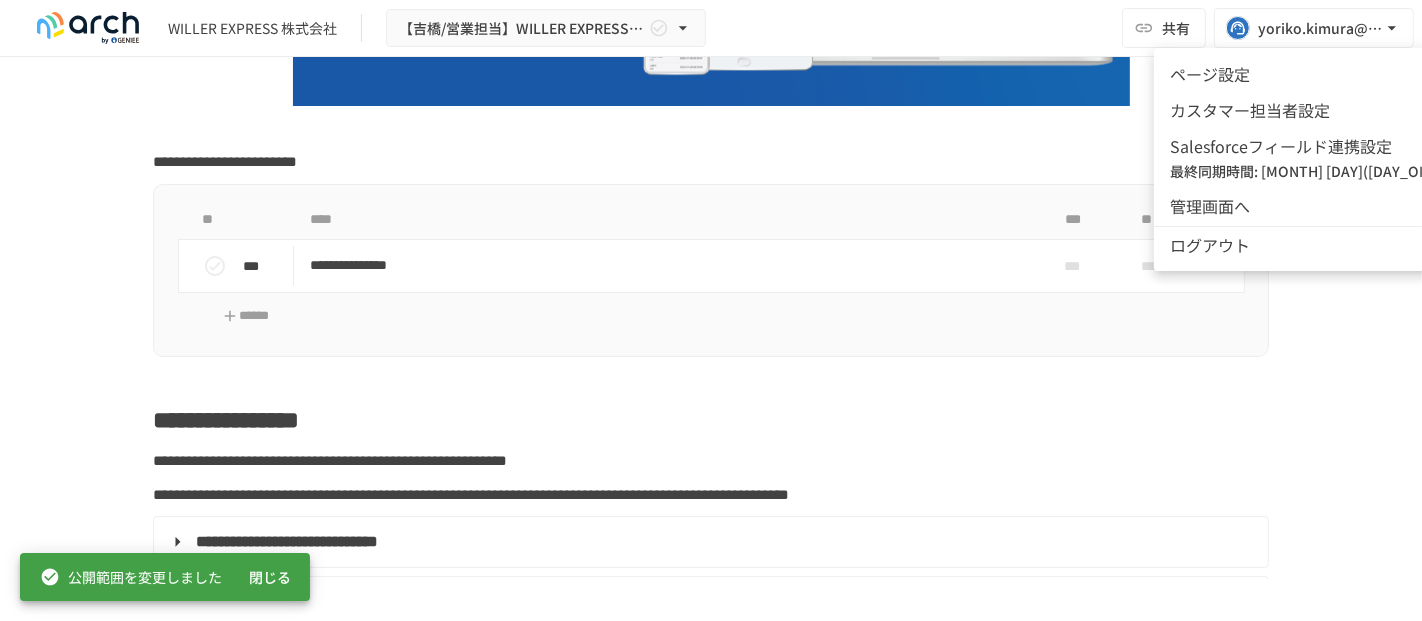 click on "カスタマー担当者設定" at bounding box center [1349, 110] 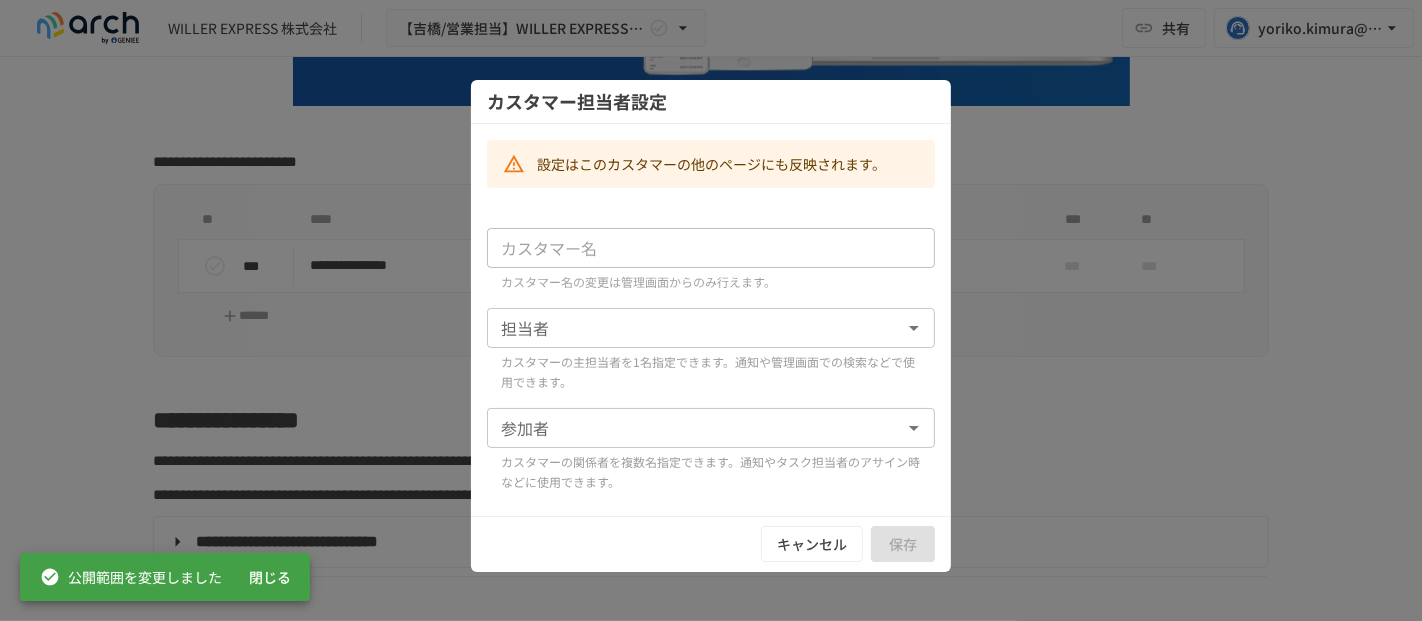type on "**********" 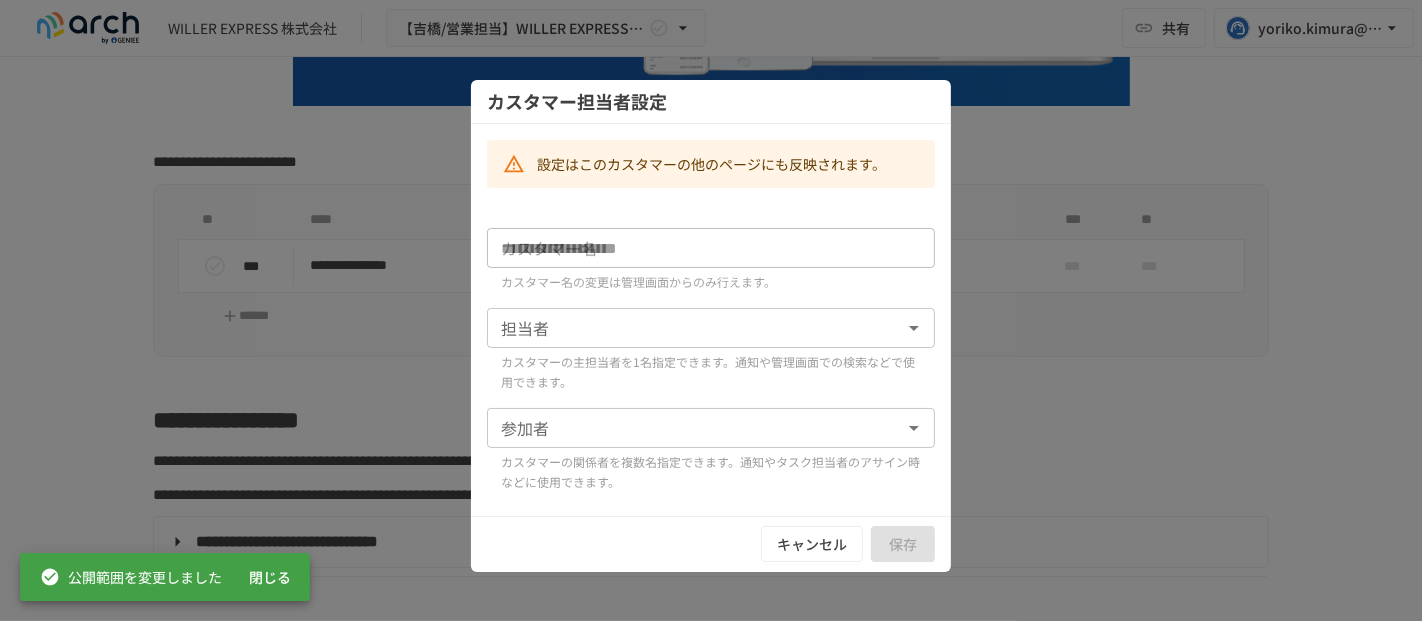 type on "****" 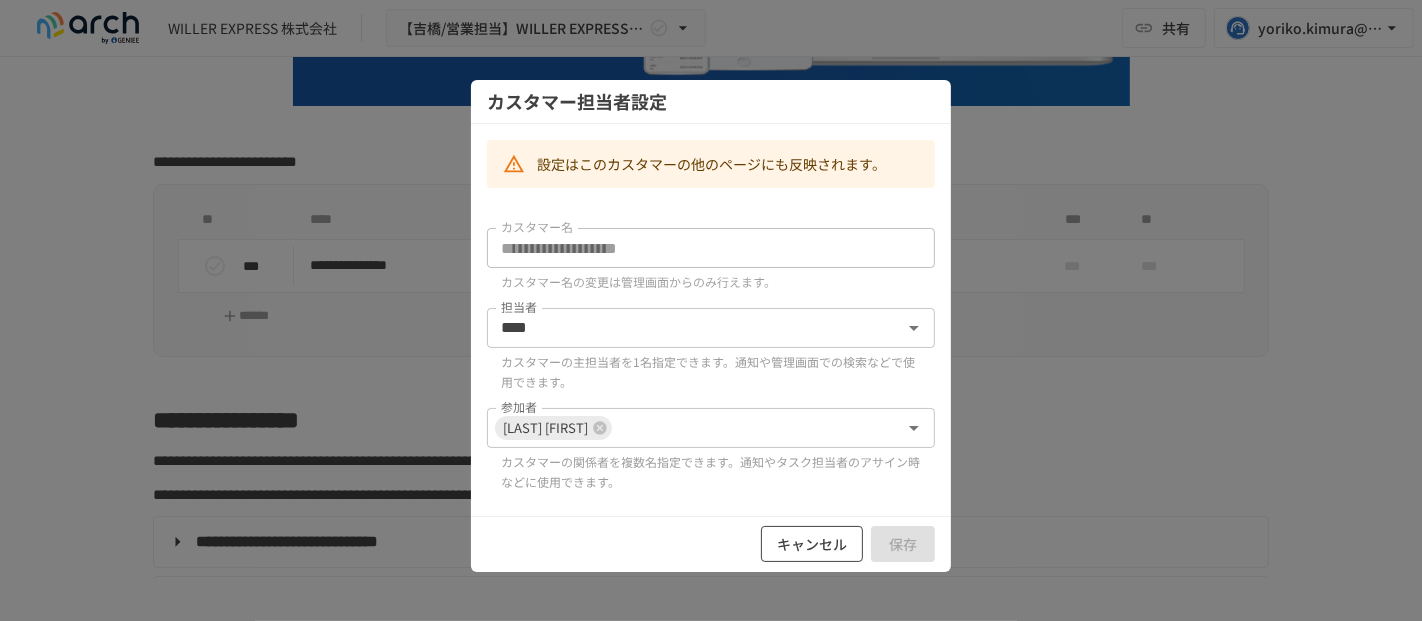 click on "キャンセル" at bounding box center (812, 544) 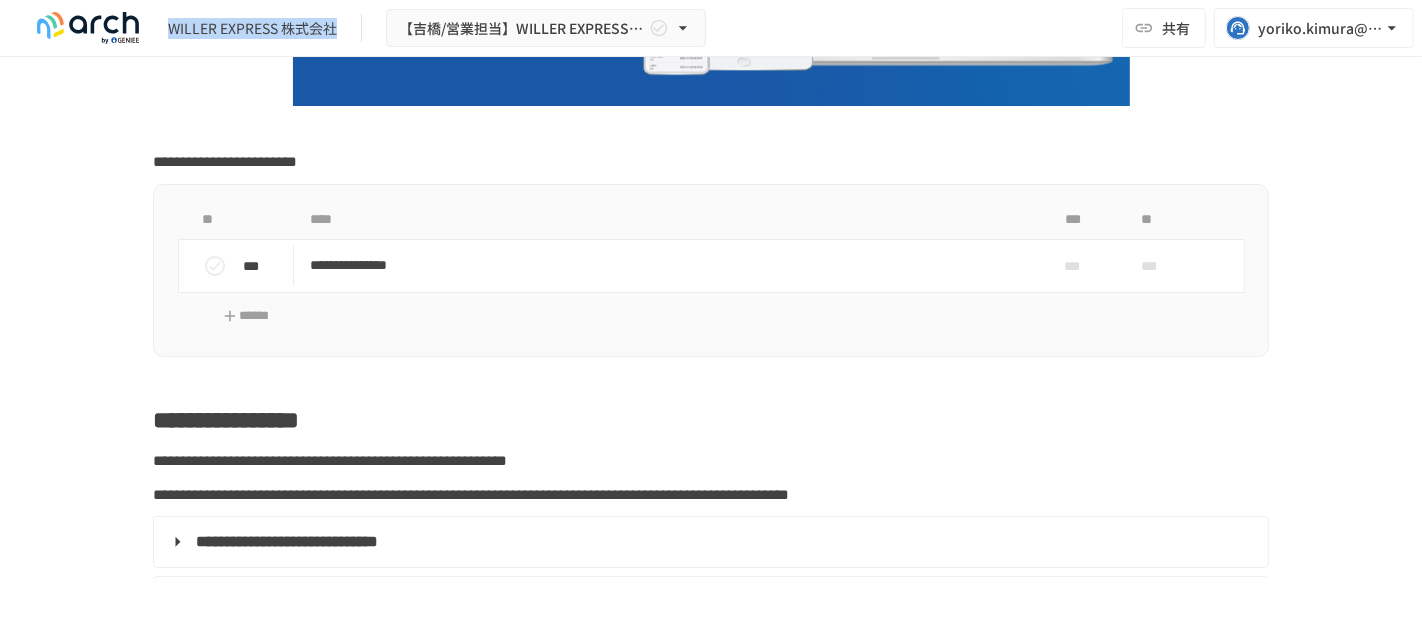 drag, startPoint x: 339, startPoint y: 27, endPoint x: 160, endPoint y: 40, distance: 179.47145 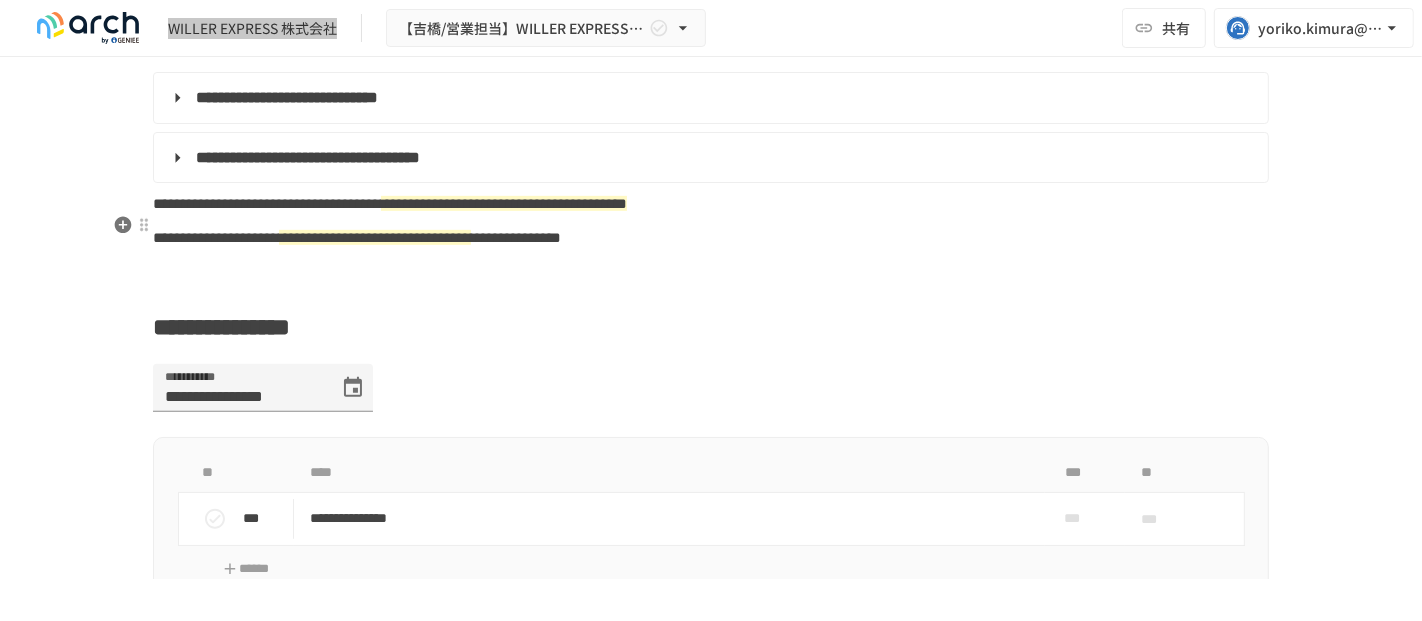 scroll, scrollTop: 1000, scrollLeft: 0, axis: vertical 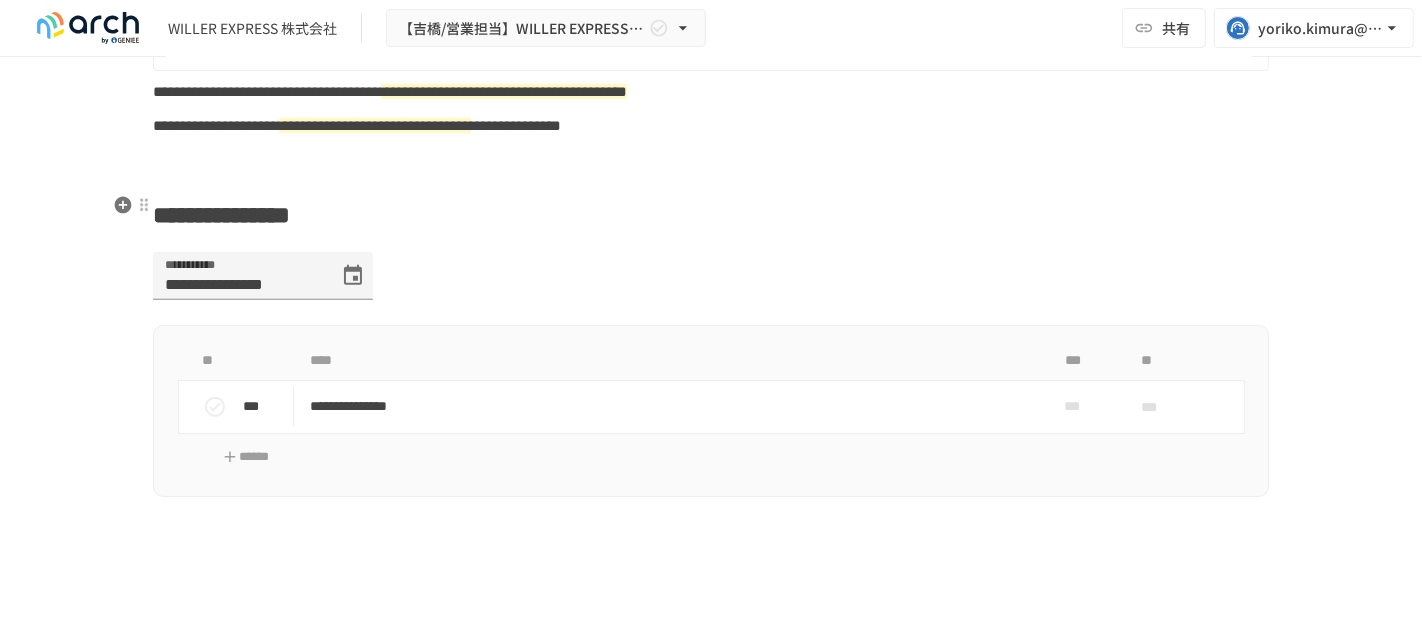 click at bounding box center (711, 160) 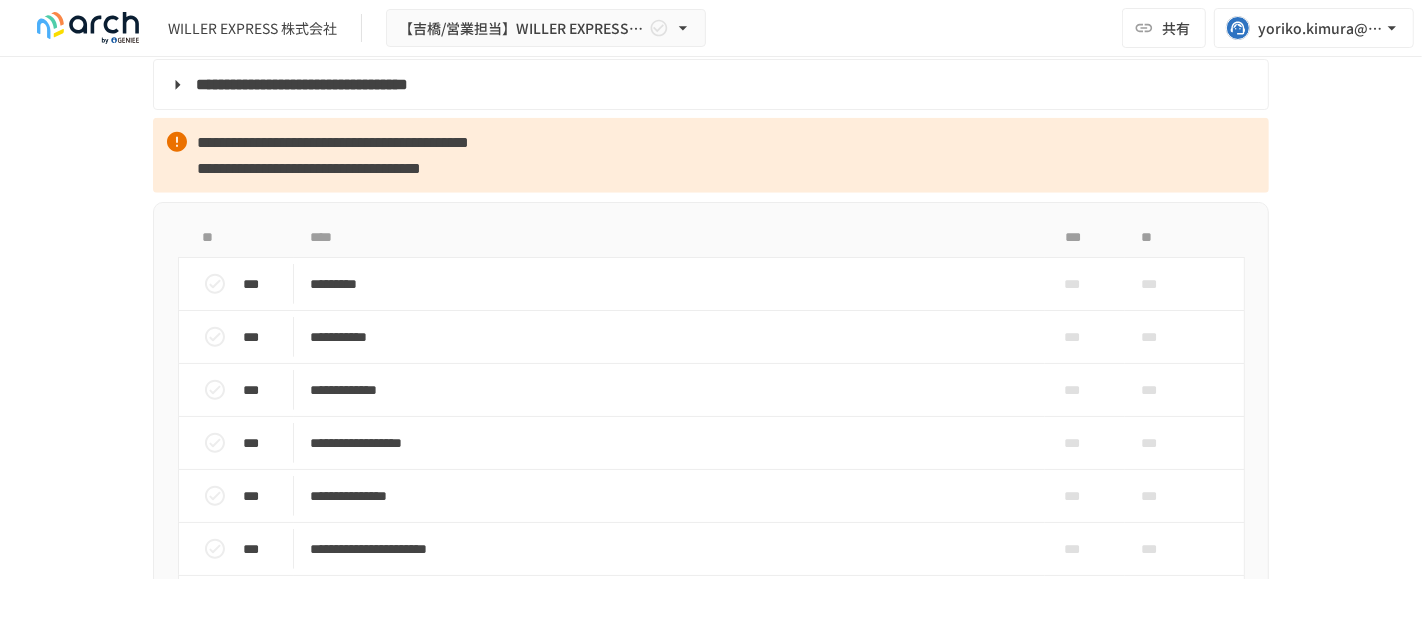scroll, scrollTop: 1777, scrollLeft: 0, axis: vertical 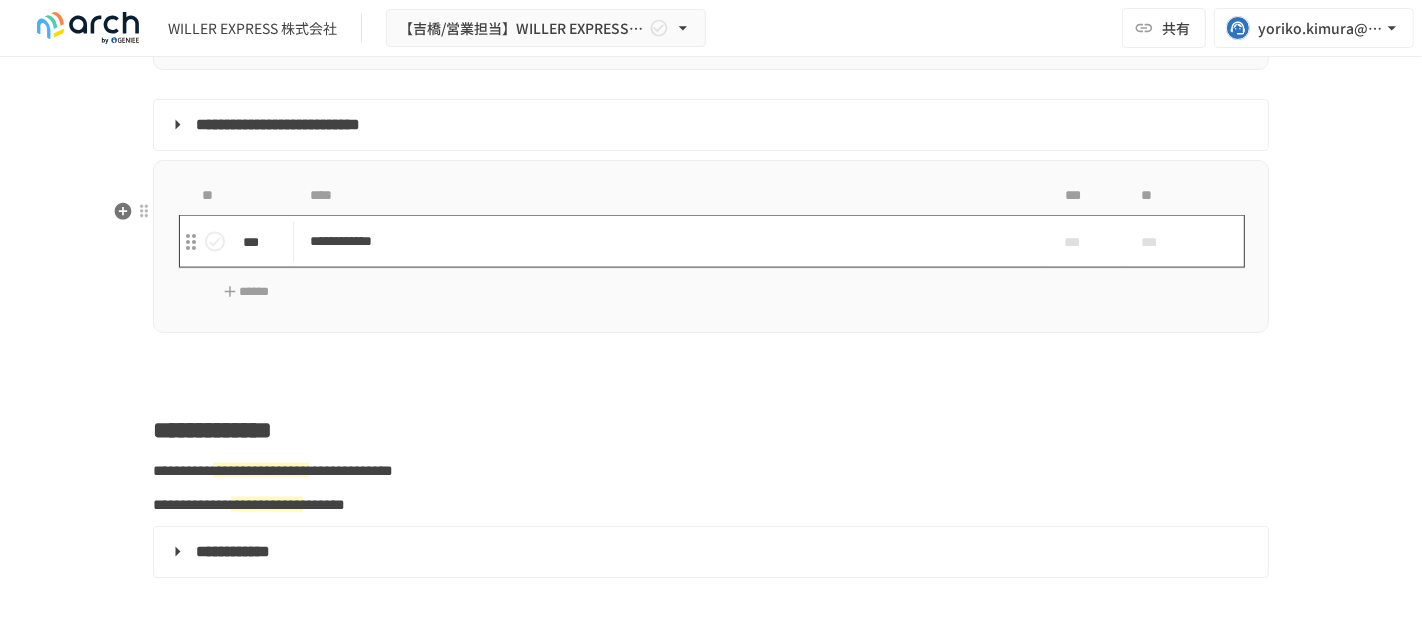 click on "**********" at bounding box center (669, 241) 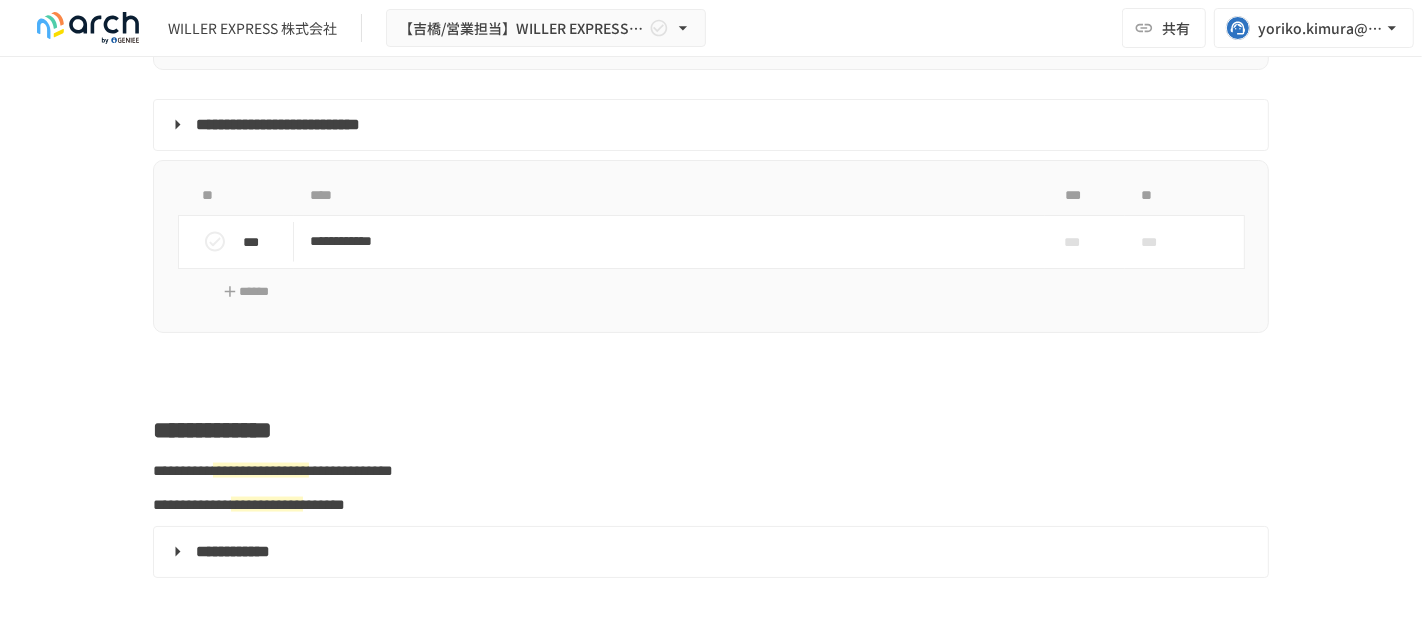scroll, scrollTop: 1137, scrollLeft: 0, axis: vertical 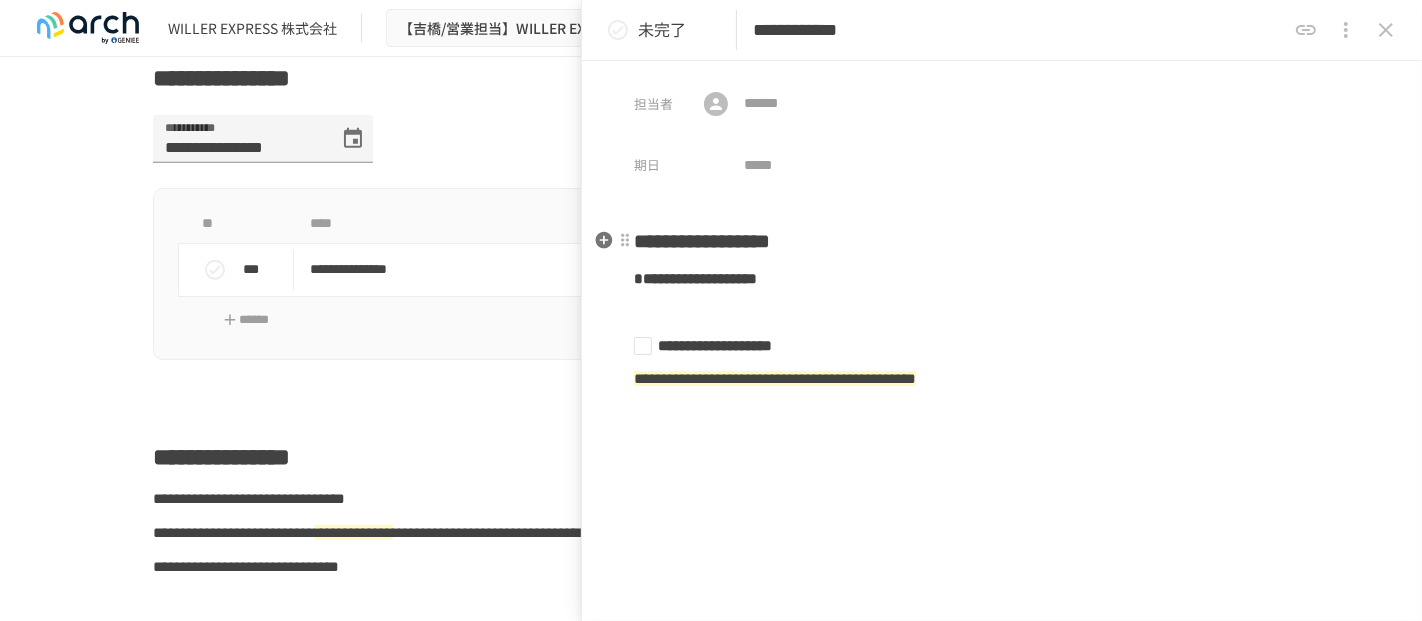 click on "**********" at bounding box center [702, 241] 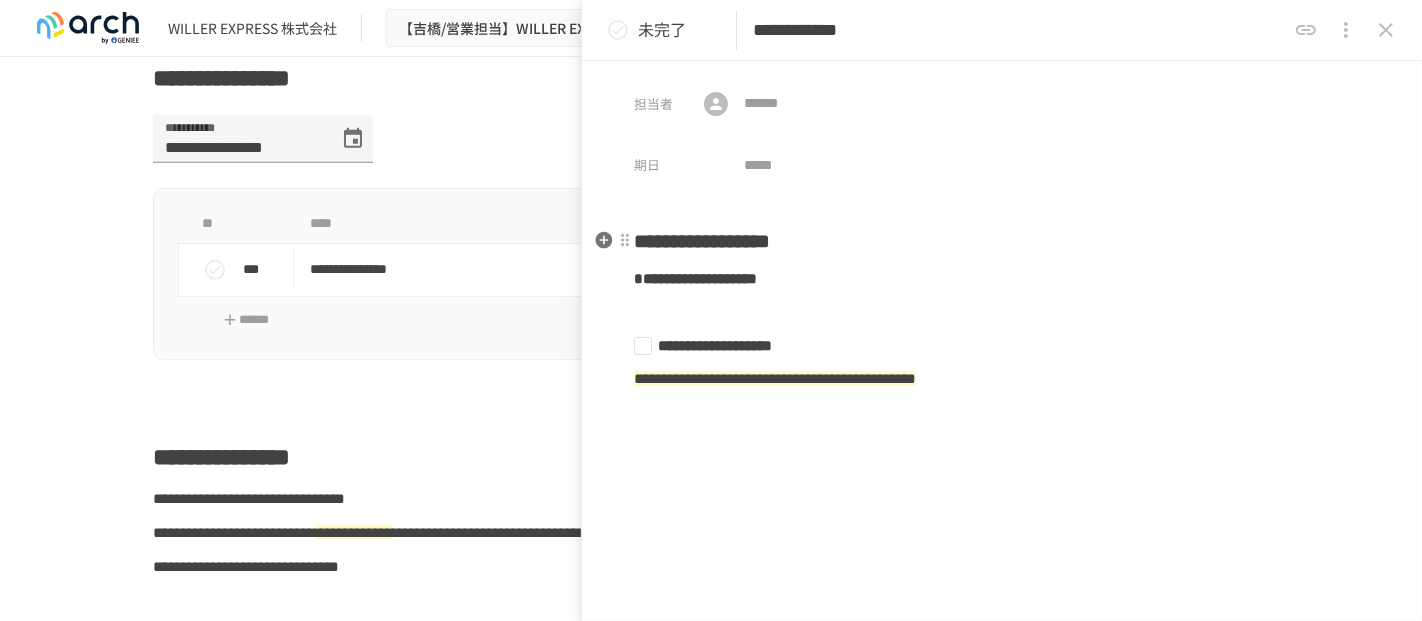 type 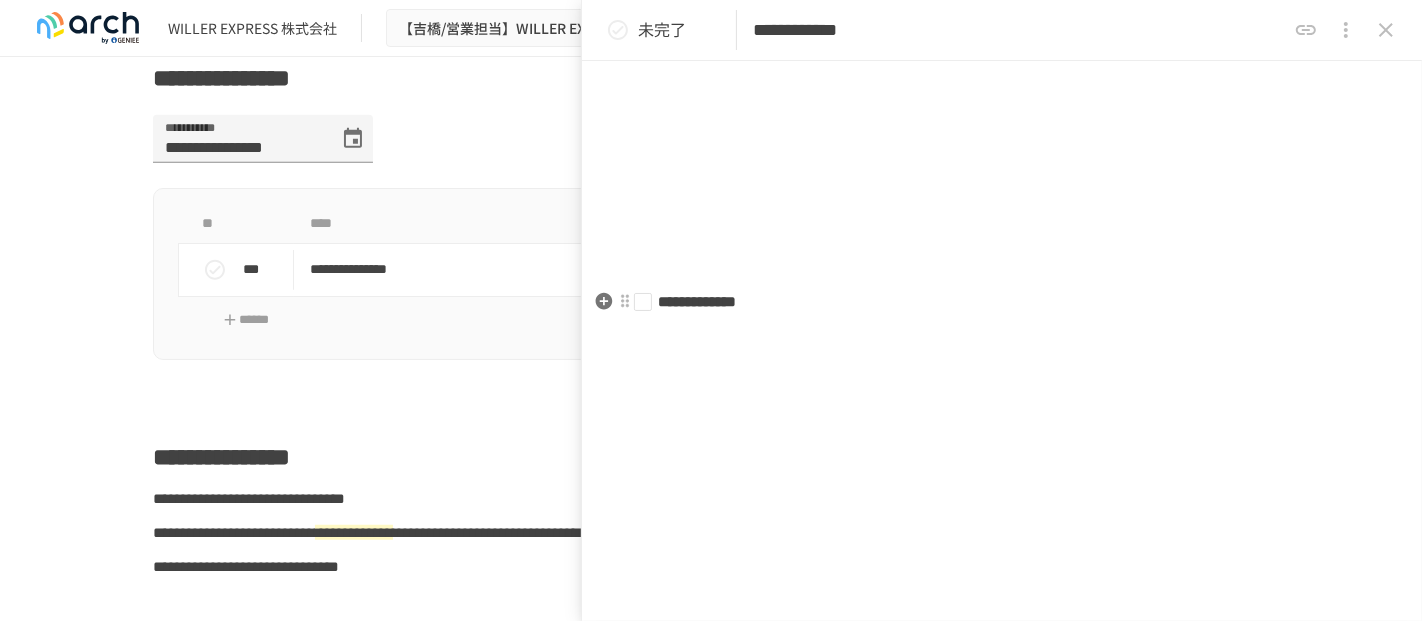 scroll, scrollTop: 1555, scrollLeft: 0, axis: vertical 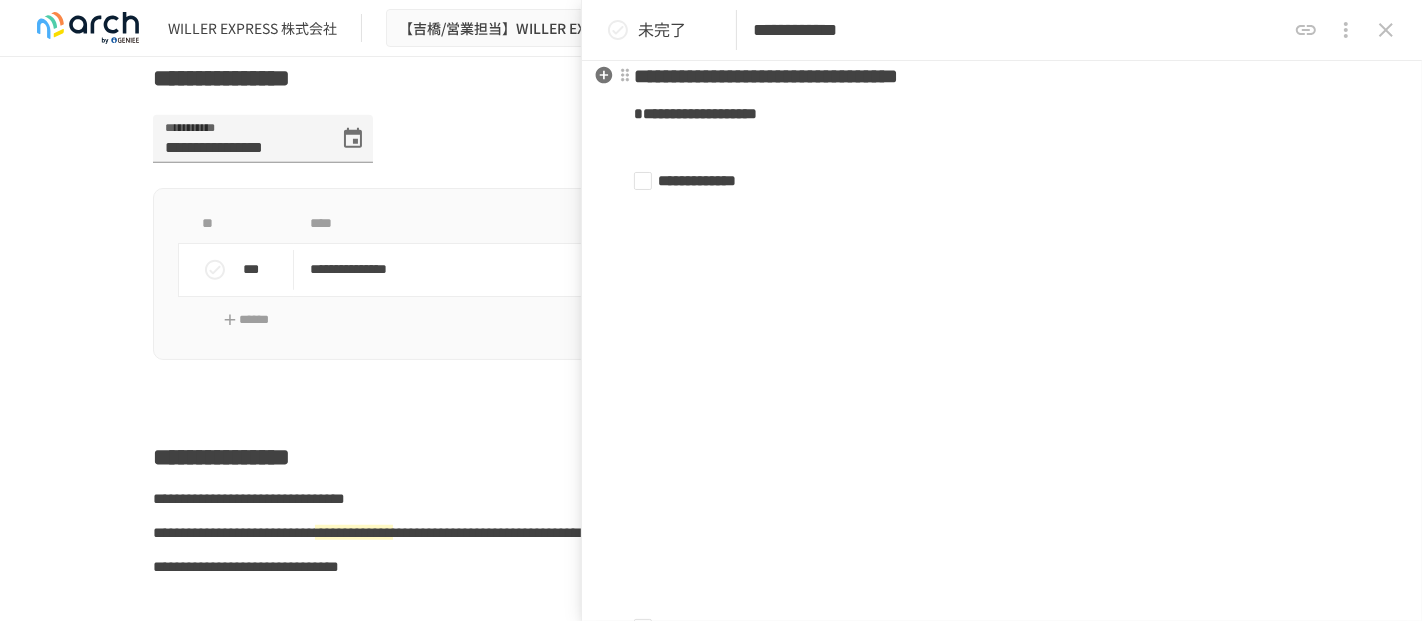 click on "**********" at bounding box center (766, 76) 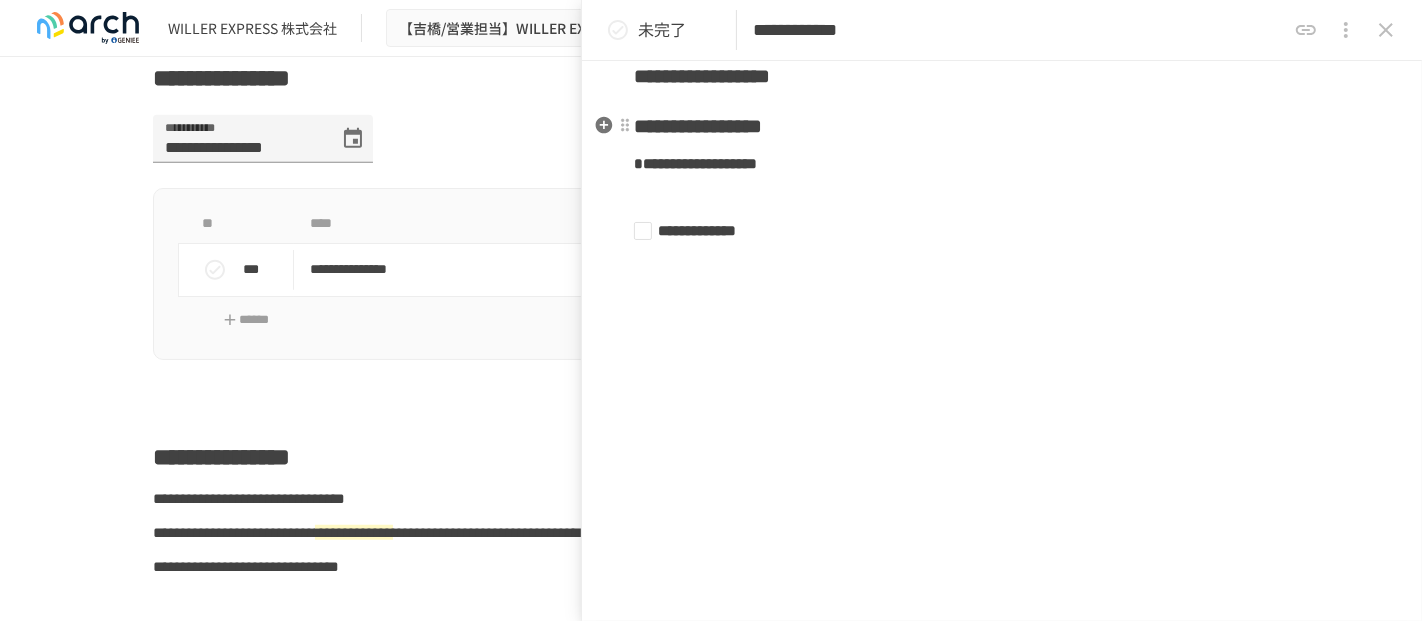 click on "**********" at bounding box center (698, 126) 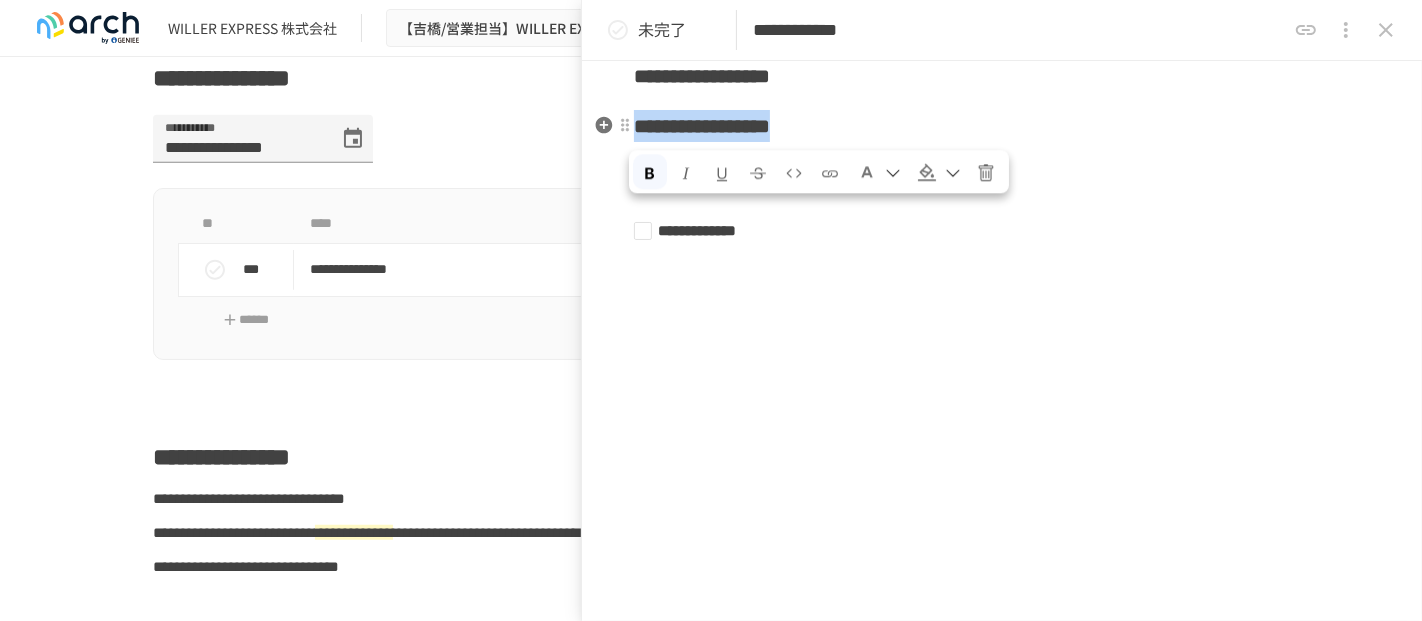 drag, startPoint x: 990, startPoint y: 127, endPoint x: 643, endPoint y: 130, distance: 347.01297 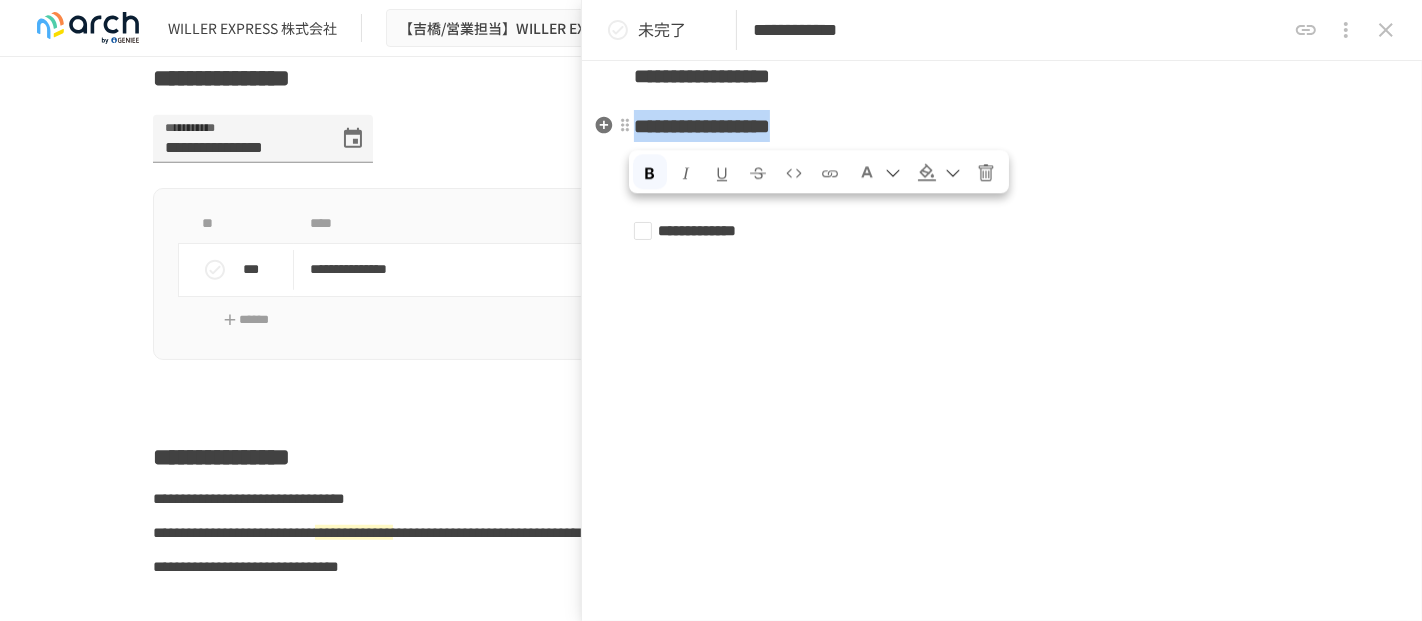 click on "**********" at bounding box center (1002, 126) 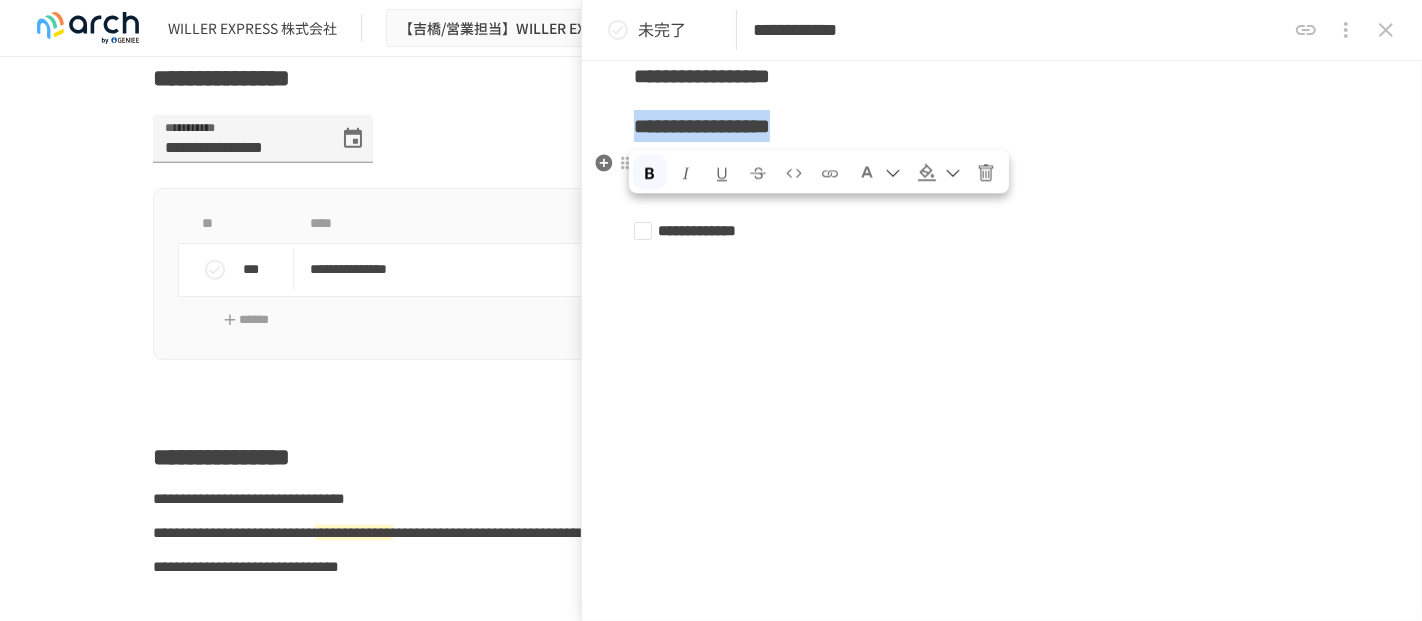 click at bounding box center [927, 173] 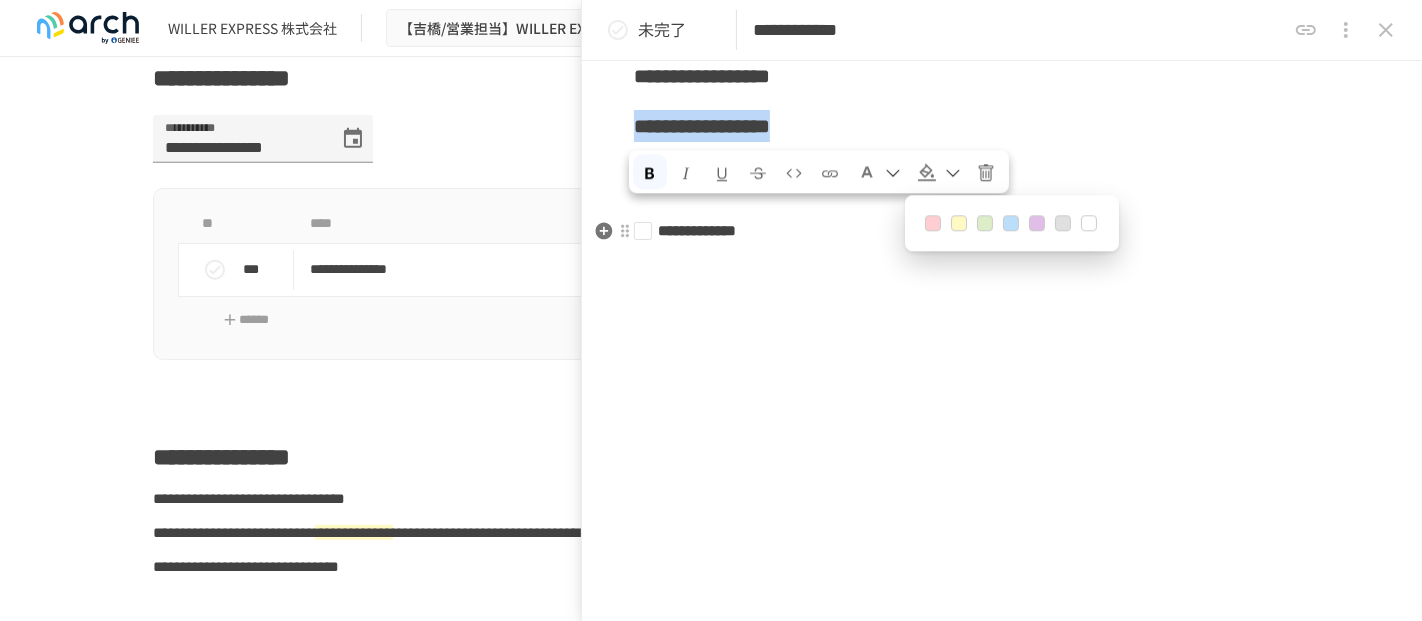 click at bounding box center [985, 224] 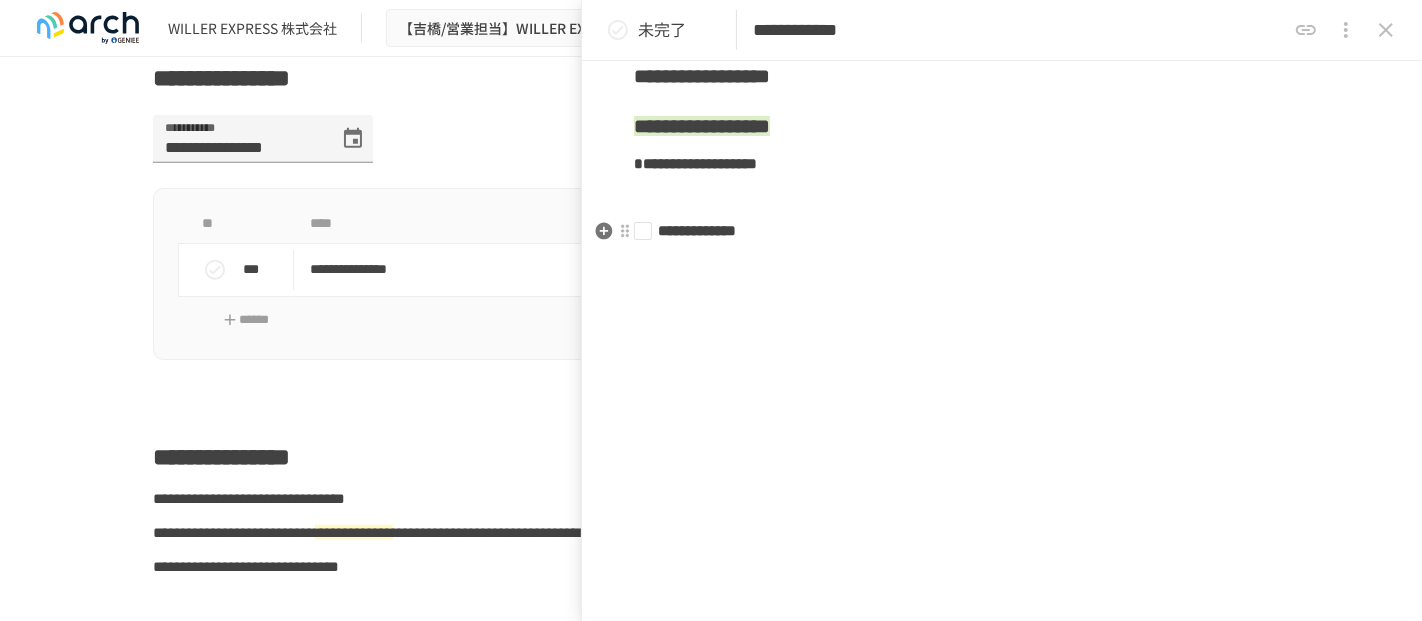 click on "**********" at bounding box center (994, 231) 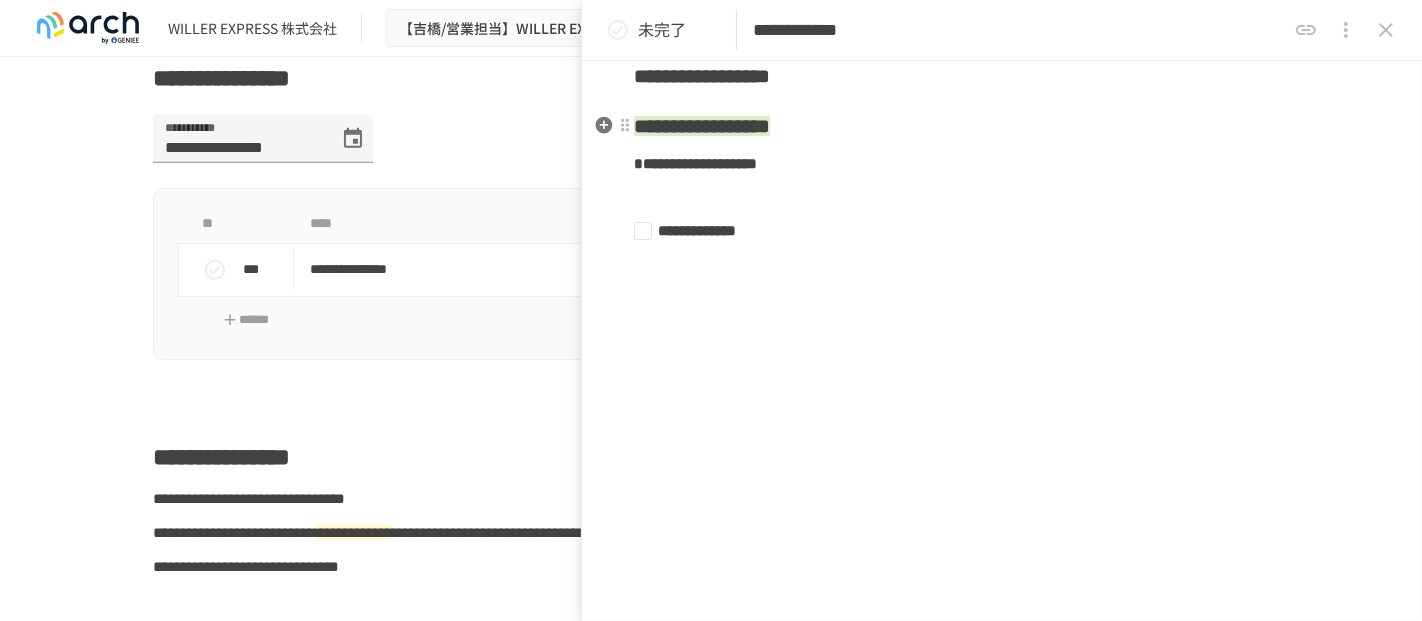 click on "**********" at bounding box center [702, 126] 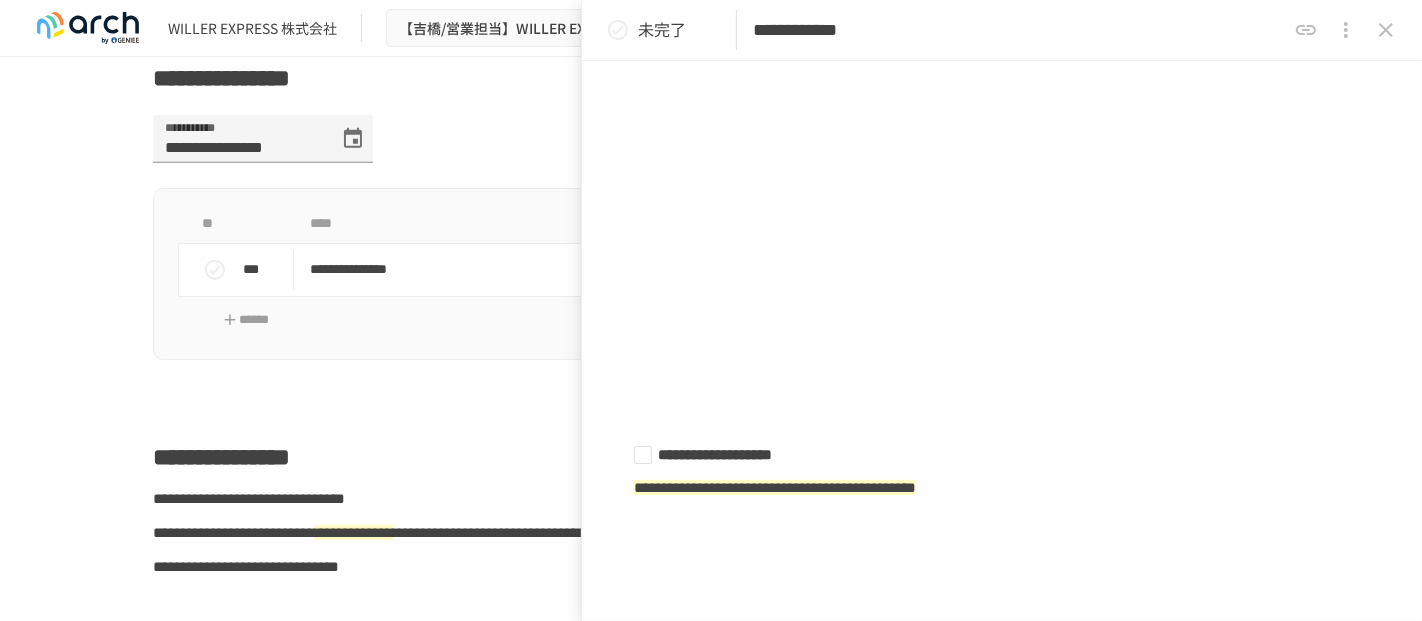 scroll, scrollTop: 277, scrollLeft: 0, axis: vertical 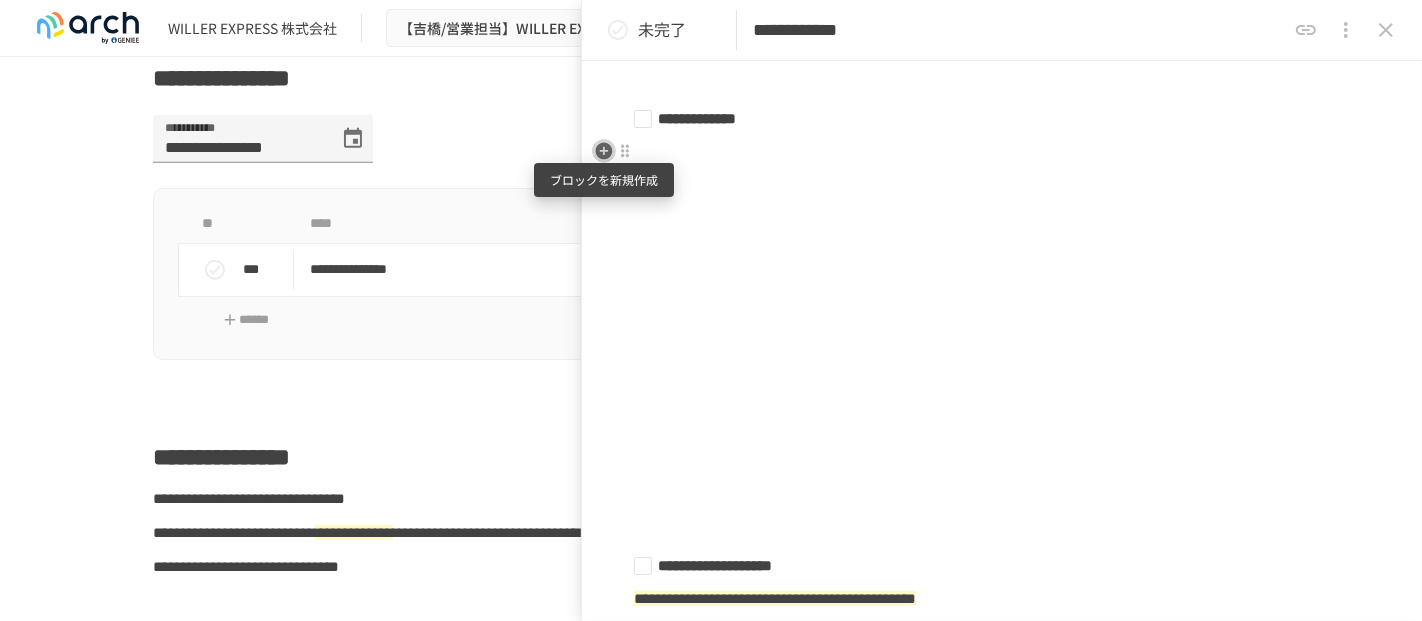 click 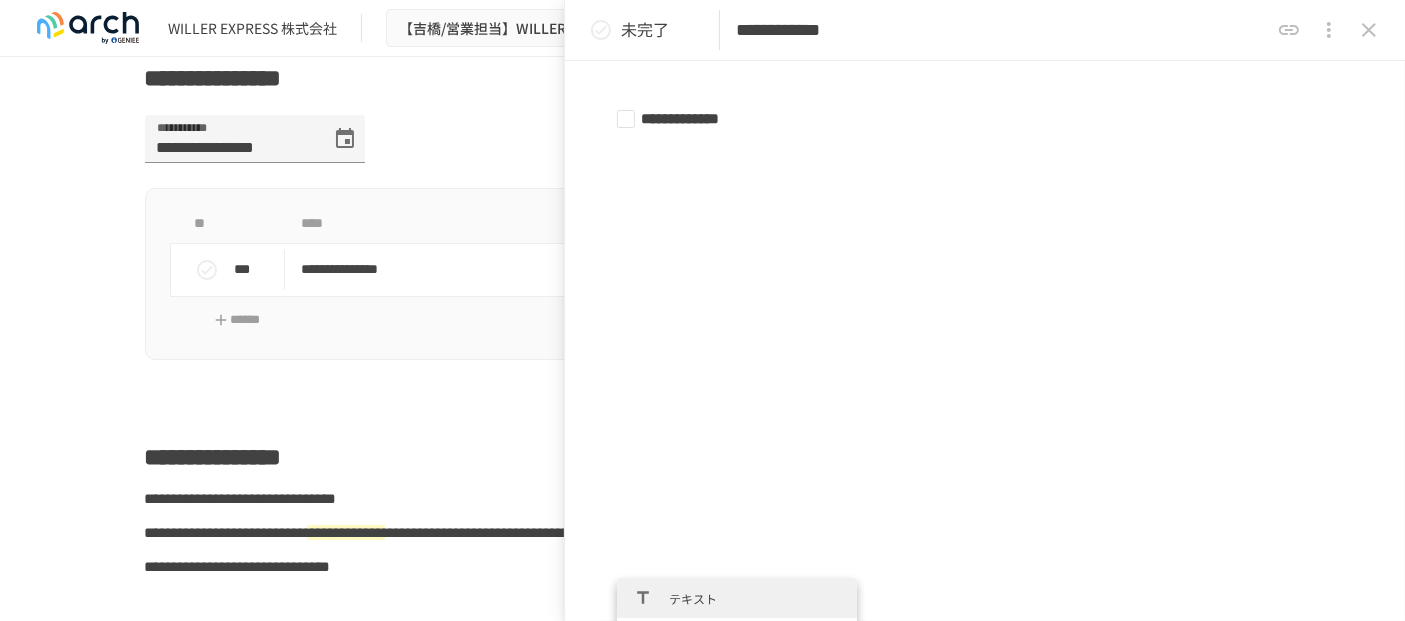 click on "テキスト" at bounding box center (737, 598) 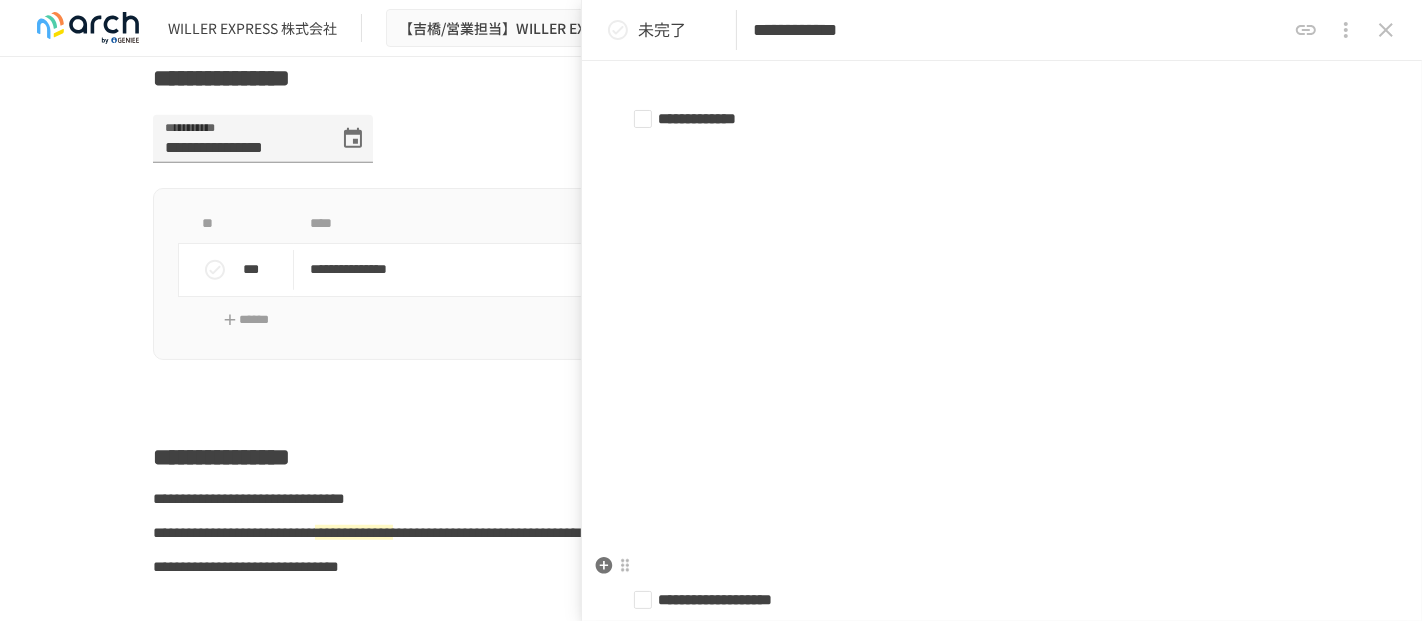 click at bounding box center (1002, 567) 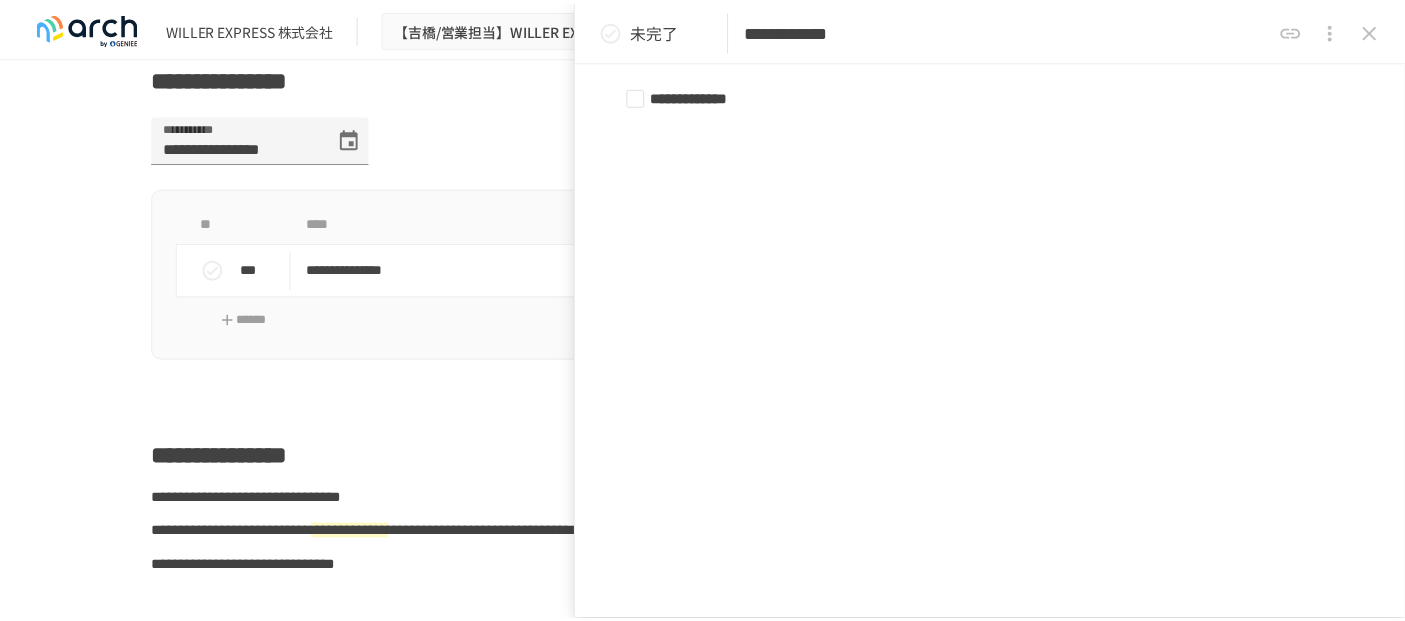 scroll, scrollTop: 334, scrollLeft: 0, axis: vertical 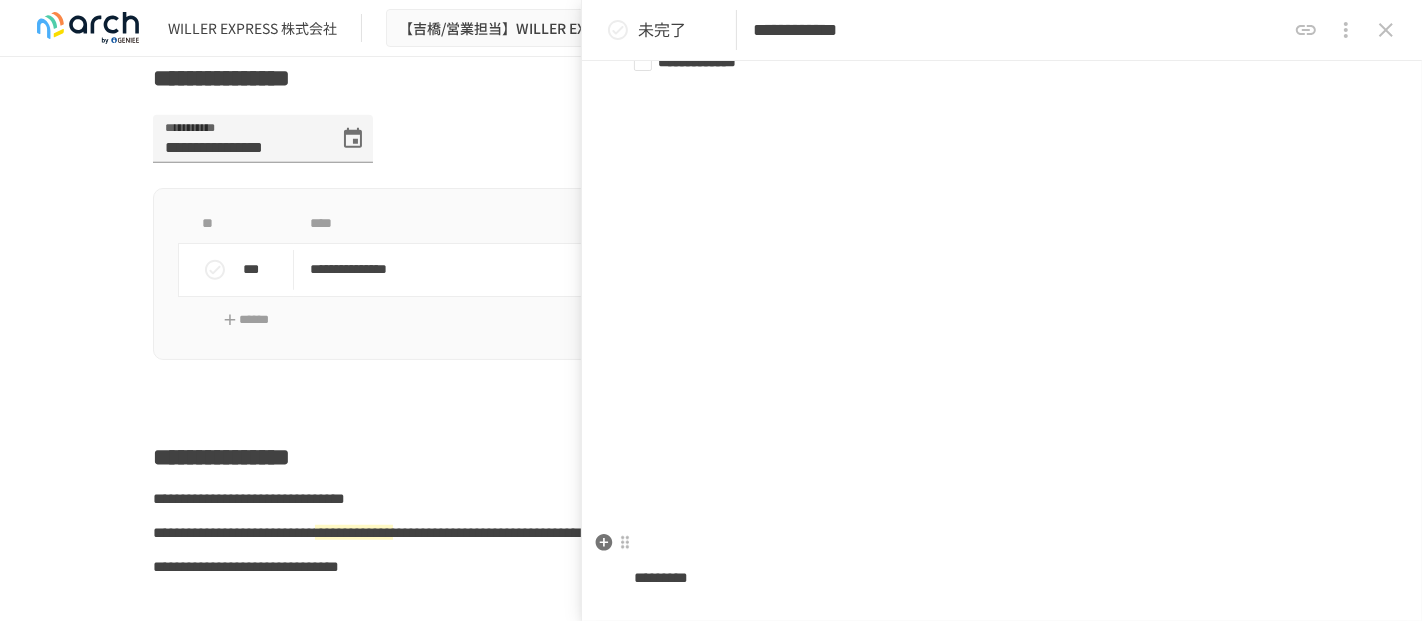 click at bounding box center [1002, 544] 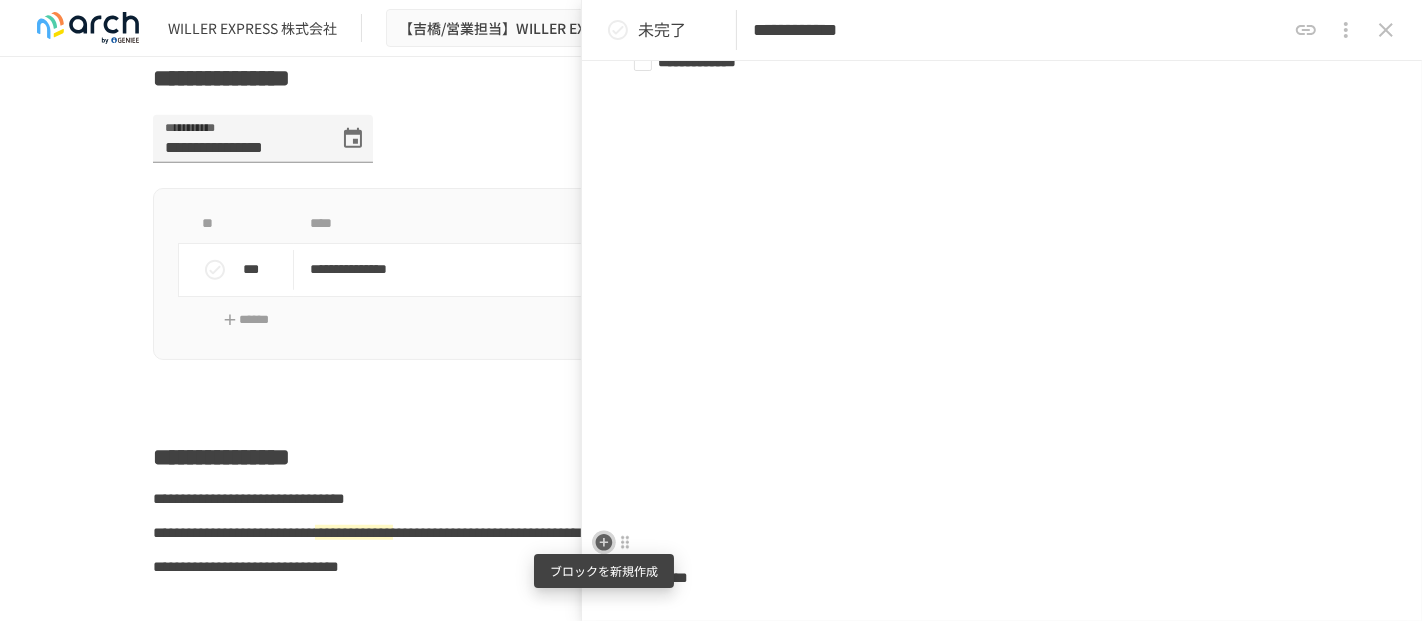 click at bounding box center (604, 543) 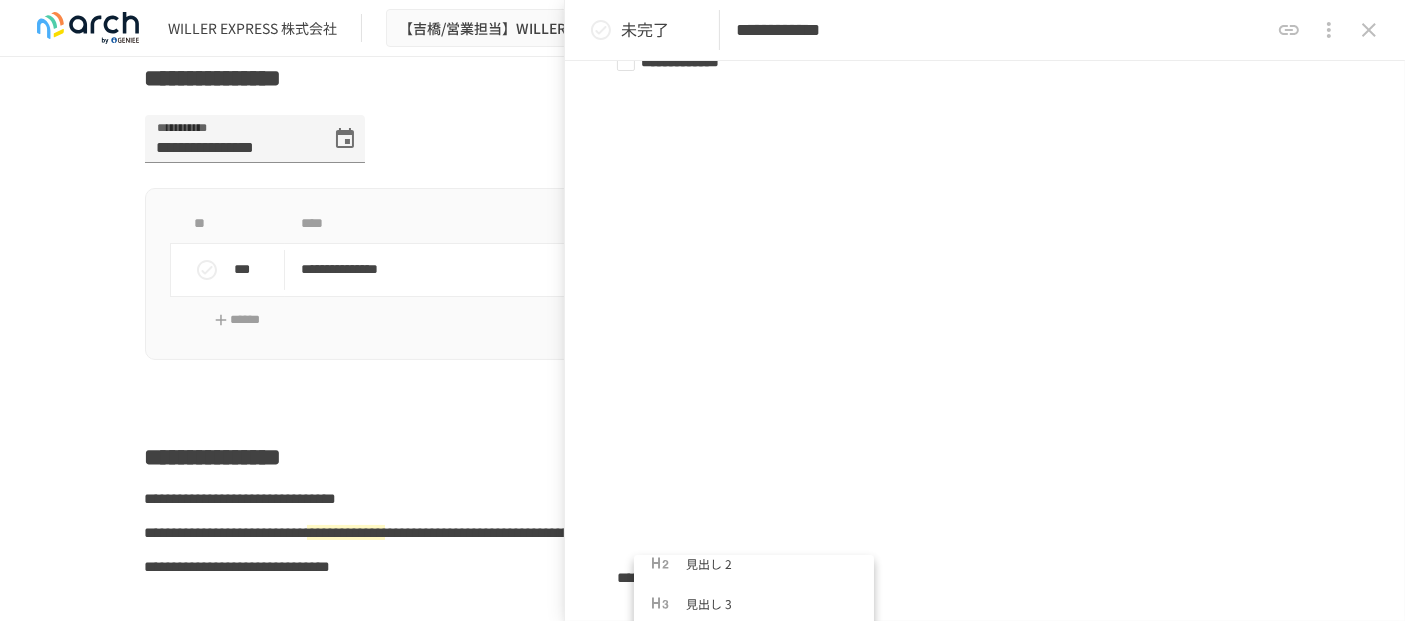 scroll, scrollTop: 222, scrollLeft: 0, axis: vertical 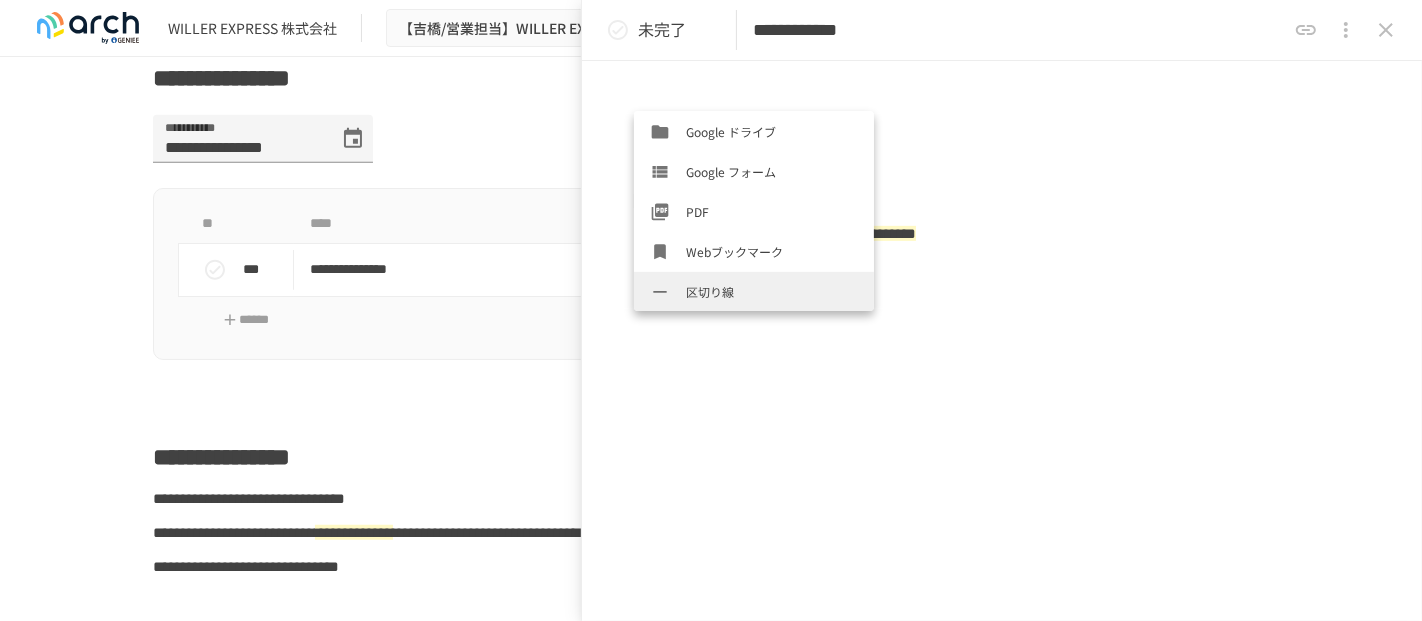 click on "区切り線" at bounding box center [772, 291] 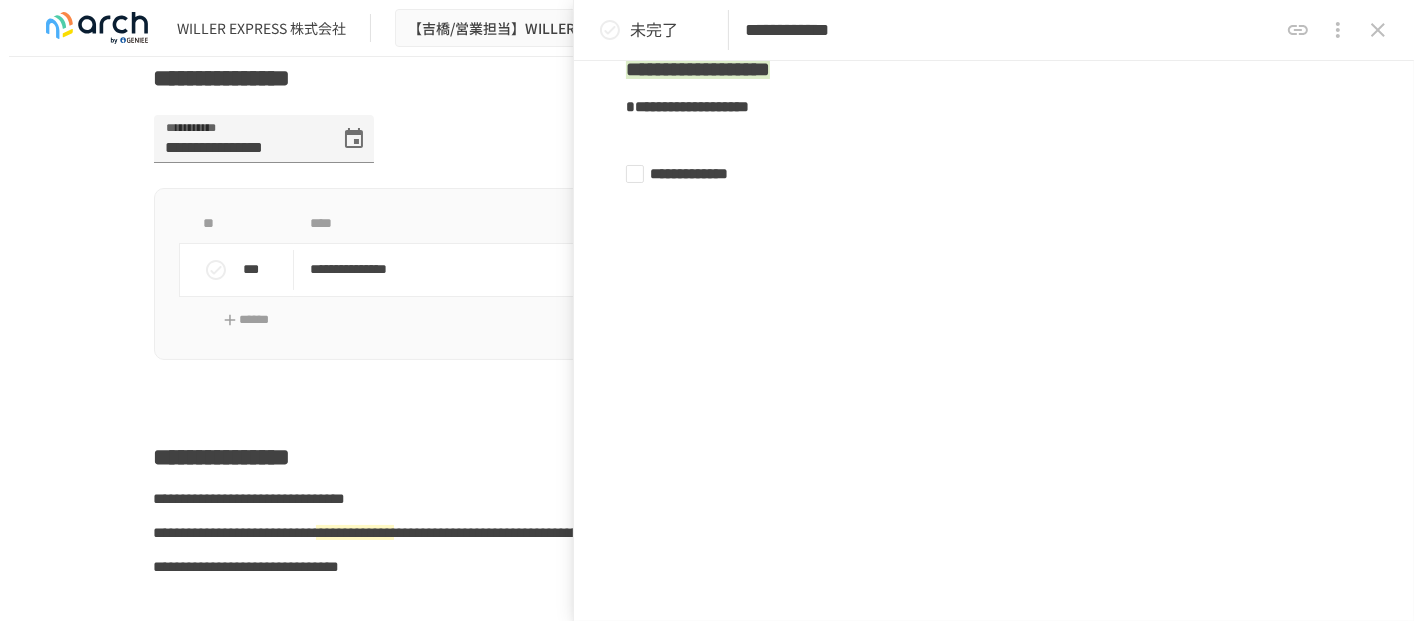 scroll, scrollTop: 0, scrollLeft: 0, axis: both 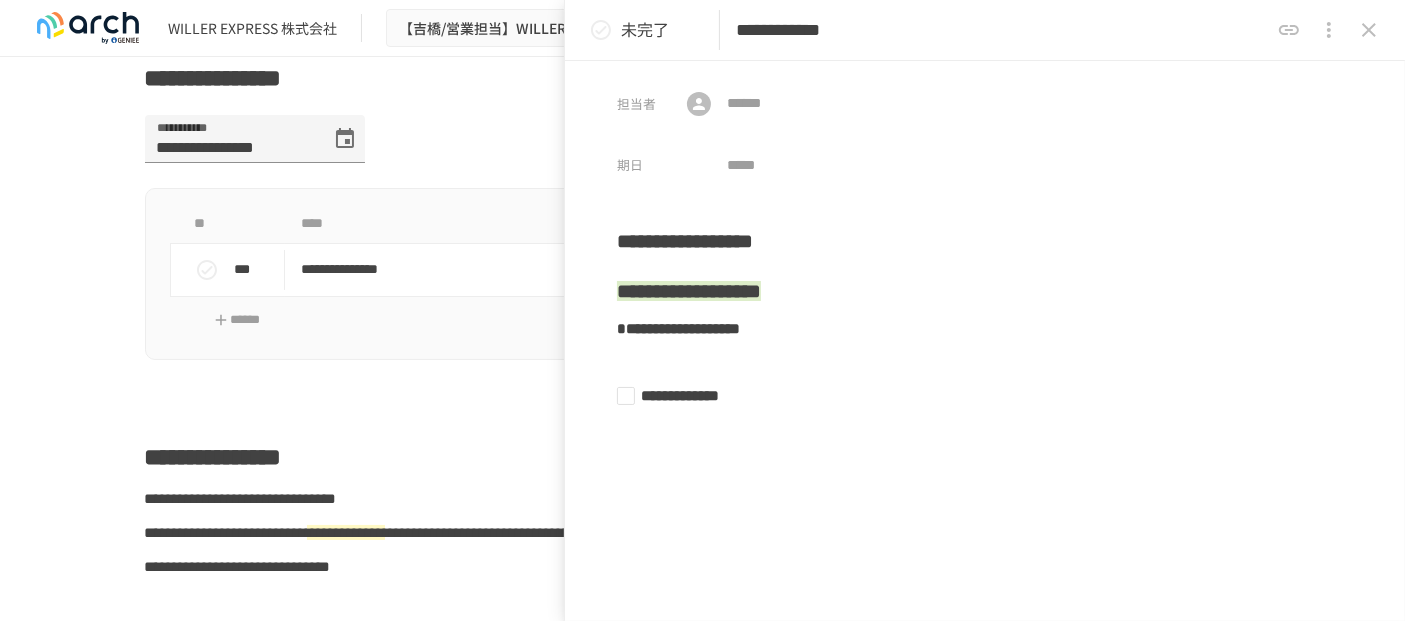 click 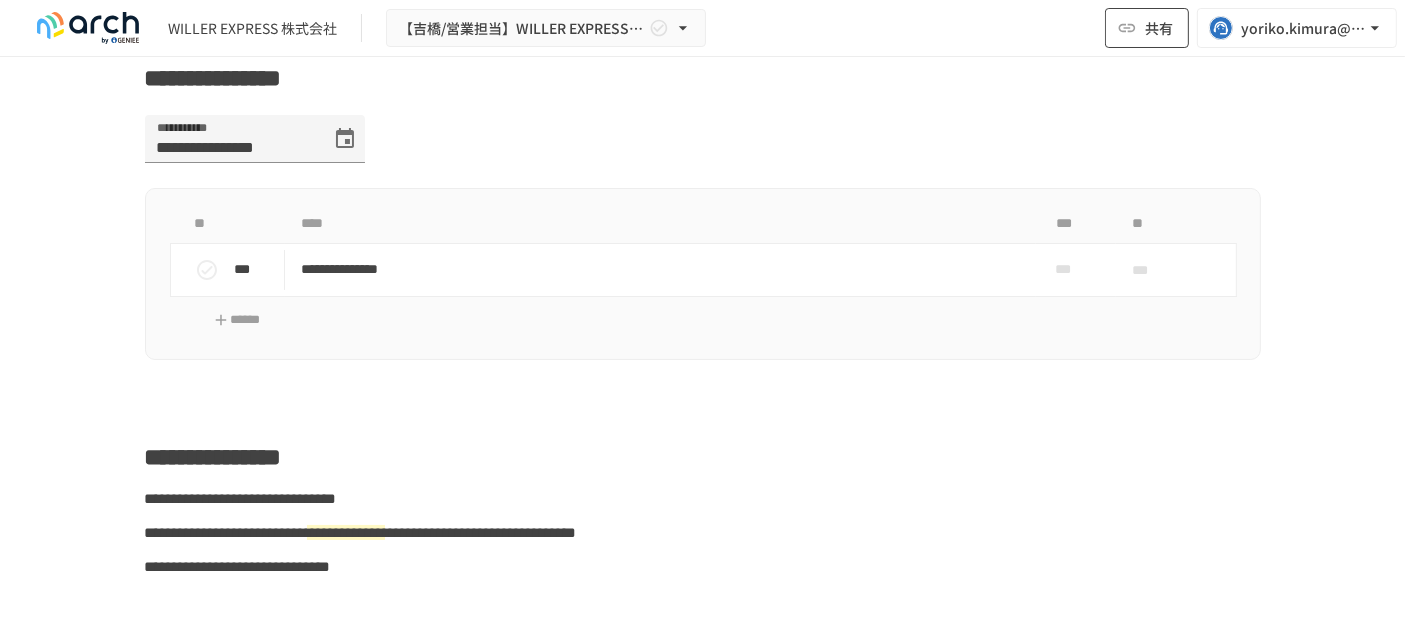 click on "共有" at bounding box center (1159, 28) 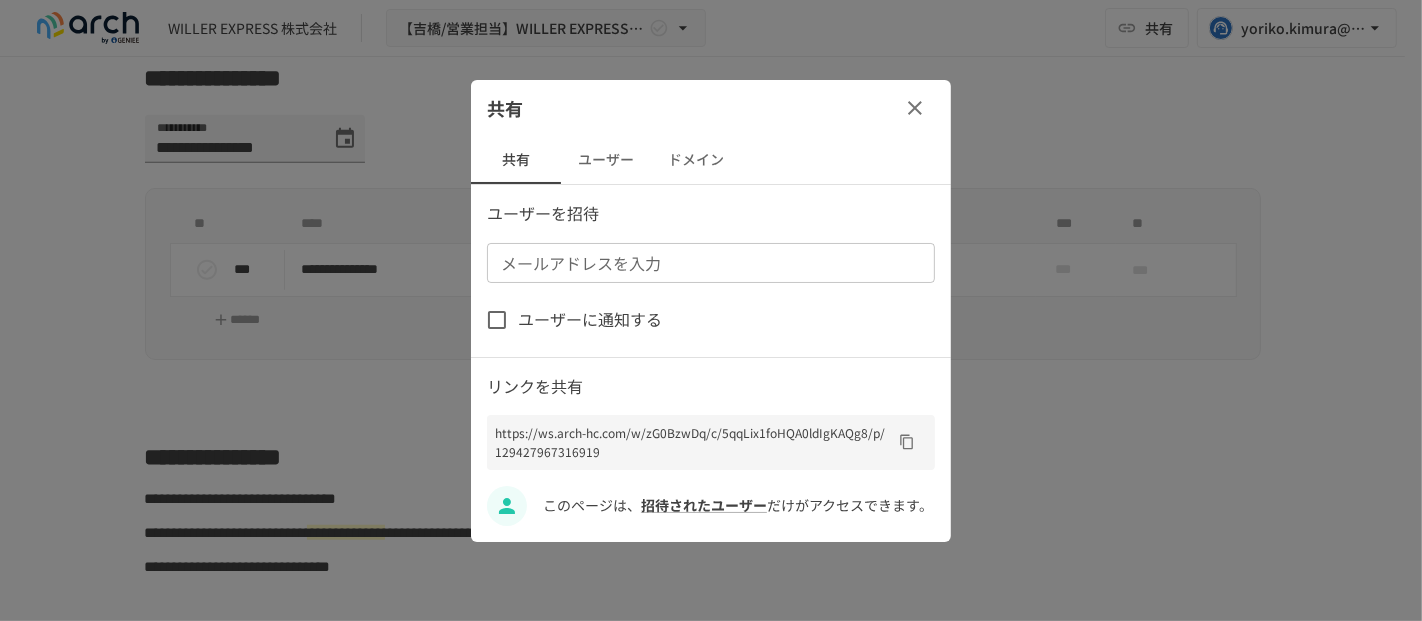 click on "メールアドレスを入力" at bounding box center [709, 263] 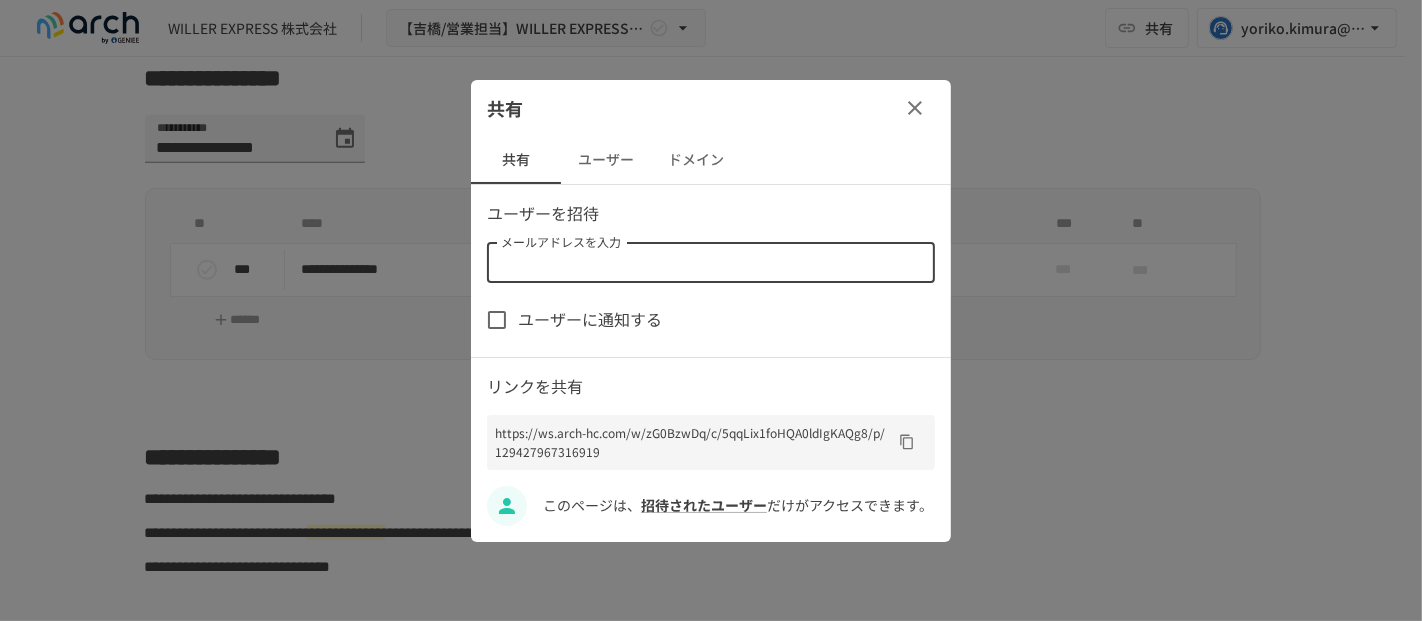 paste on "**********" 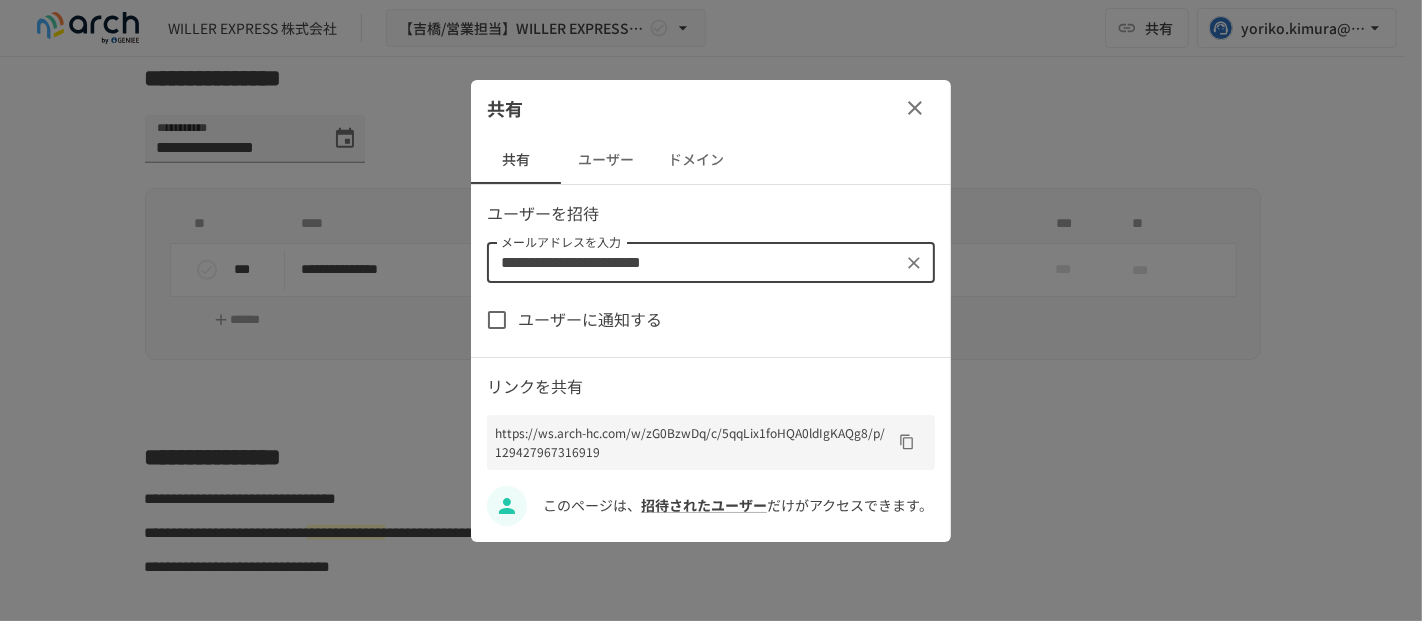 type on "**********" 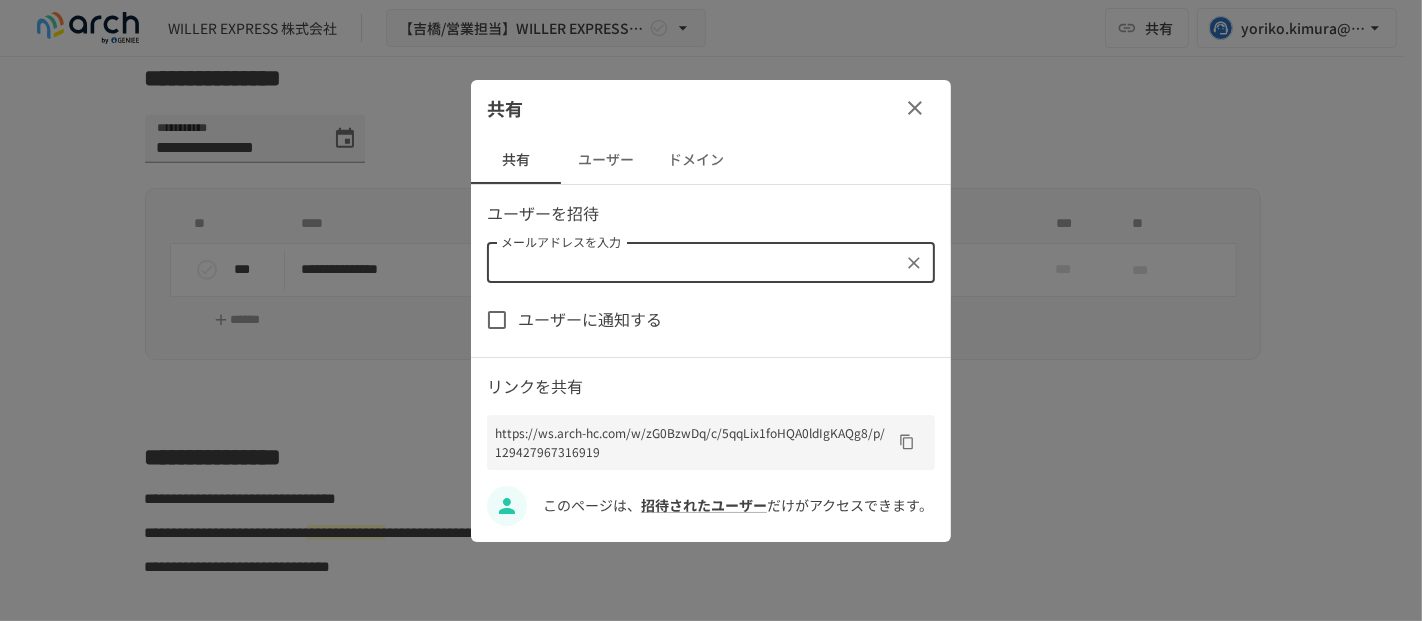 click on "ユーザー" at bounding box center [606, 160] 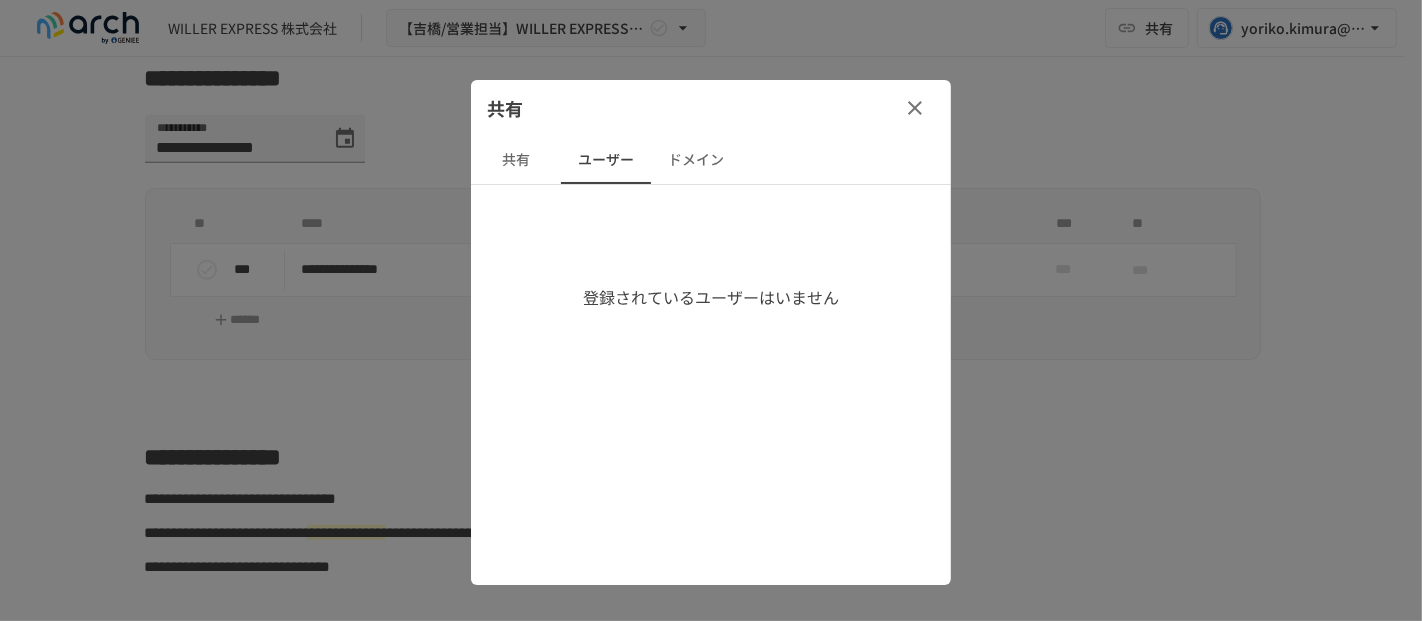 click on "共有" at bounding box center (516, 160) 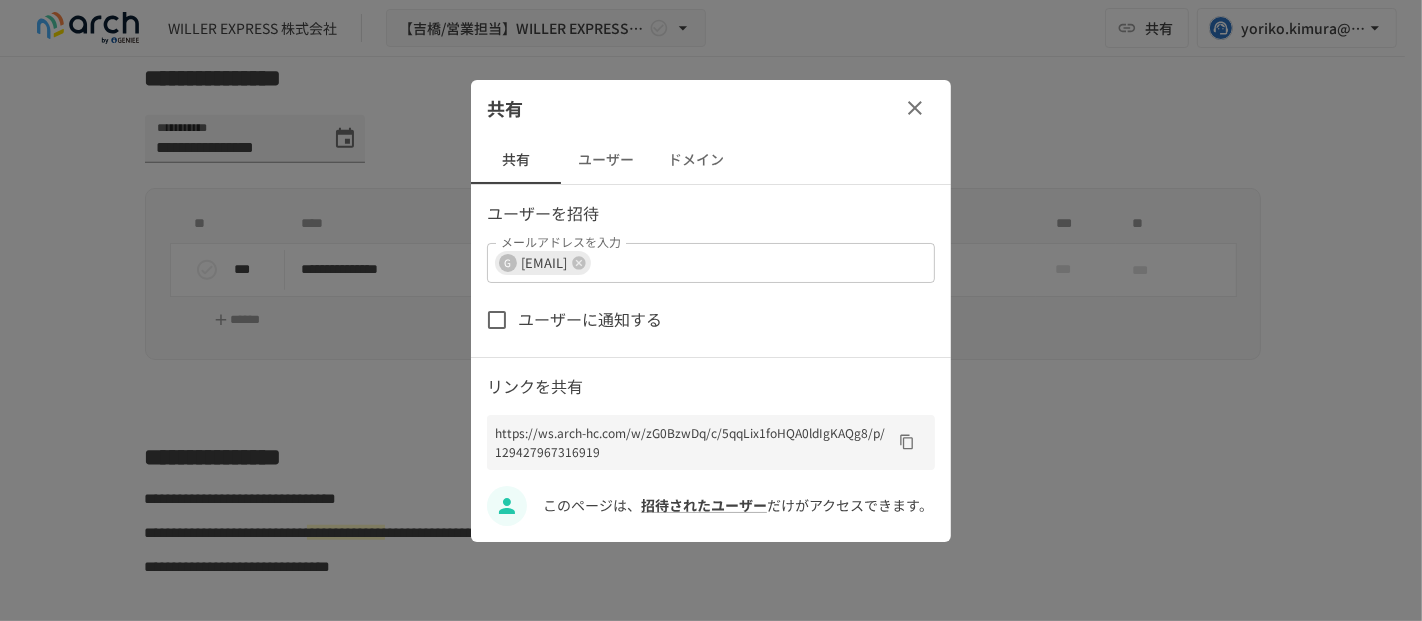 click on "ユーザーに通知する" at bounding box center (590, 320) 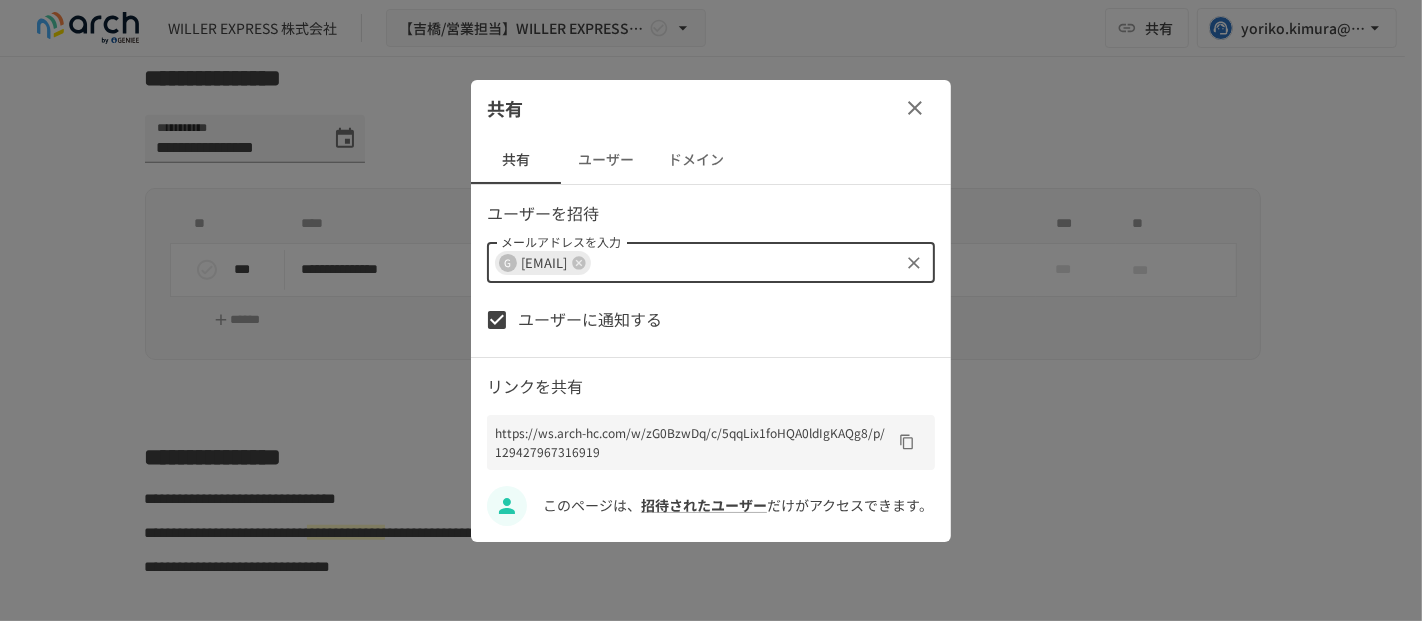 click on "メールアドレスを入力" at bounding box center (744, 263) 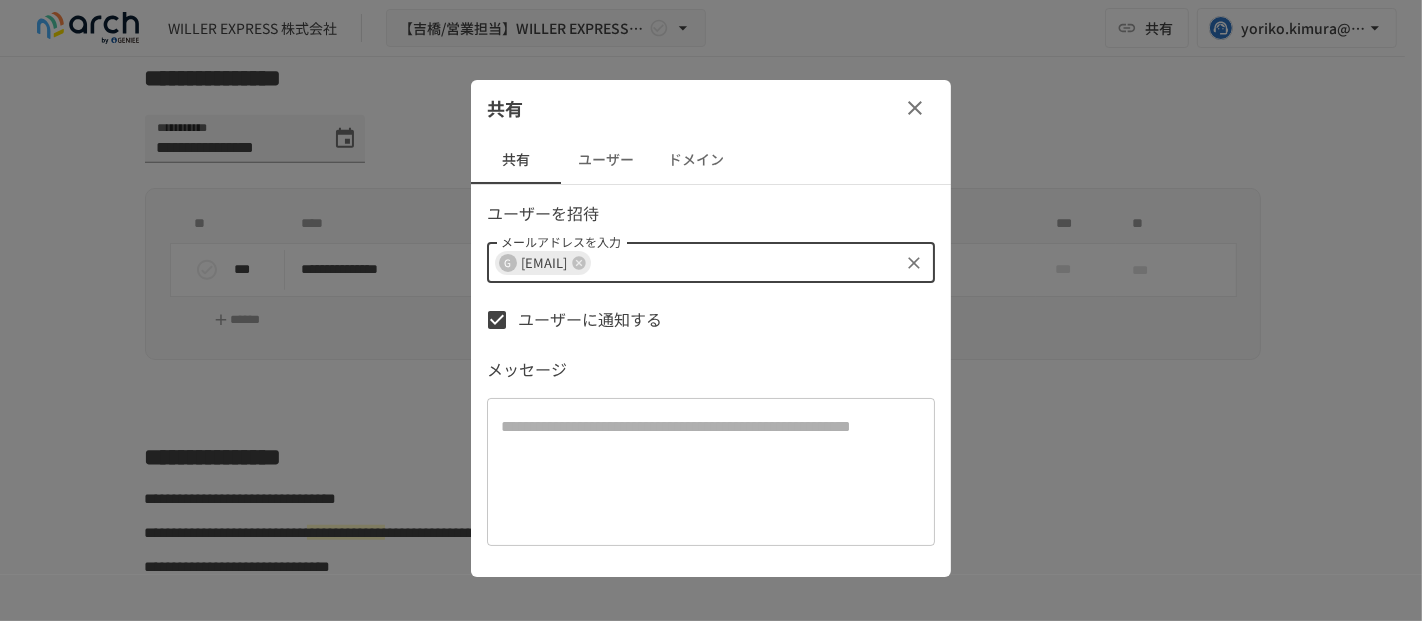 click at bounding box center (711, 472) 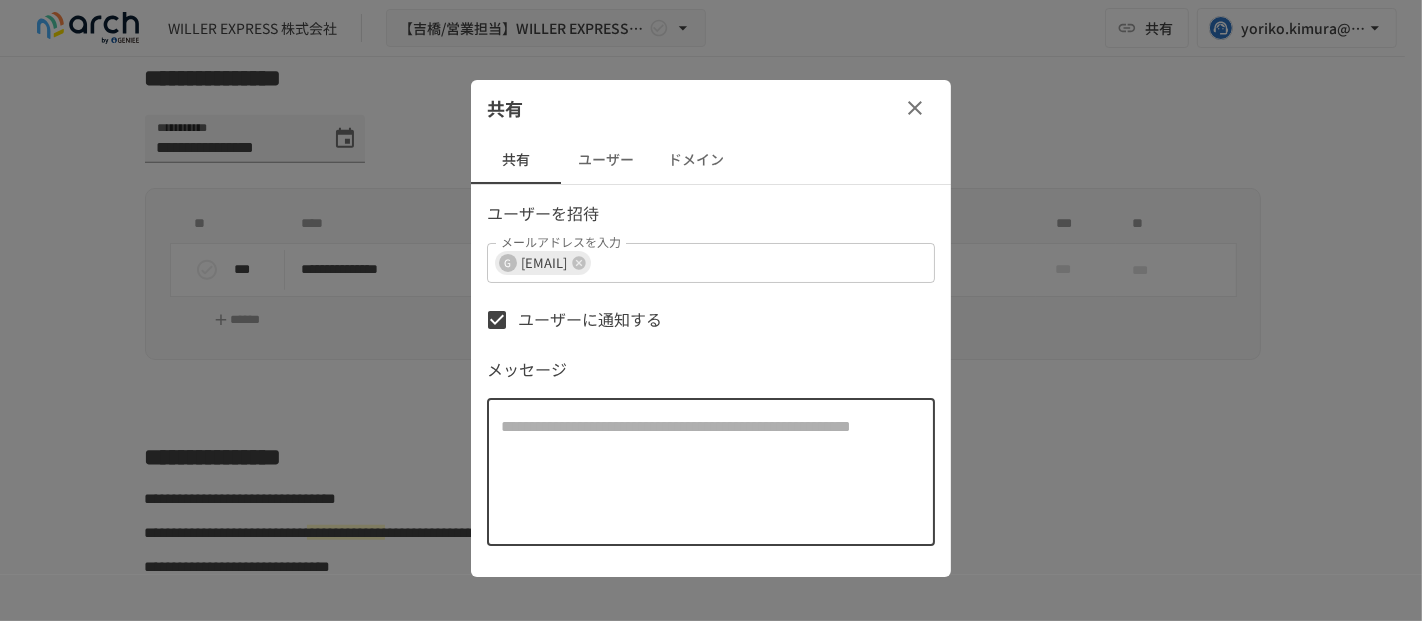paste on "**********" 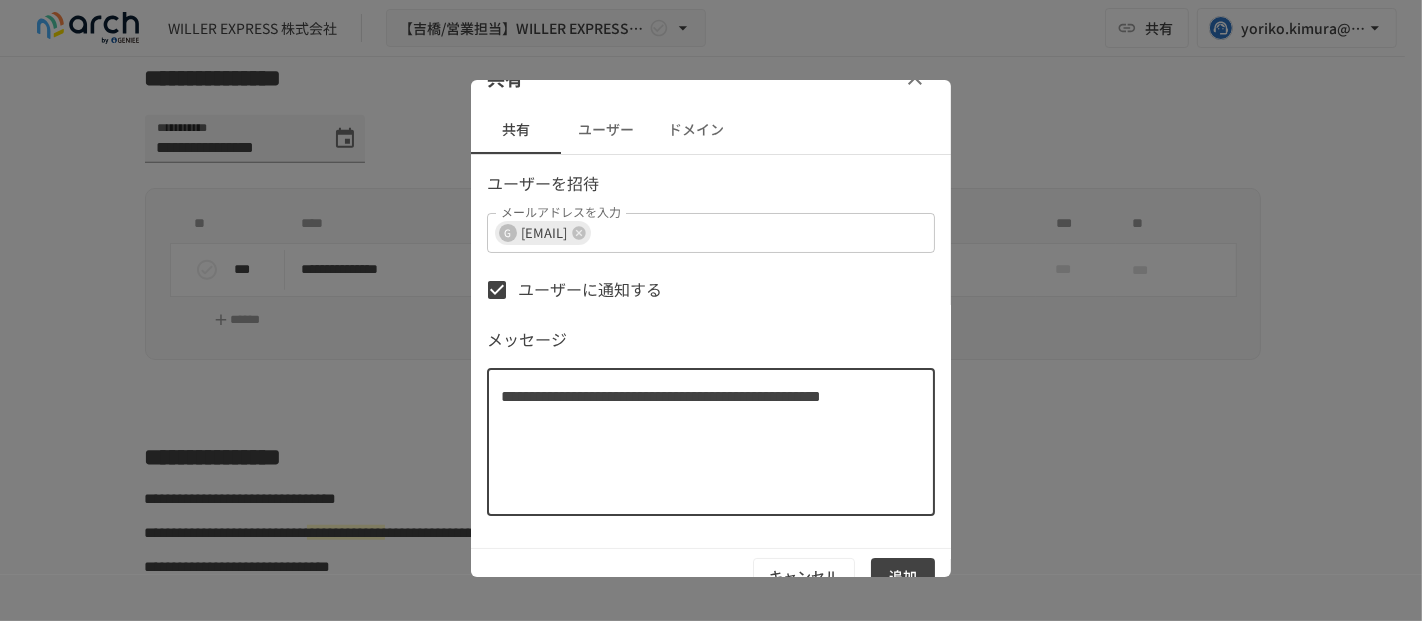 scroll, scrollTop: 57, scrollLeft: 0, axis: vertical 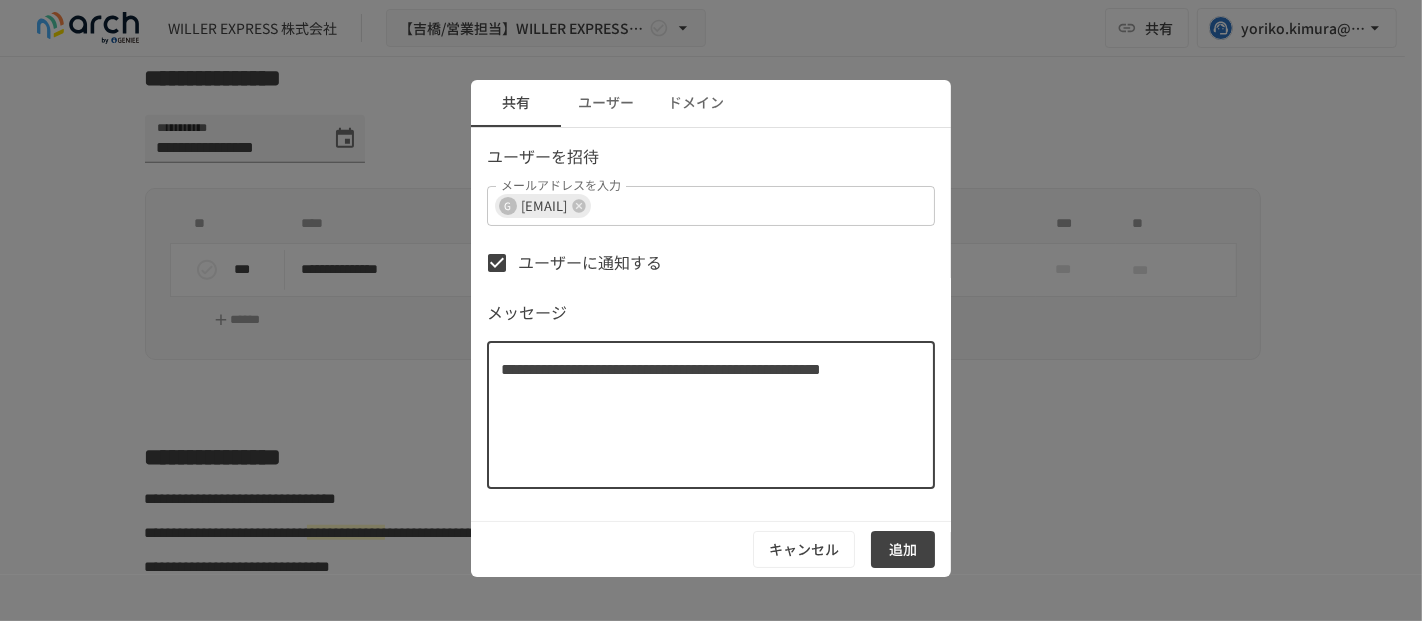 type on "**********" 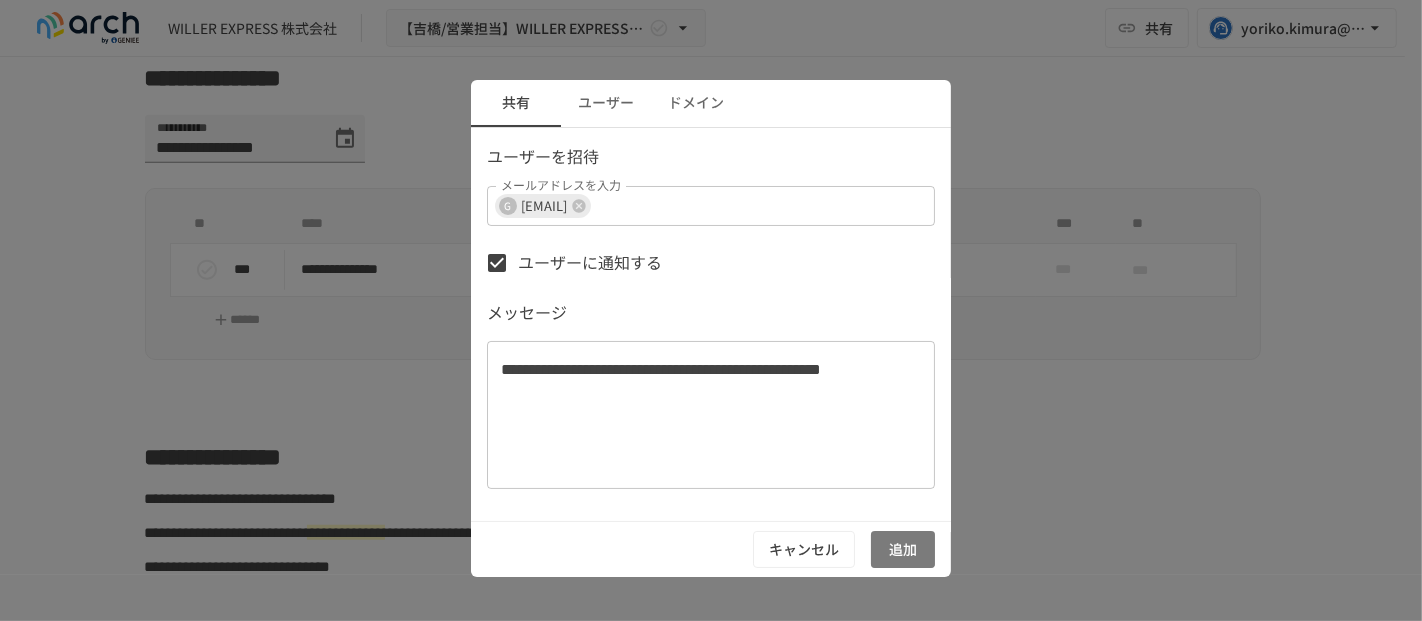 click on "追加" at bounding box center [903, 549] 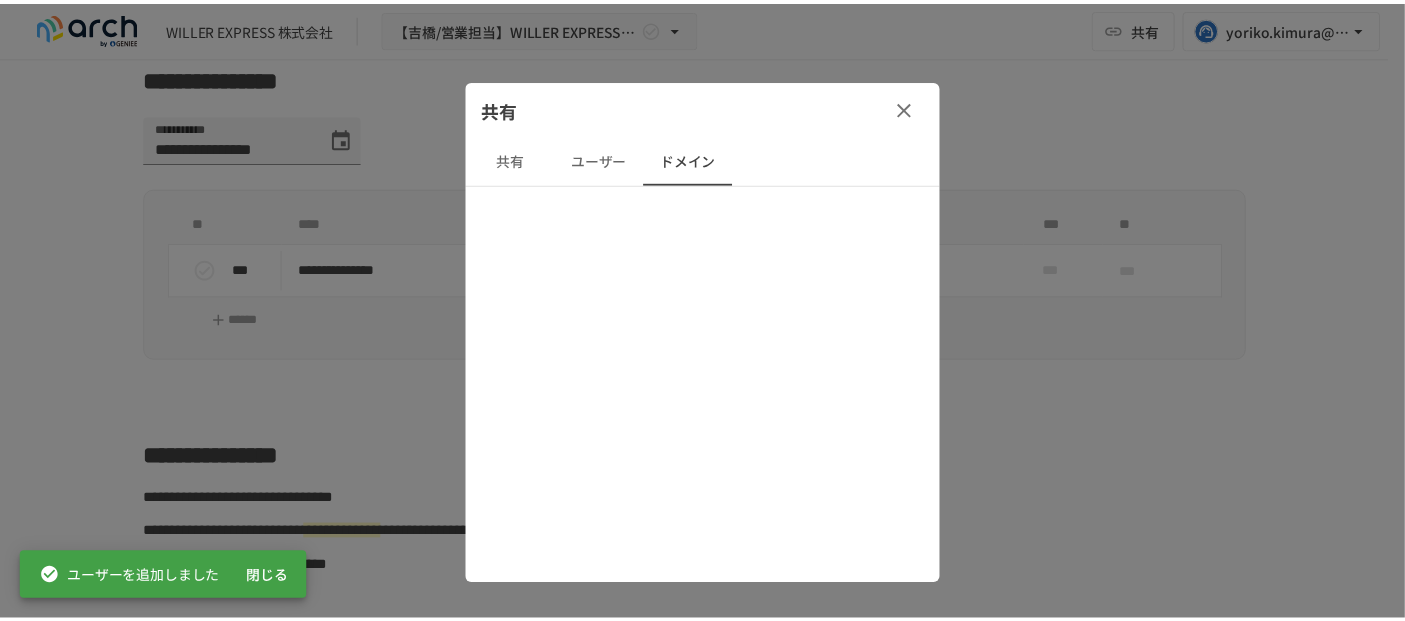 scroll, scrollTop: 0, scrollLeft: 0, axis: both 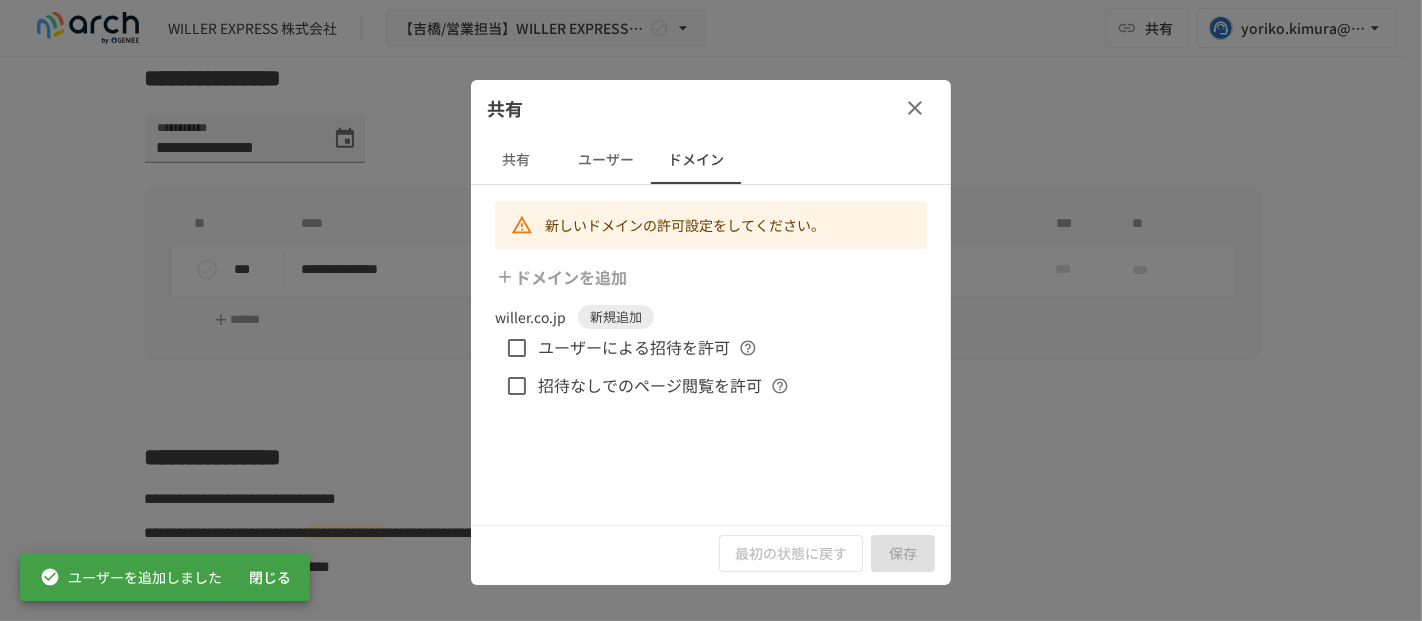 click on "ユーザーによる招待を許可" at bounding box center [634, 348] 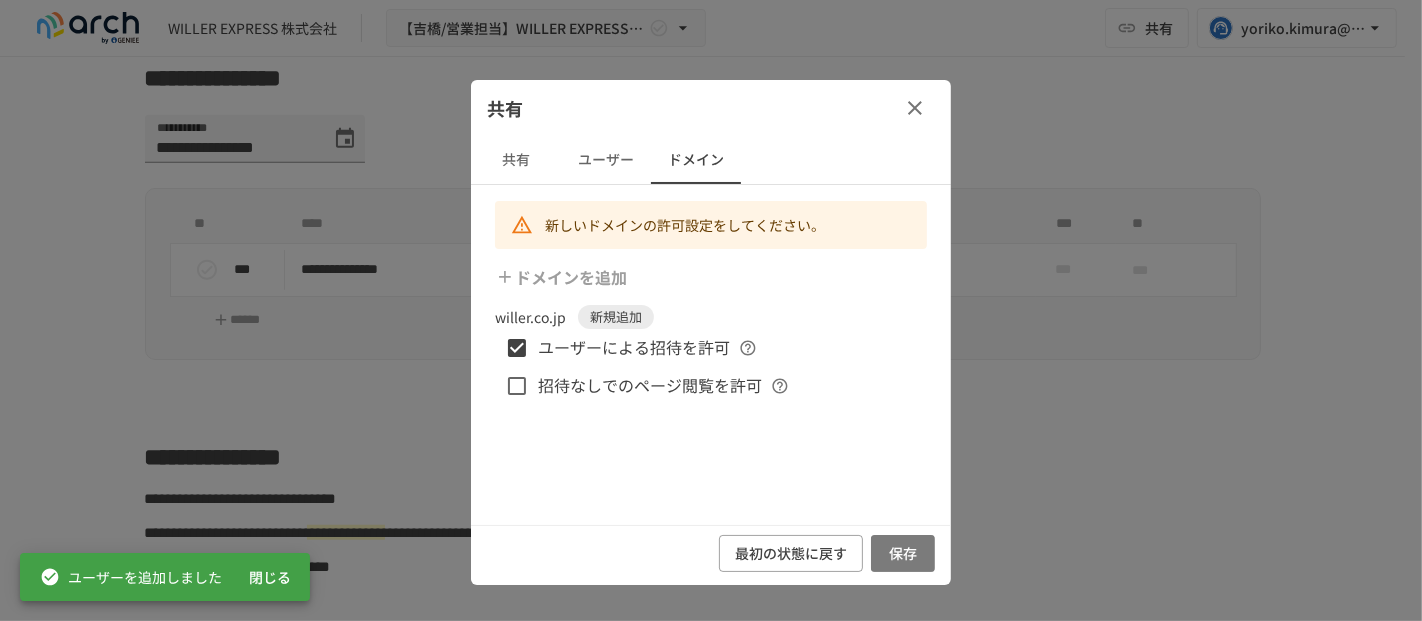 click on "保存" at bounding box center (903, 553) 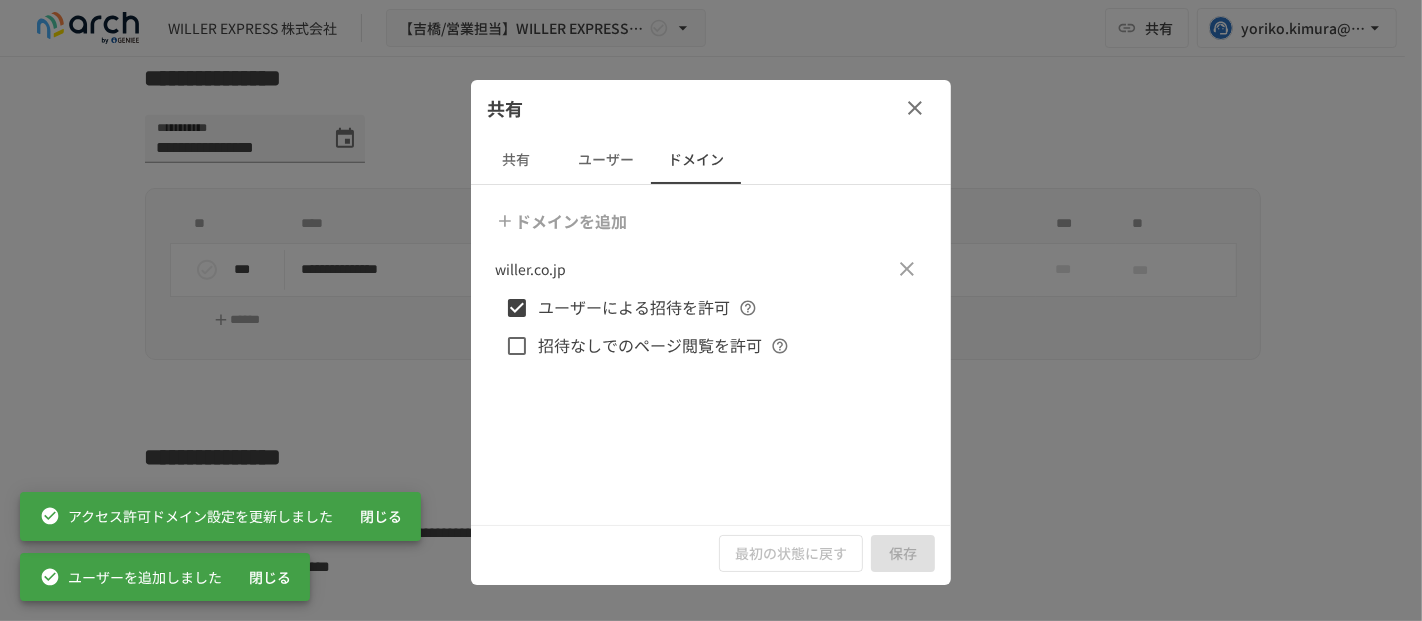 click 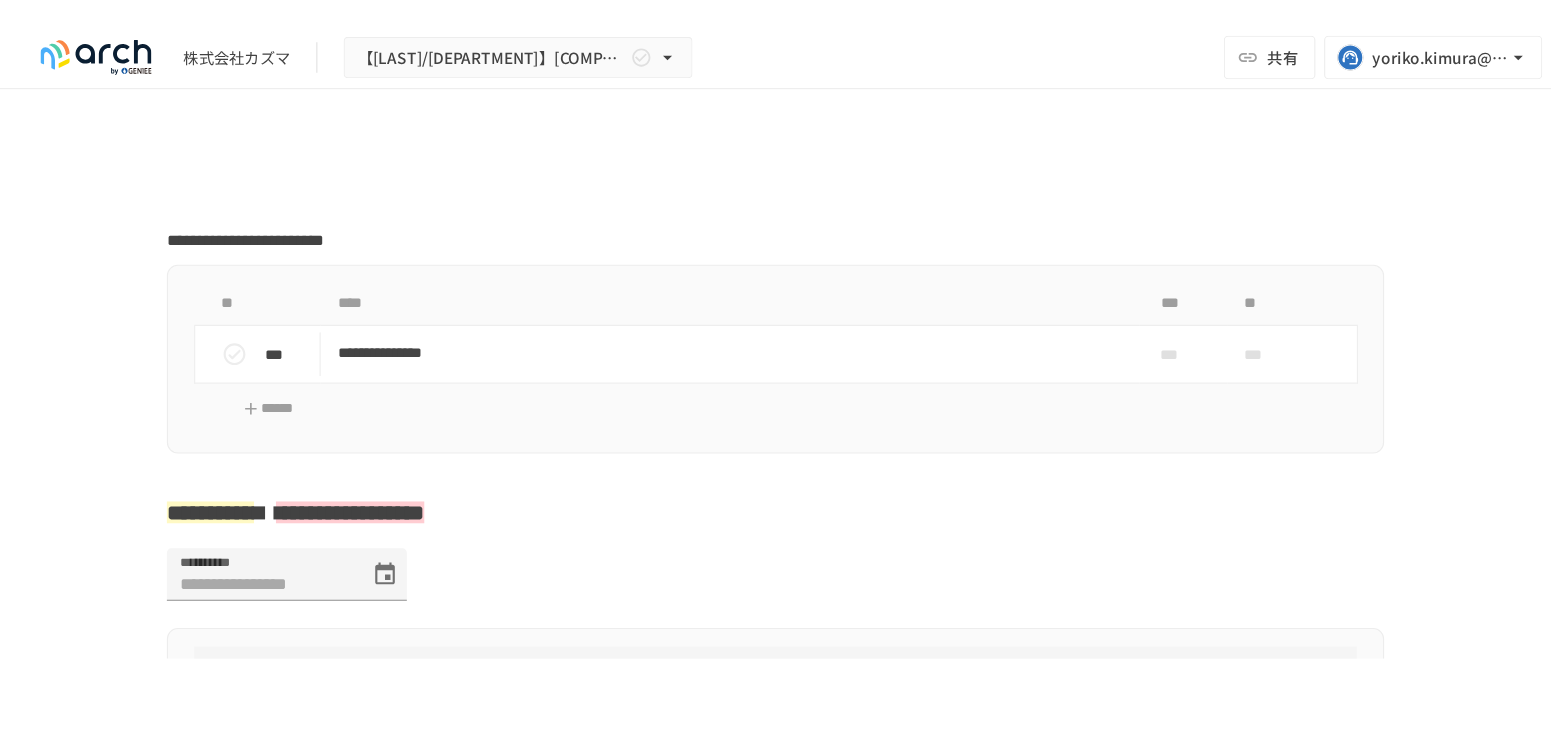 scroll, scrollTop: 0, scrollLeft: 0, axis: both 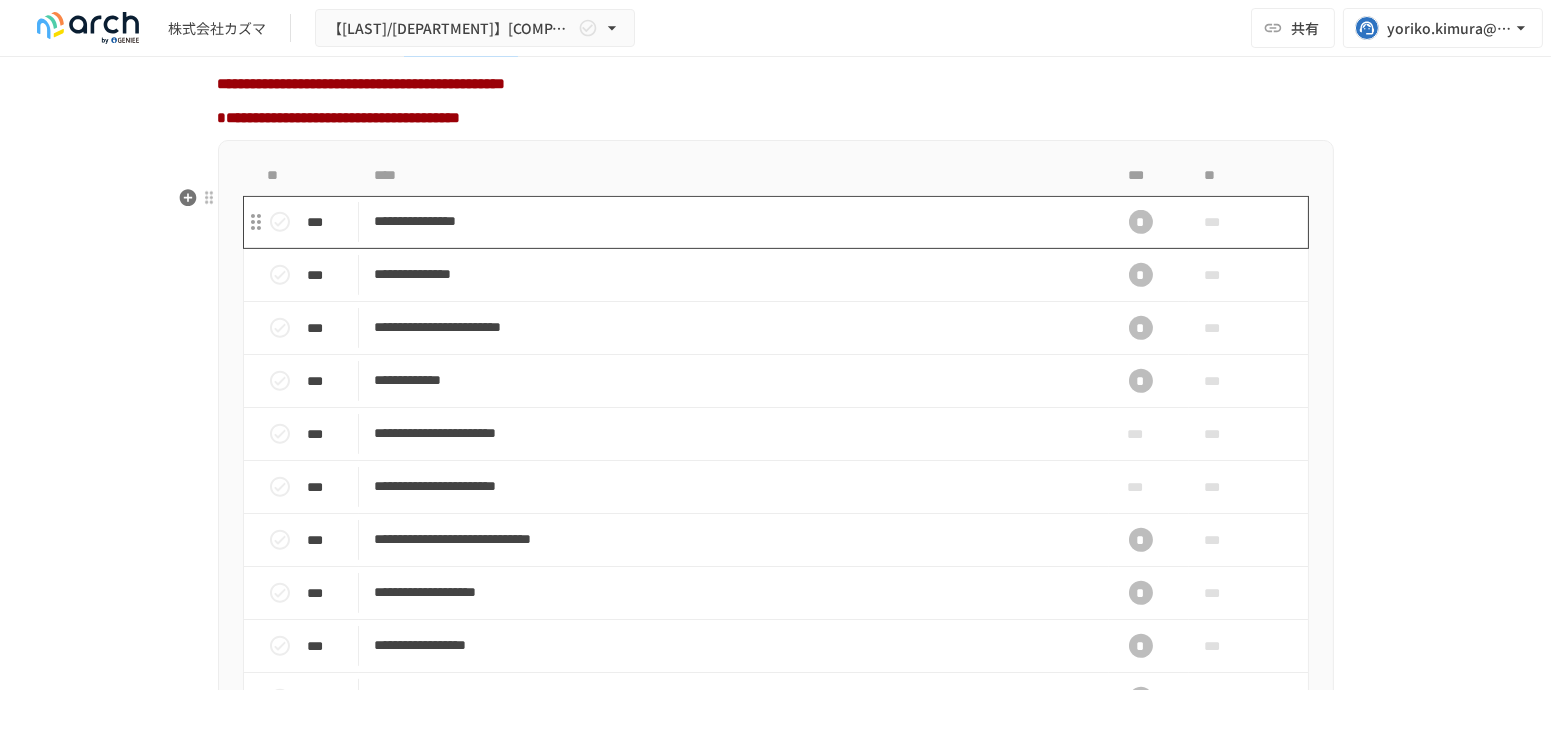 click on "**********" at bounding box center [734, 221] 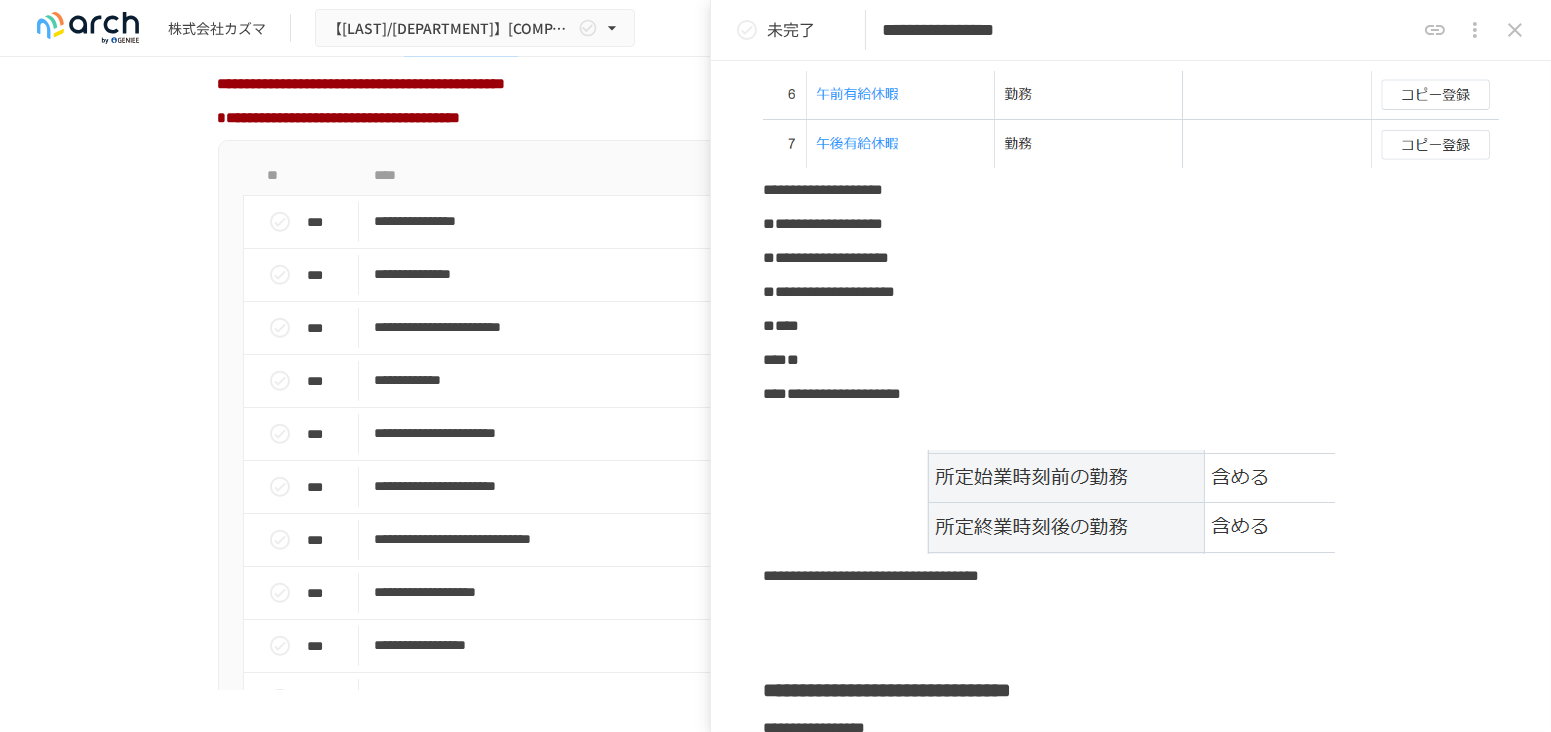 scroll, scrollTop: 333, scrollLeft: 0, axis: vertical 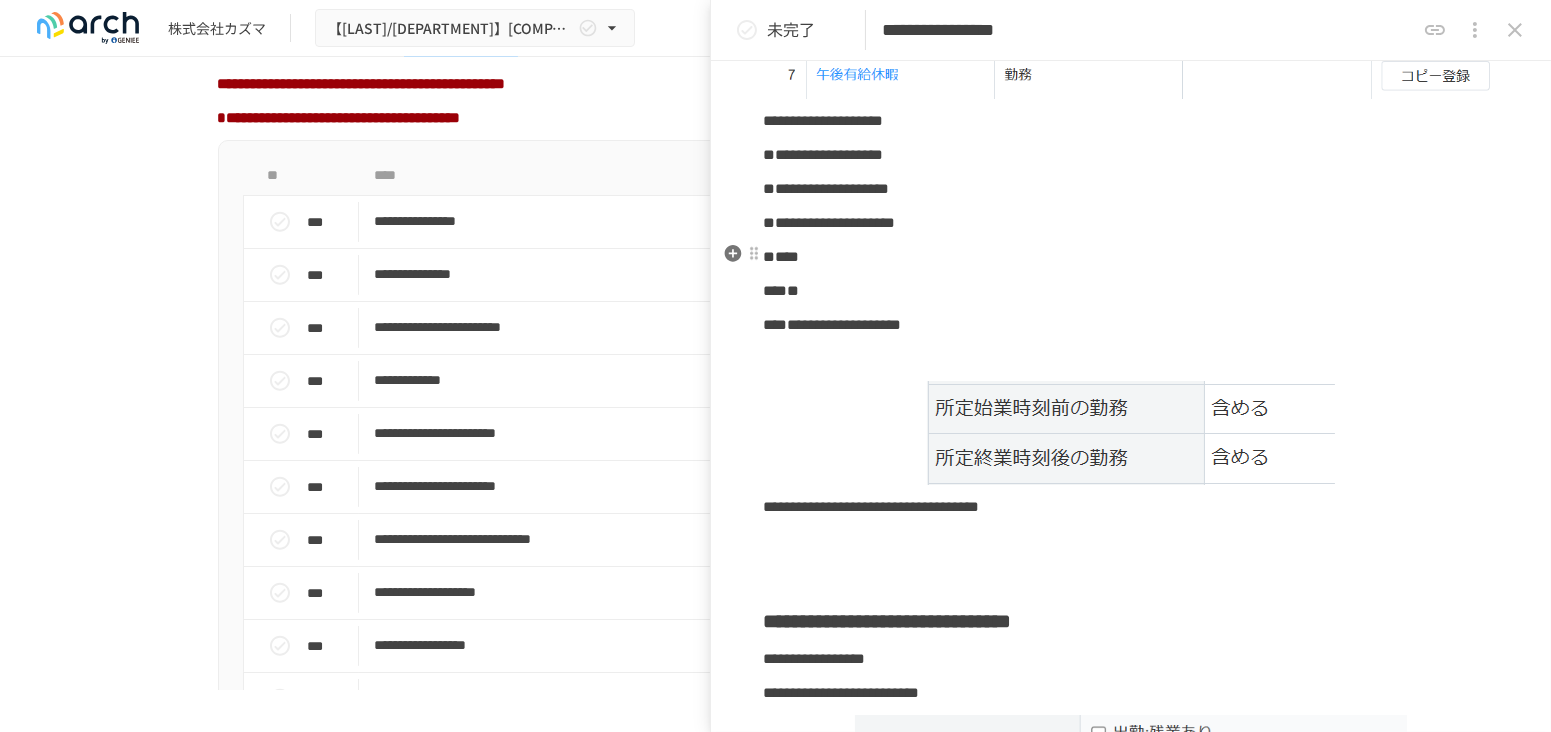 click on "****" at bounding box center (1131, 257) 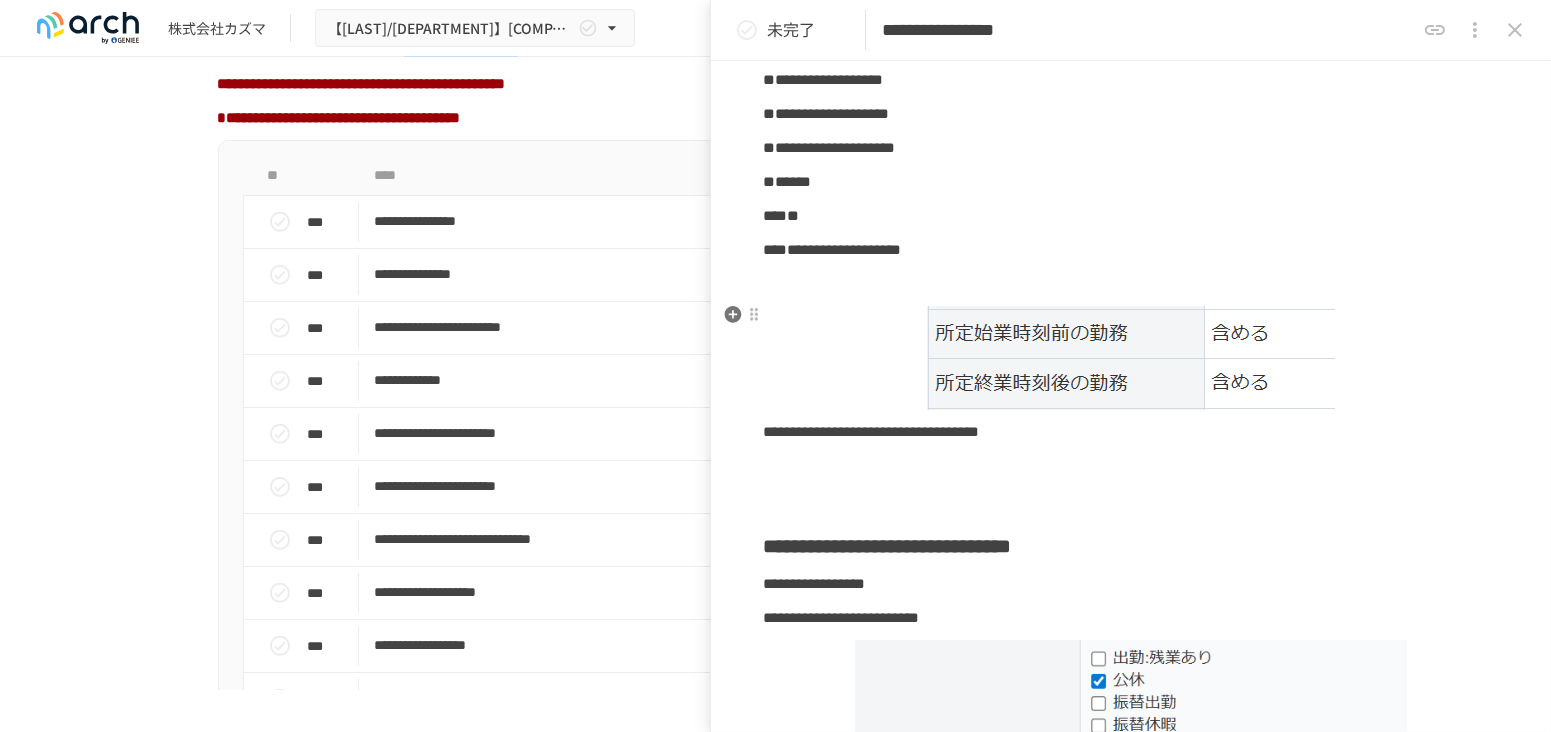 scroll, scrollTop: 444, scrollLeft: 0, axis: vertical 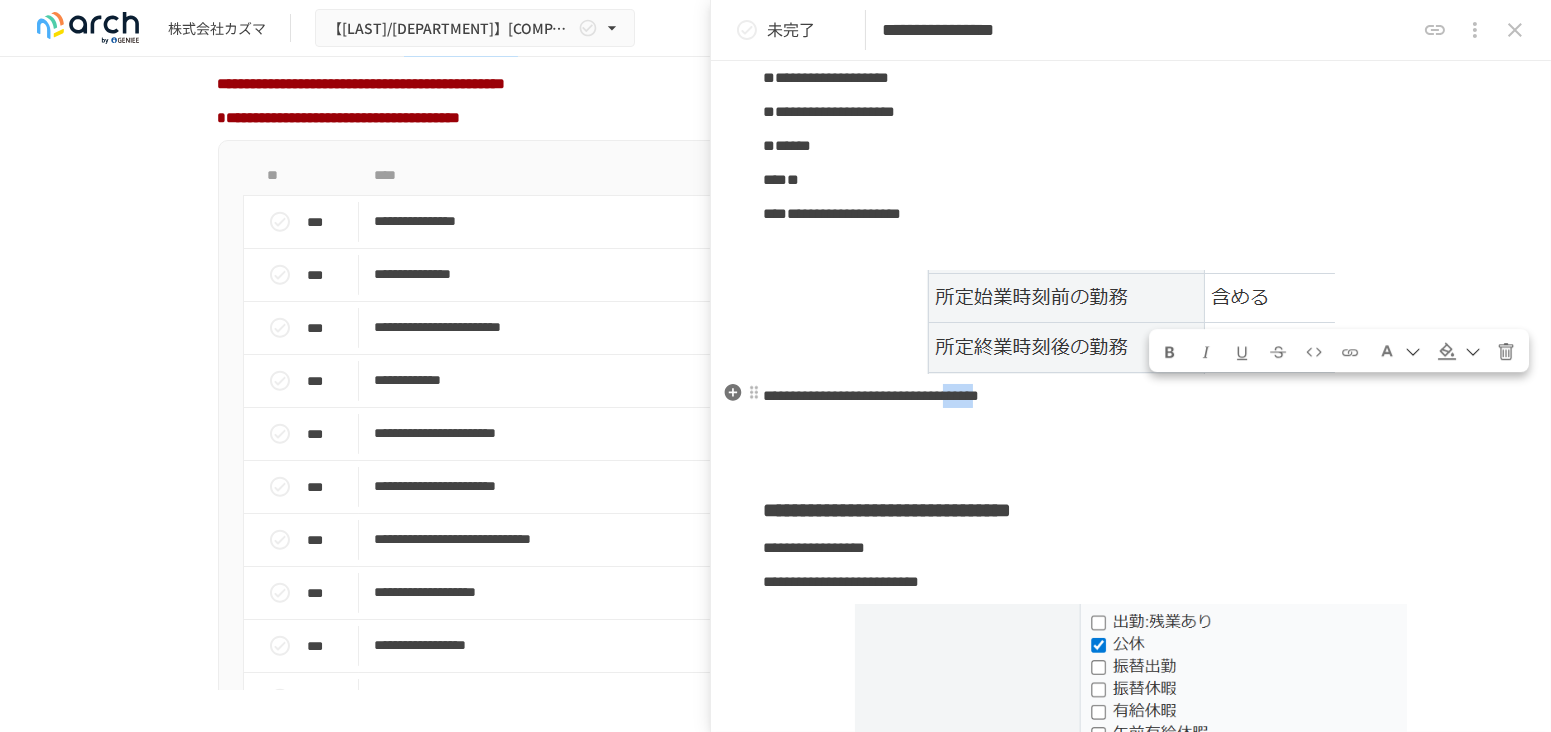 drag, startPoint x: 1208, startPoint y: 397, endPoint x: 1277, endPoint y: 395, distance: 69.02898 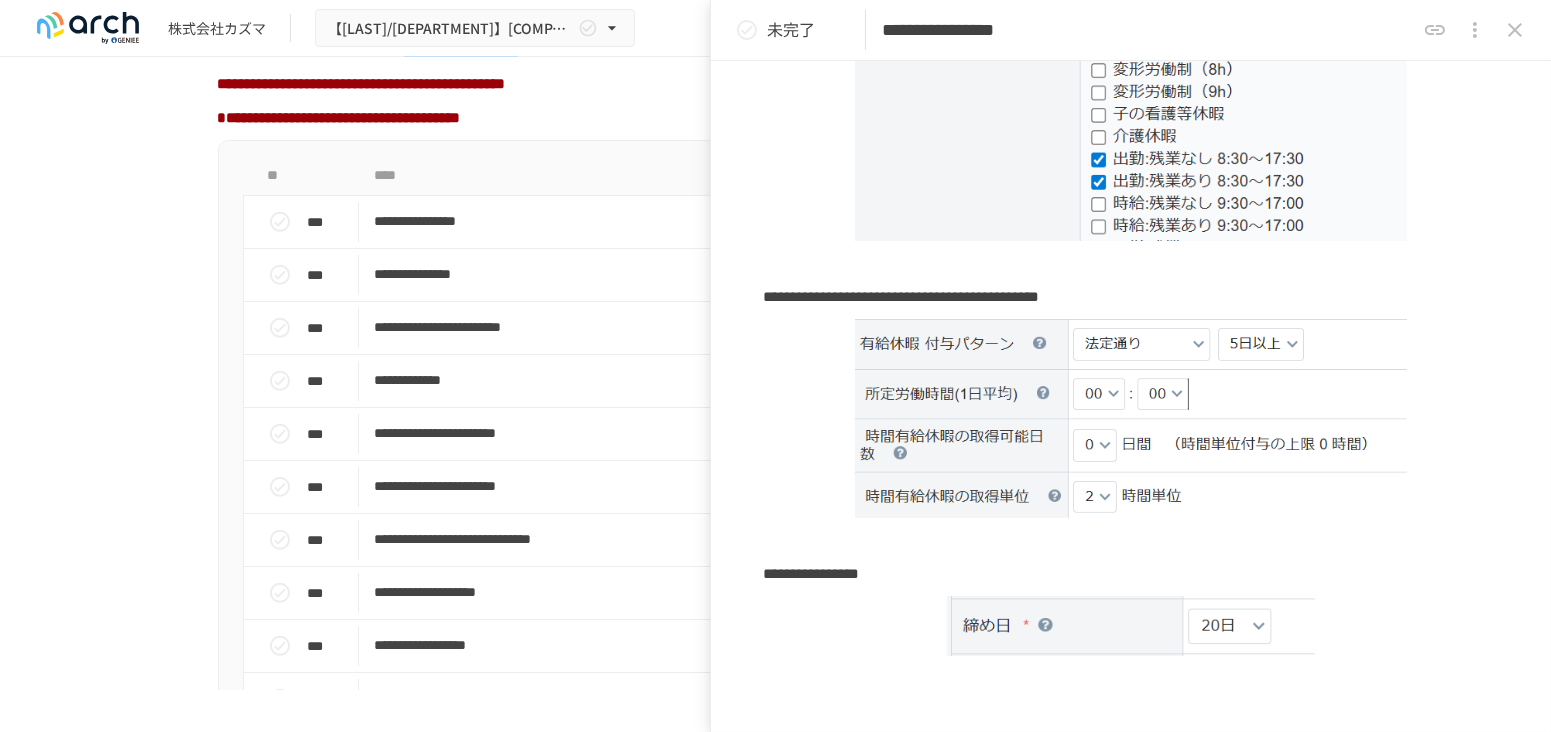 scroll, scrollTop: 1444, scrollLeft: 0, axis: vertical 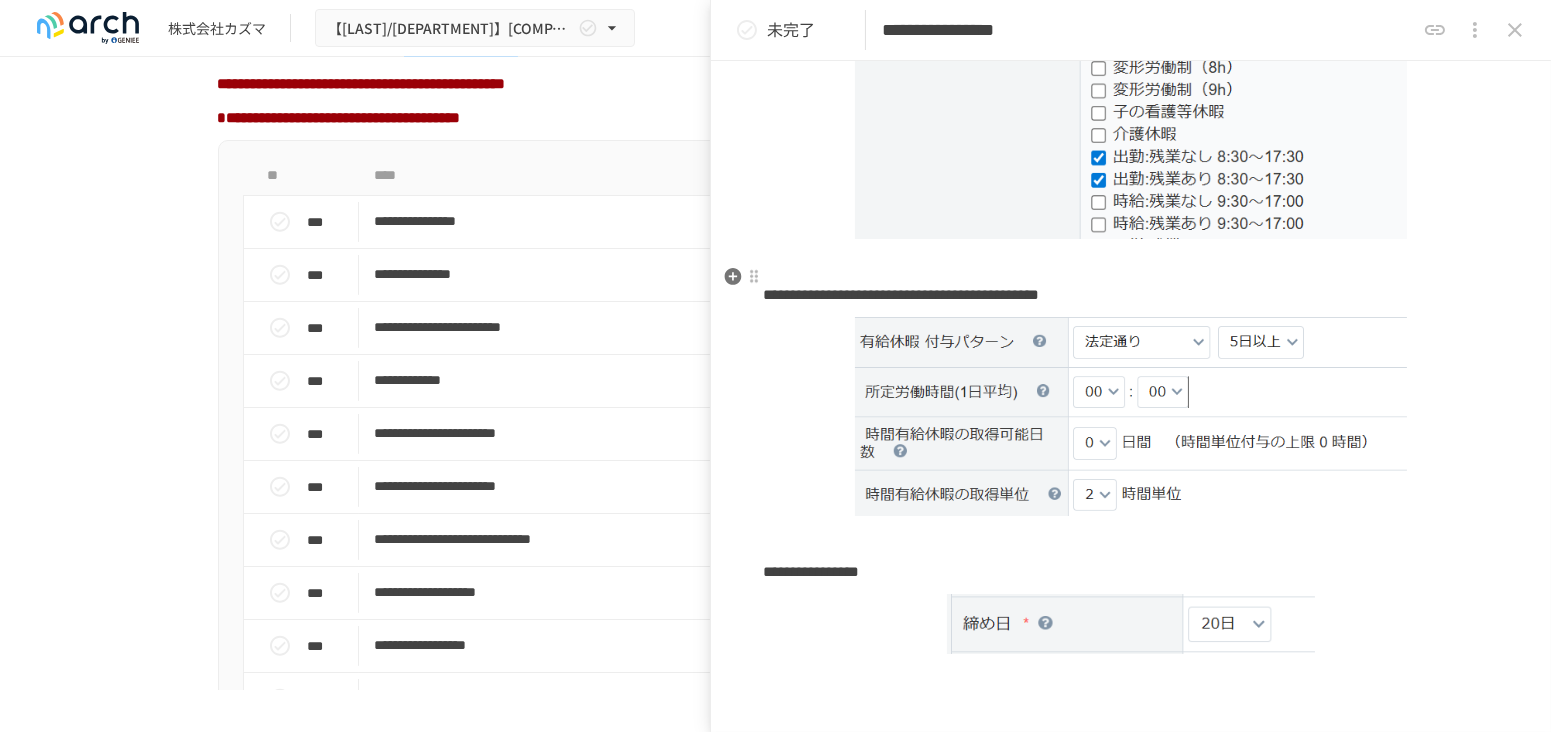 click on "**********" at bounding box center (901, 294) 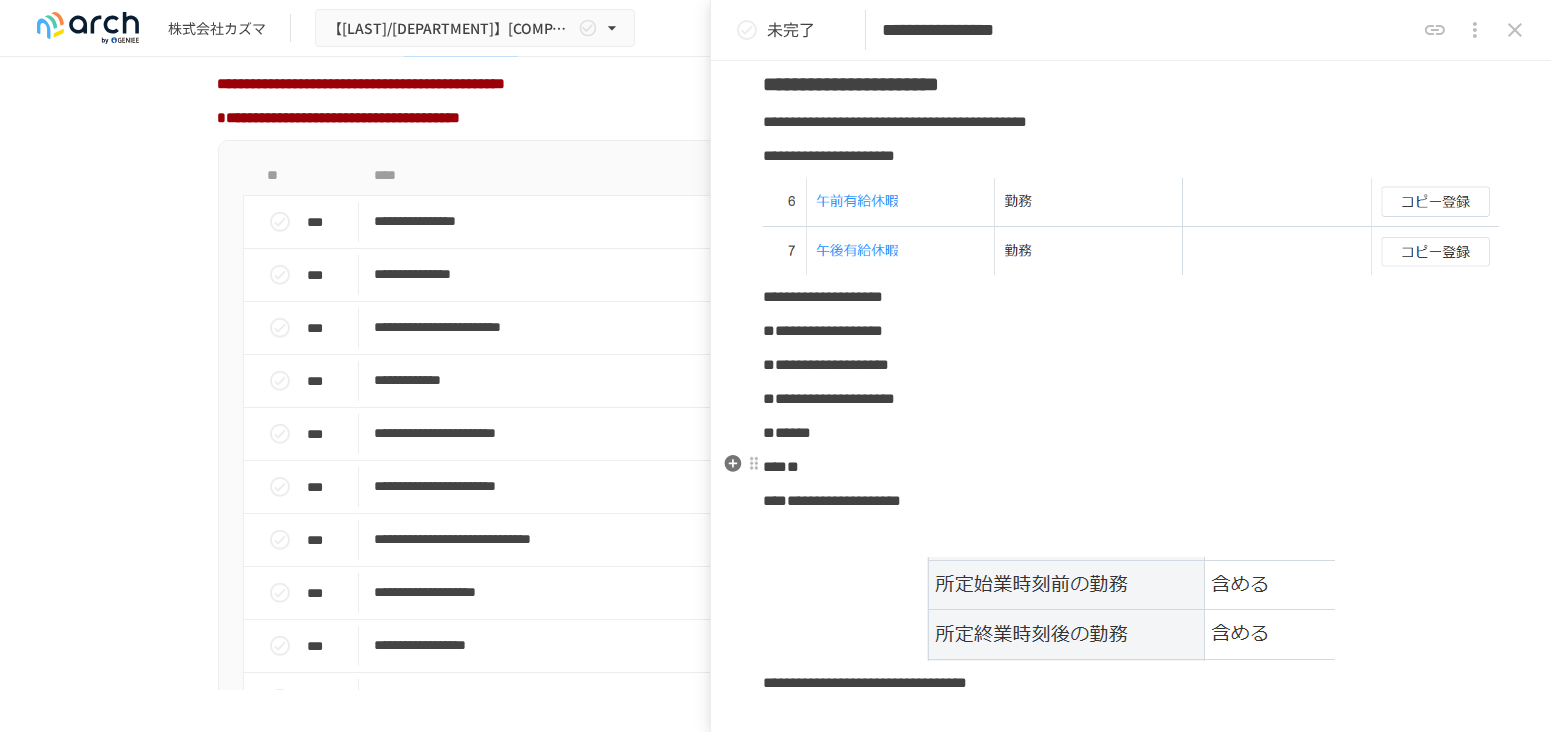 scroll, scrollTop: 0, scrollLeft: 0, axis: both 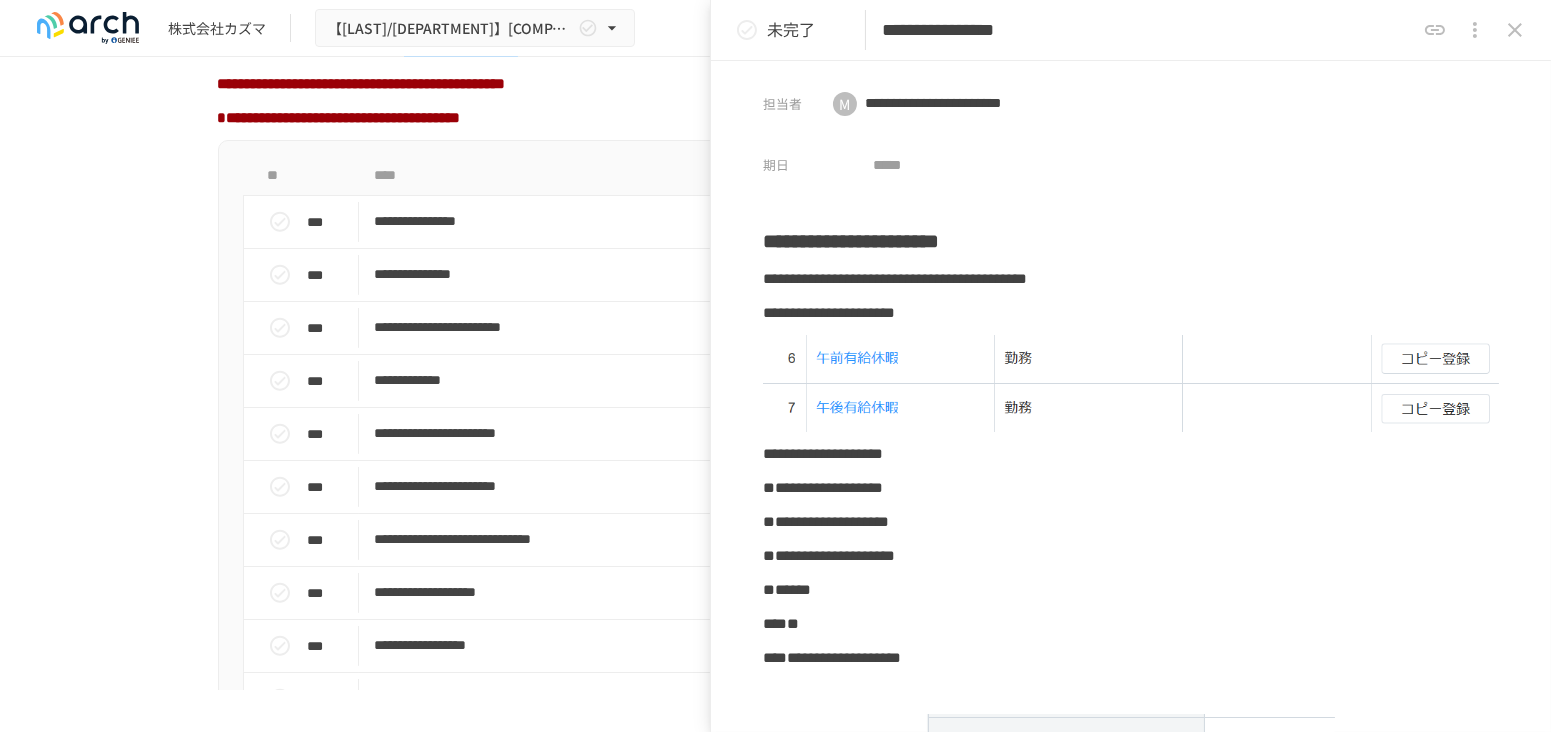 click 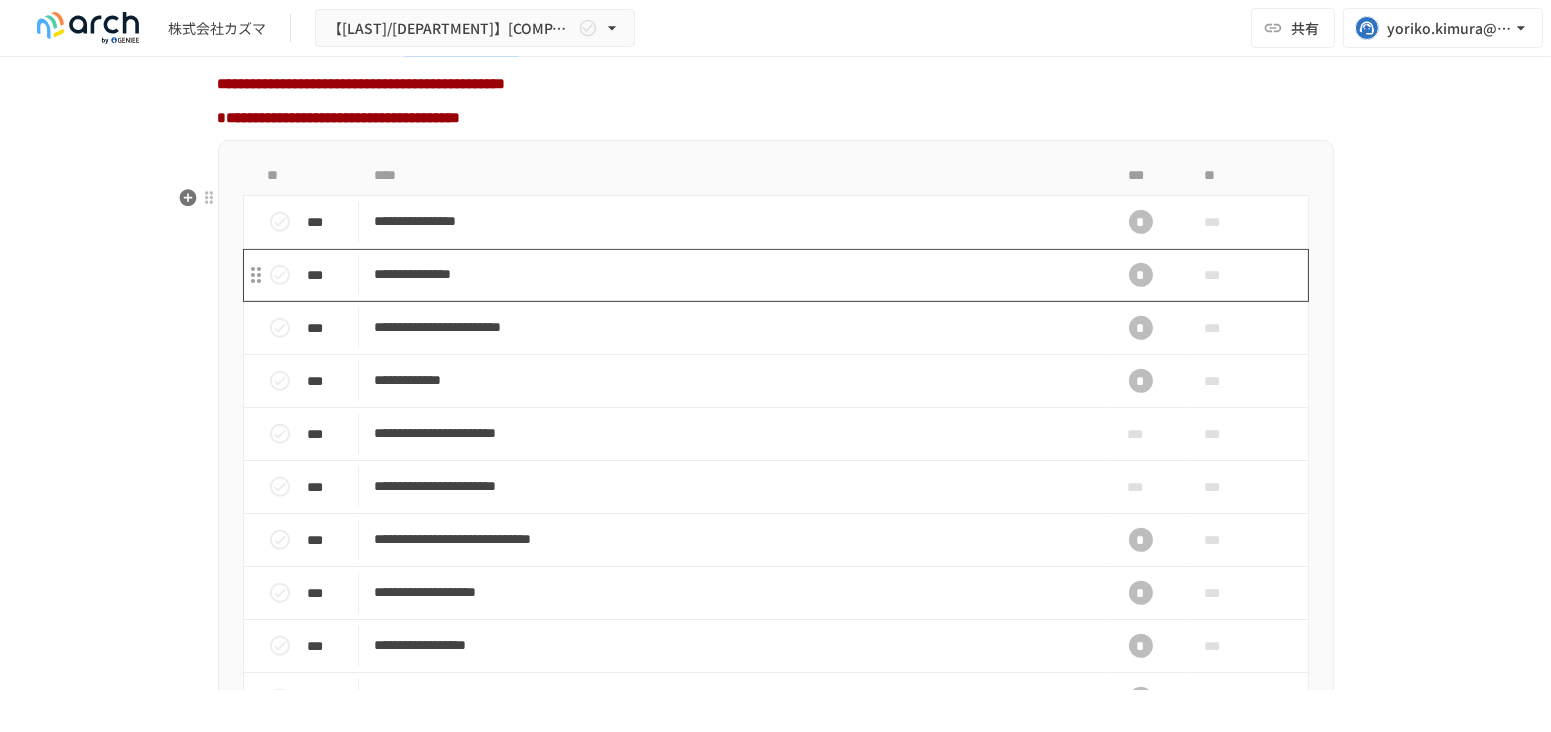 click on "**********" at bounding box center (734, 274) 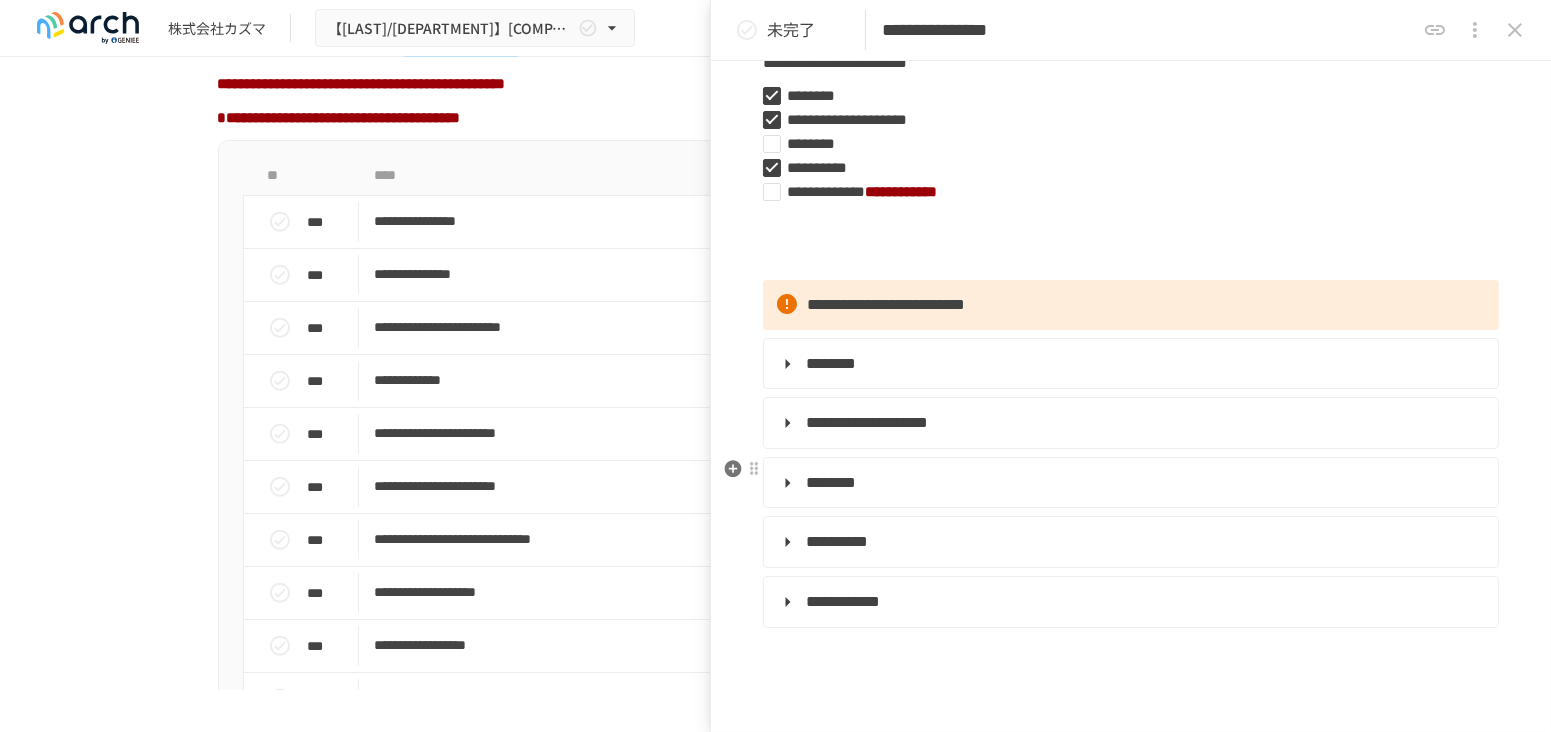 scroll, scrollTop: 111, scrollLeft: 0, axis: vertical 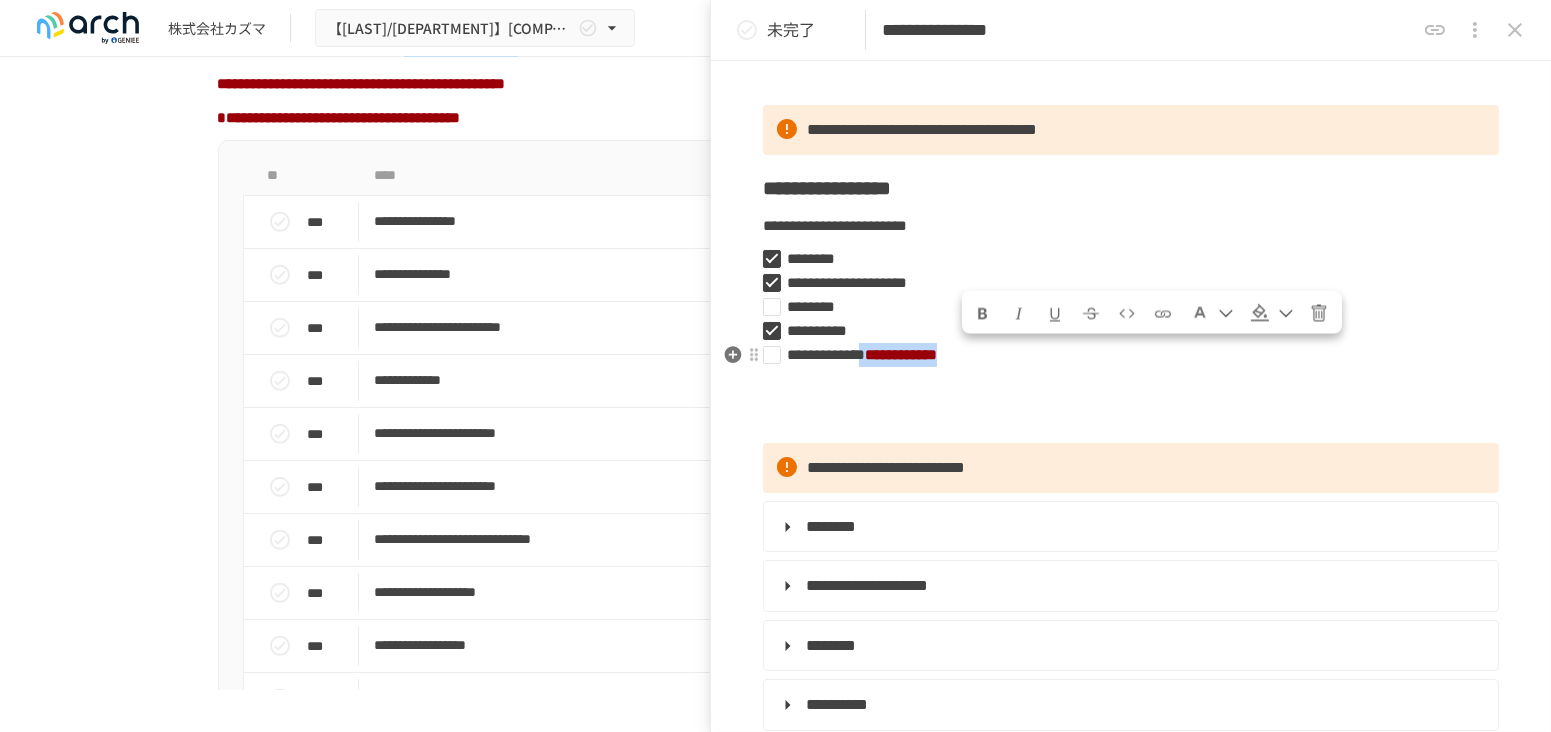 drag, startPoint x: 970, startPoint y: 359, endPoint x: 1157, endPoint y: 353, distance: 187.09624 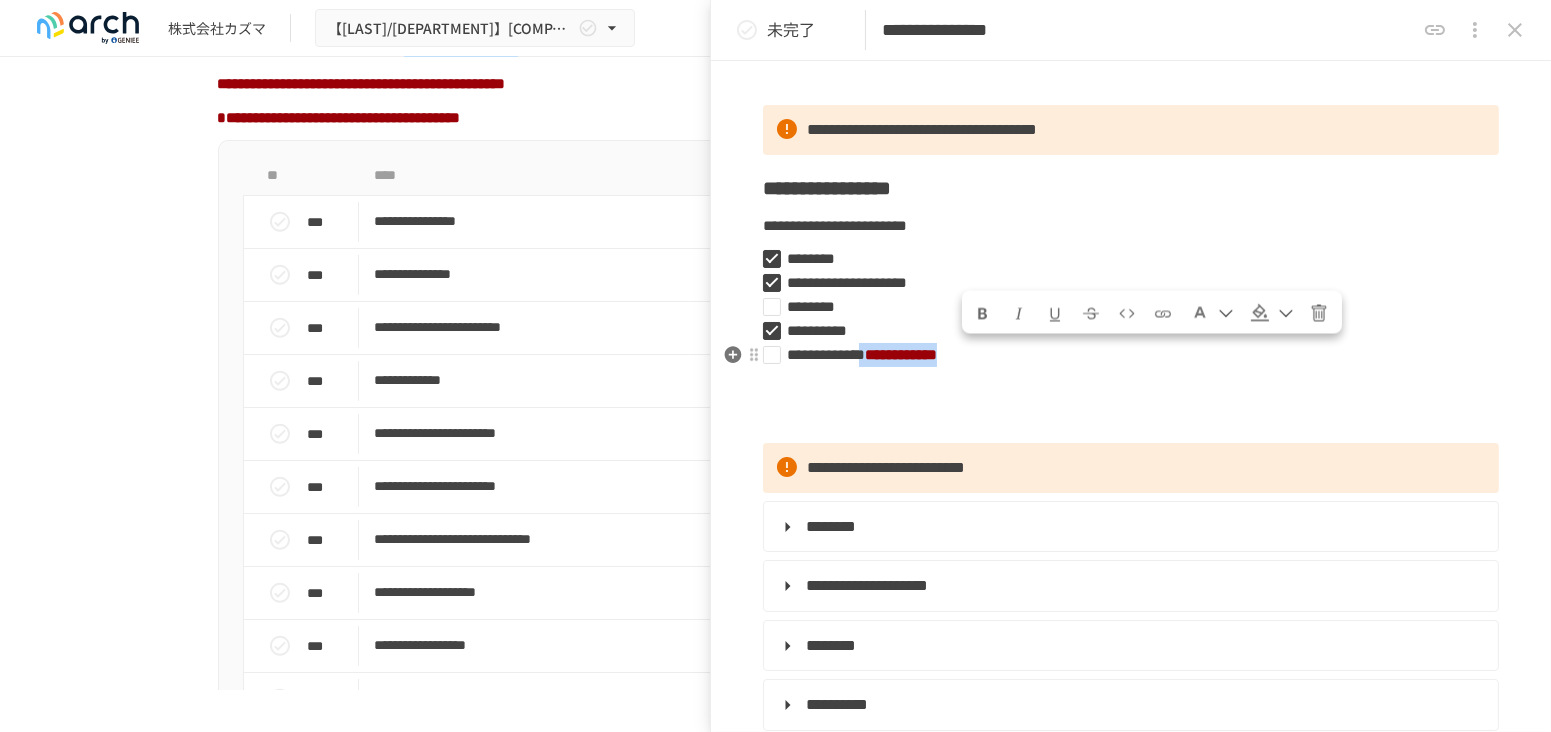 click on "**********" at bounding box center [1123, 355] 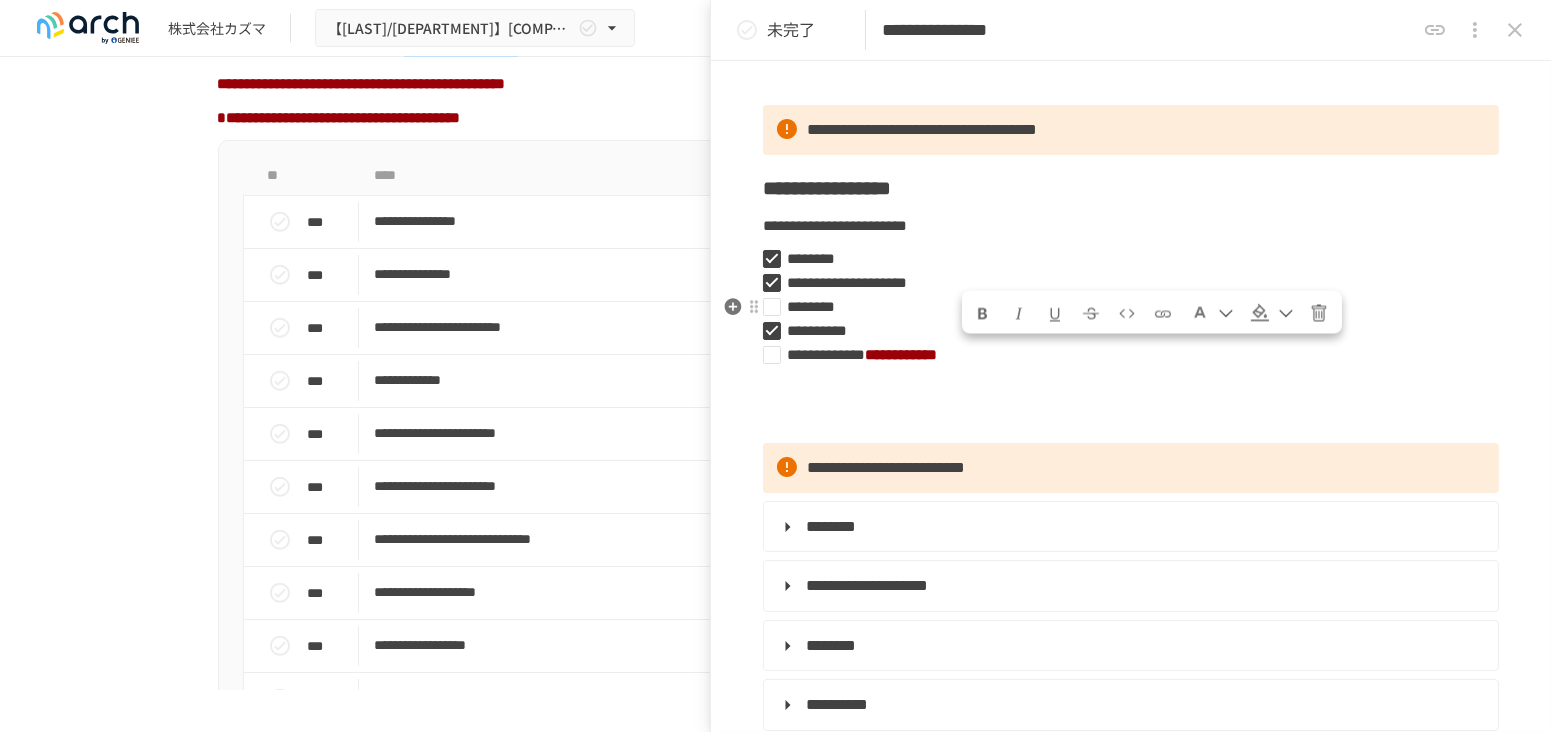 click on "********" at bounding box center [1123, 307] 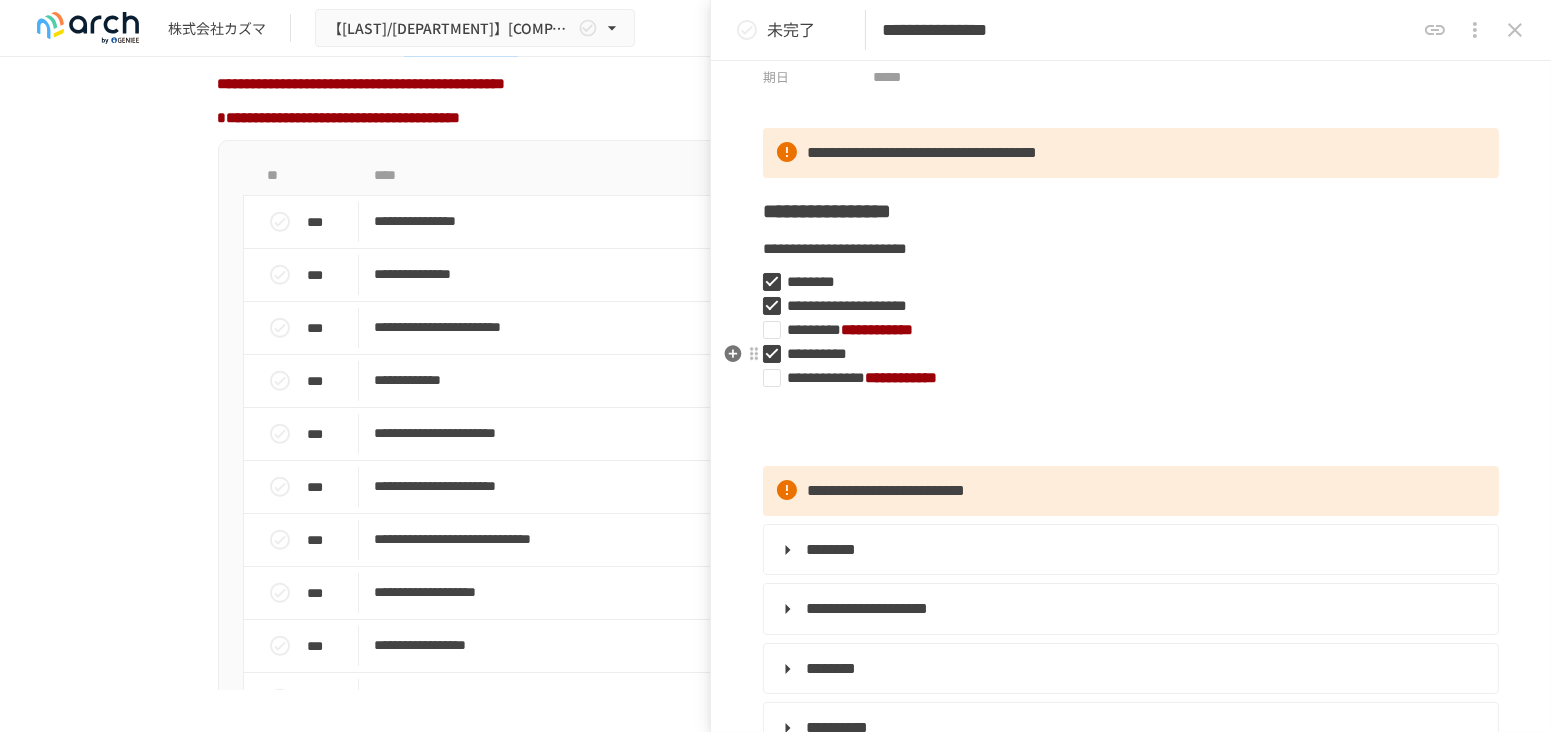scroll, scrollTop: 0, scrollLeft: 0, axis: both 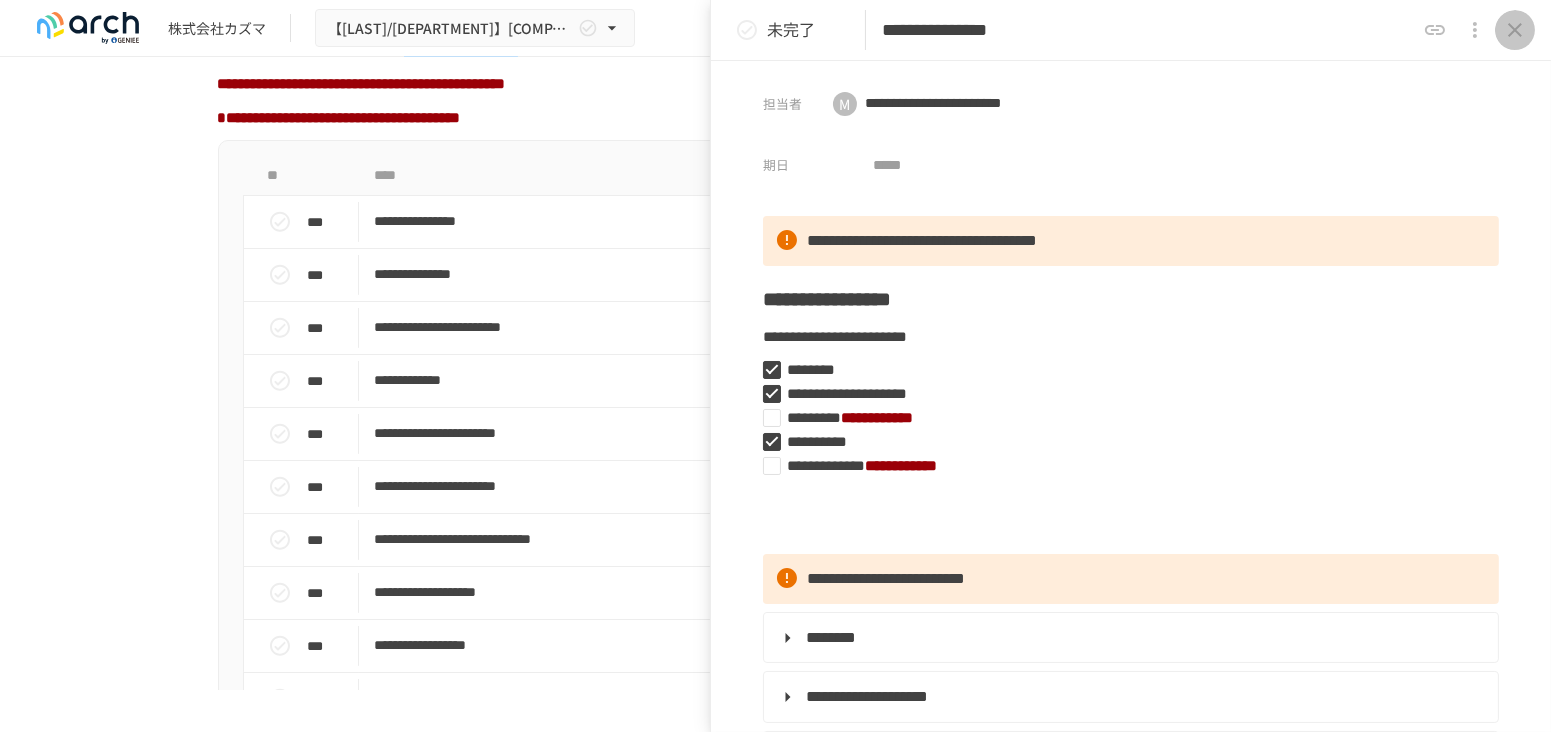 click 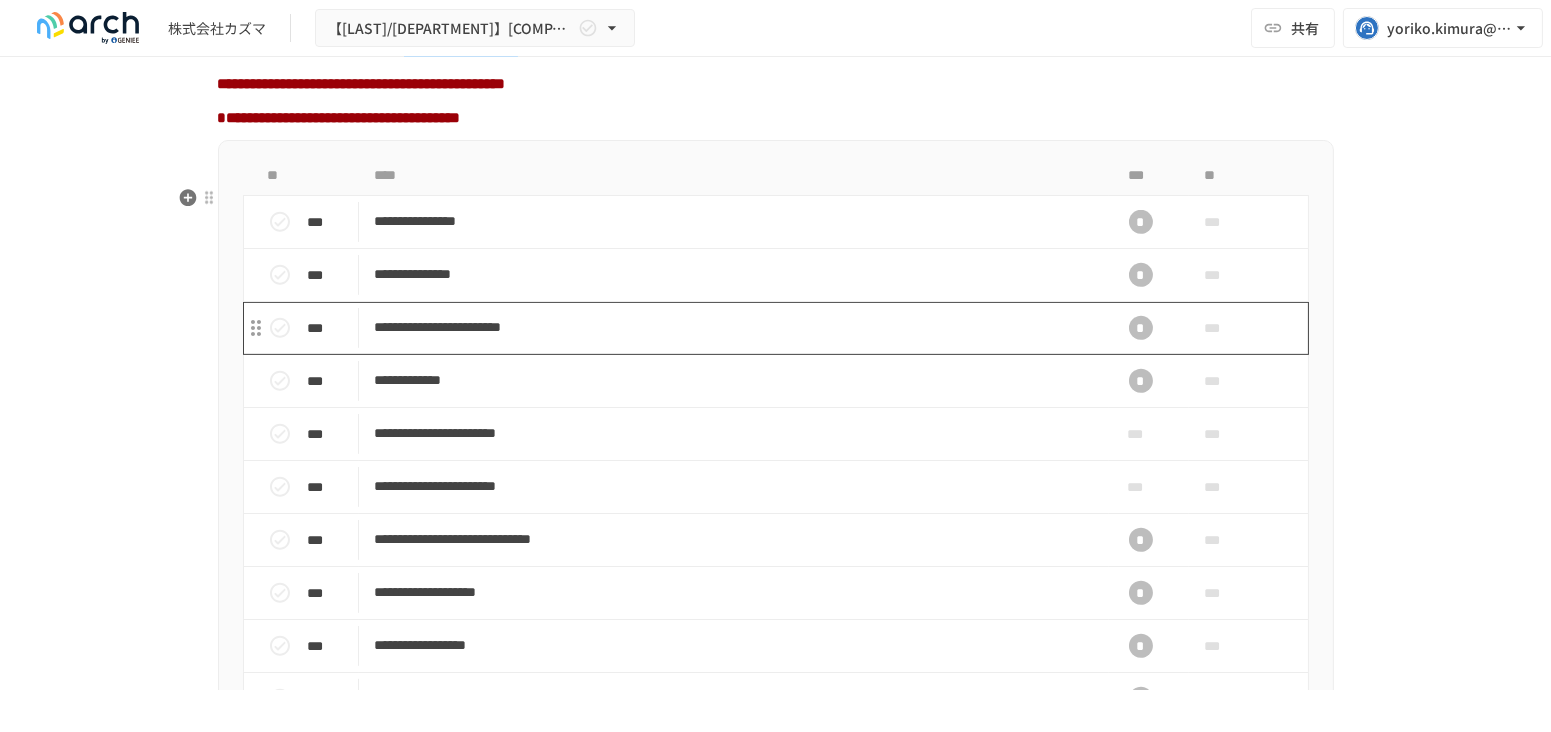 click on "**********" at bounding box center (734, 327) 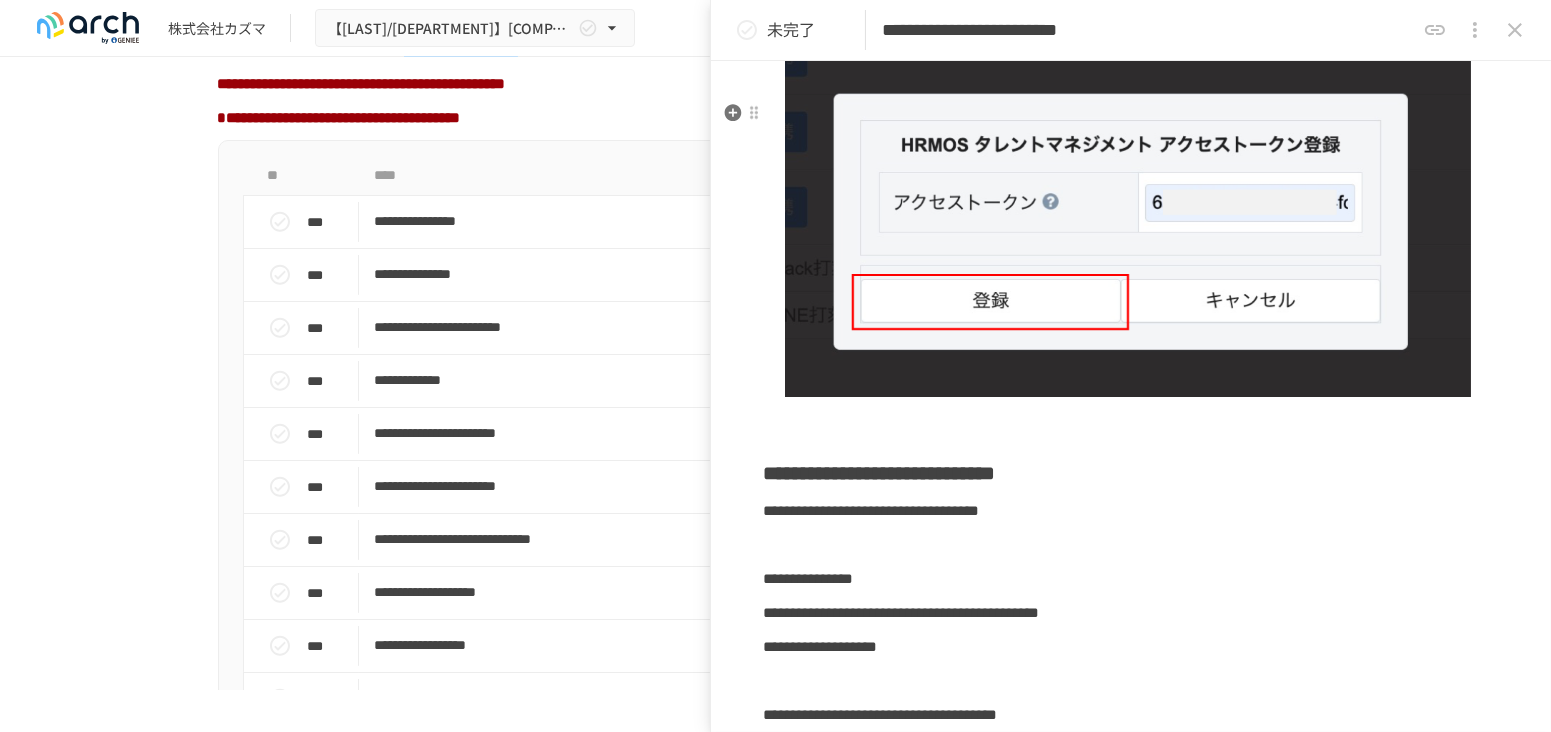 scroll, scrollTop: 1222, scrollLeft: 0, axis: vertical 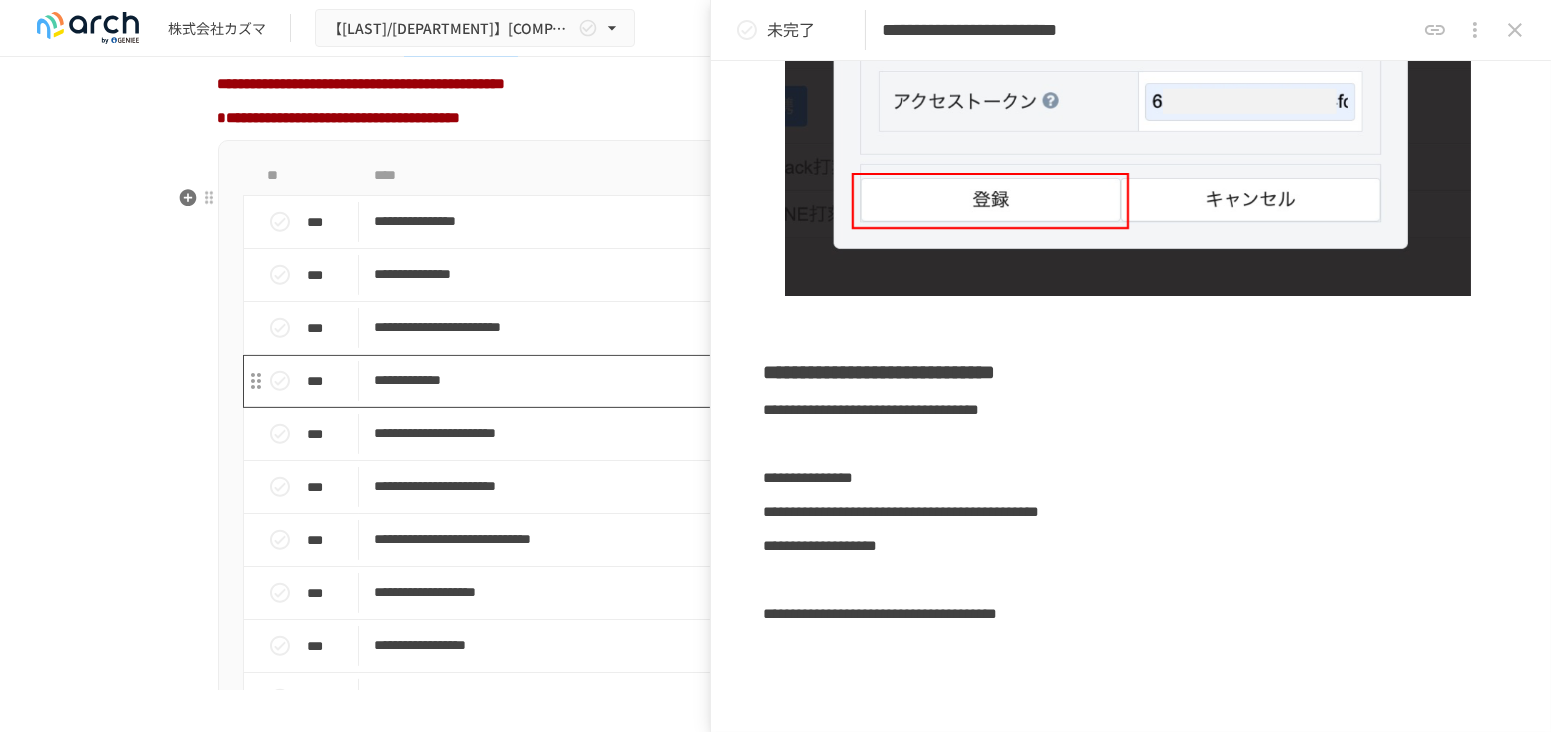 click on "**********" at bounding box center [734, 380] 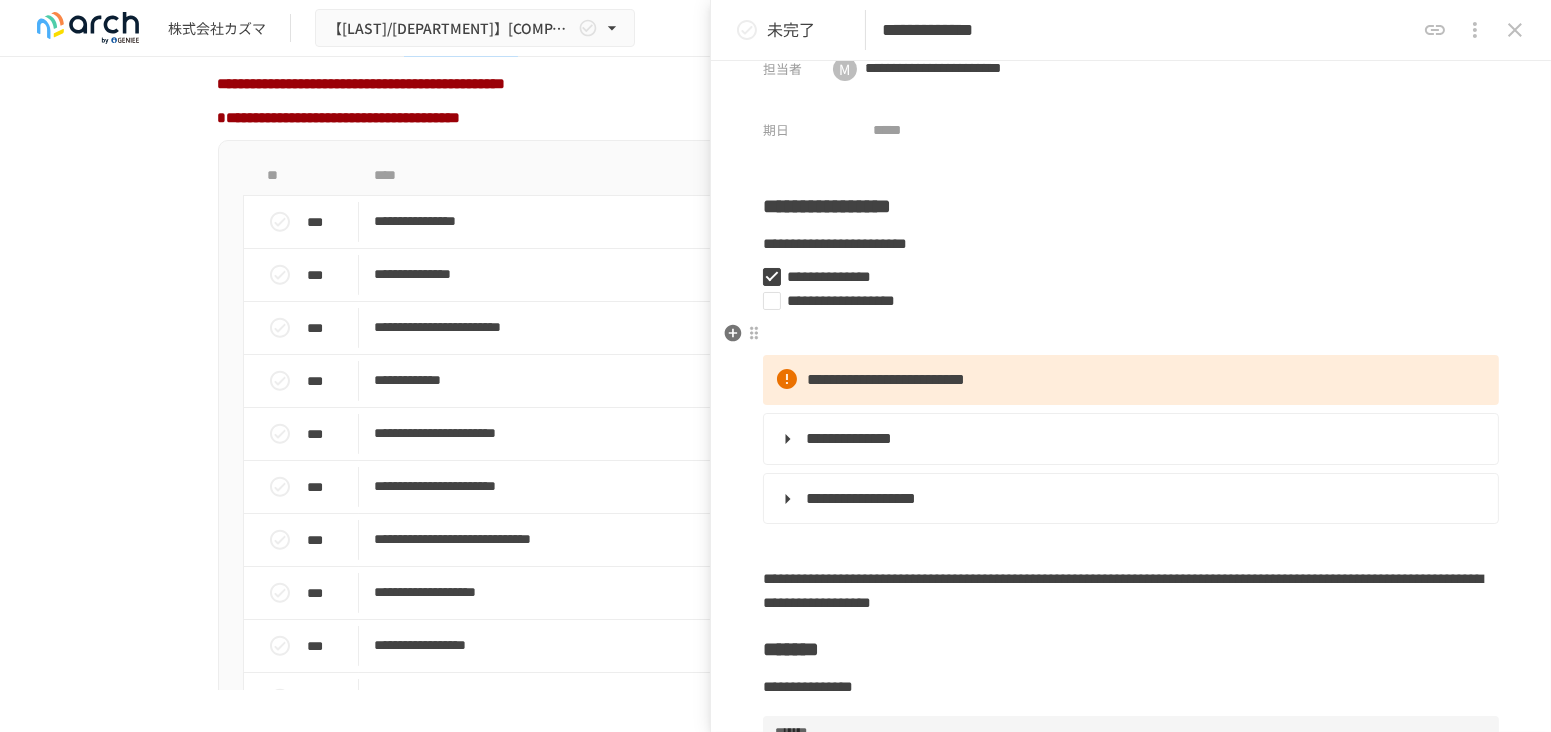 scroll, scrollTop: 0, scrollLeft: 0, axis: both 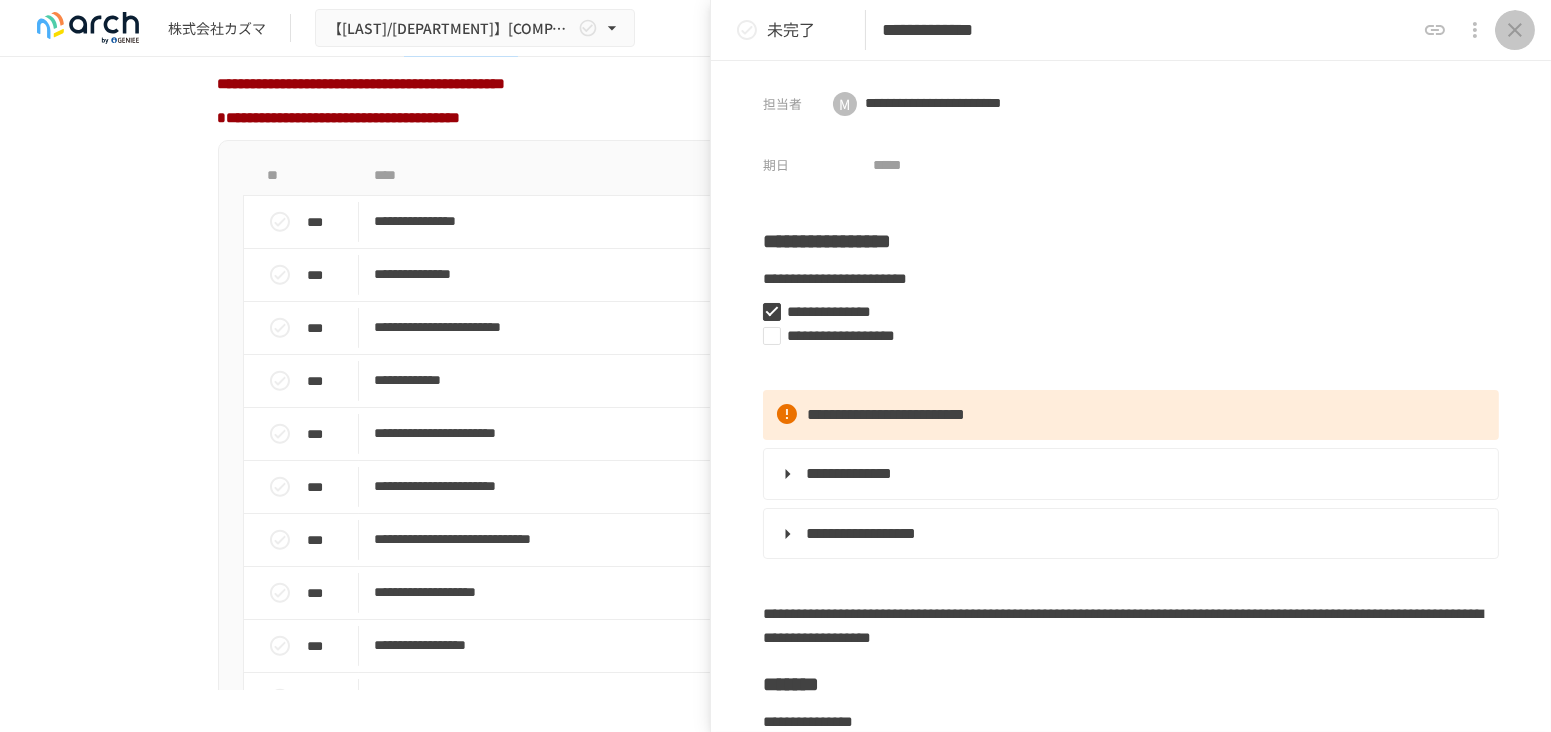click 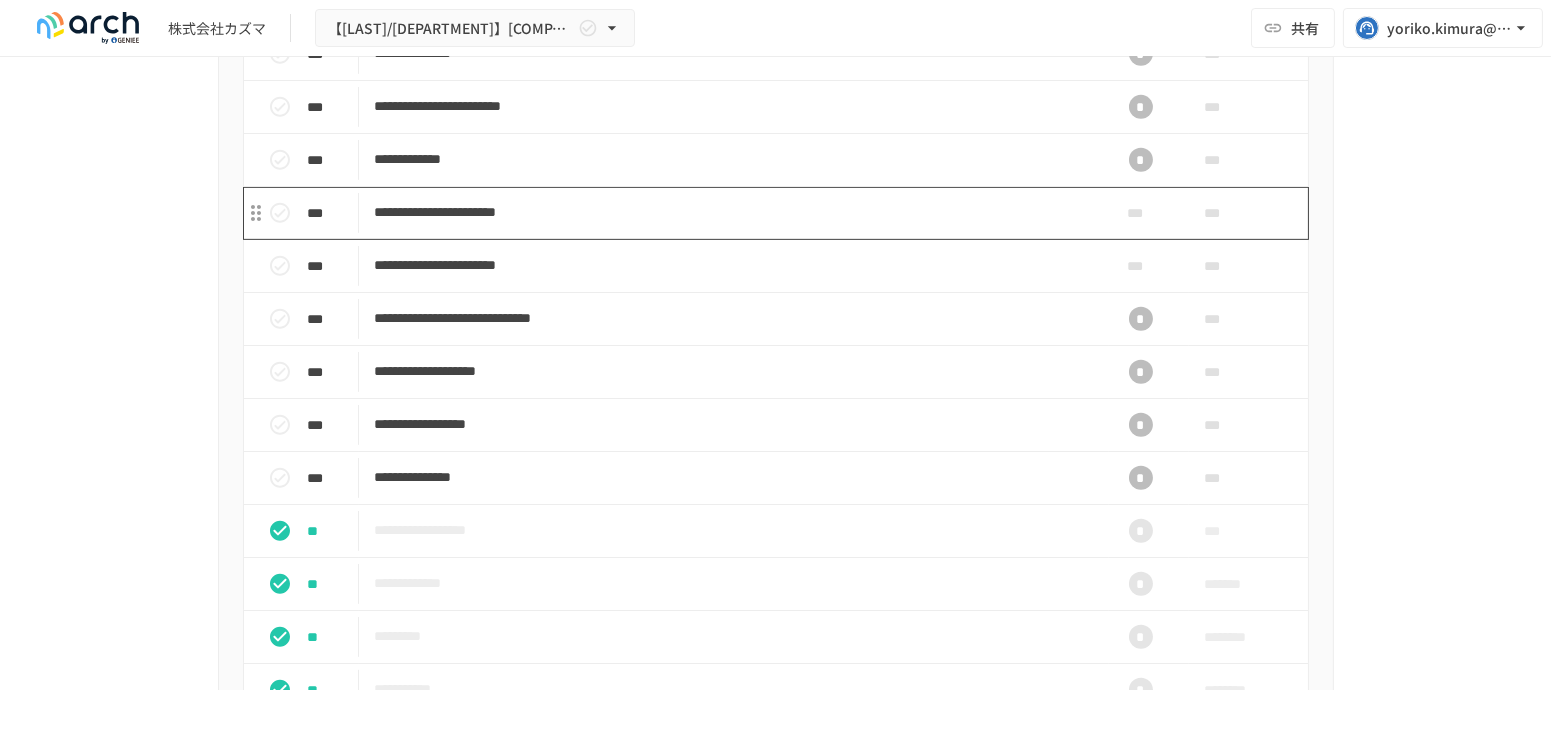 scroll, scrollTop: 1888, scrollLeft: 0, axis: vertical 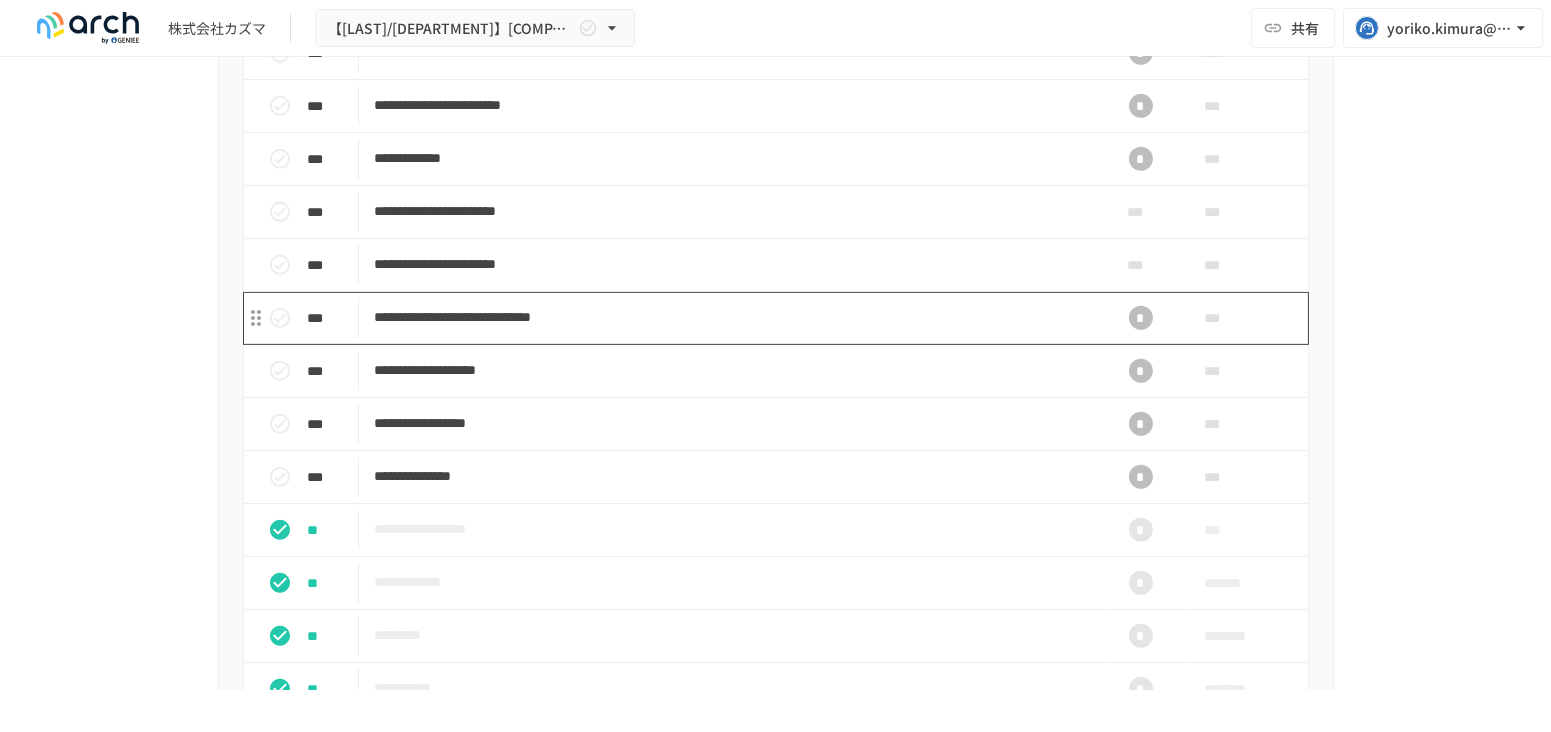 click on "**********" at bounding box center (734, 317) 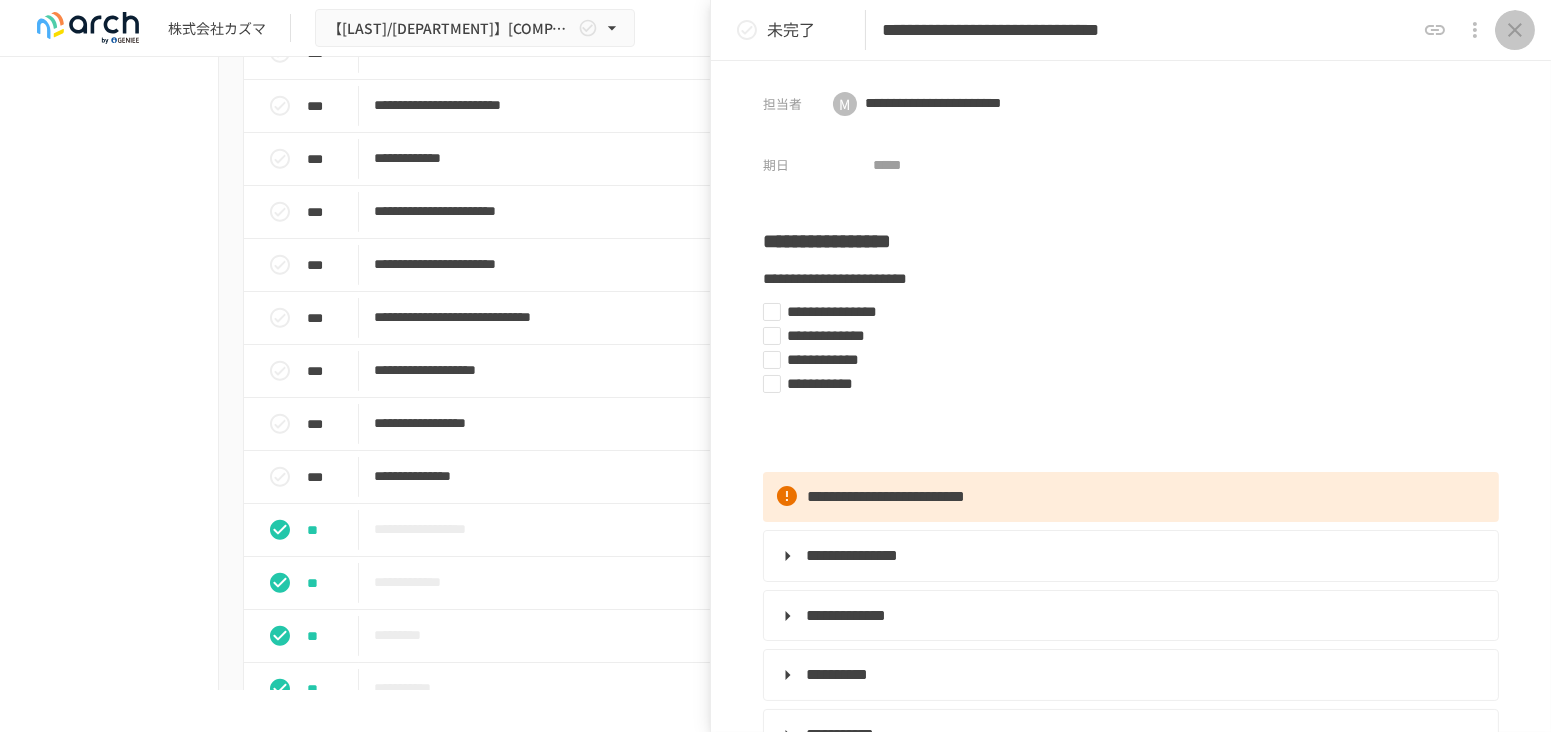 click 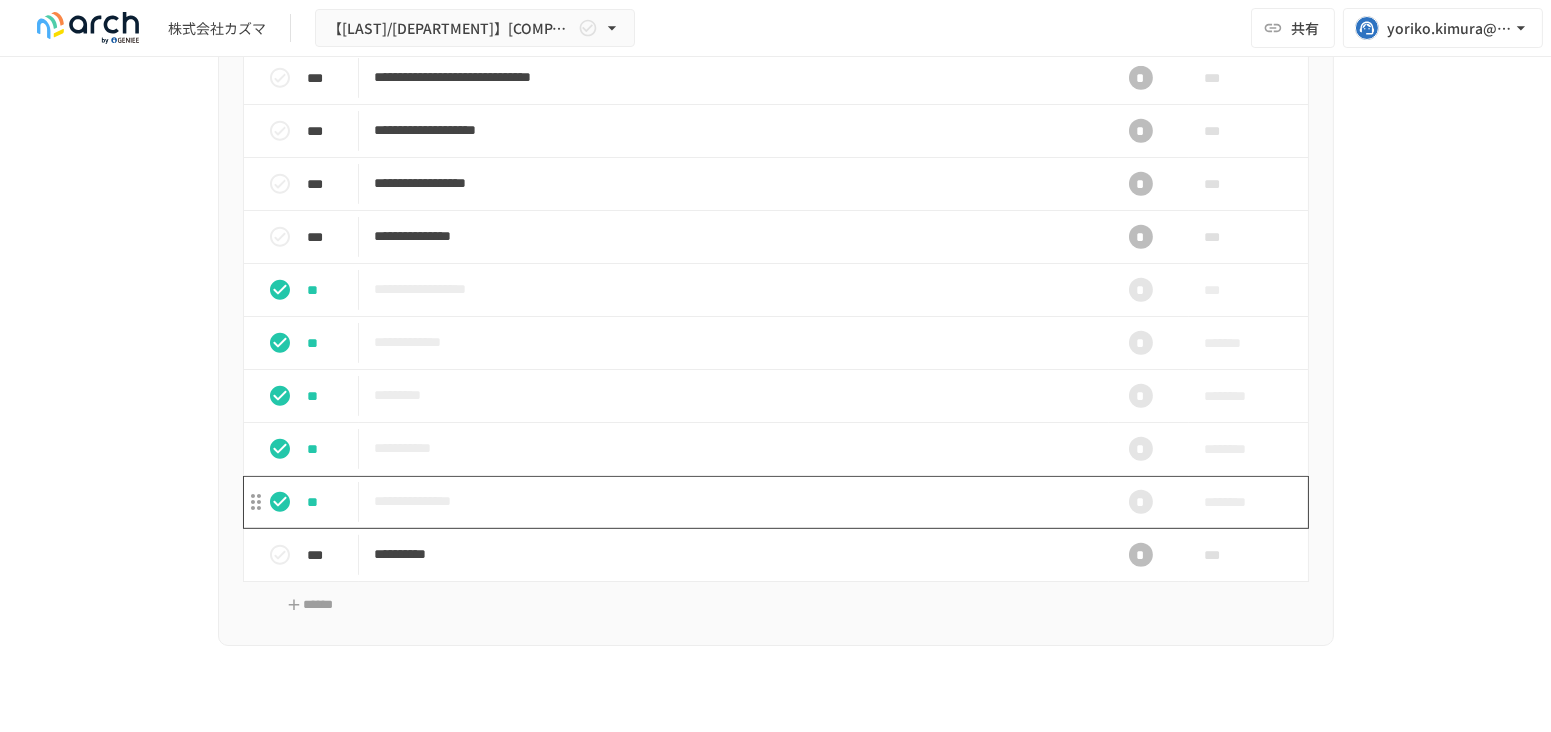 scroll, scrollTop: 2111, scrollLeft: 0, axis: vertical 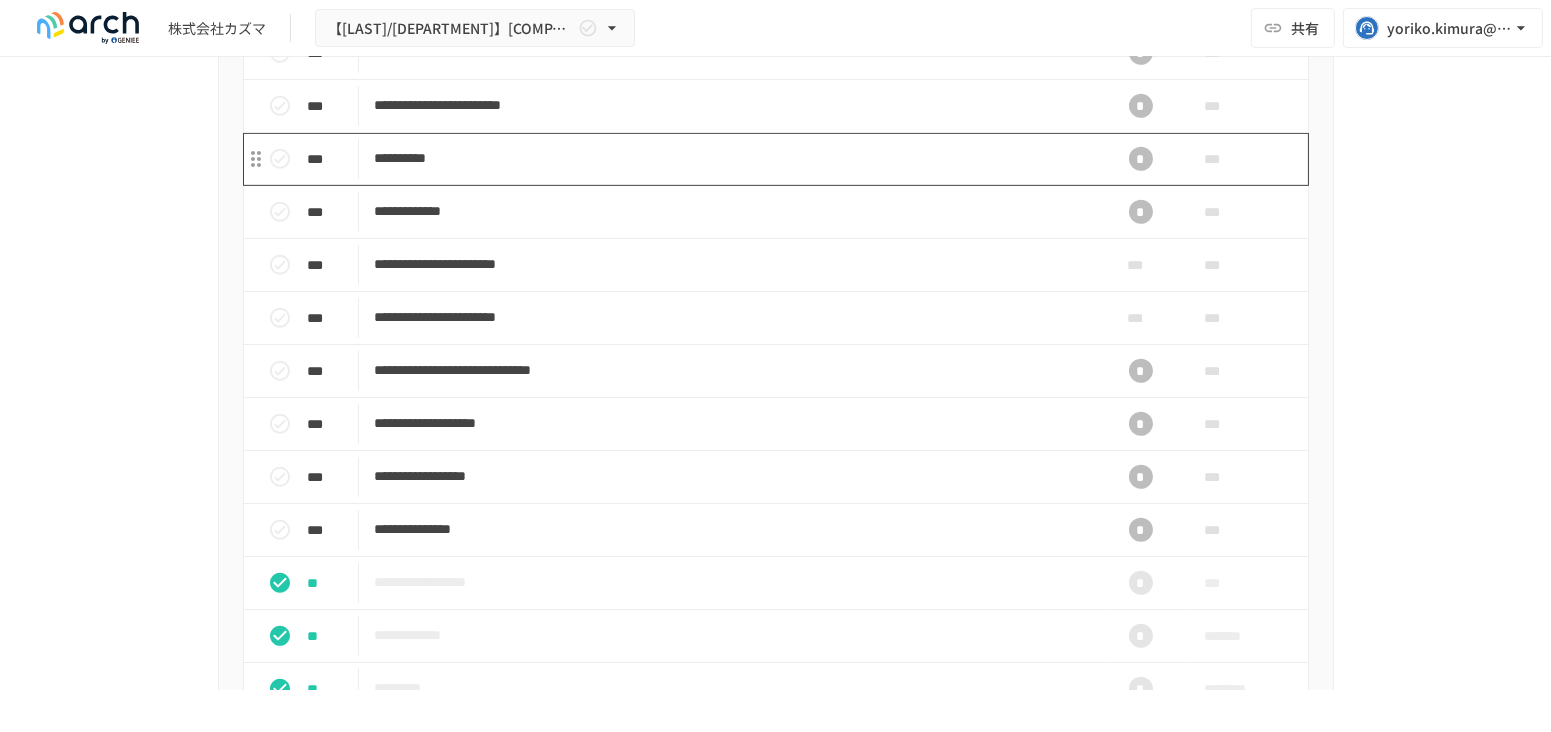 click on "**********" at bounding box center [734, 158] 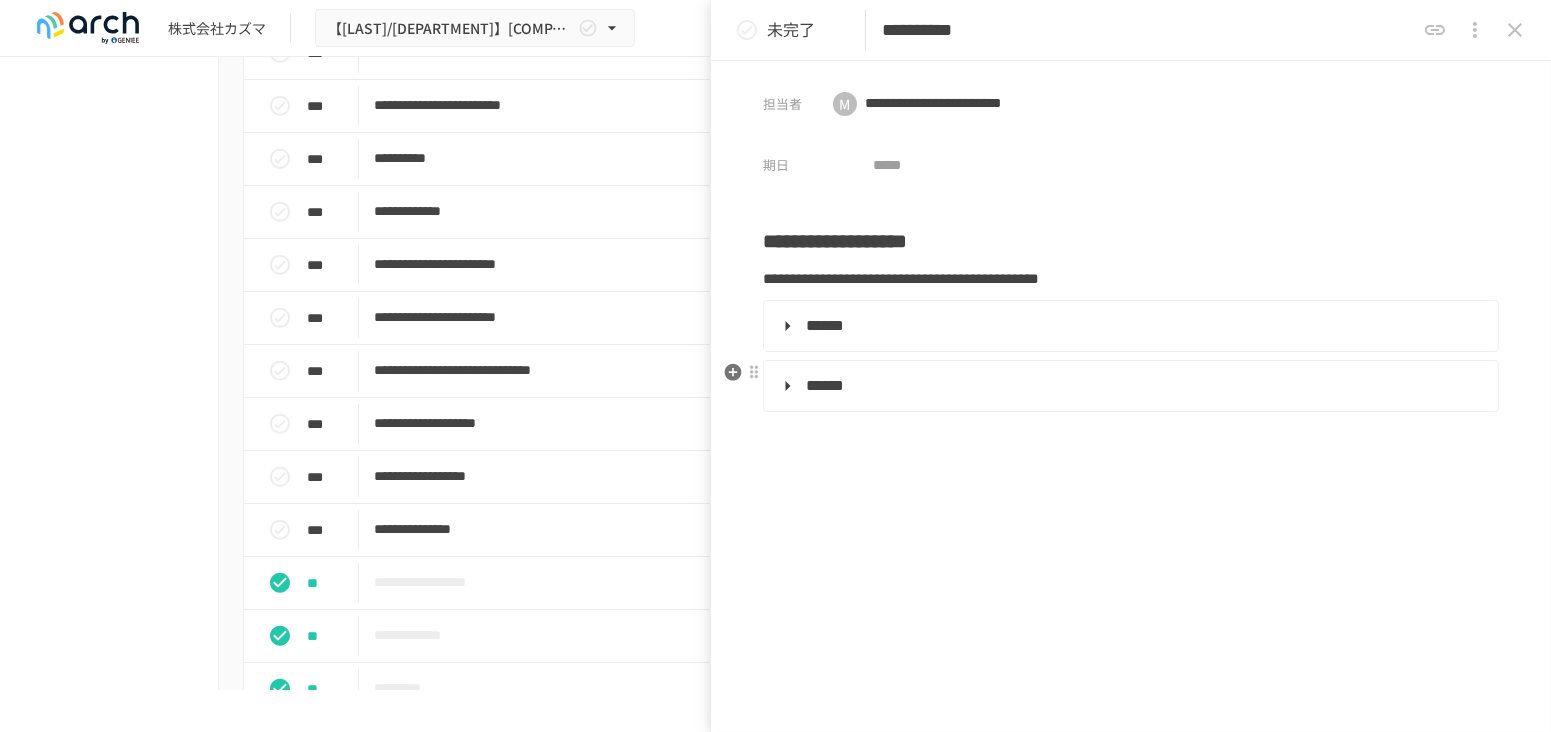 click on "******" at bounding box center (1129, 386) 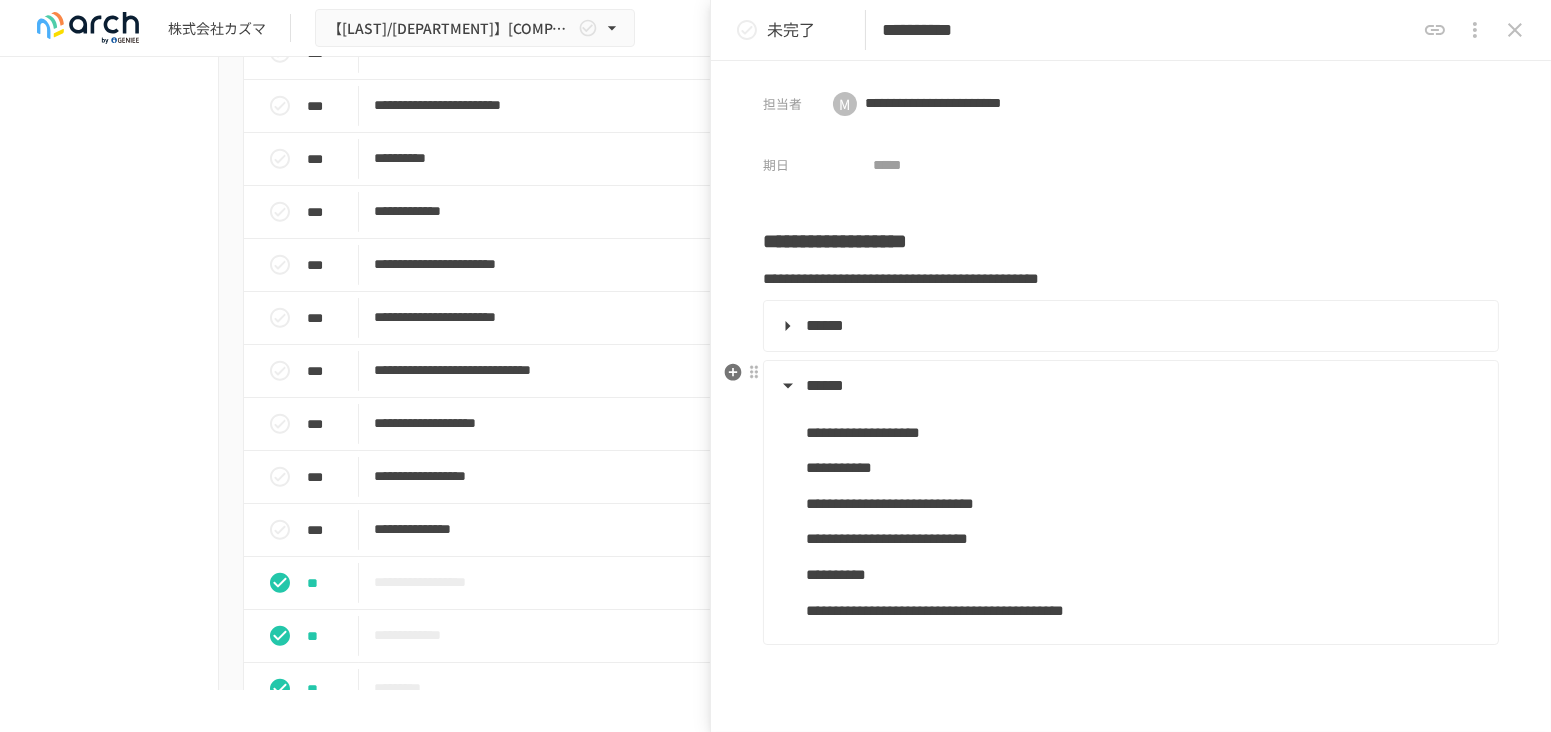 click on "******" at bounding box center [1129, 386] 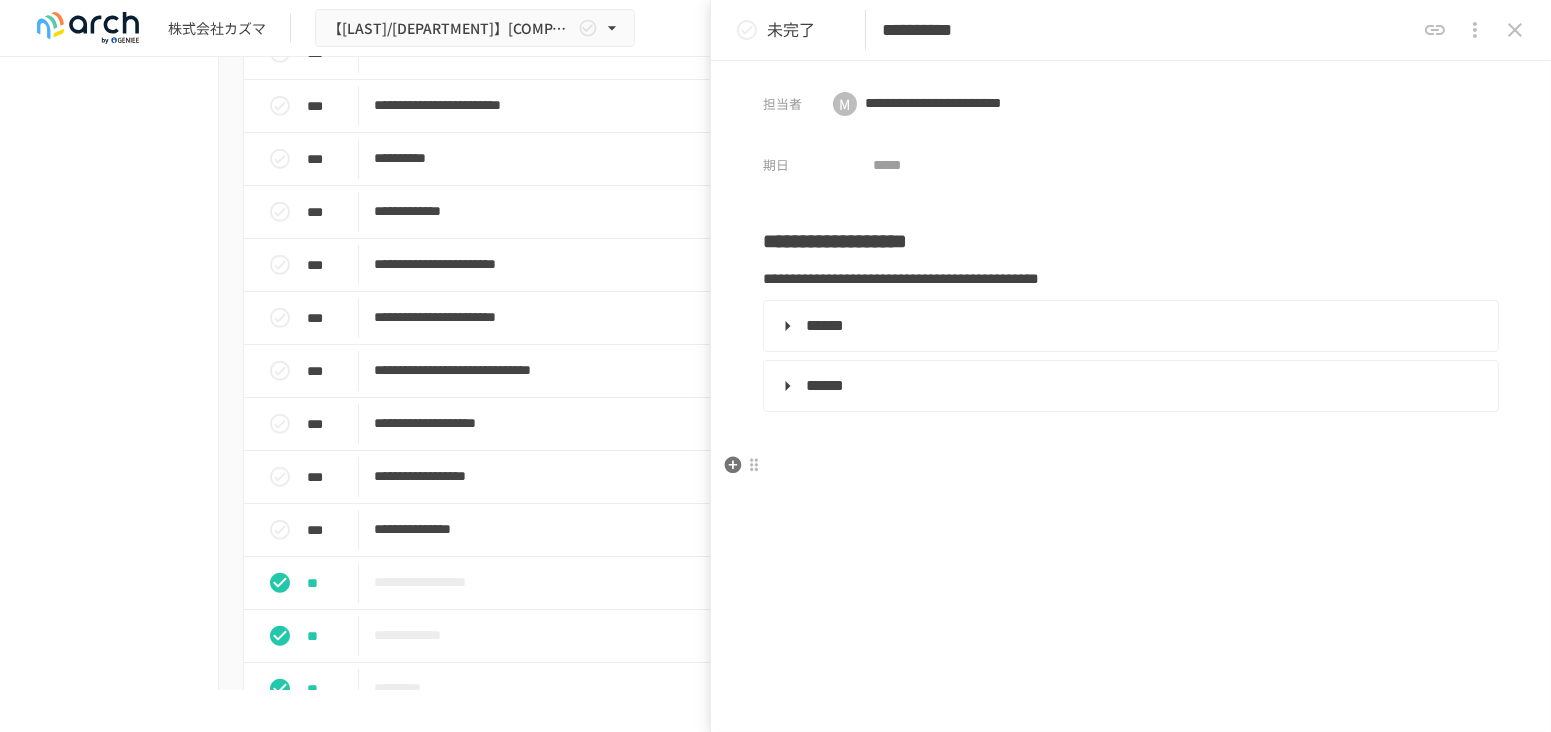 click at bounding box center [1131, 467] 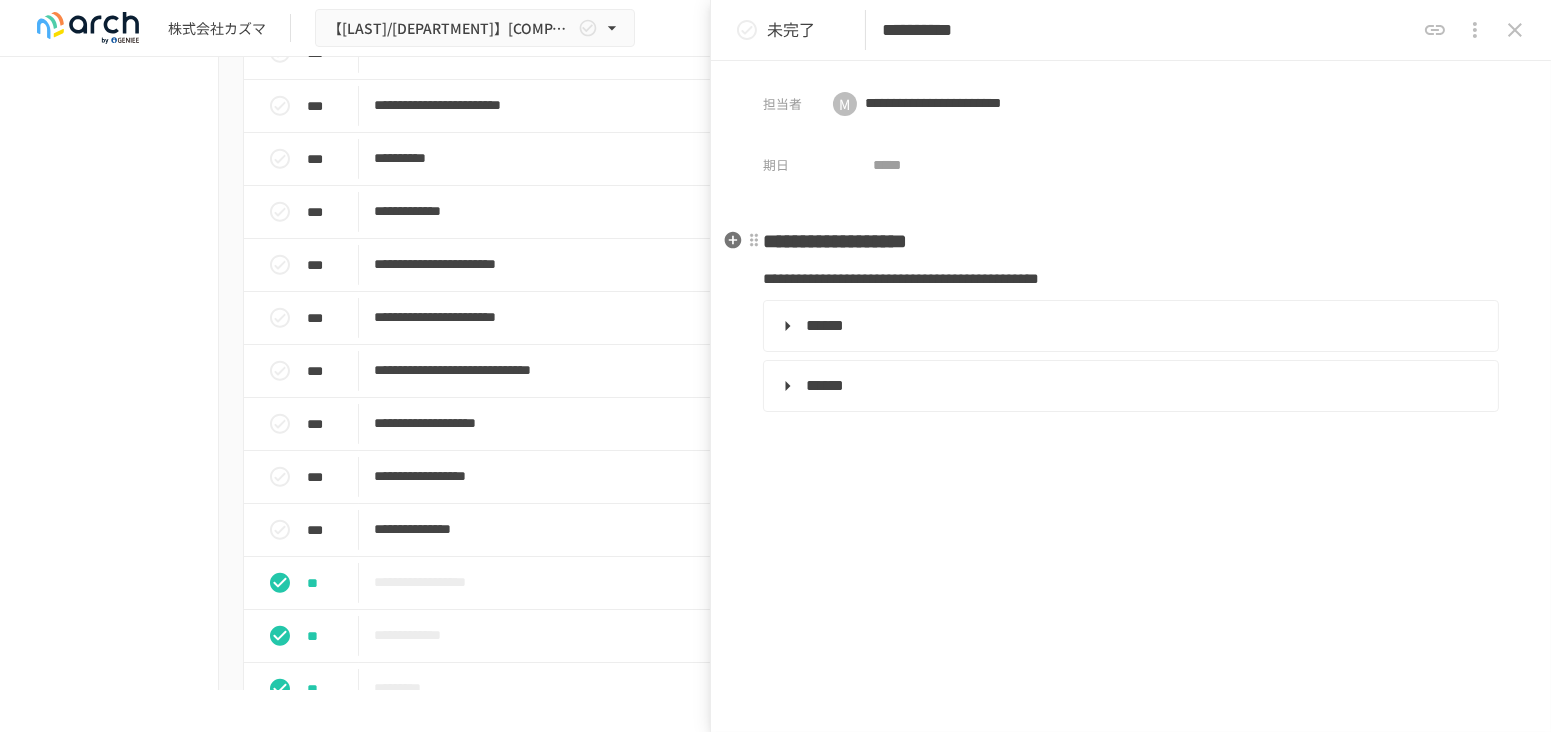 click on "**********" at bounding box center [1131, 241] 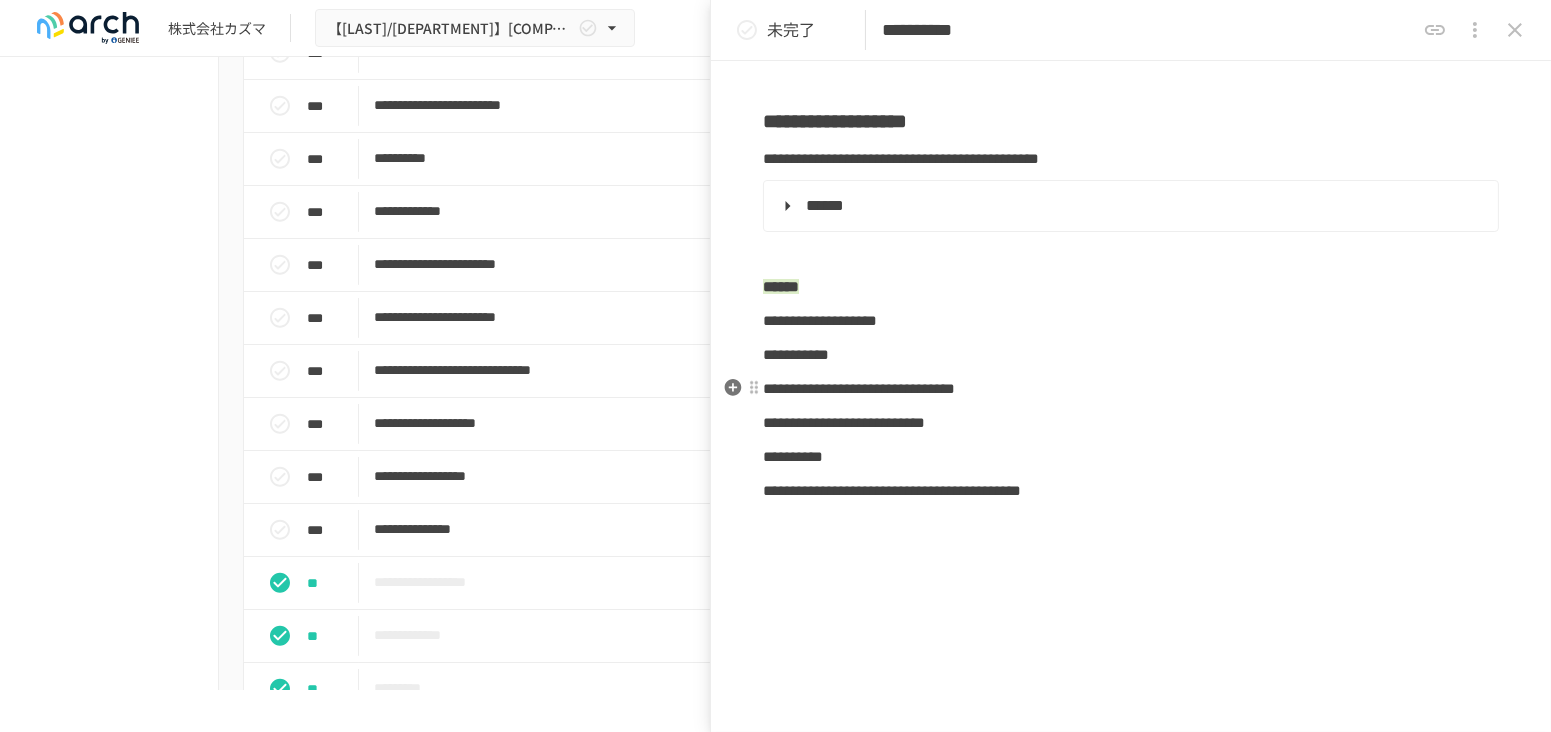 scroll, scrollTop: 0, scrollLeft: 0, axis: both 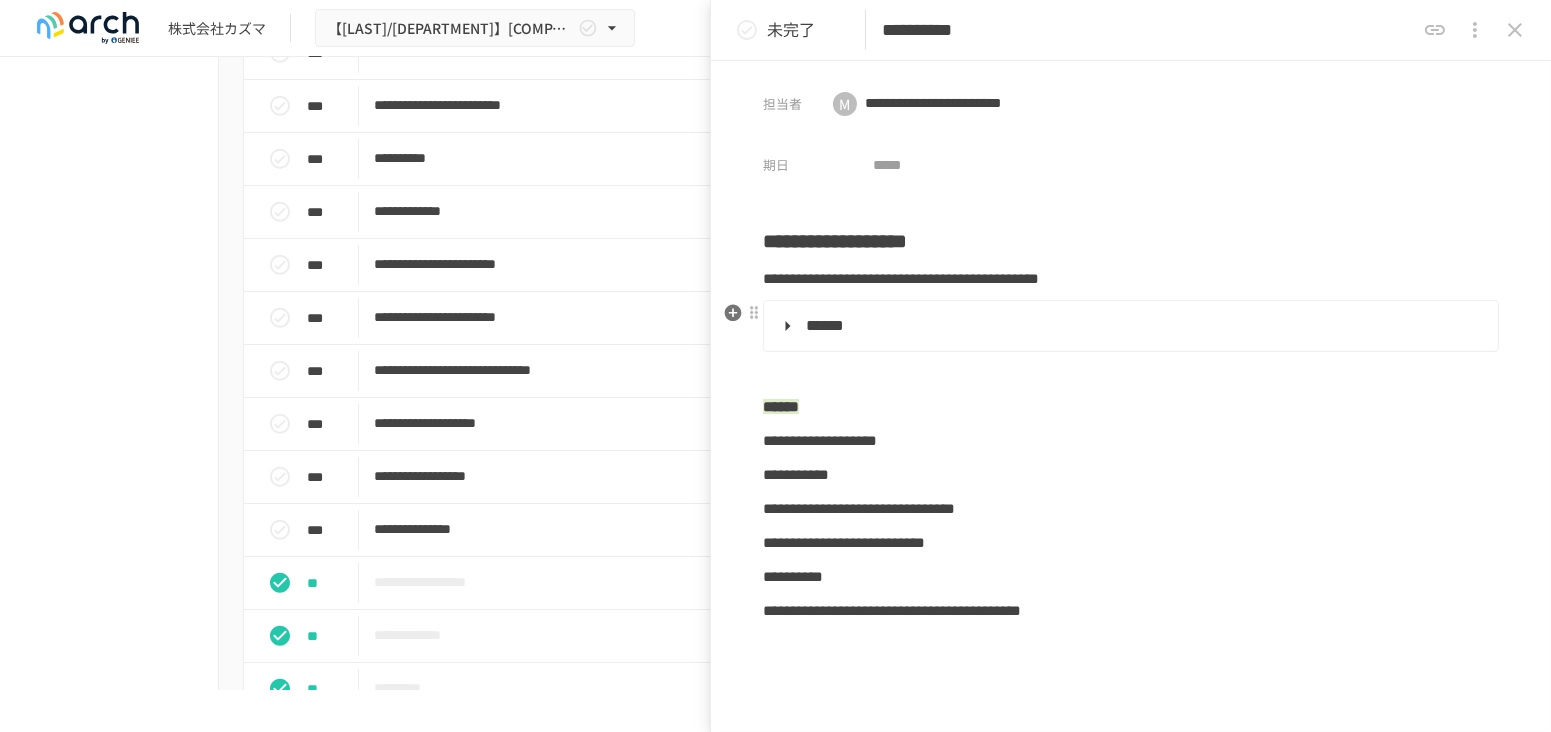 click on "******" at bounding box center [1129, 326] 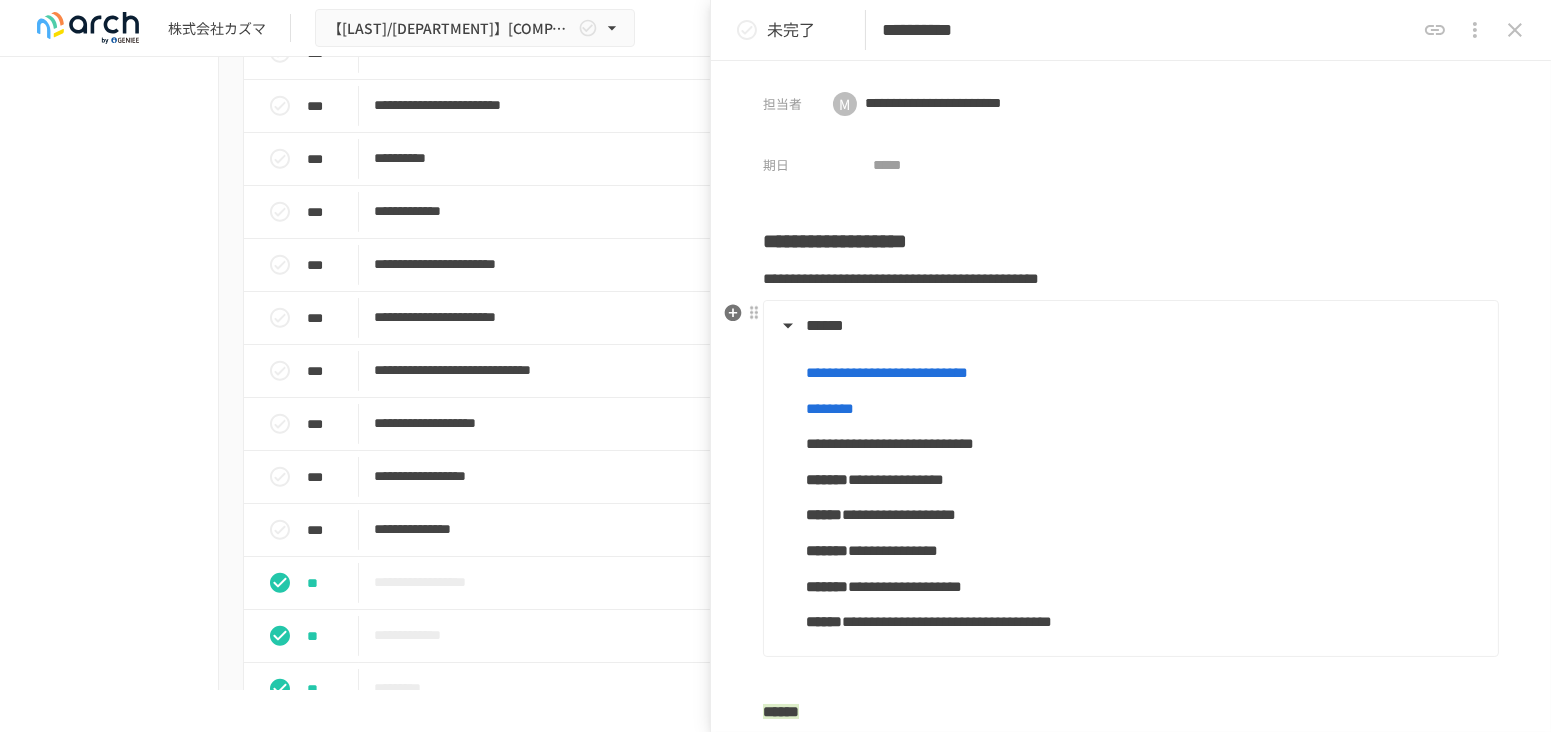 click on "******" at bounding box center (1129, 326) 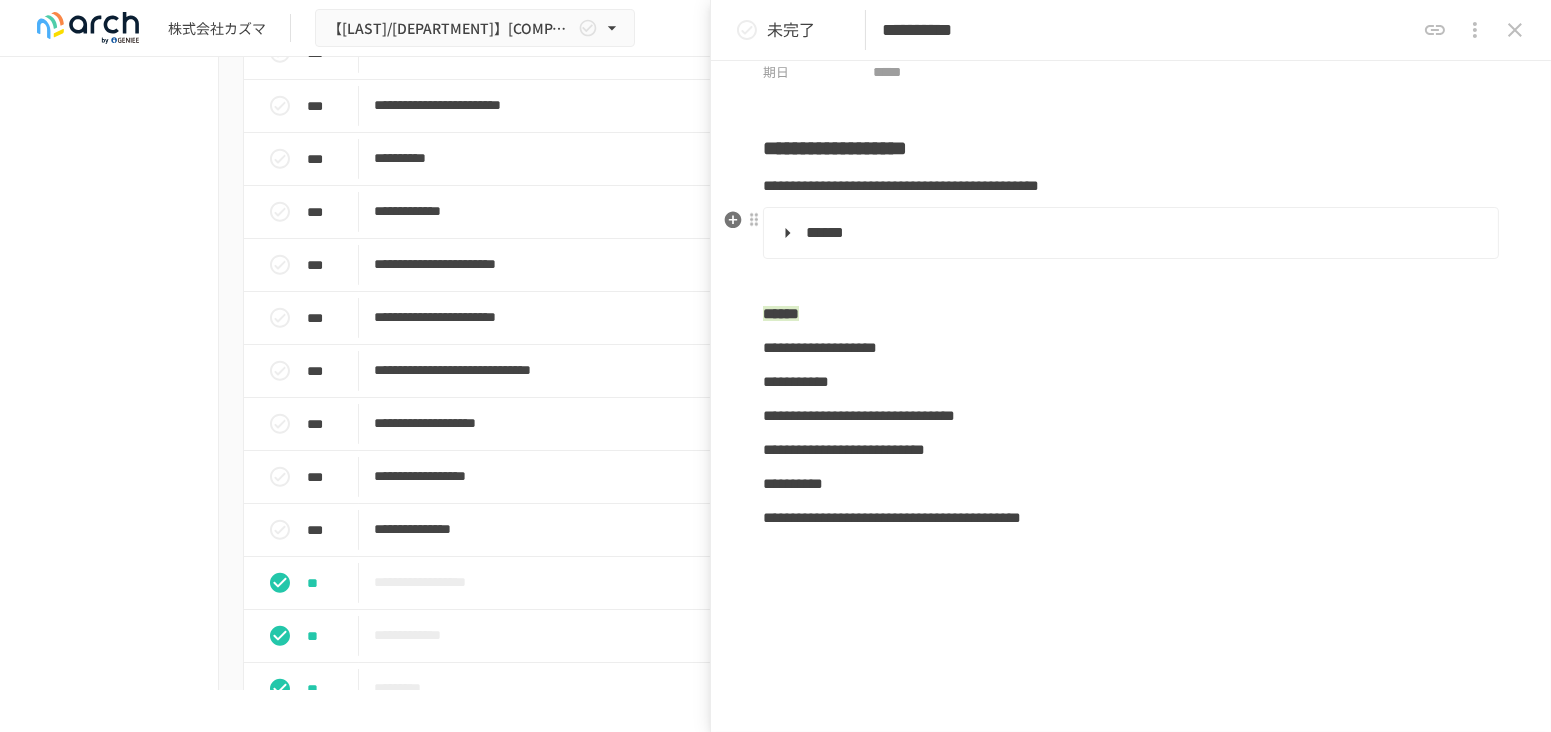 scroll, scrollTop: 222, scrollLeft: 0, axis: vertical 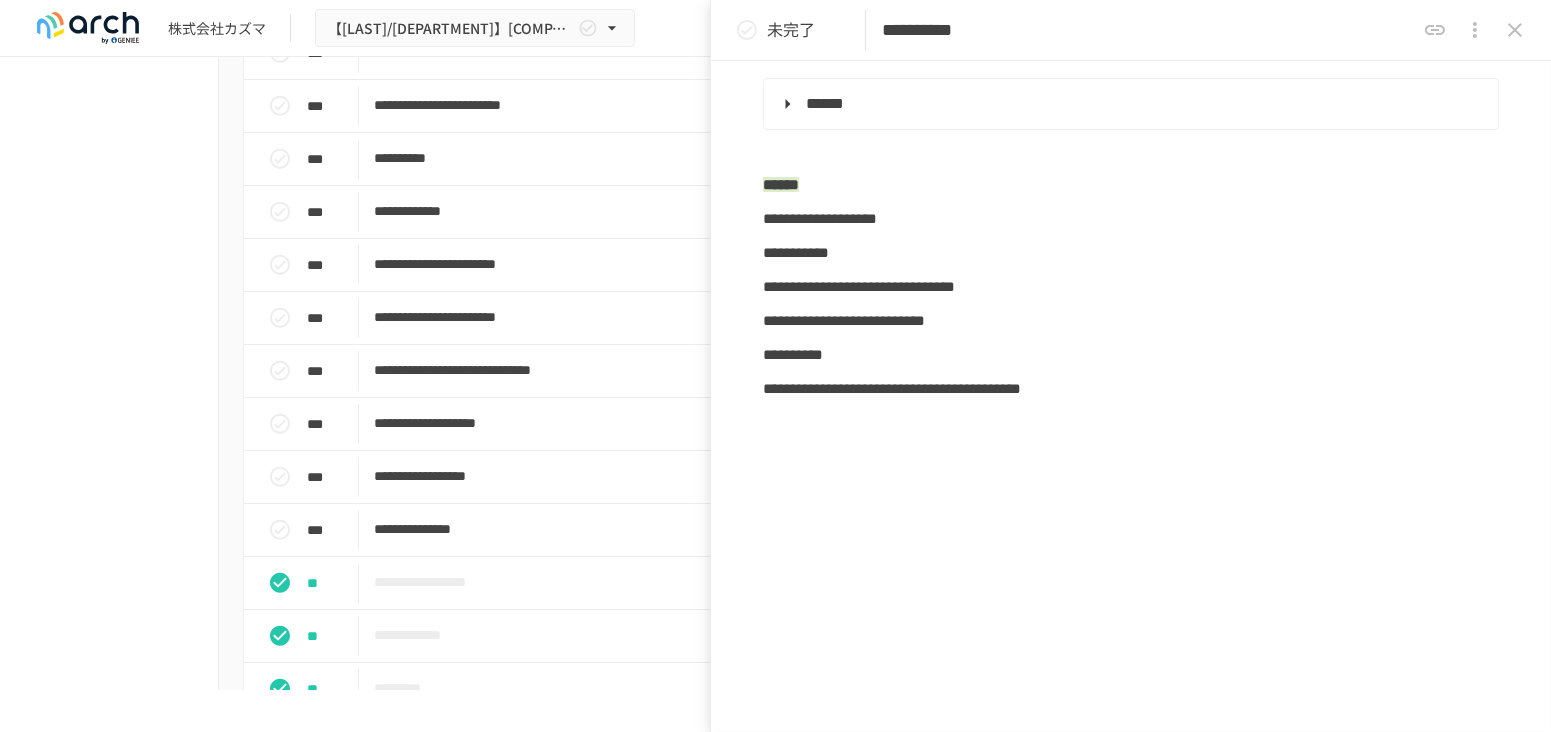 click 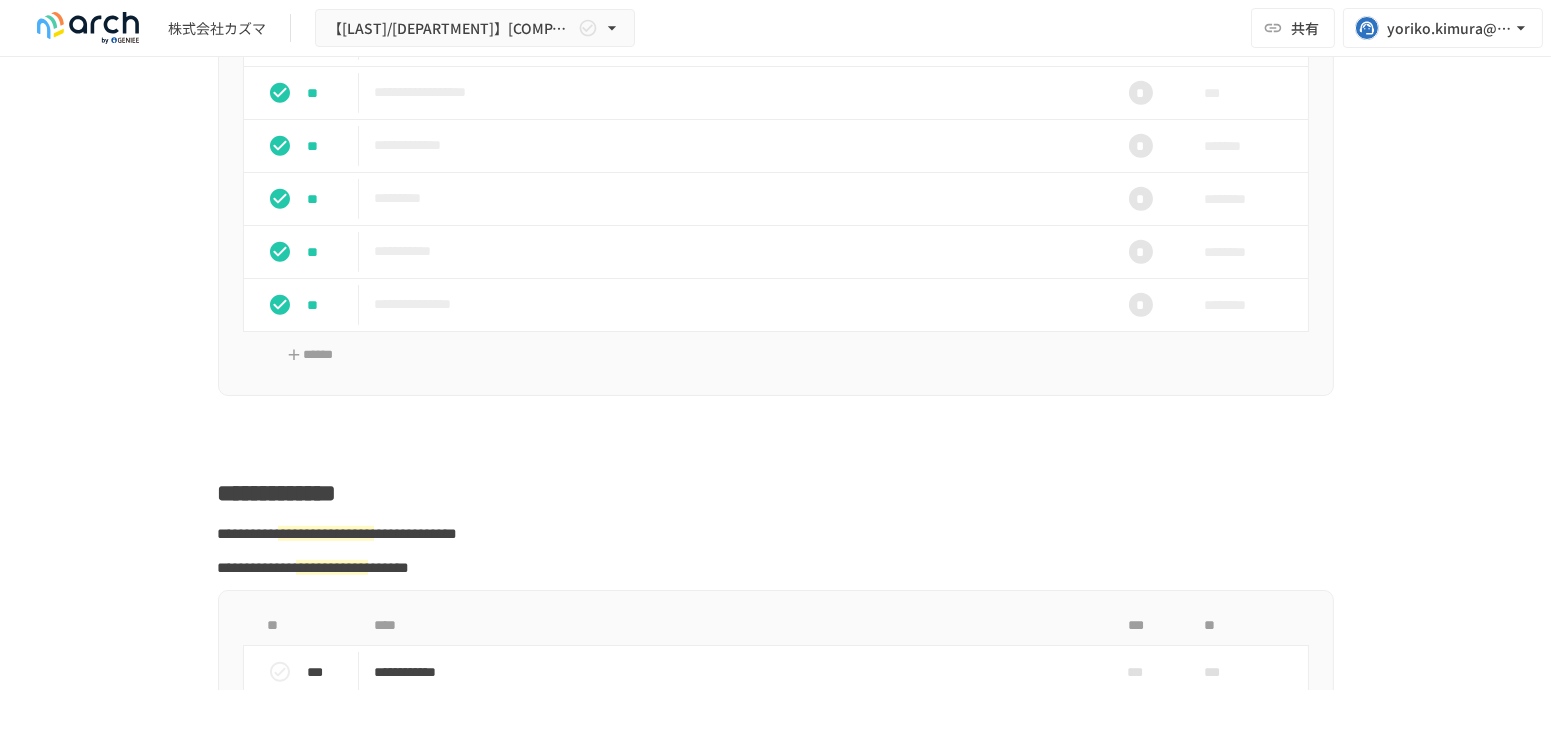 scroll, scrollTop: 2666, scrollLeft: 0, axis: vertical 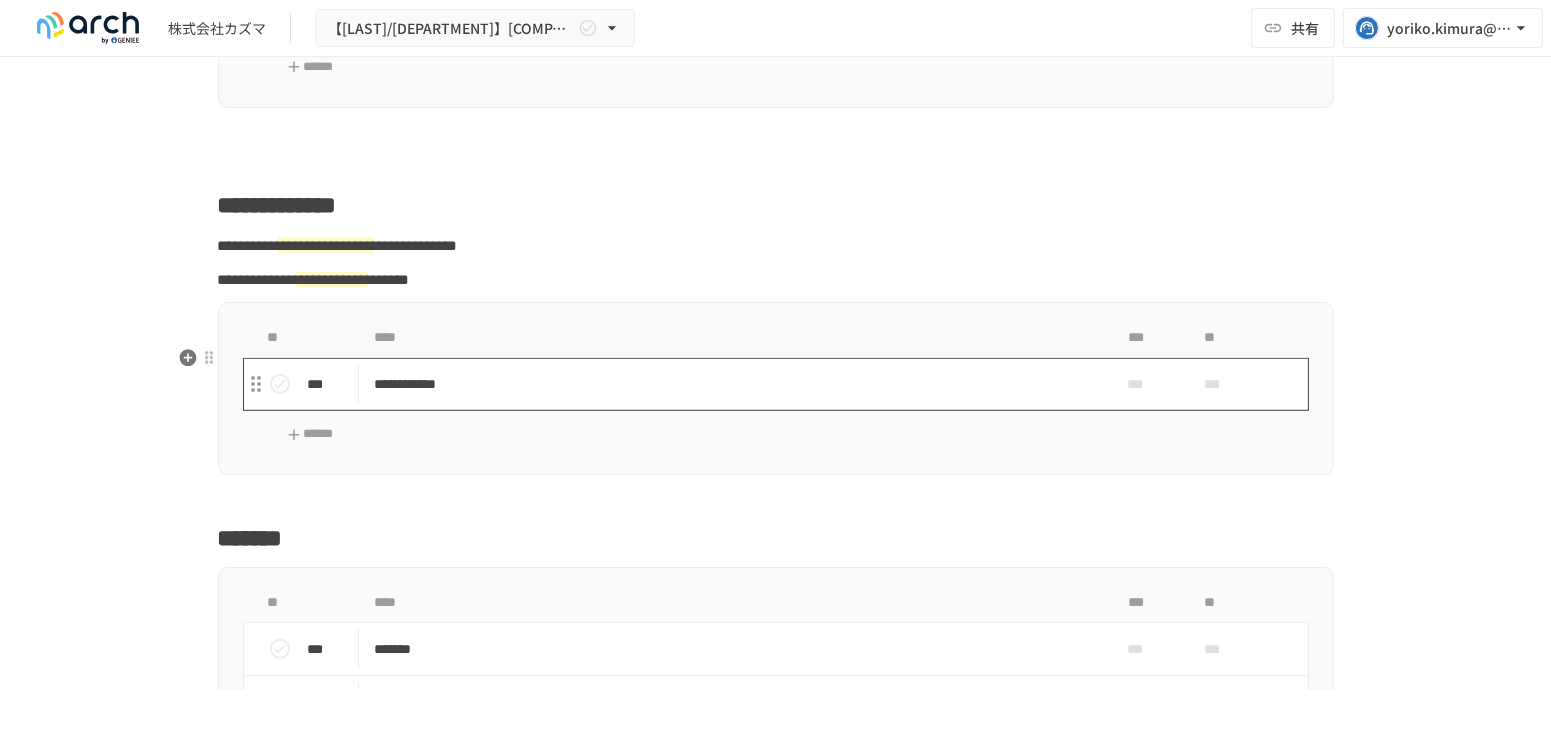 click on "**********" at bounding box center (734, 384) 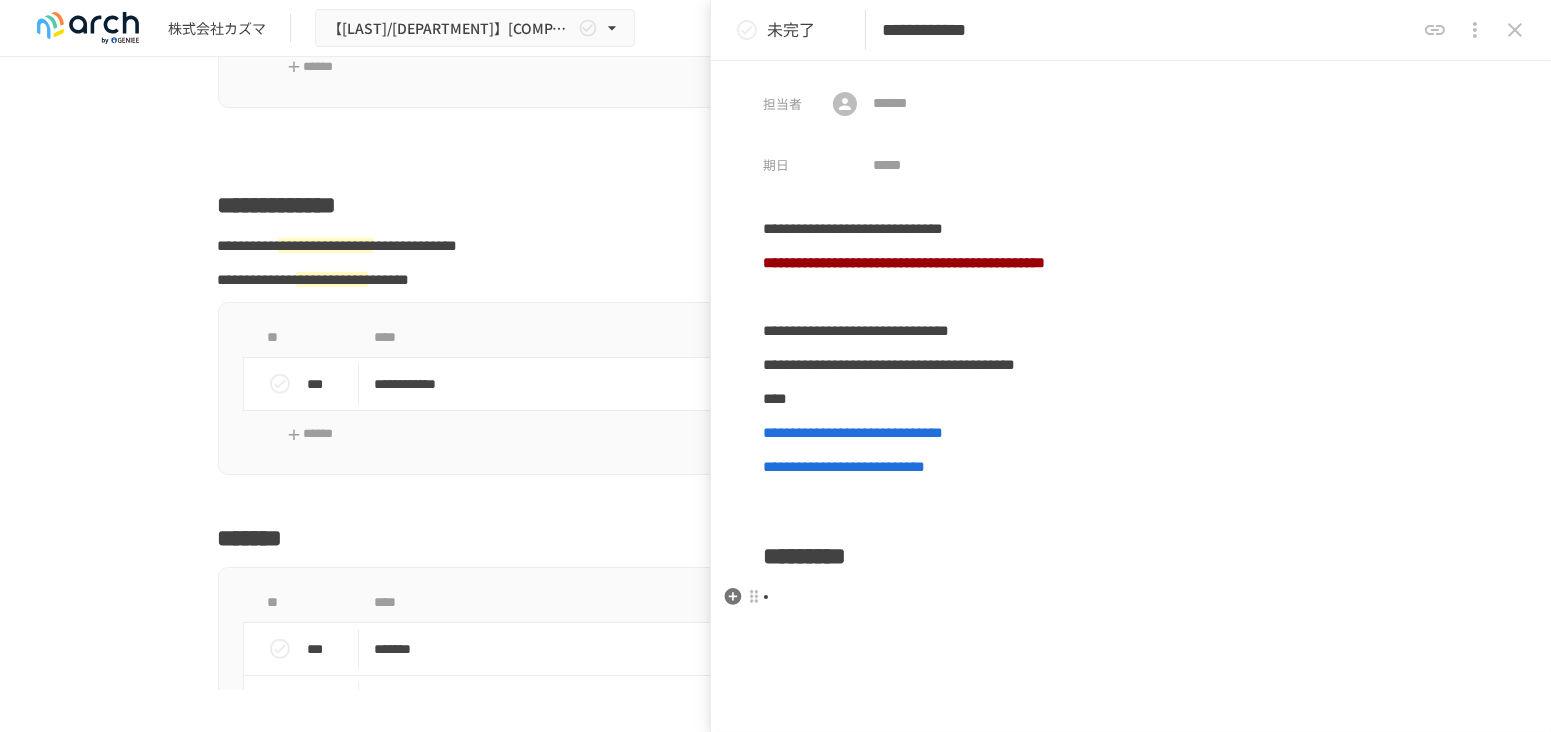 click at bounding box center (1139, 597) 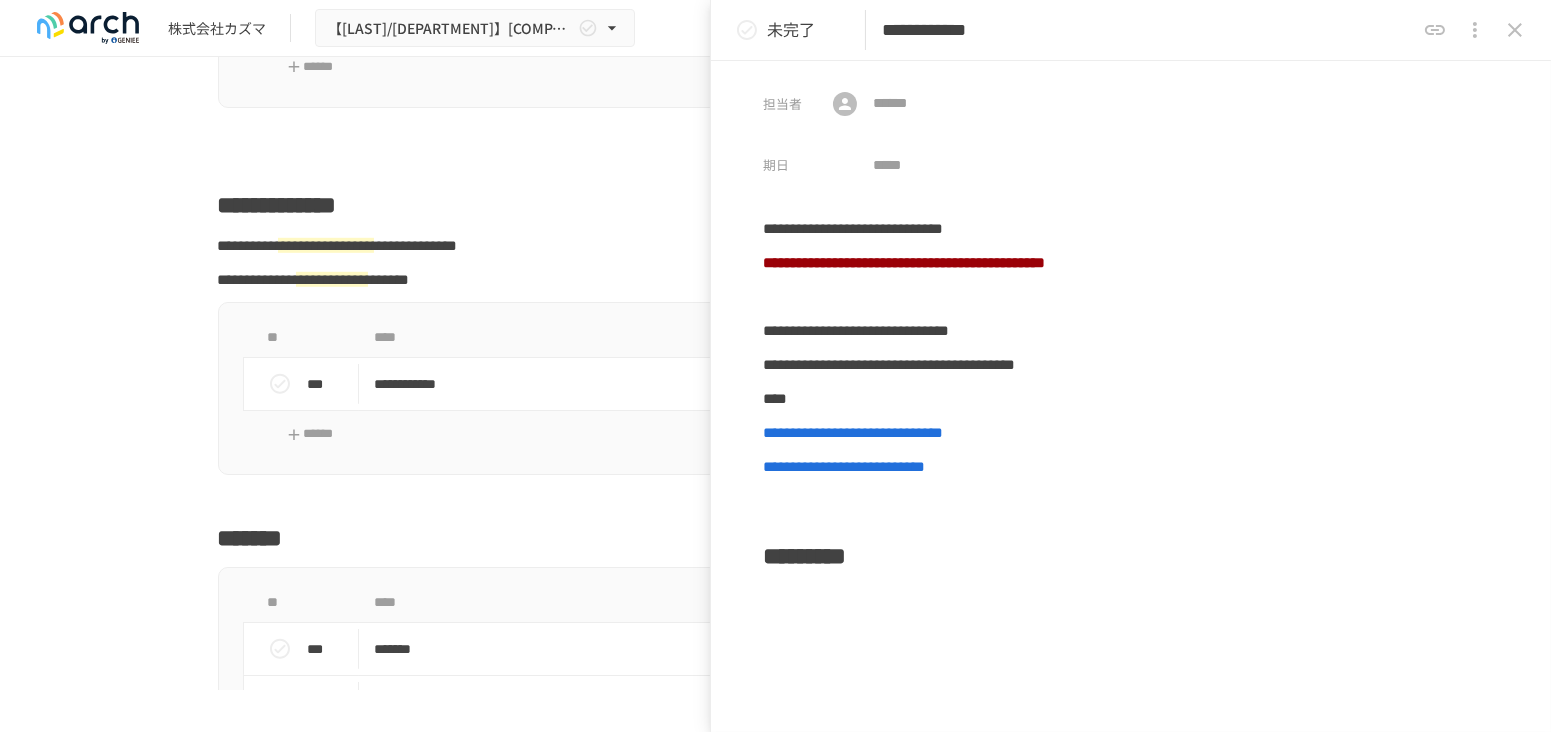 type 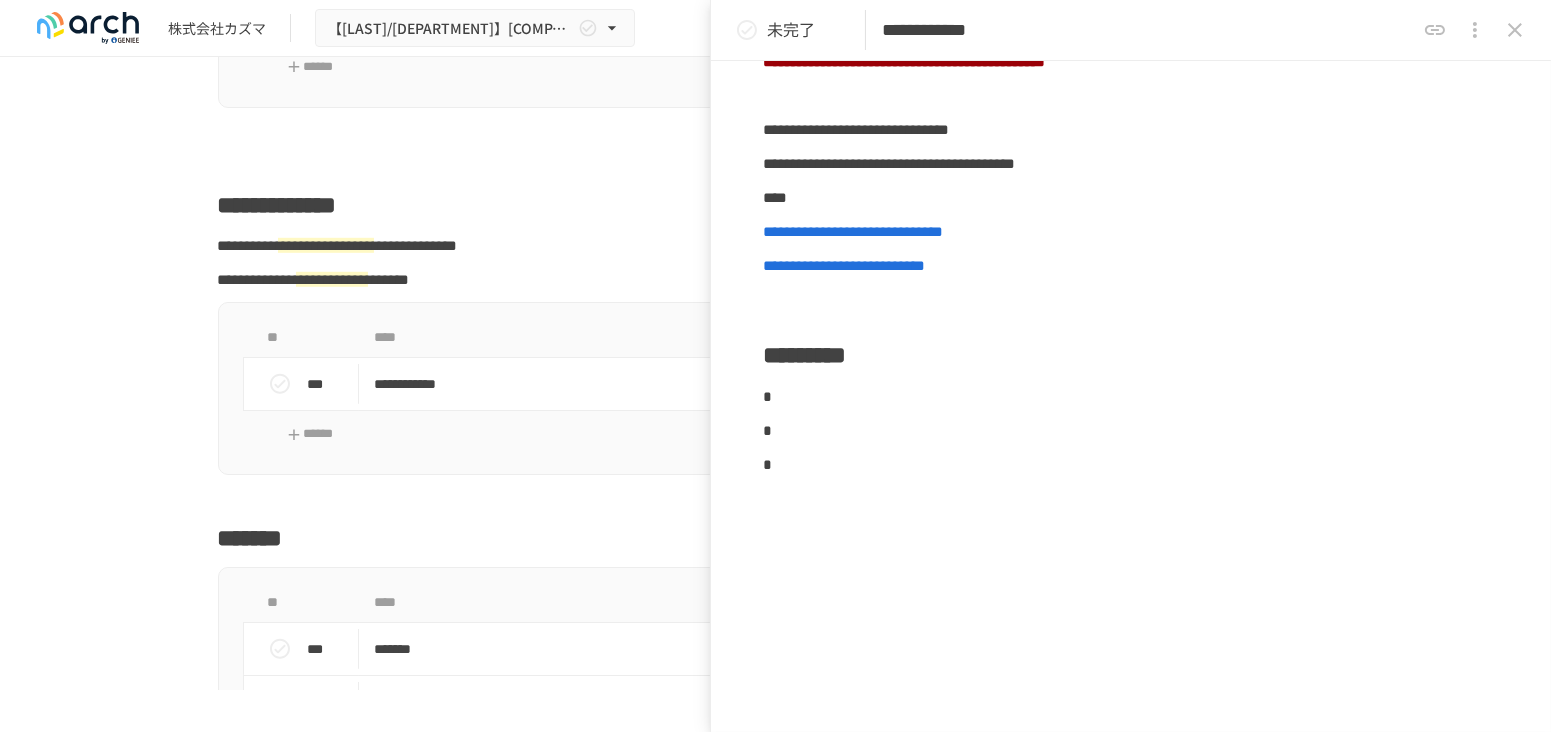 scroll, scrollTop: 321, scrollLeft: 0, axis: vertical 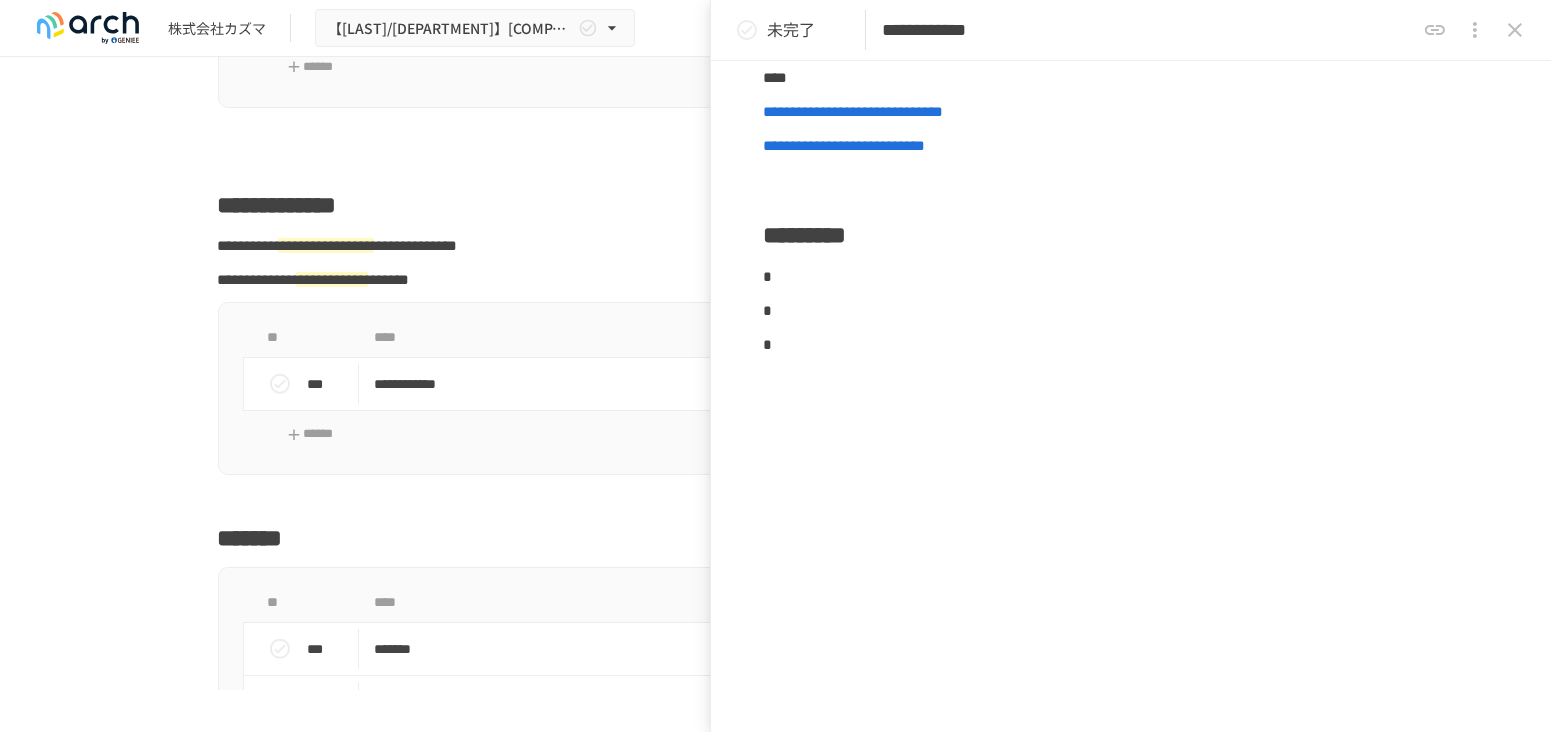 click at bounding box center [1515, 30] 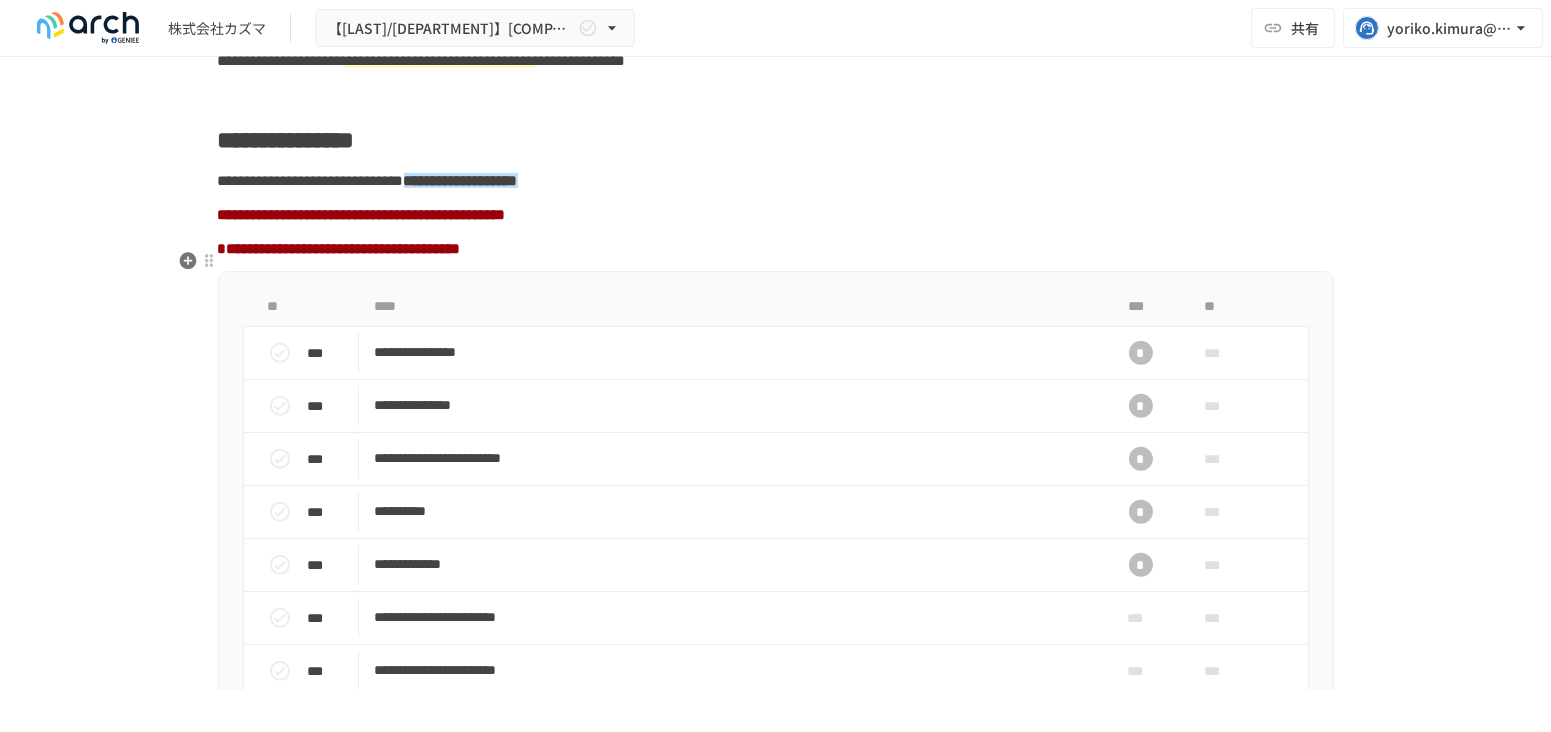 scroll, scrollTop: 1666, scrollLeft: 0, axis: vertical 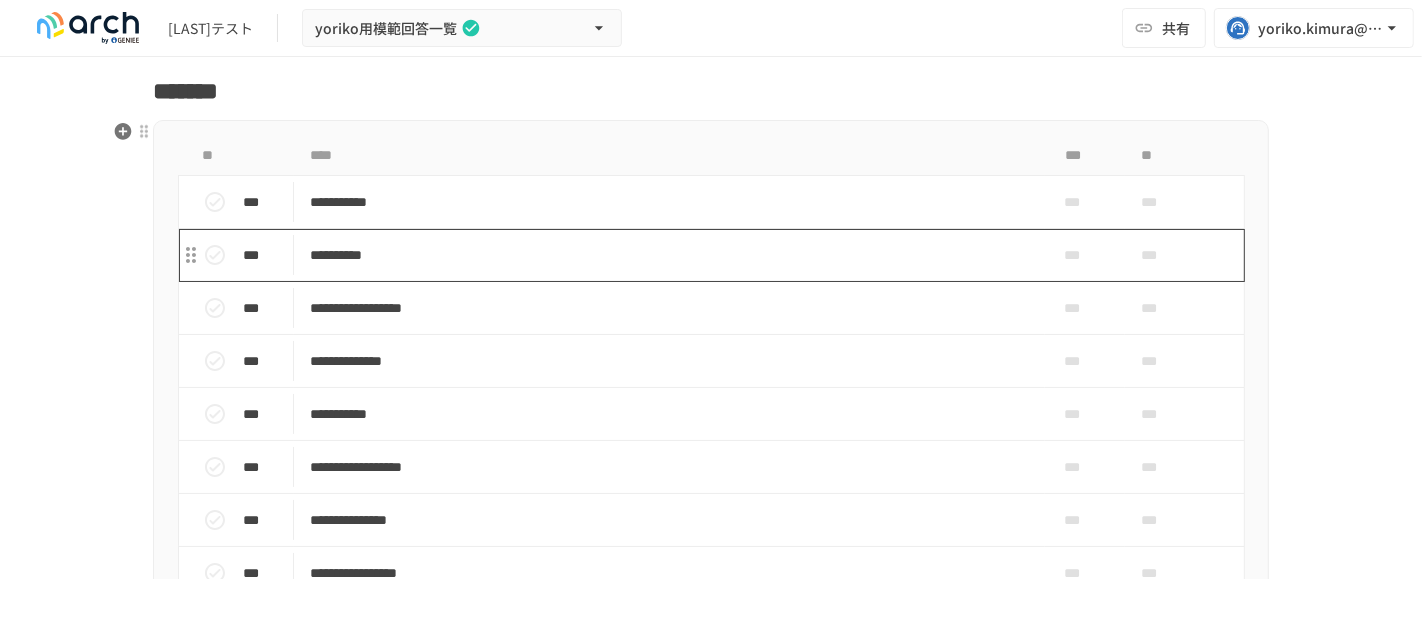 click on "**********" at bounding box center (669, 255) 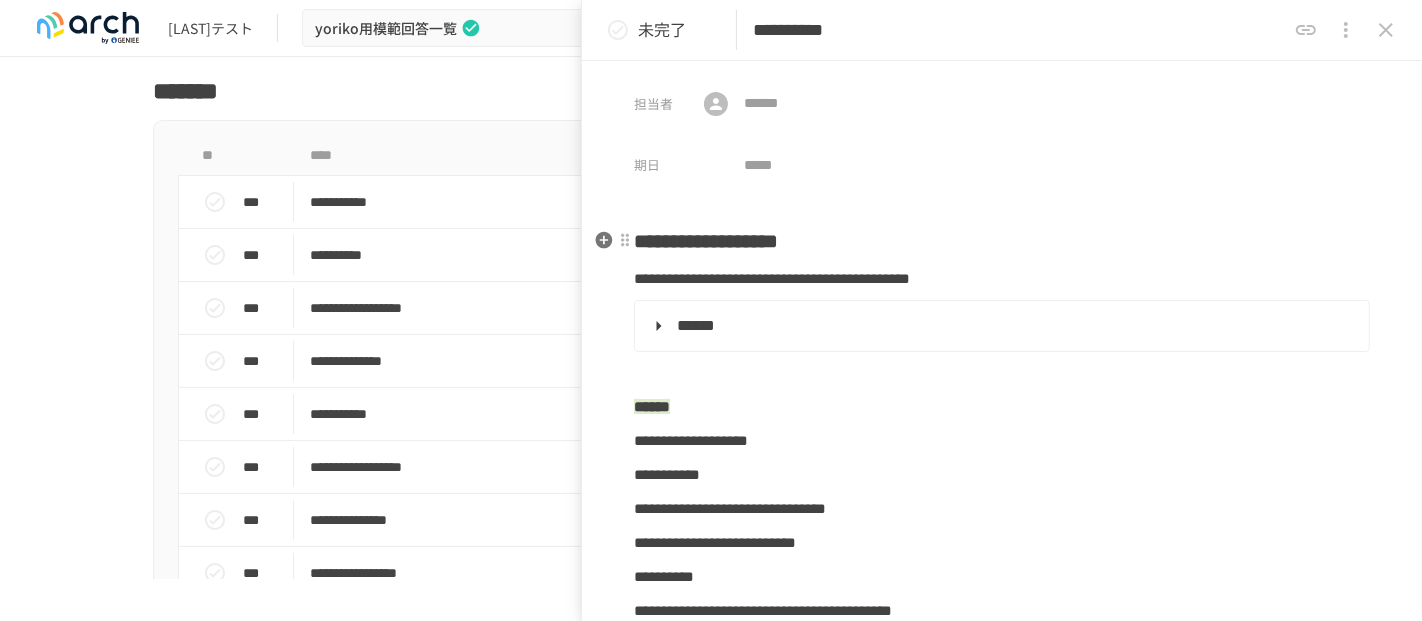 click on "**********" at bounding box center (706, 241) 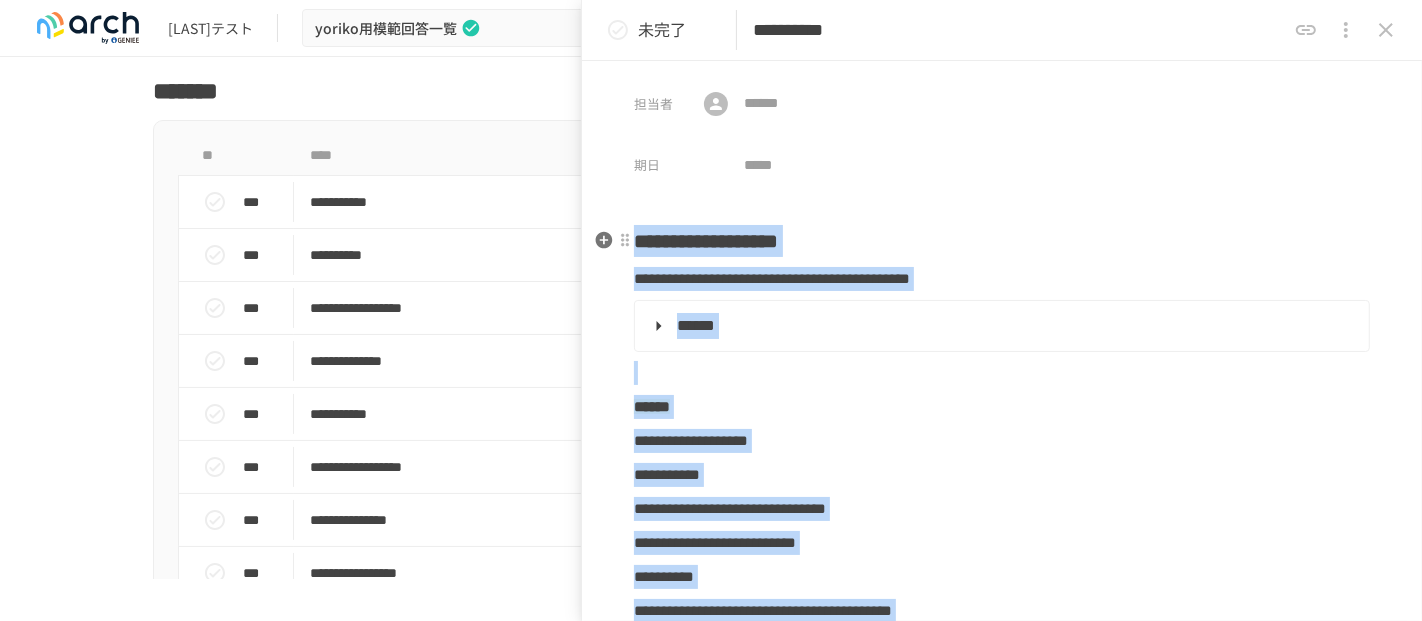 copy on "**********" 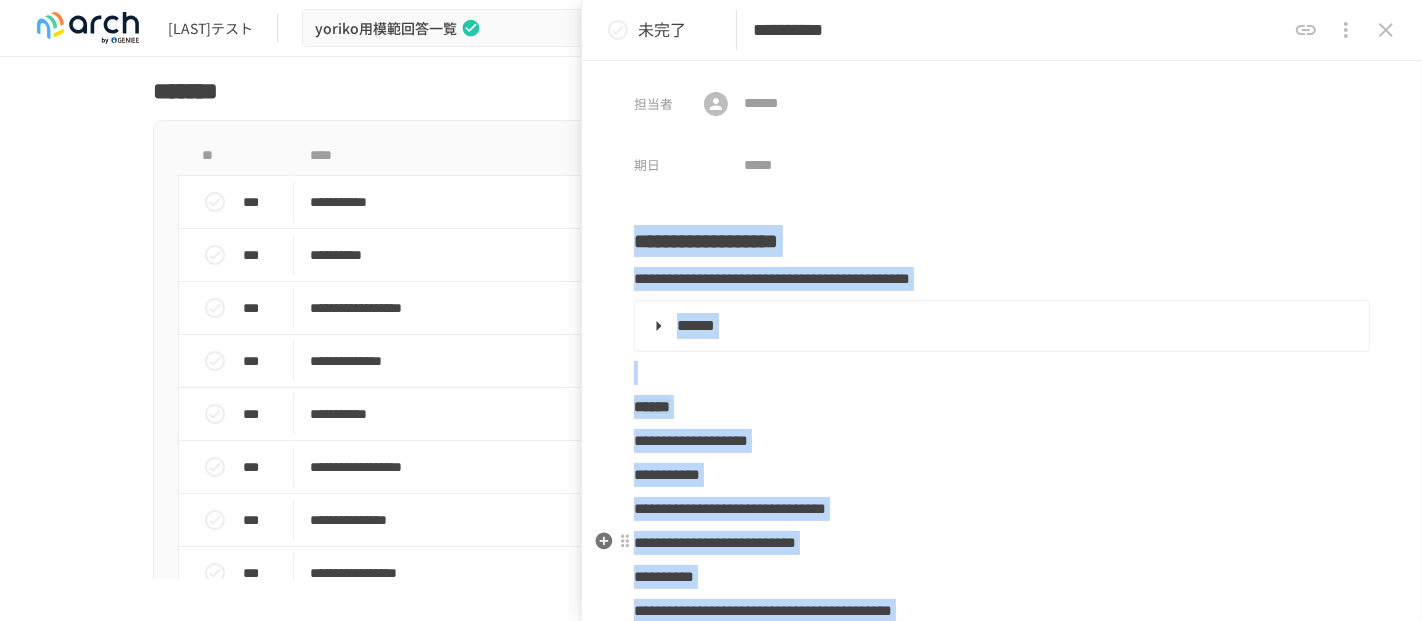 click on "**********" at bounding box center (1002, 441) 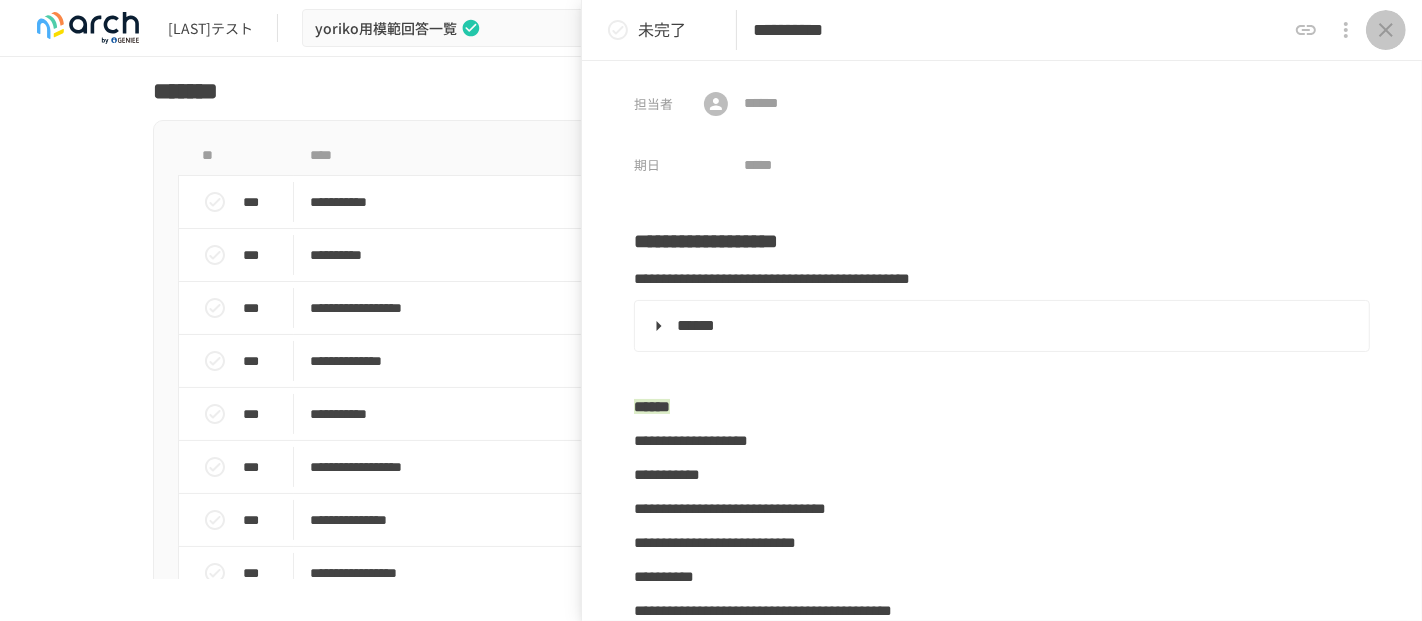 click 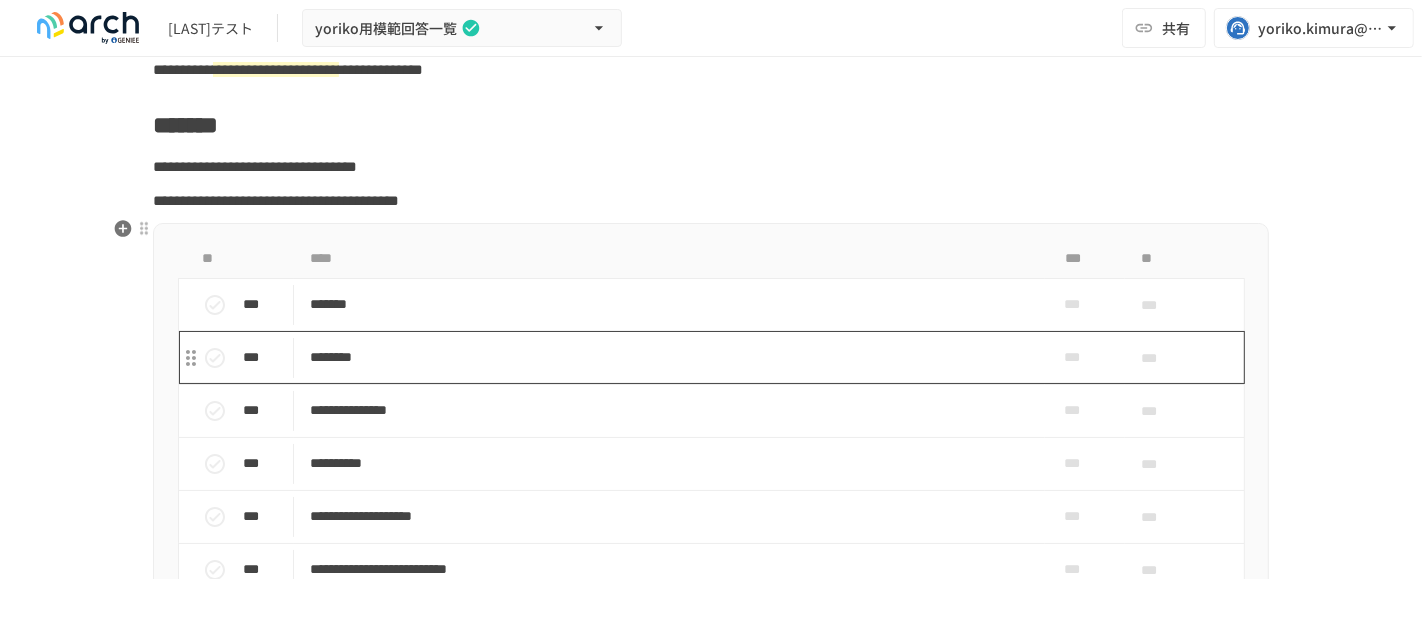 scroll, scrollTop: 1169, scrollLeft: 0, axis: vertical 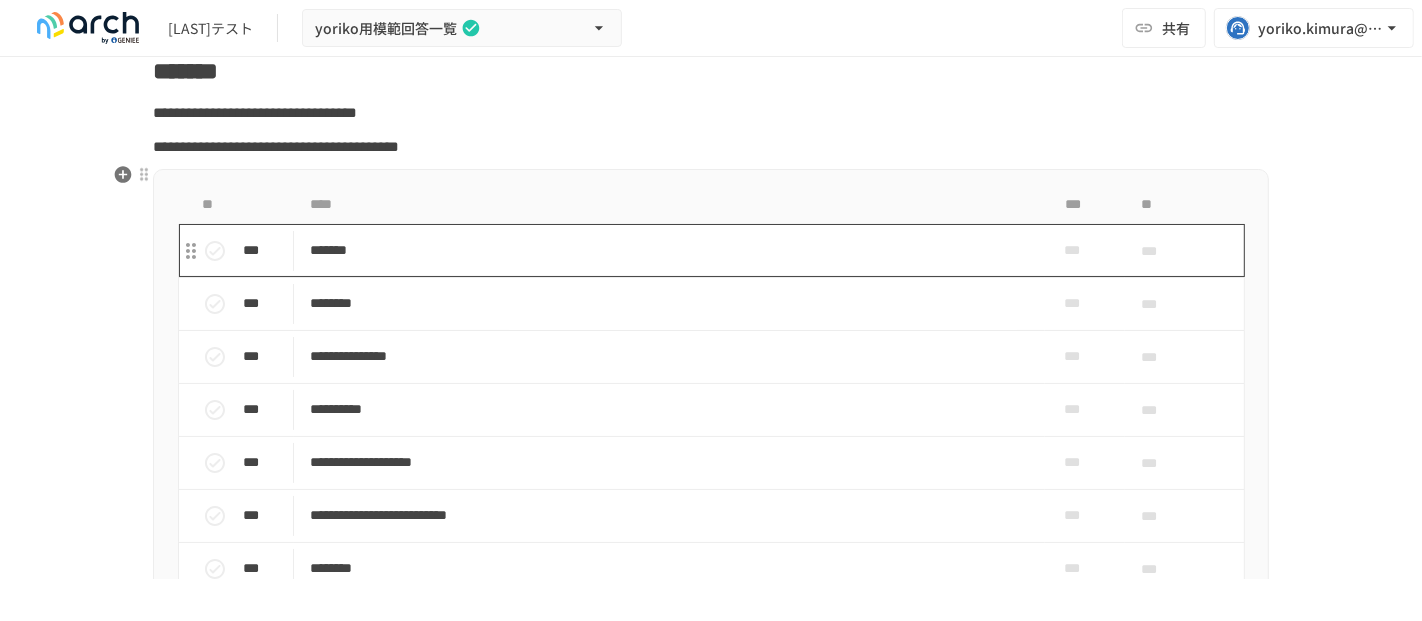 click on "*******" at bounding box center [669, 250] 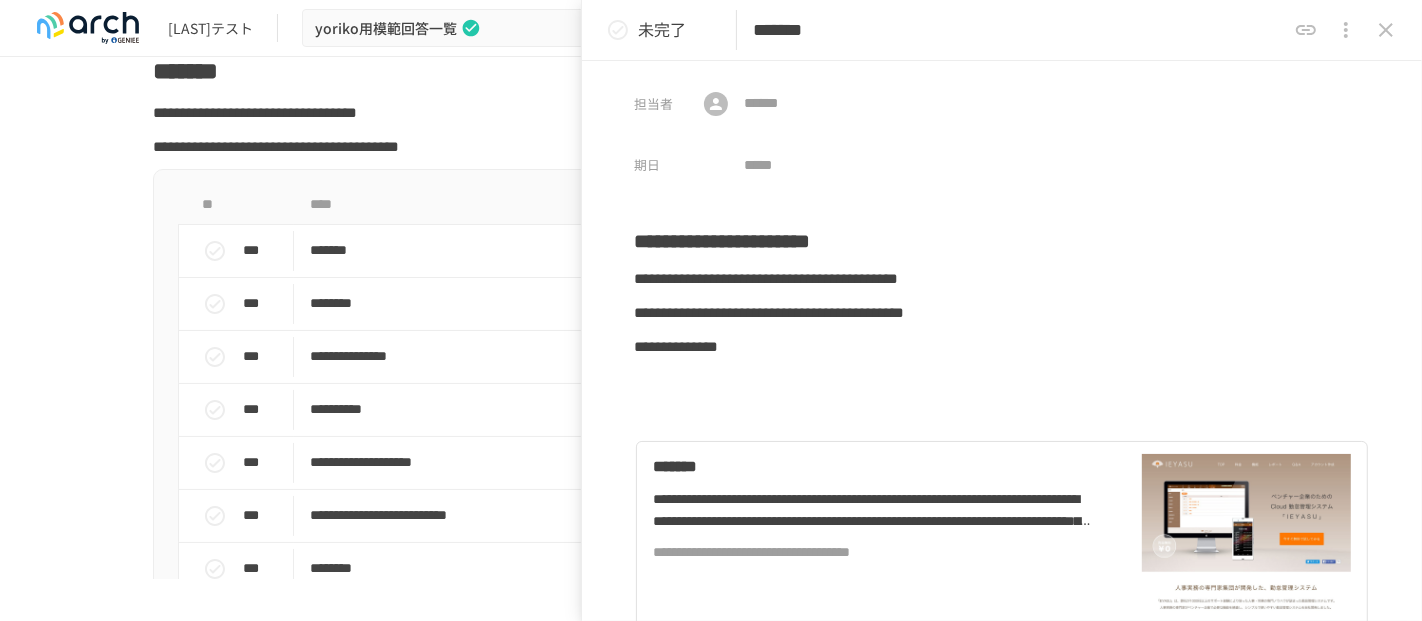 drag, startPoint x: 889, startPoint y: 24, endPoint x: 747, endPoint y: 36, distance: 142.50613 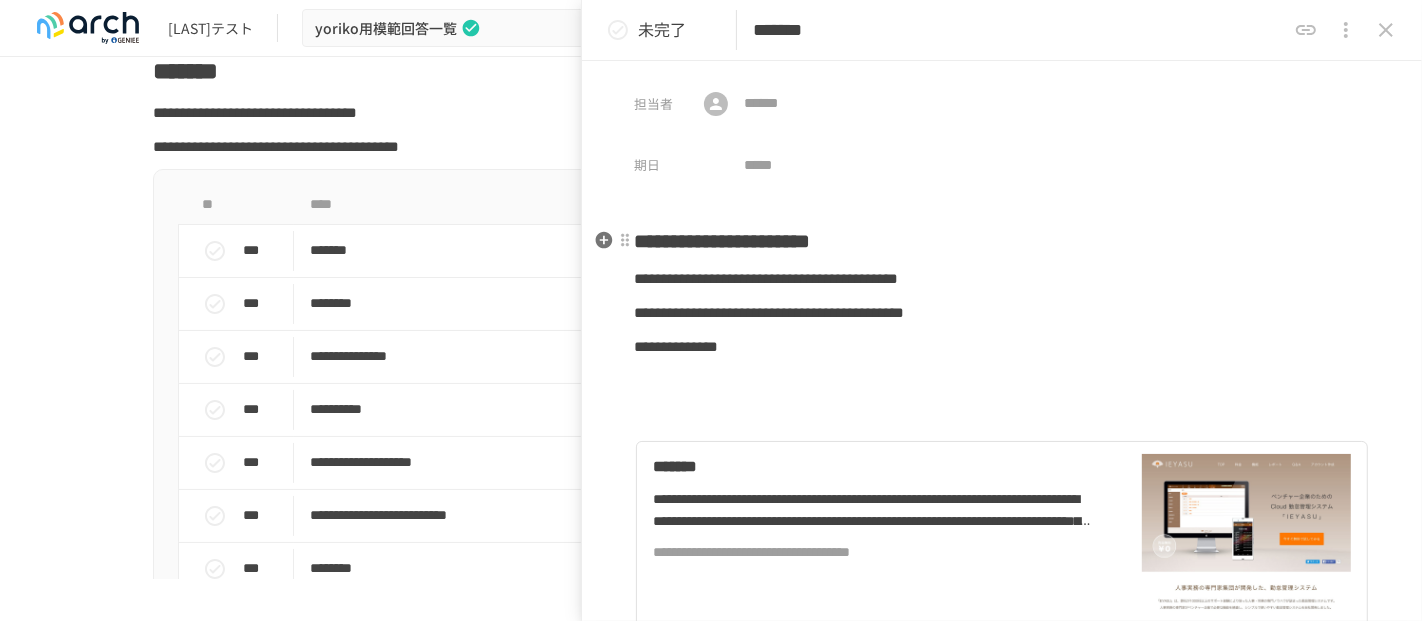 click on "**********" at bounding box center (722, 241) 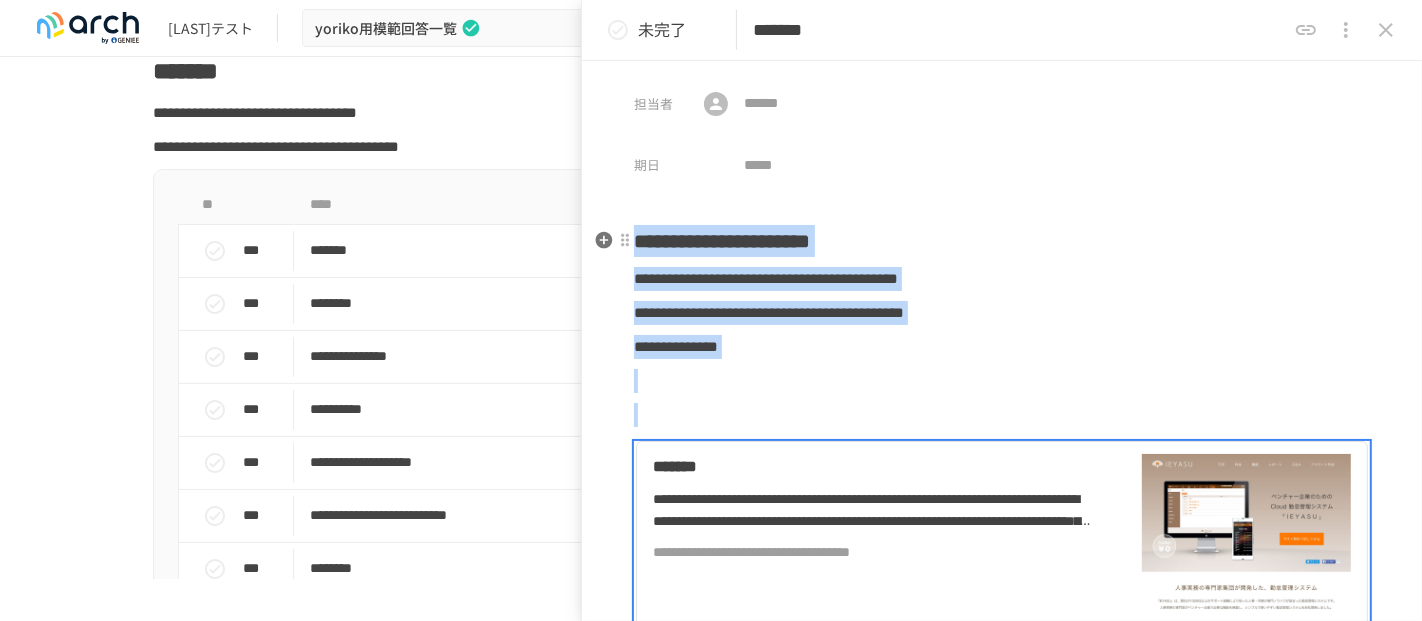 copy on "**********" 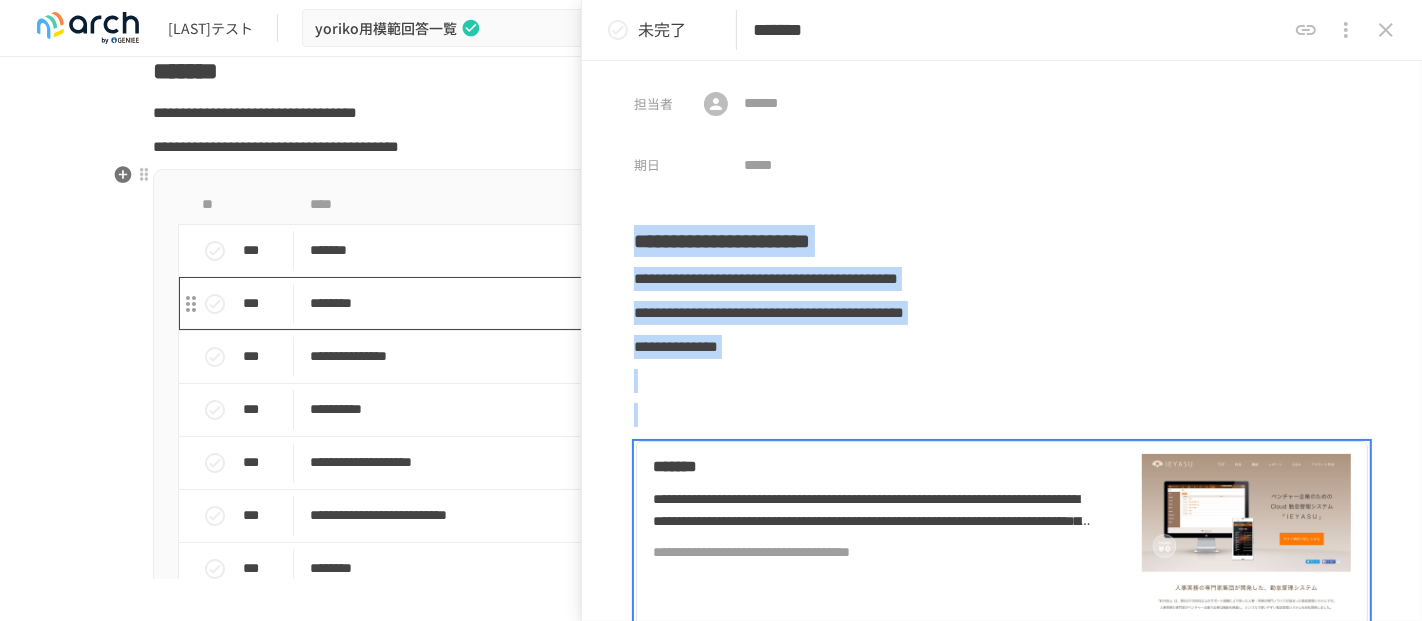 drag, startPoint x: 497, startPoint y: 304, endPoint x: 582, endPoint y: 248, distance: 101.788994 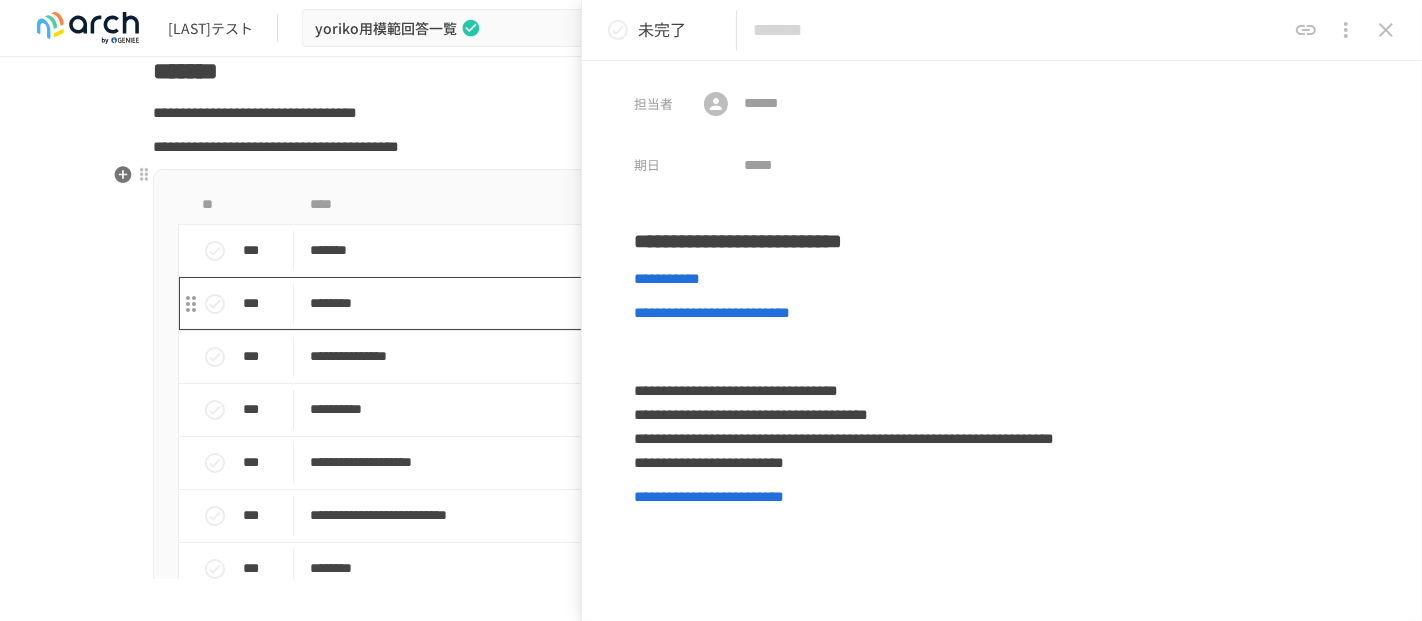 type on "********" 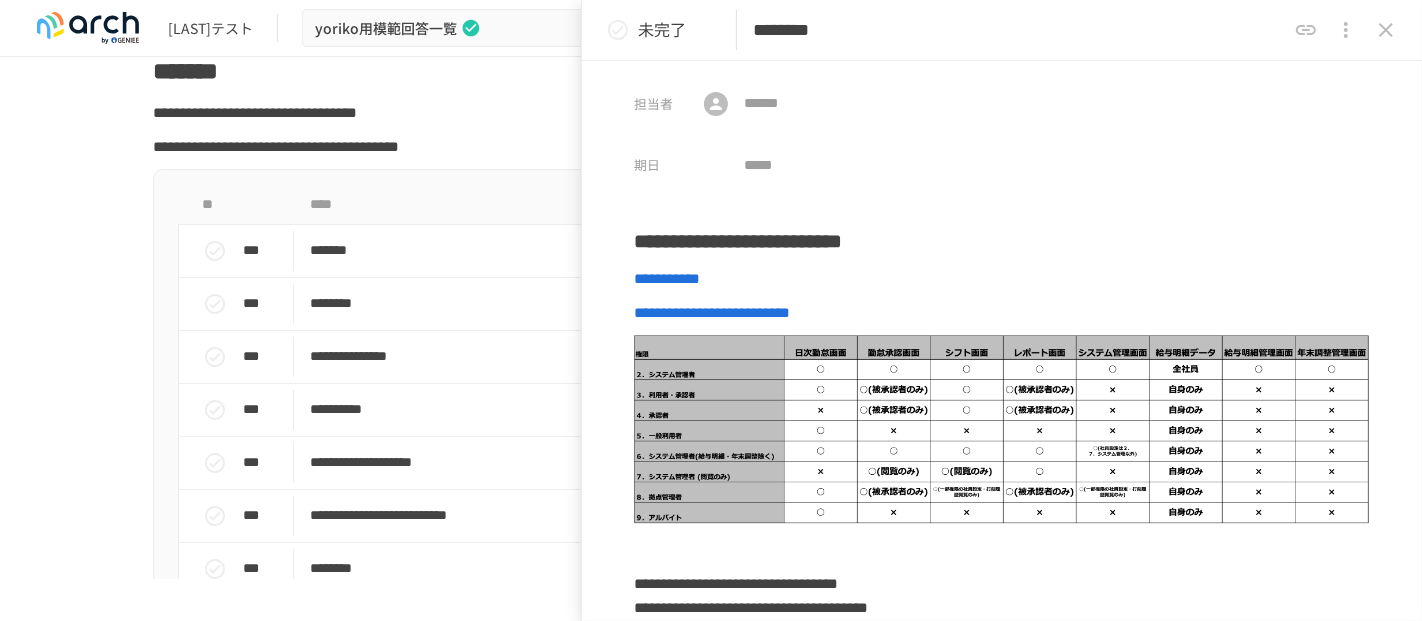 drag, startPoint x: 978, startPoint y: 27, endPoint x: 765, endPoint y: 52, distance: 214.46211 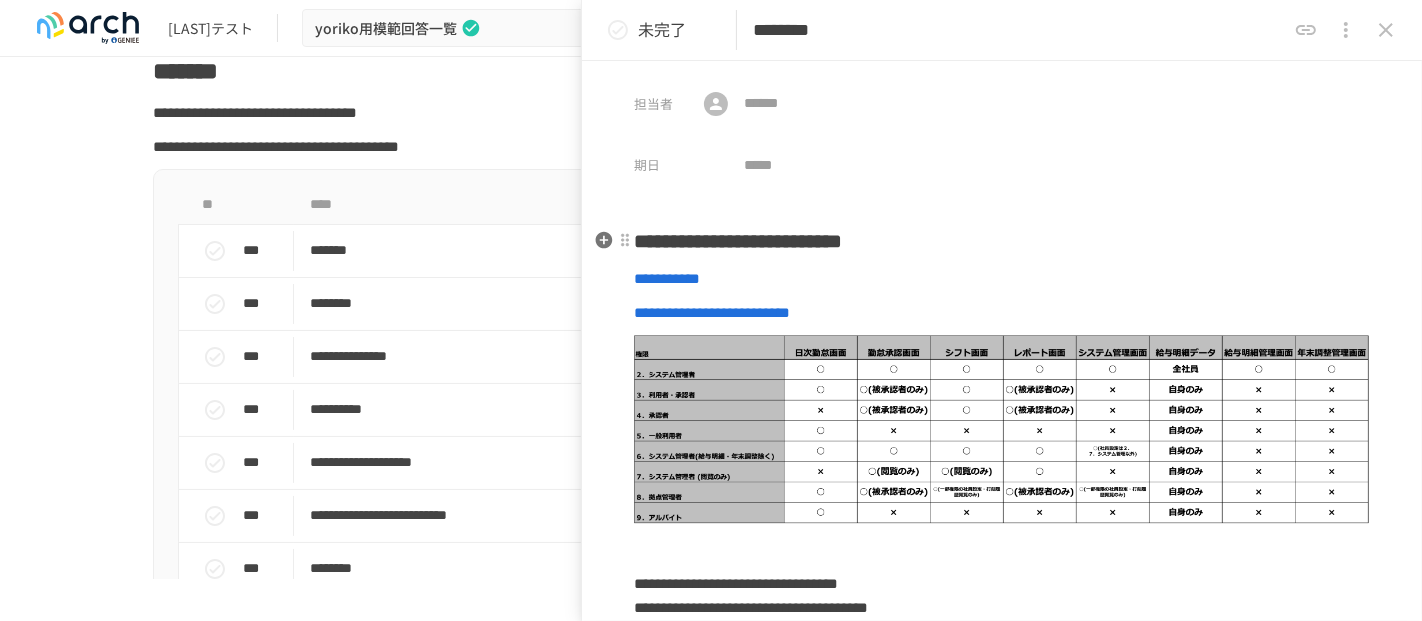 click on "**********" at bounding box center (738, 241) 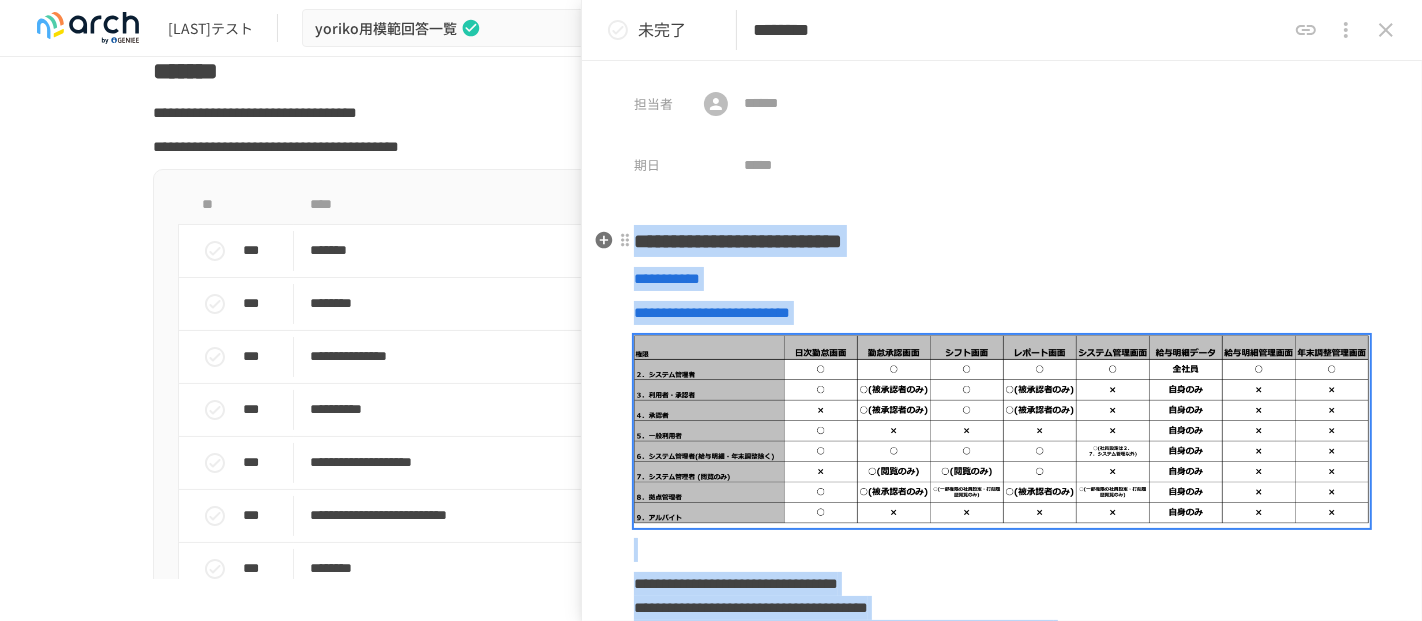 copy on "**********" 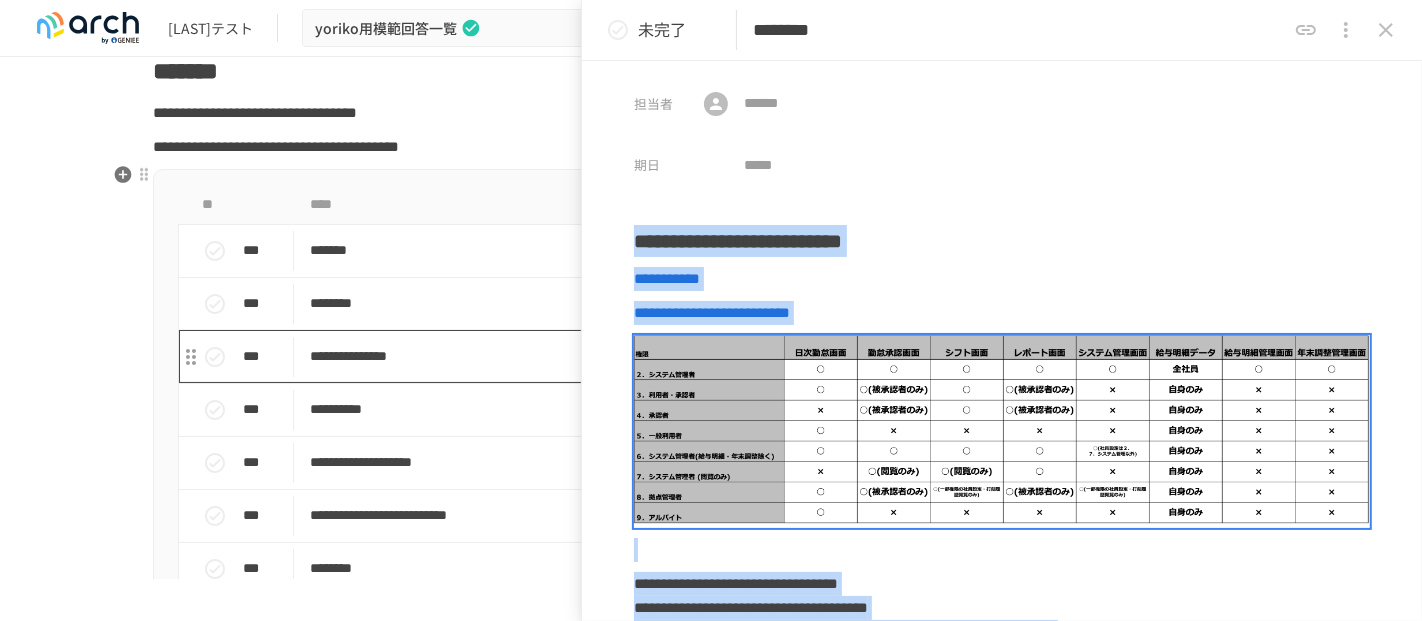 drag, startPoint x: 511, startPoint y: 359, endPoint x: 567, endPoint y: 329, distance: 63.529522 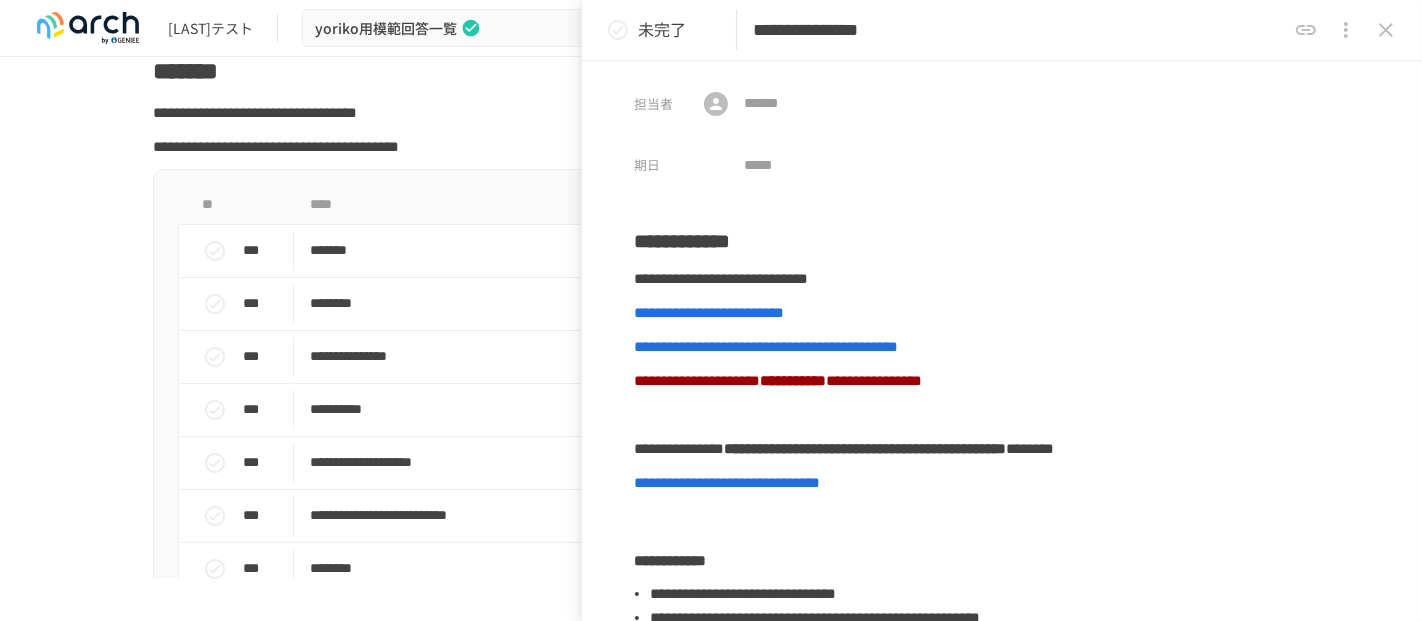 click on "**********" at bounding box center [1019, 30] 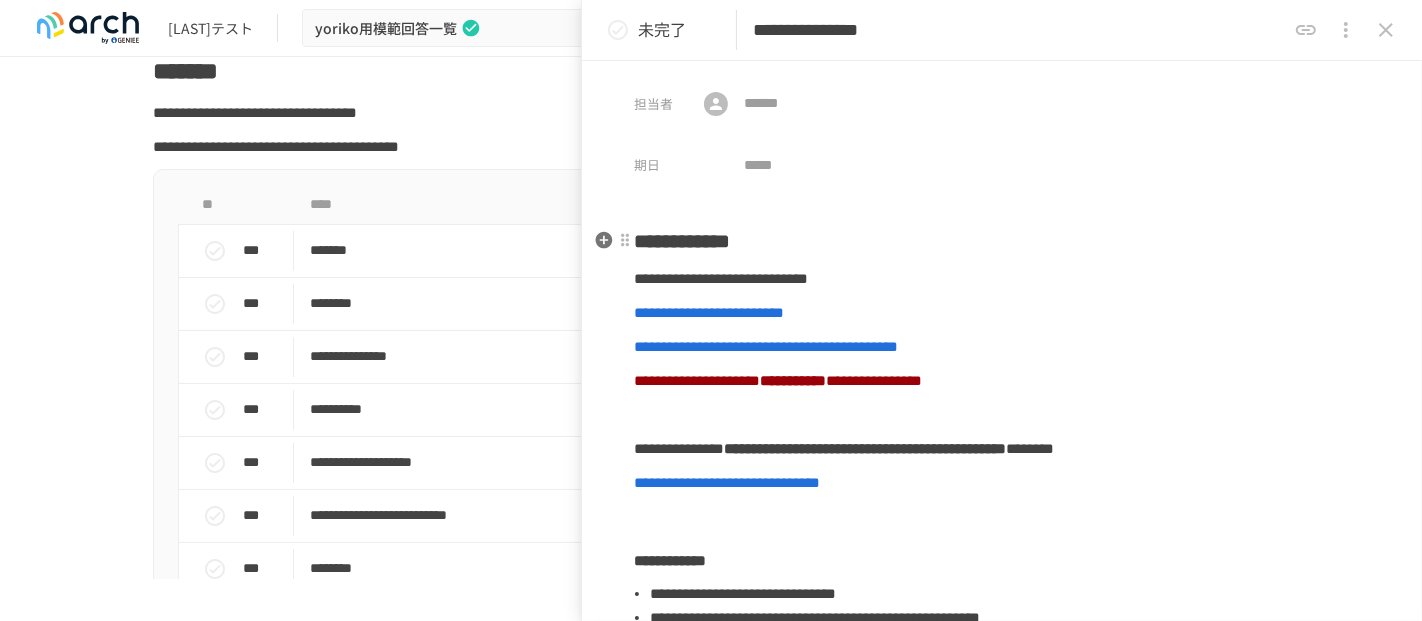 click on "**********" at bounding box center (682, 241) 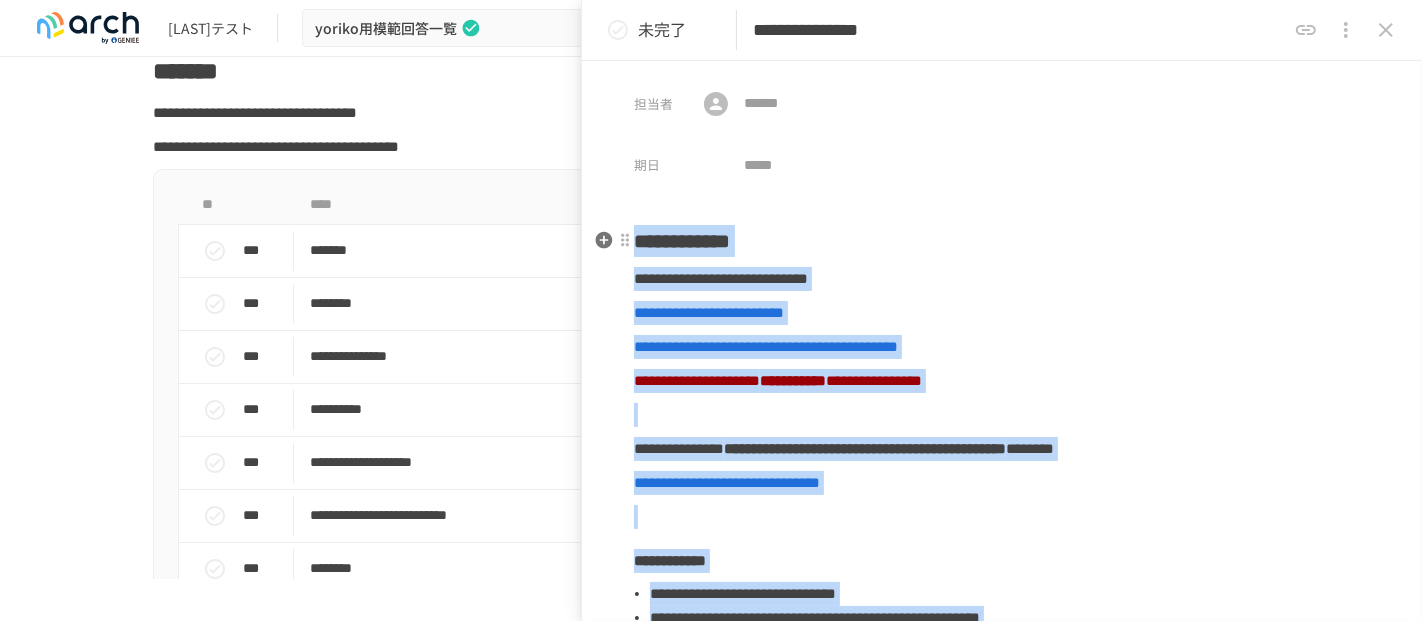 copy on "**********" 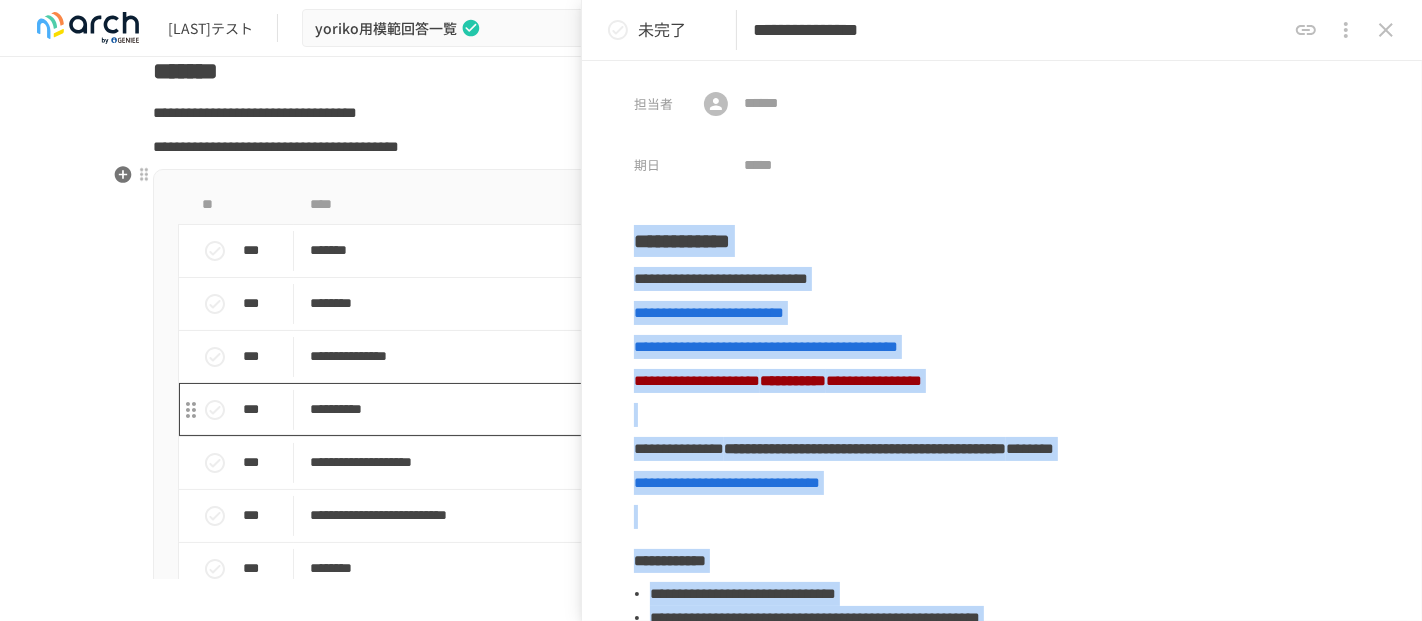 click on "**********" at bounding box center [669, 409] 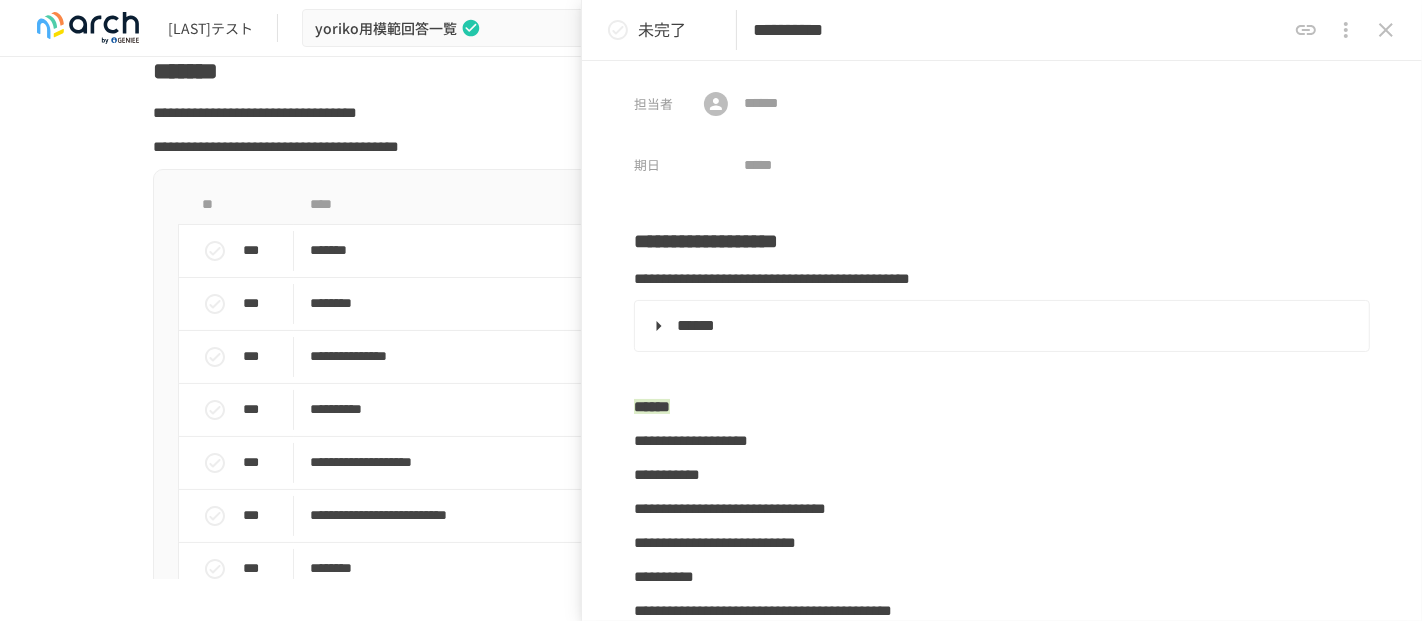 drag, startPoint x: 939, startPoint y: 37, endPoint x: 741, endPoint y: 51, distance: 198.49434 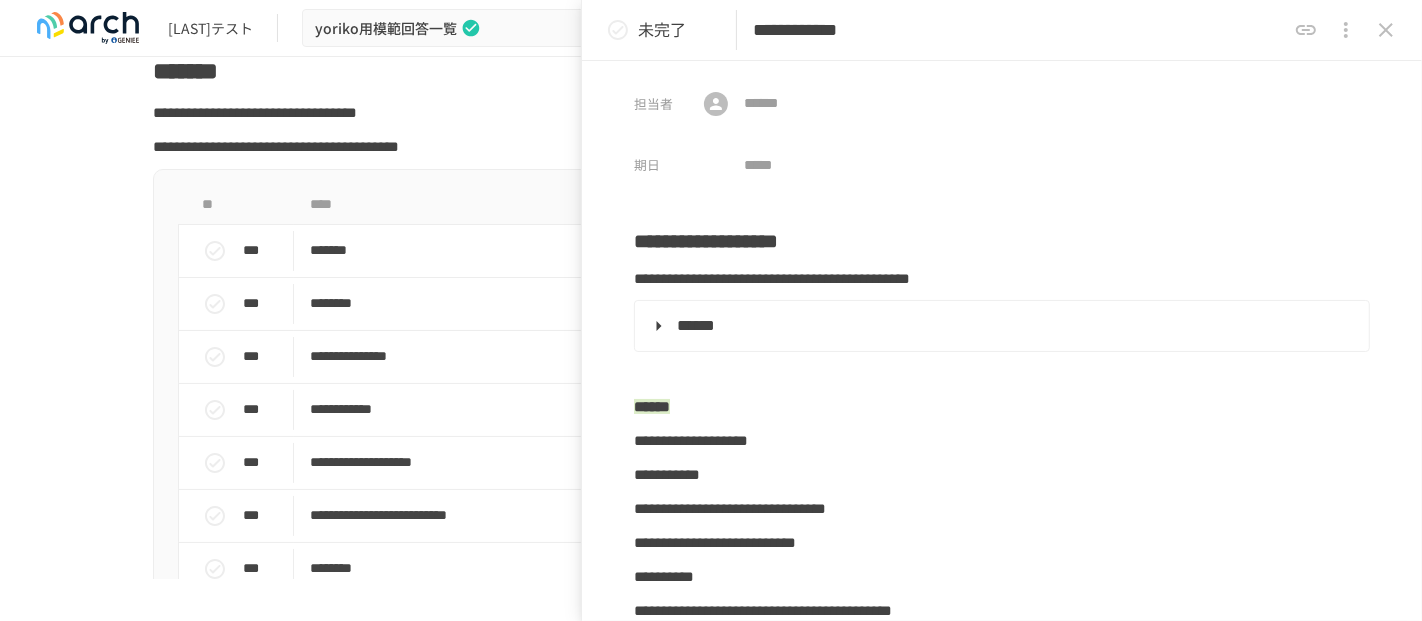 drag, startPoint x: 962, startPoint y: 31, endPoint x: 685, endPoint y: 52, distance: 277.7949 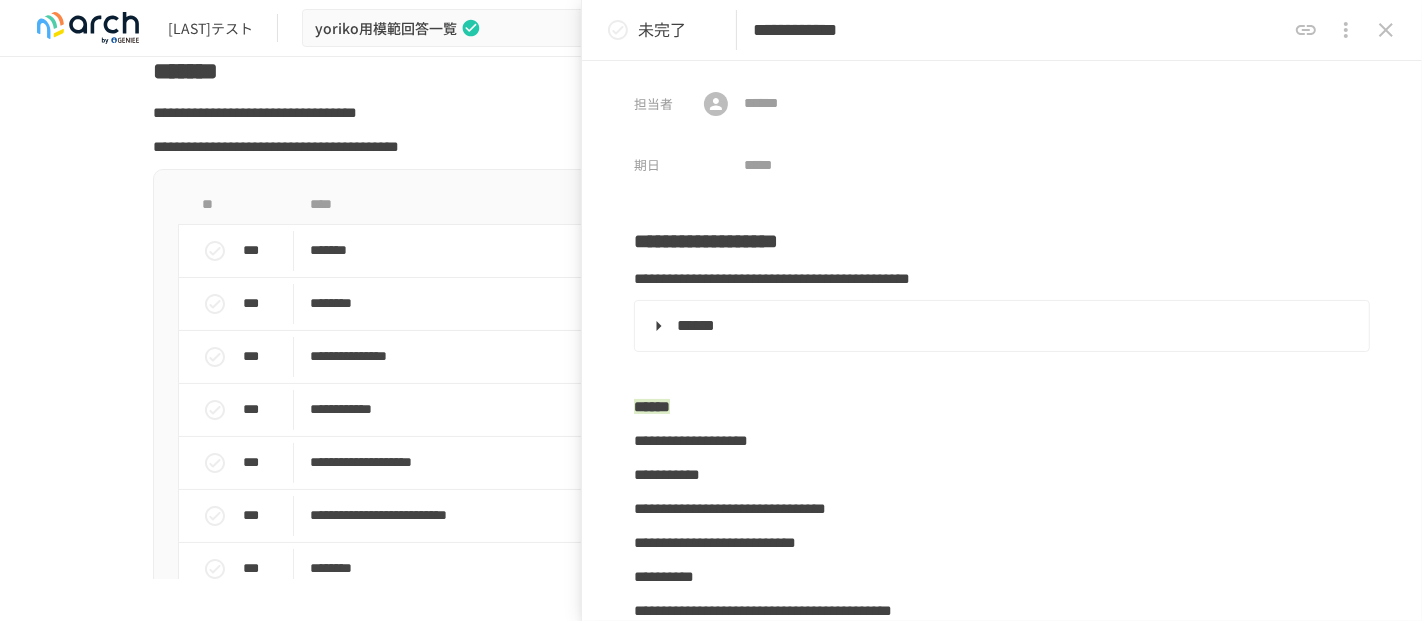 type on "**********" 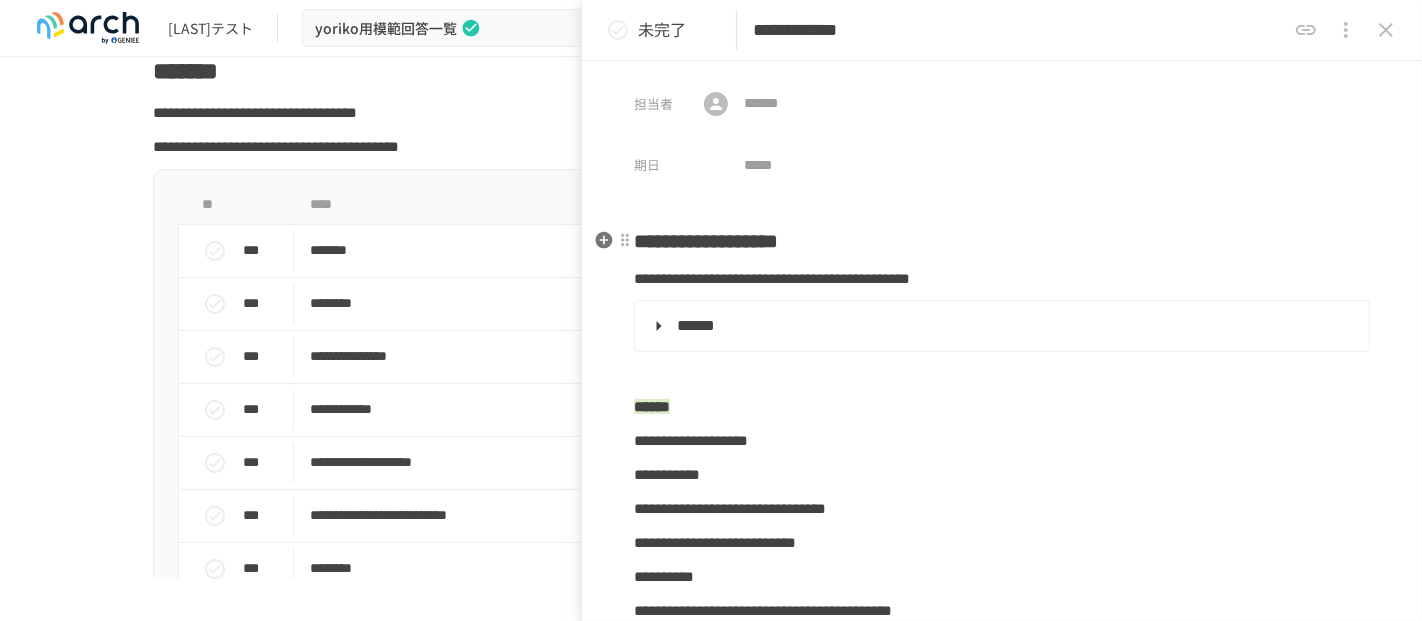 click on "**********" at bounding box center [706, 241] 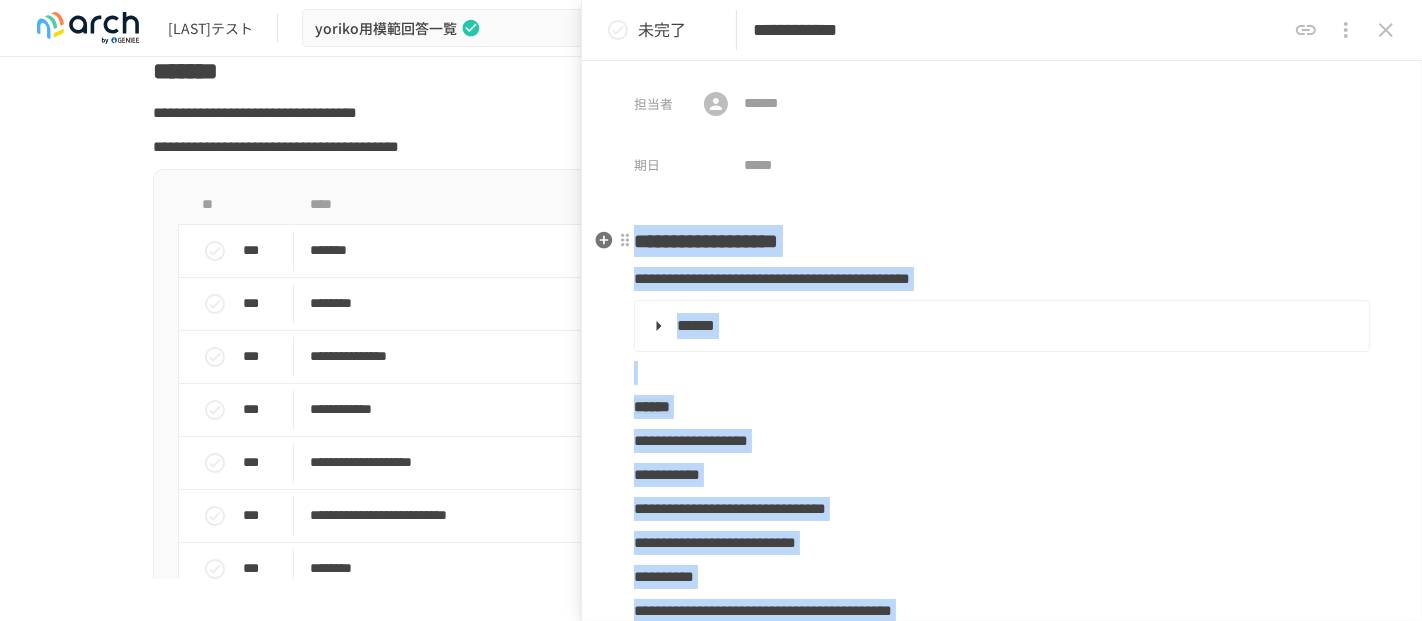 copy on "**********" 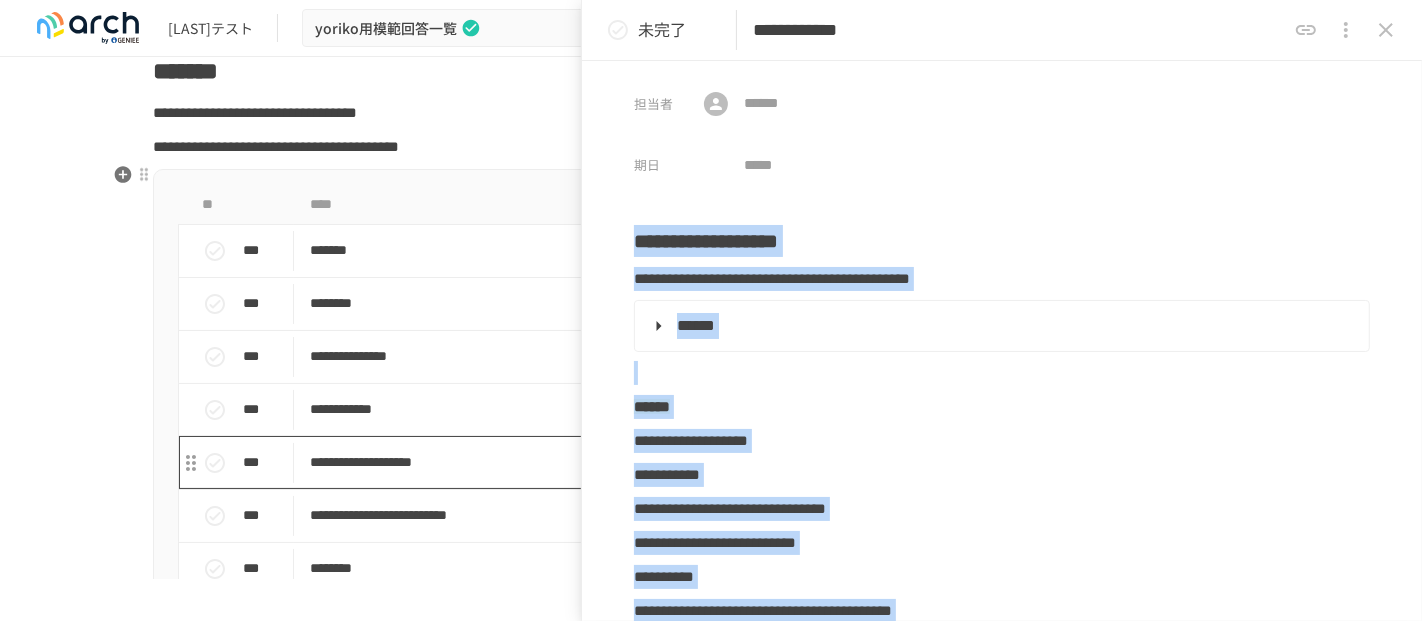 click on "**********" at bounding box center [669, 462] 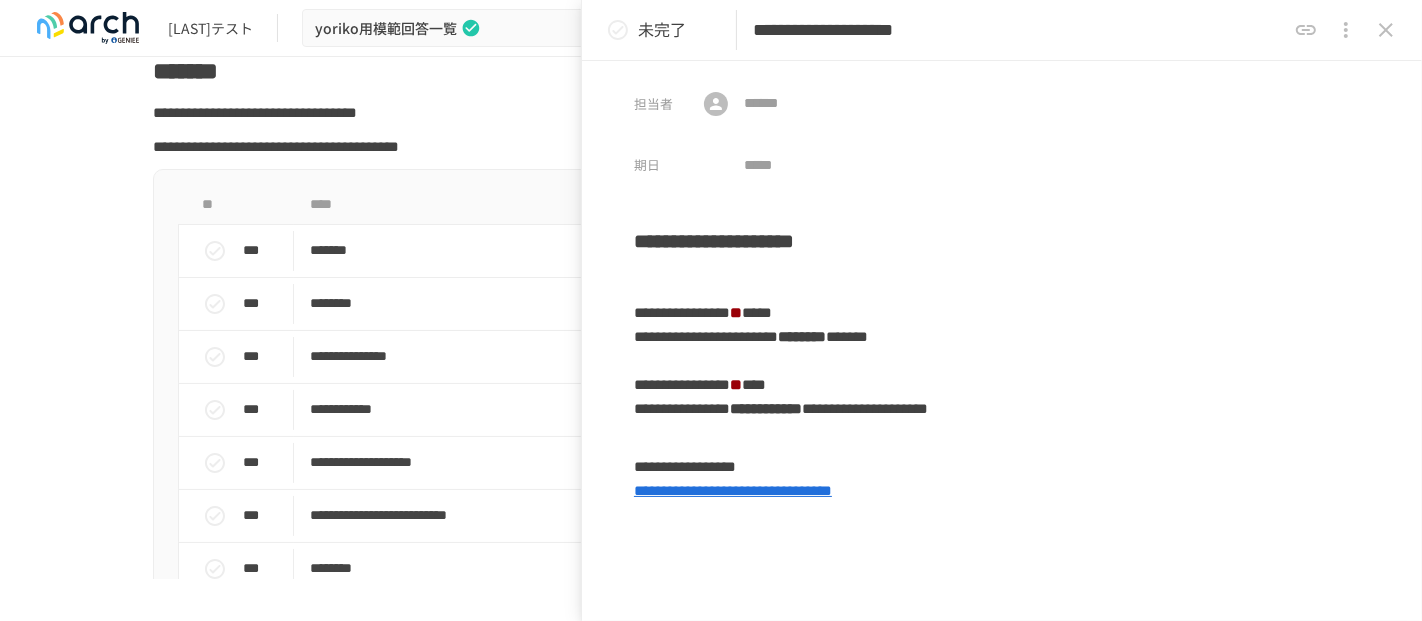 click on "**********" at bounding box center [1019, 30] 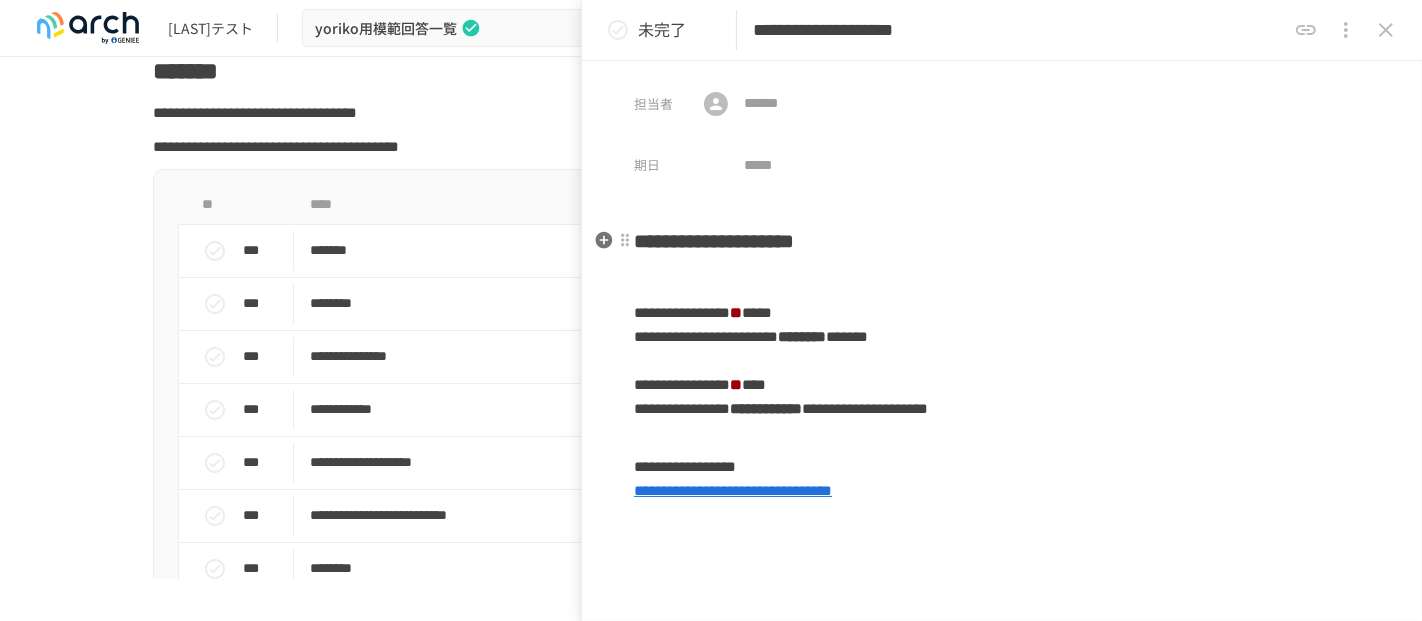 click on "**********" at bounding box center [714, 241] 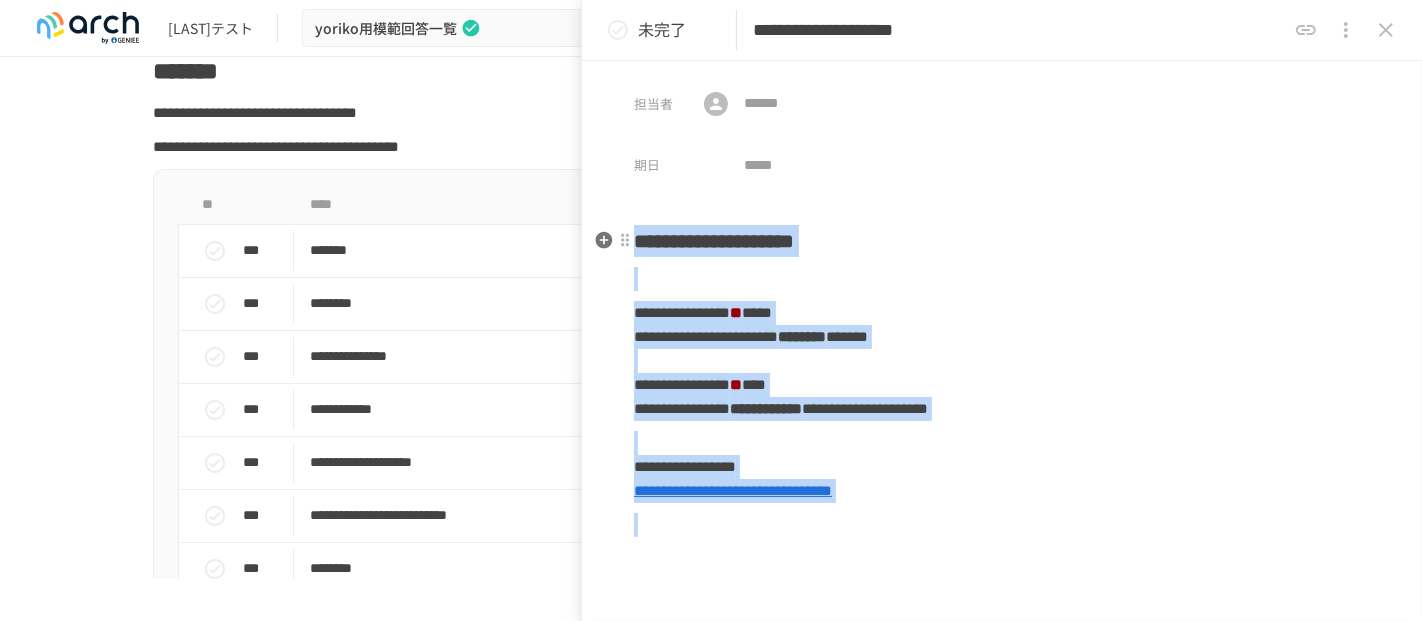copy on "**********" 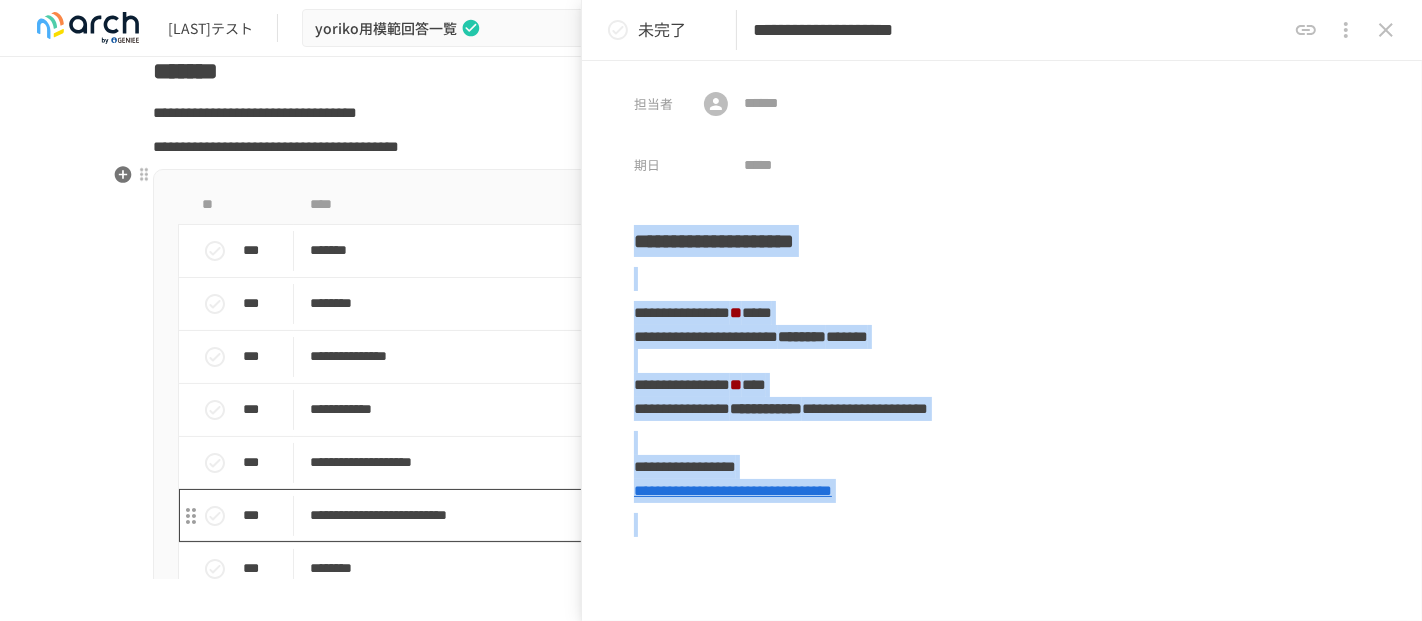 click on "**********" at bounding box center [669, 515] 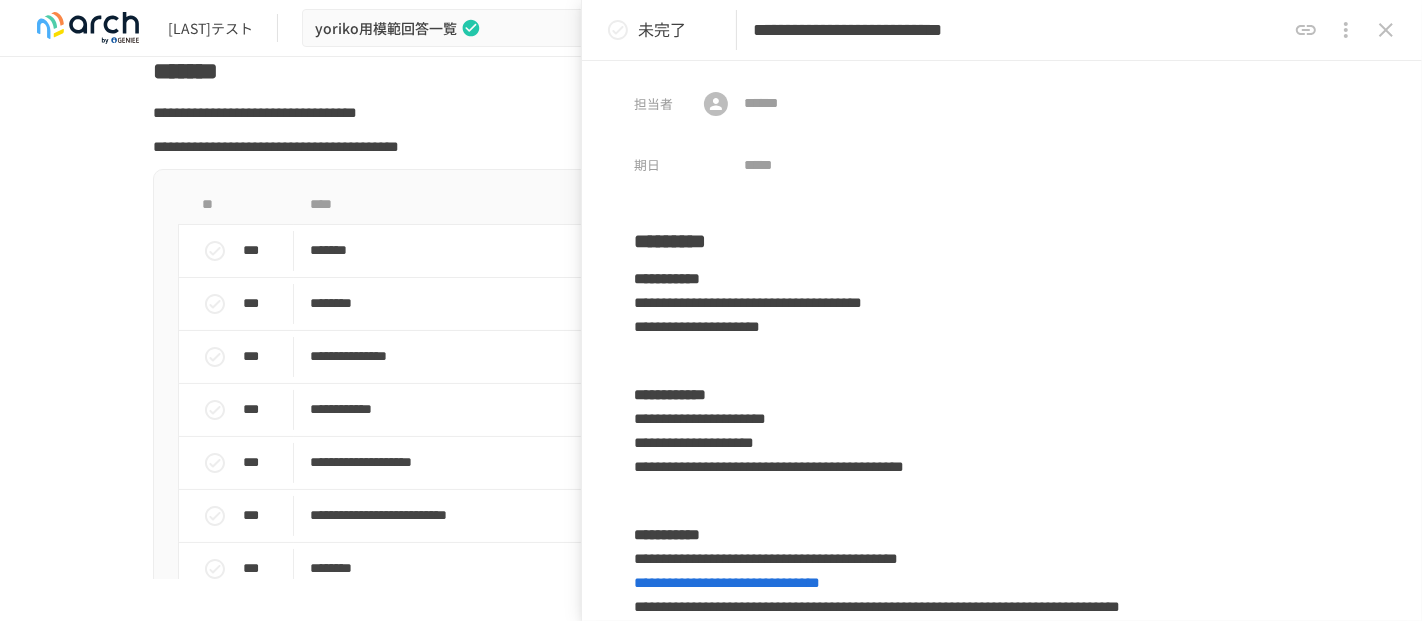 click on "**********" at bounding box center (1019, 30) 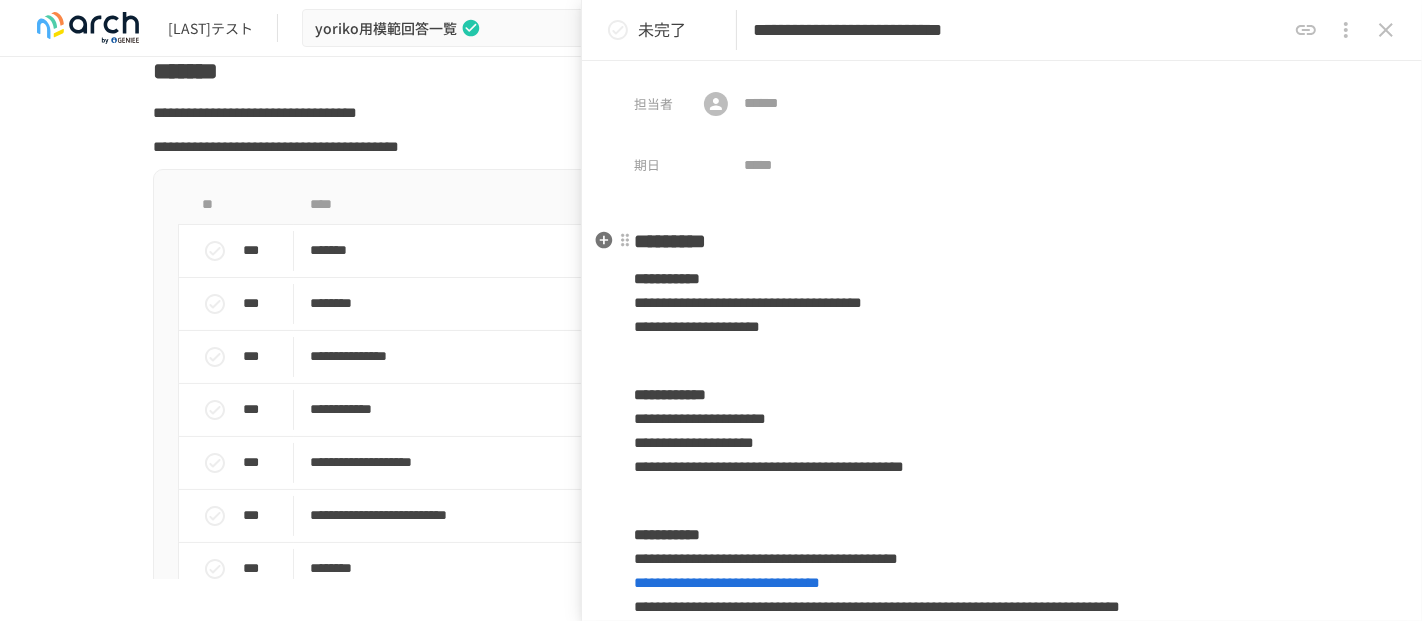 click on "*********" at bounding box center [670, 241] 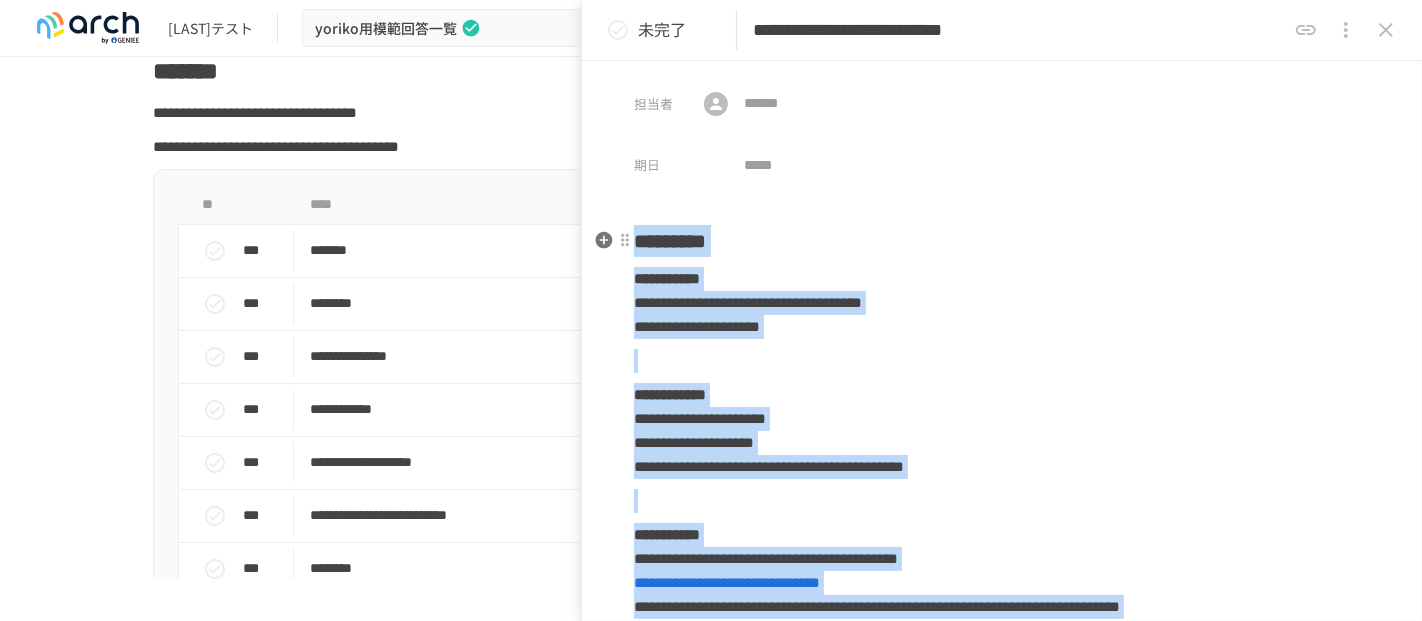 copy on "**********" 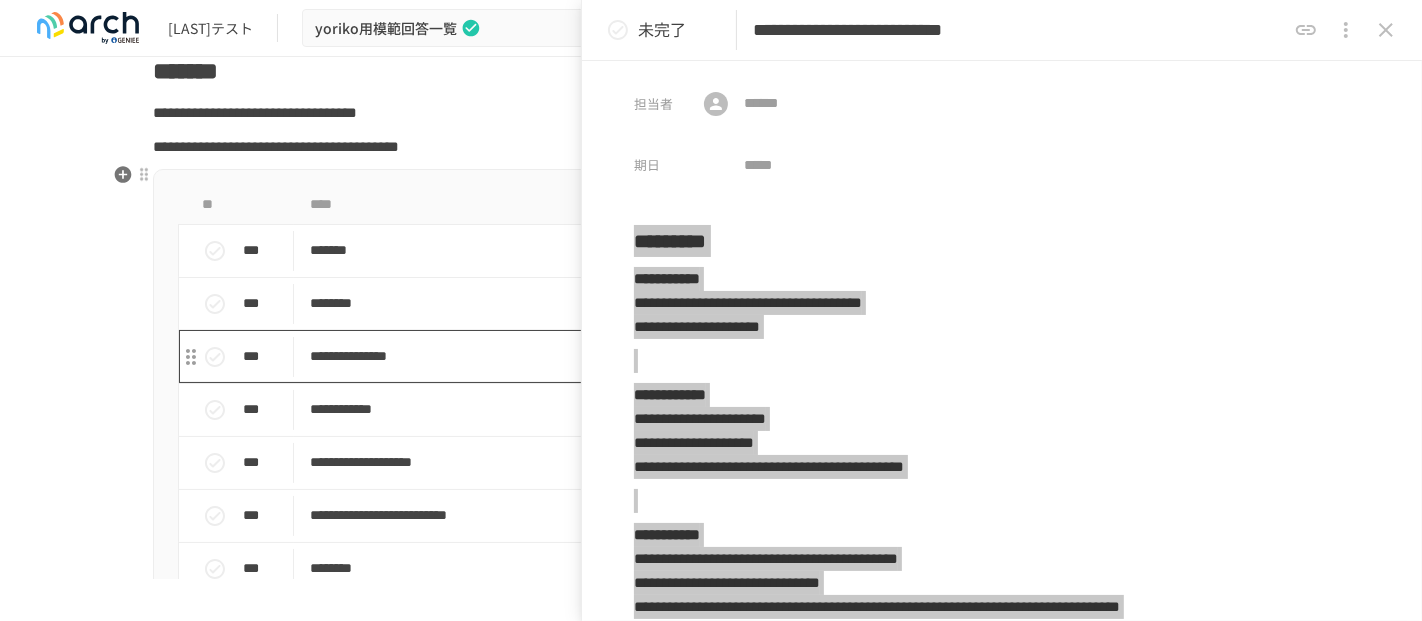 scroll, scrollTop: 1391, scrollLeft: 0, axis: vertical 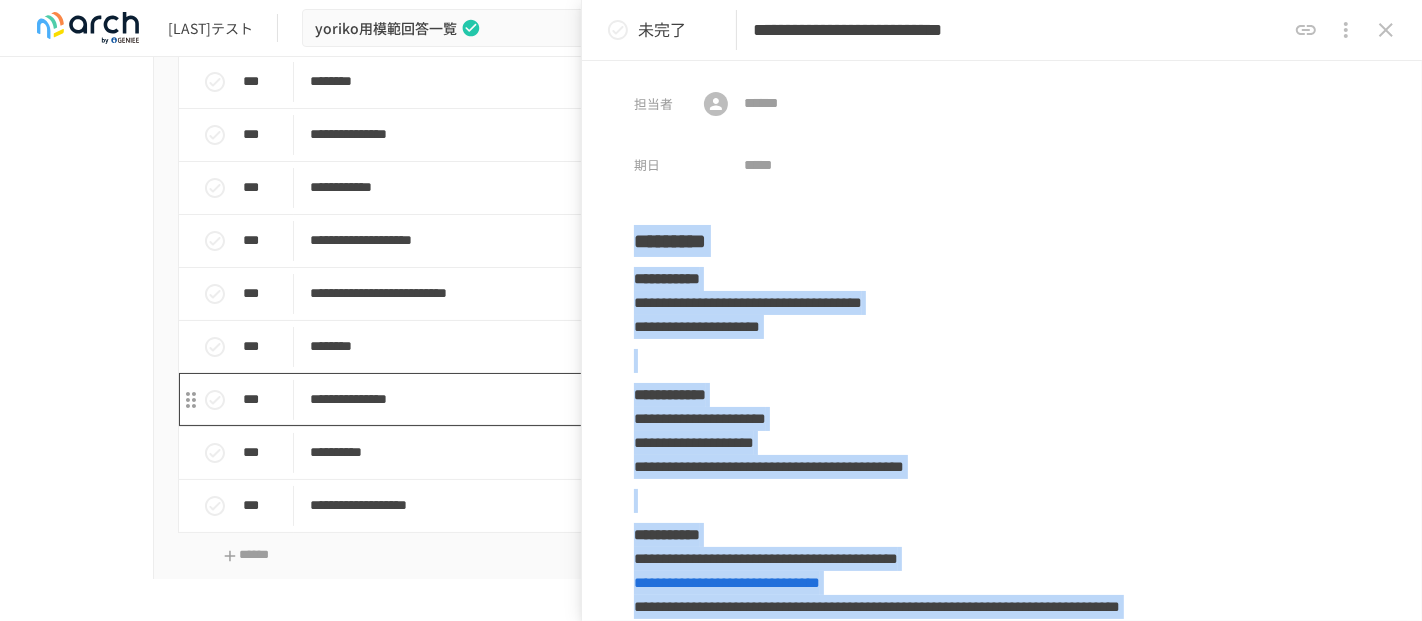 click on "**********" at bounding box center [669, 399] 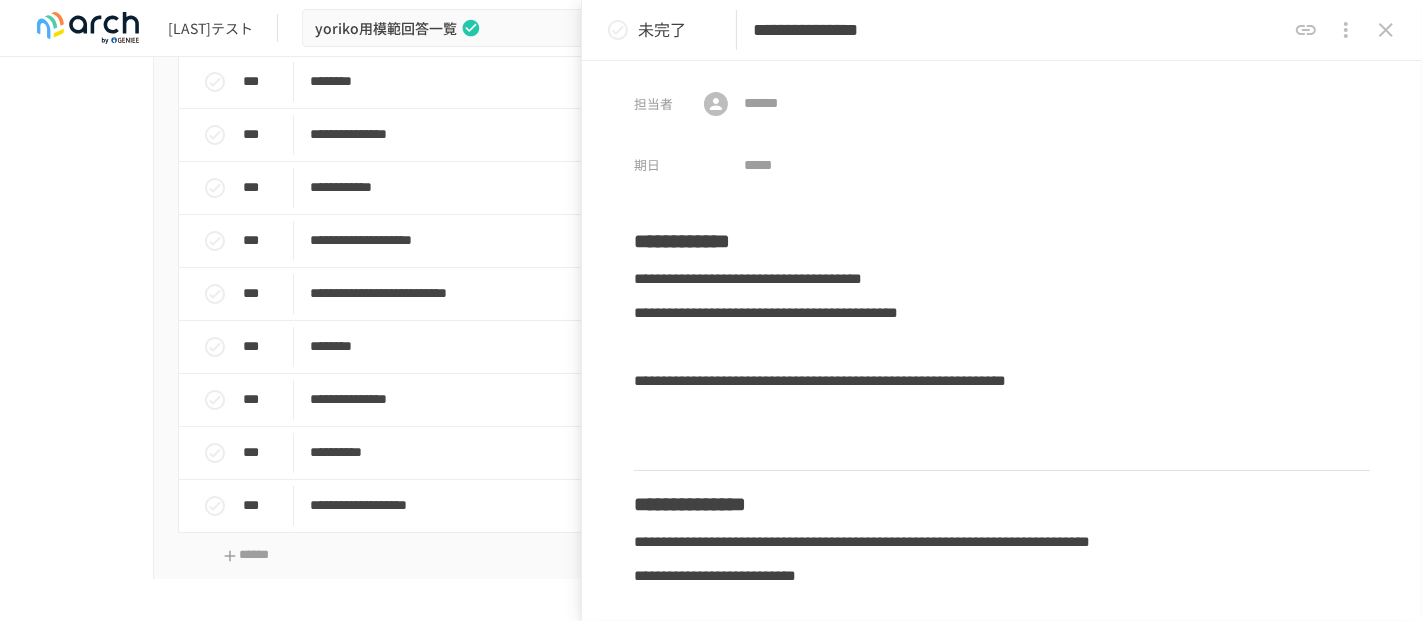 click on "**********" at bounding box center [1019, 30] 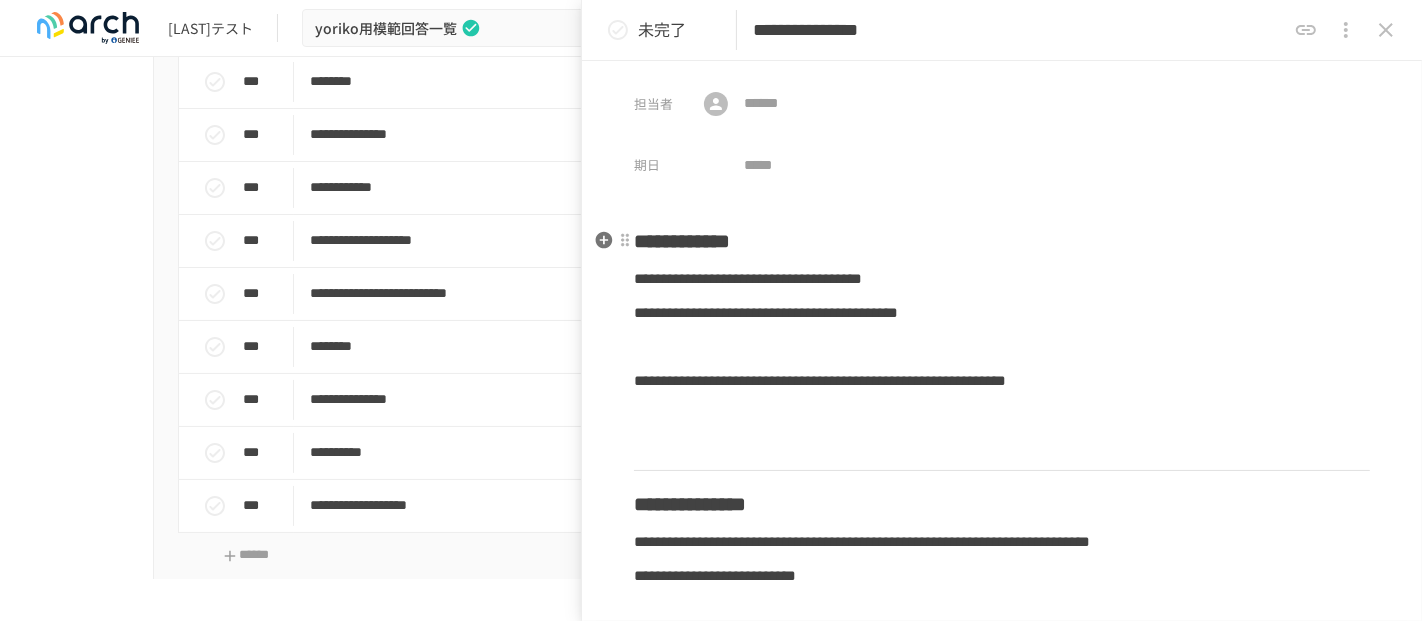 click on "**********" at bounding box center (682, 241) 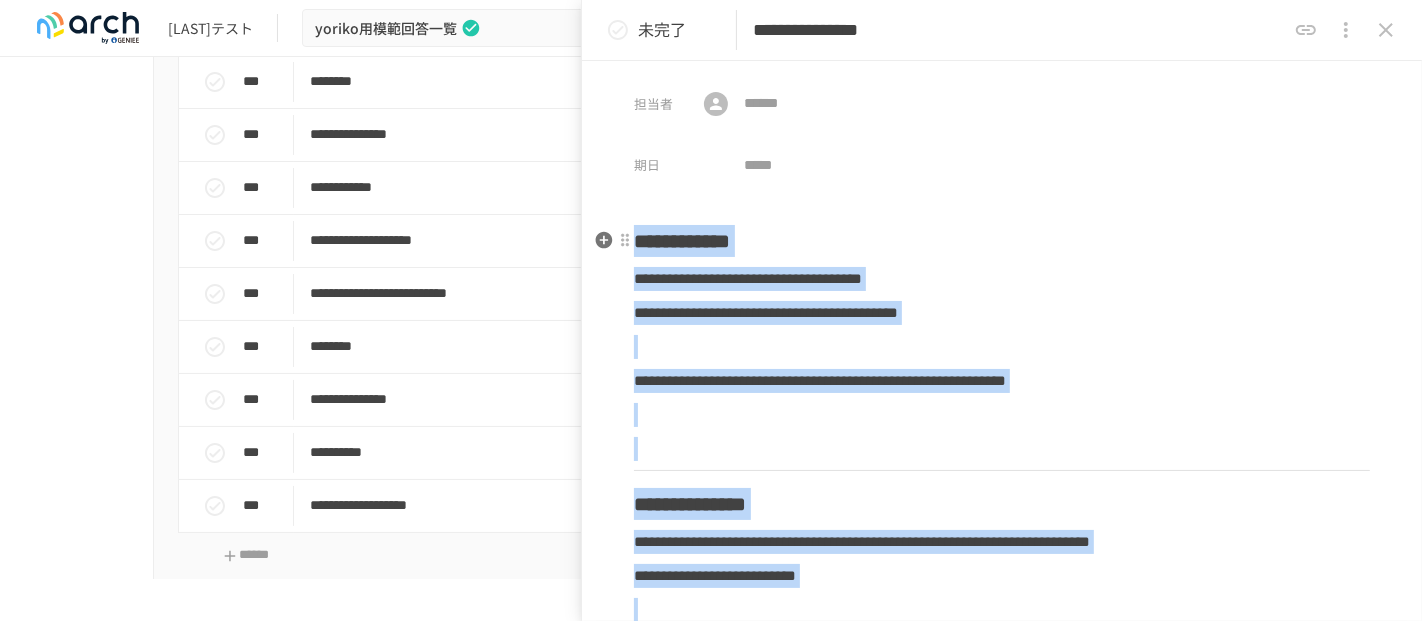 copy on "**********" 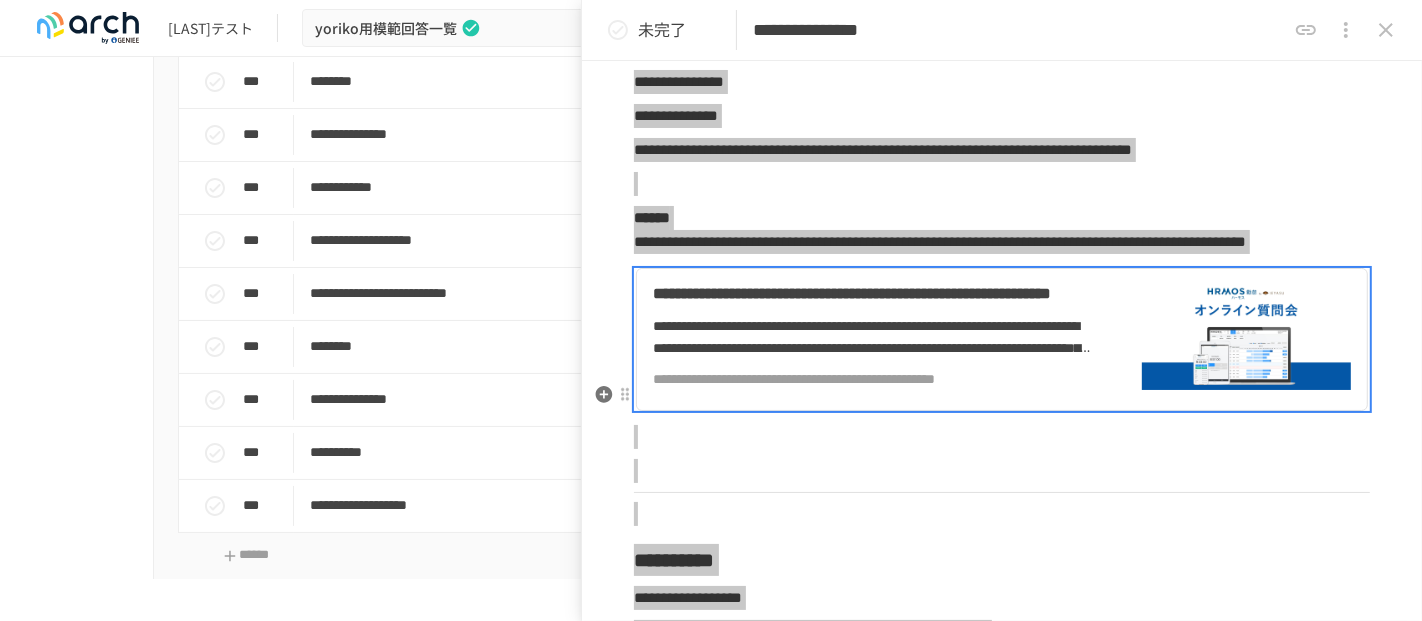 scroll, scrollTop: 777, scrollLeft: 0, axis: vertical 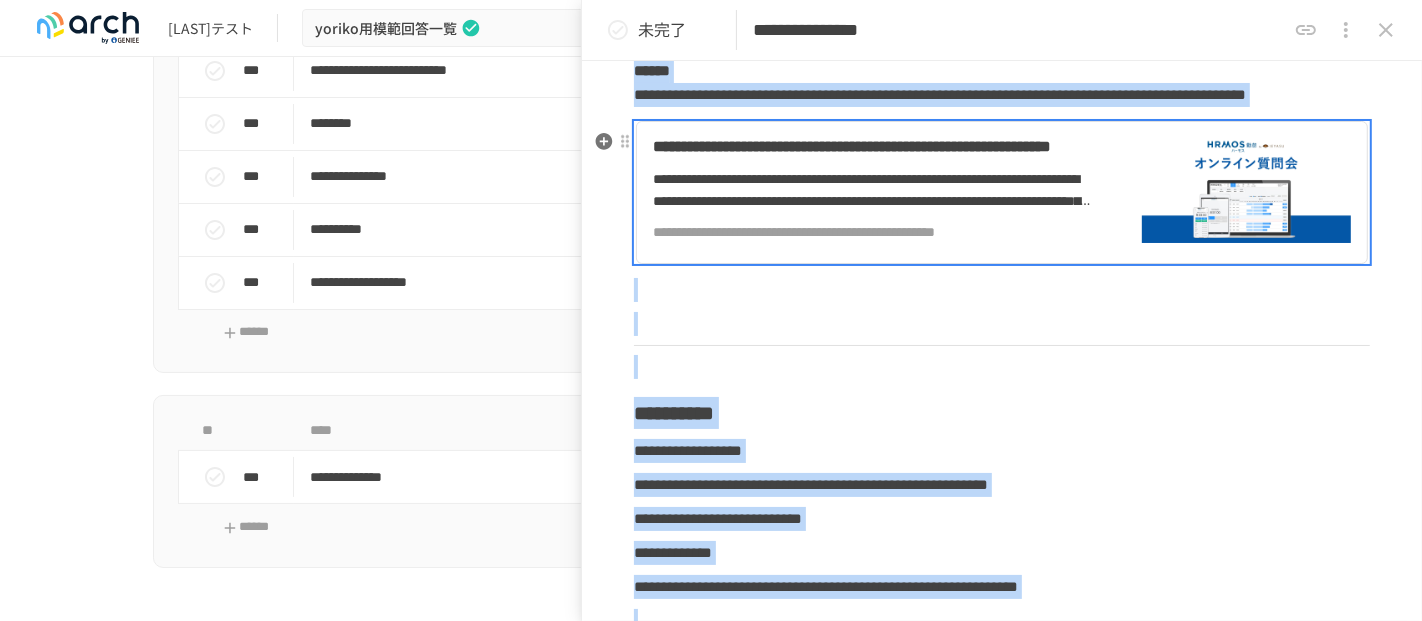 click on "**********" at bounding box center [940, 94] 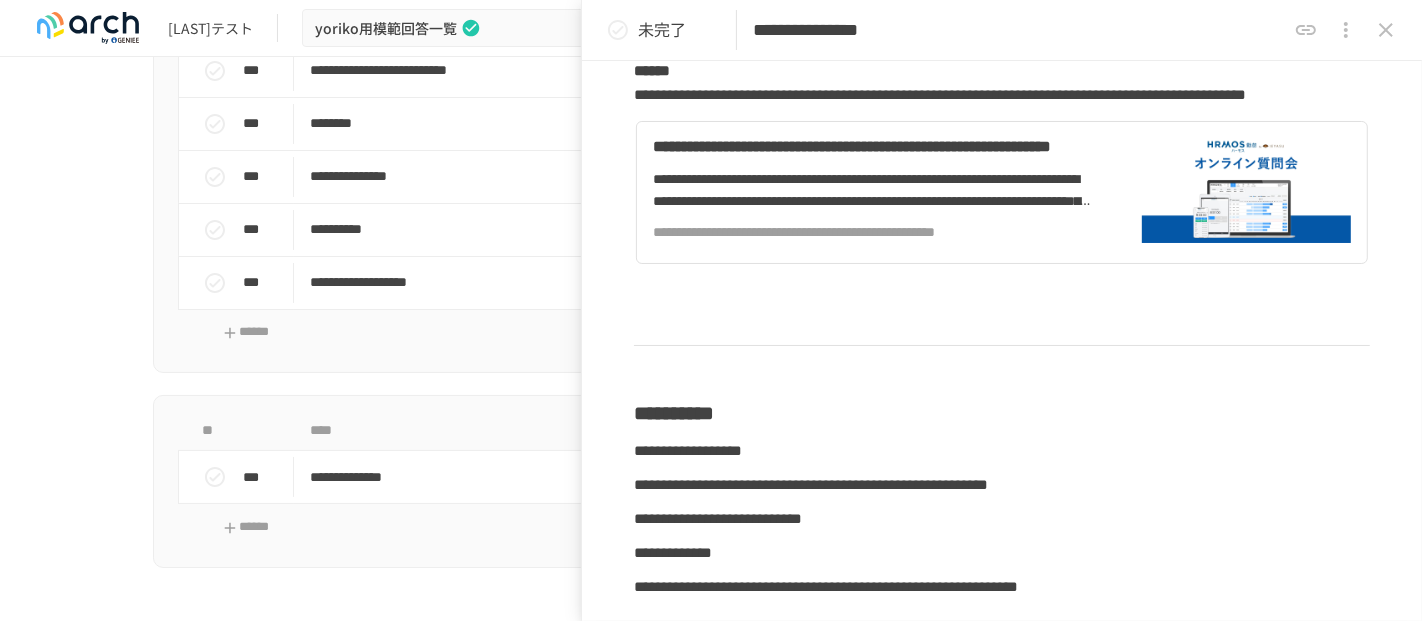 click 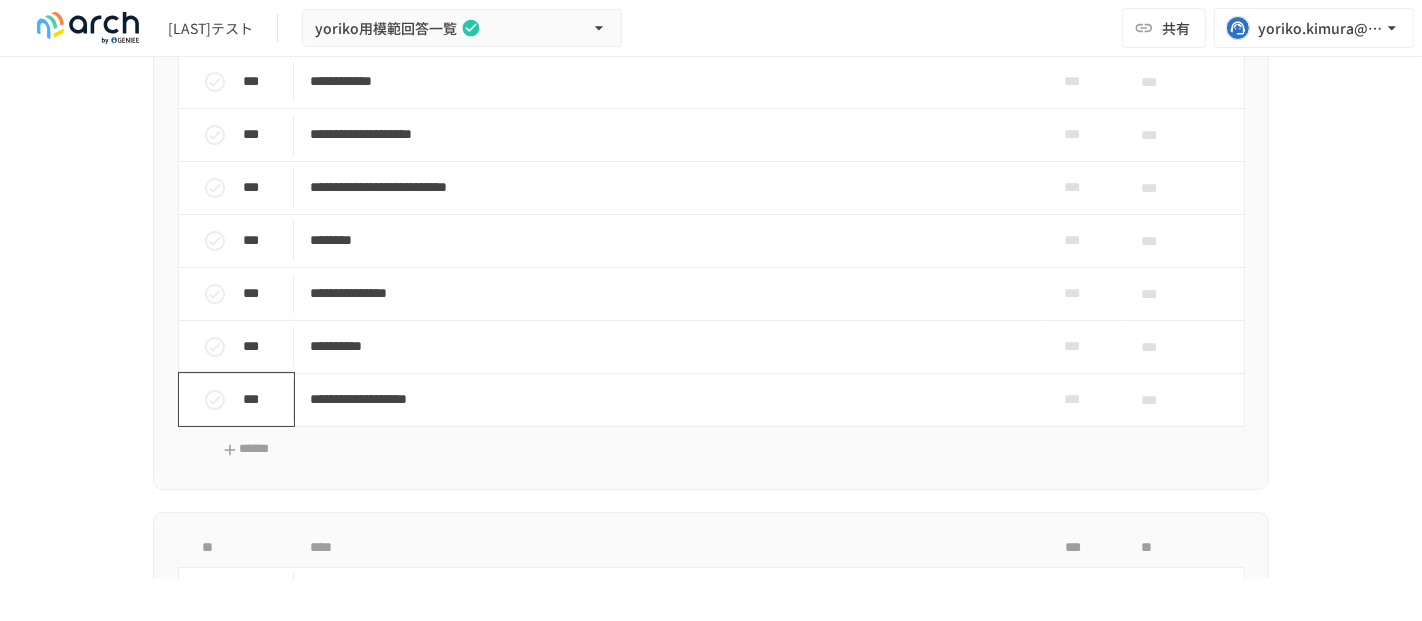 scroll, scrollTop: 1502, scrollLeft: 0, axis: vertical 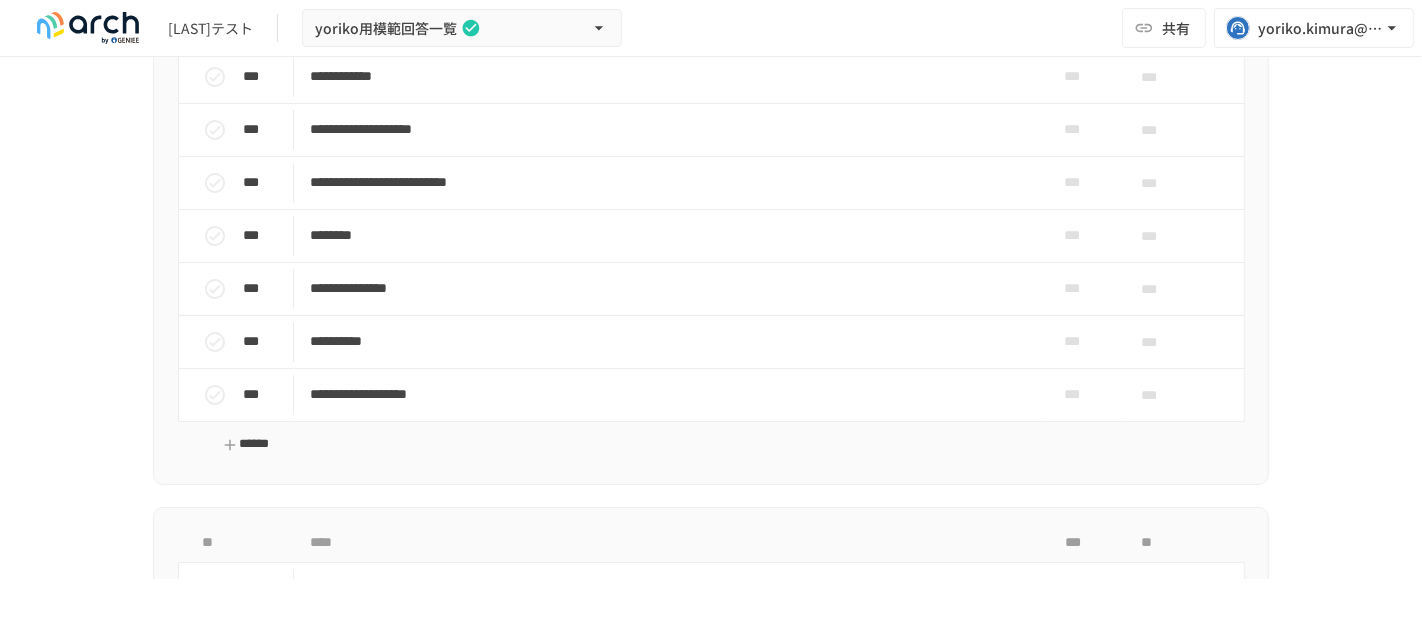 click on "******" at bounding box center [246, 445] 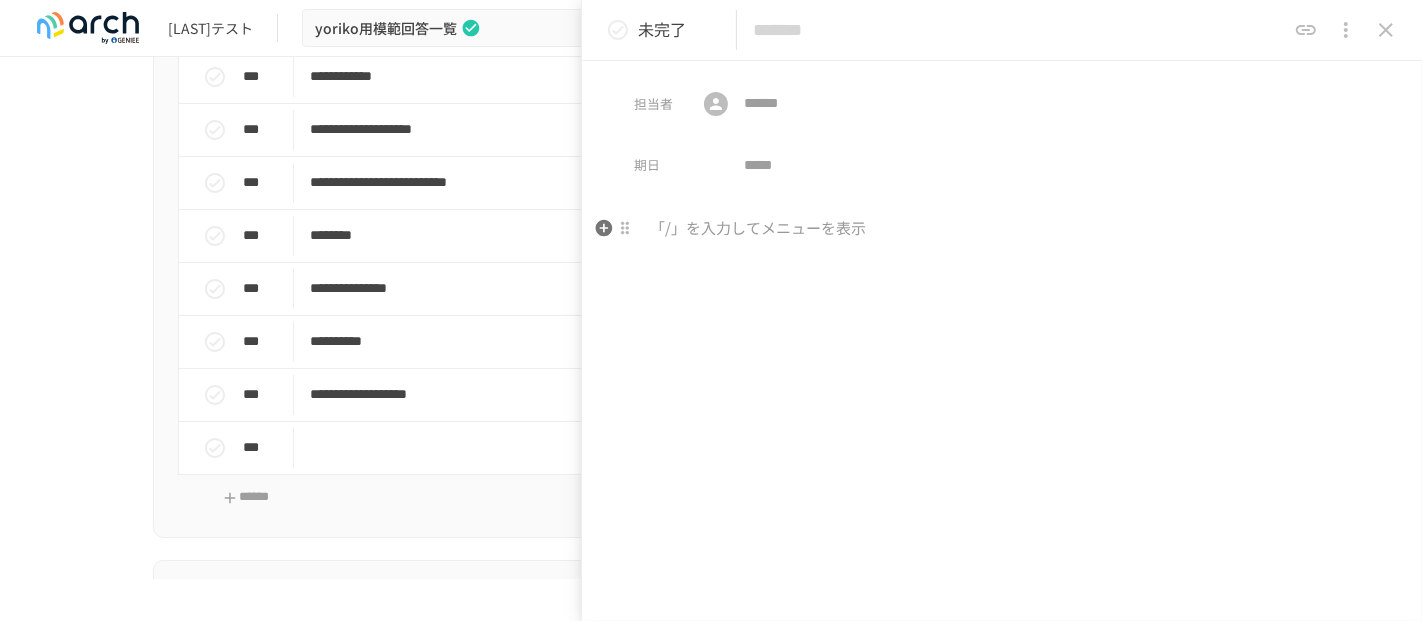 click at bounding box center [1002, 383] 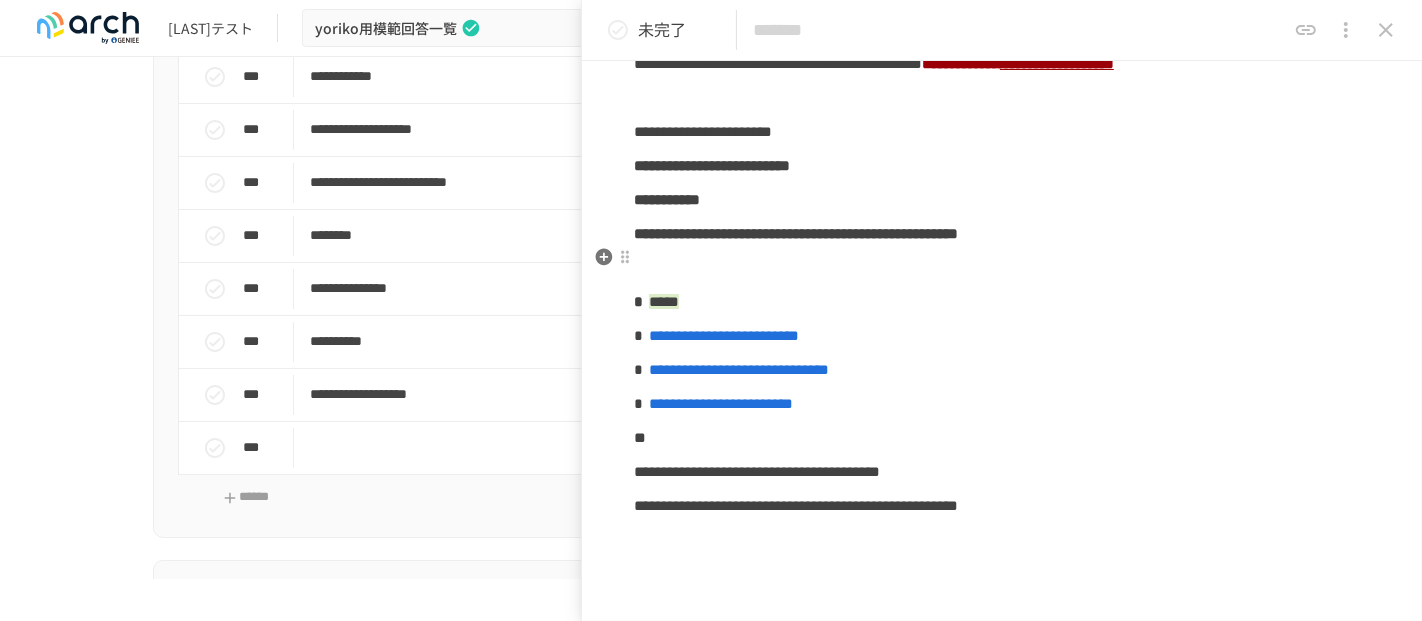 scroll, scrollTop: 0, scrollLeft: 0, axis: both 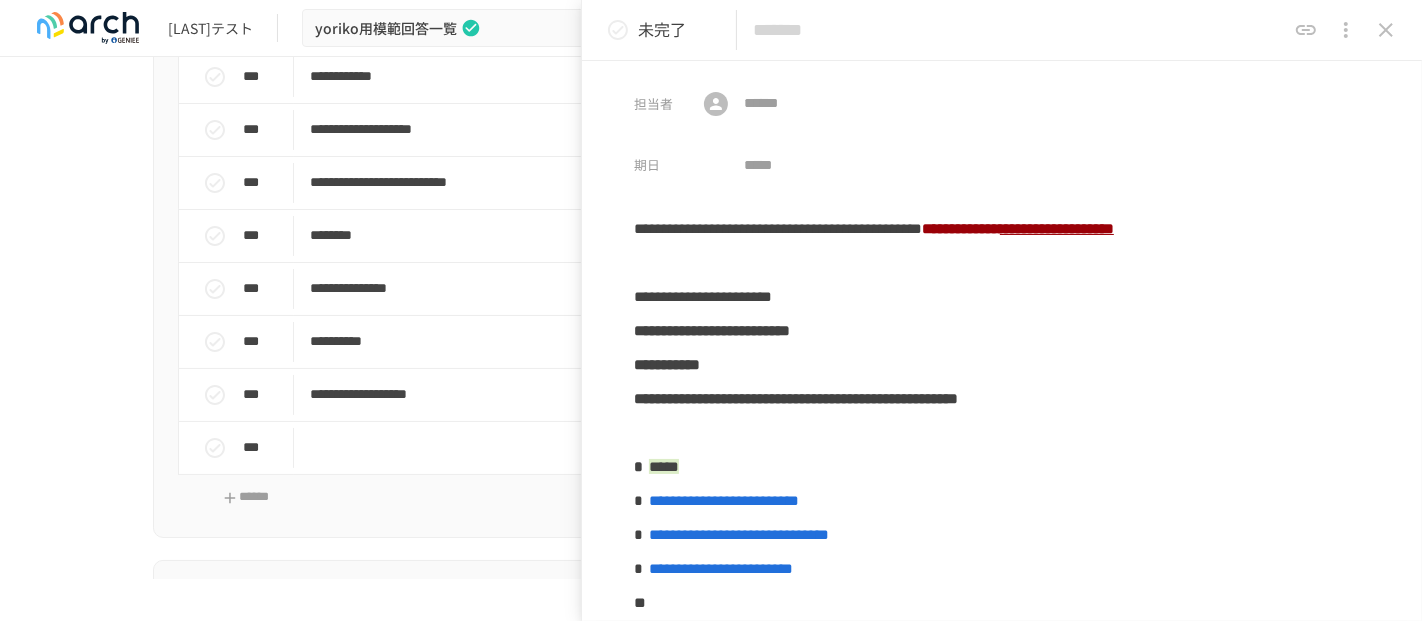 click at bounding box center [1019, 30] 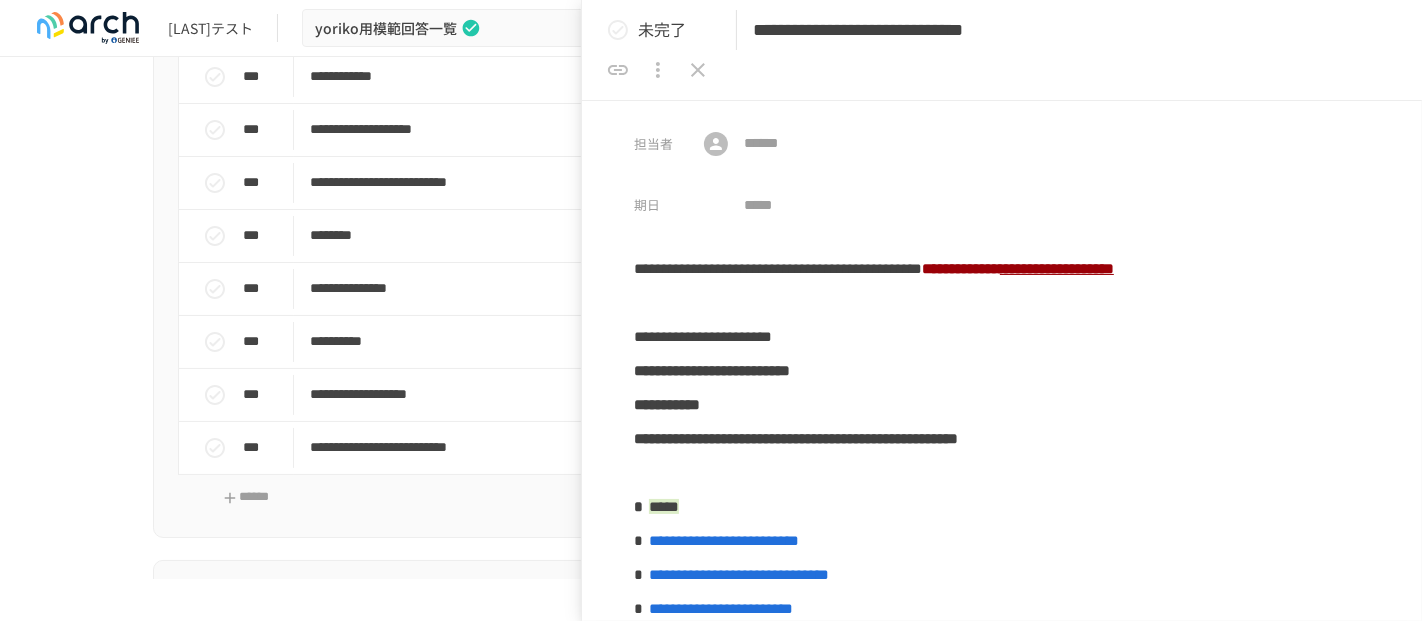 scroll, scrollTop: 0, scrollLeft: 0, axis: both 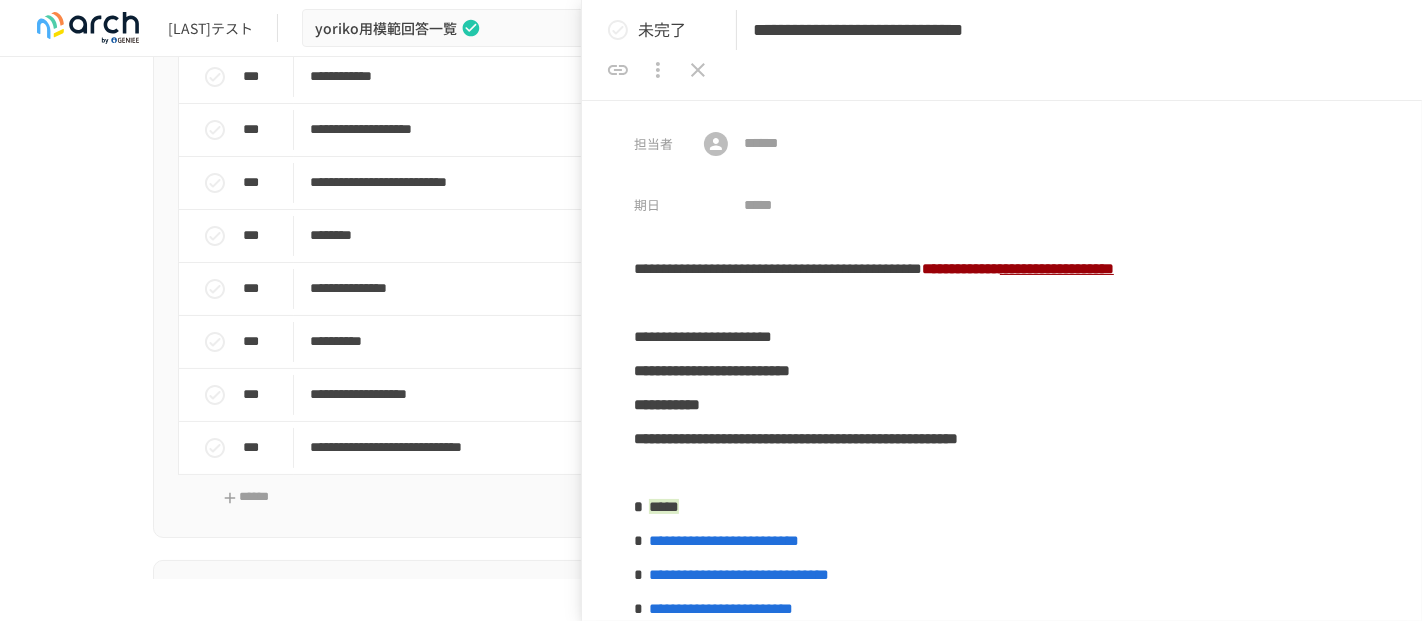 type on "**********" 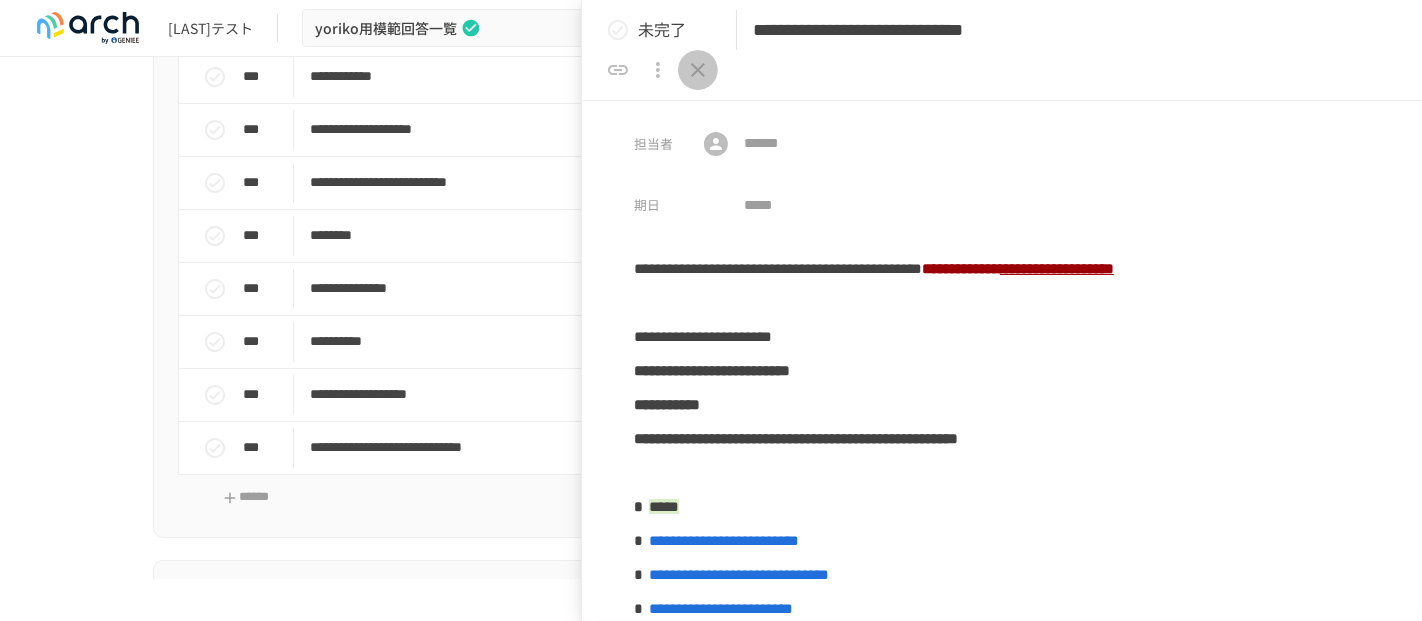 click 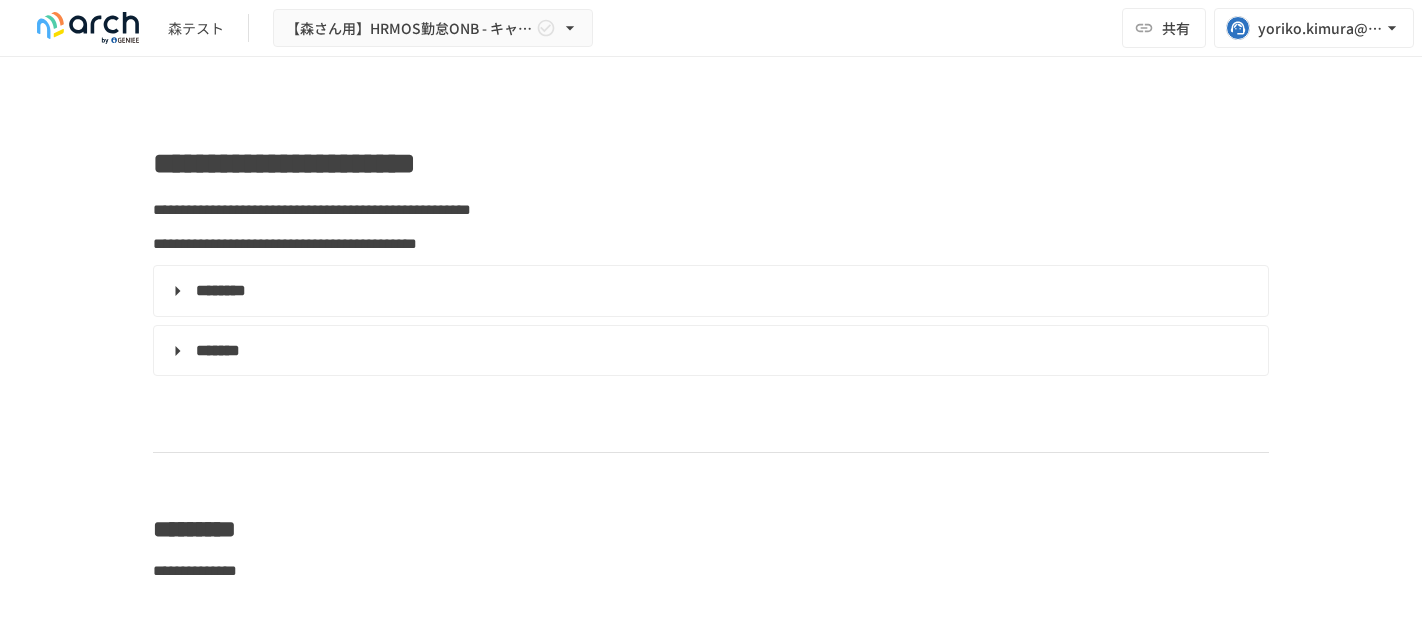 scroll, scrollTop: 0, scrollLeft: 0, axis: both 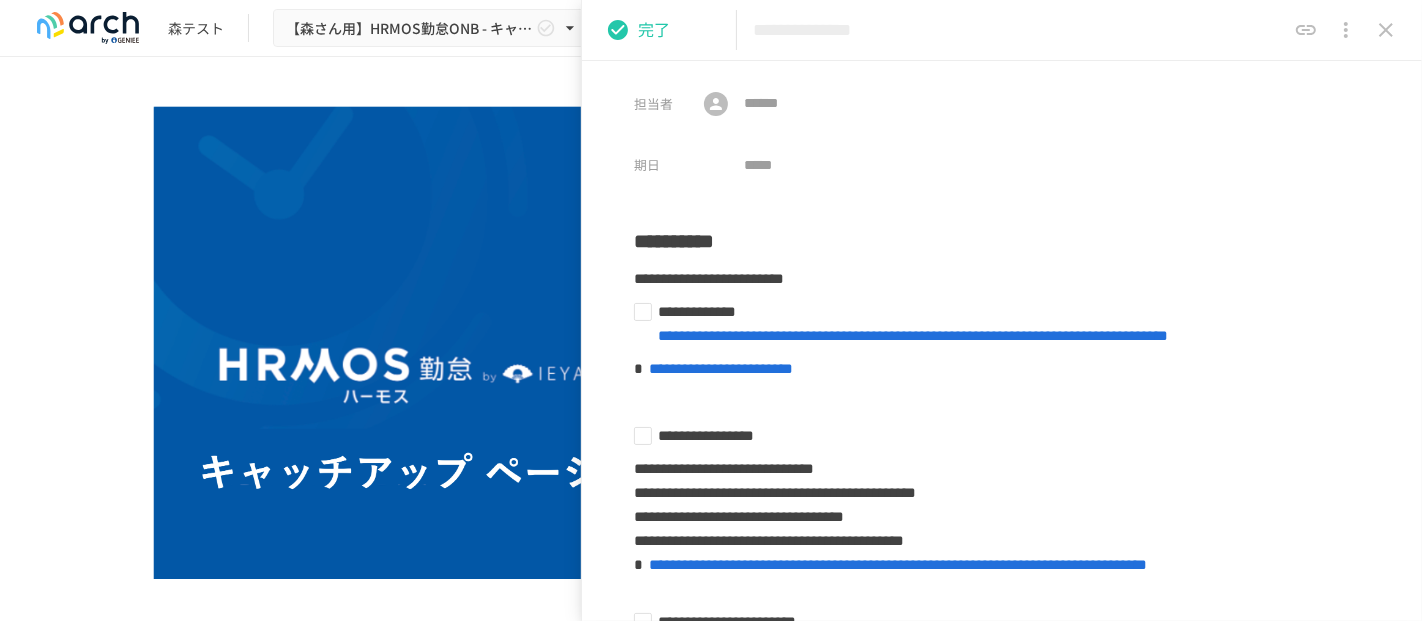 click 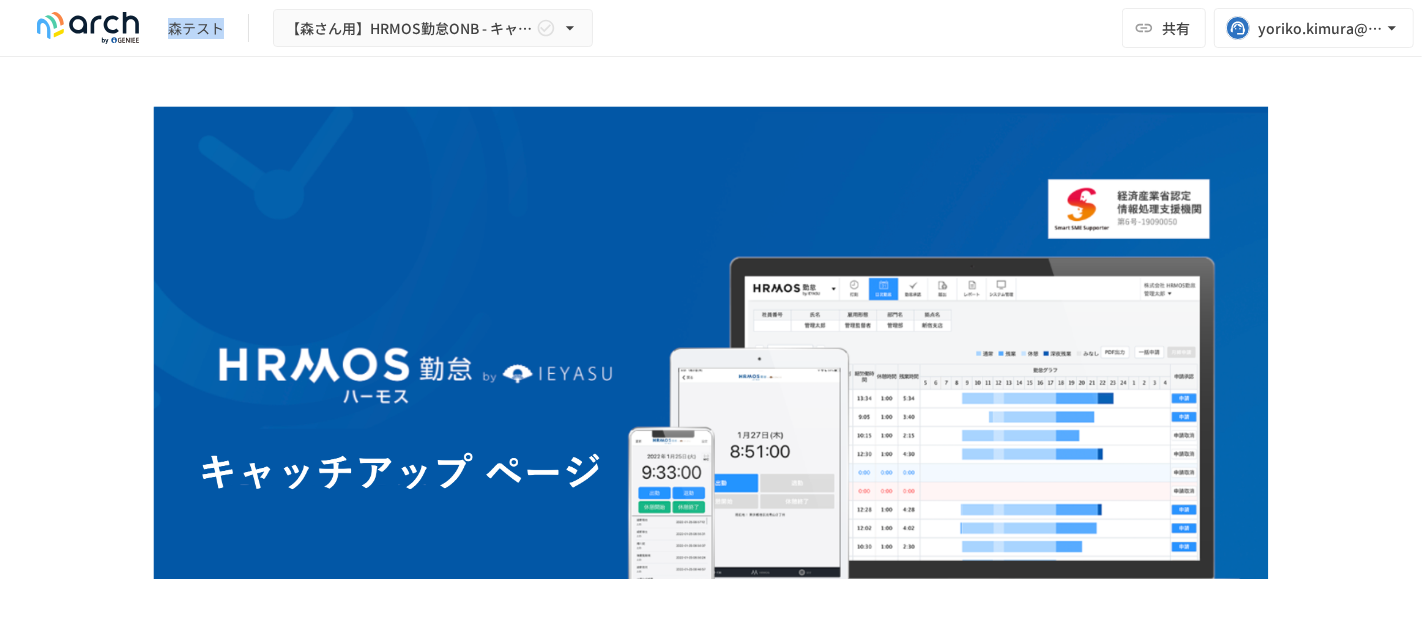 drag, startPoint x: 166, startPoint y: 29, endPoint x: 217, endPoint y: 32, distance: 51.088158 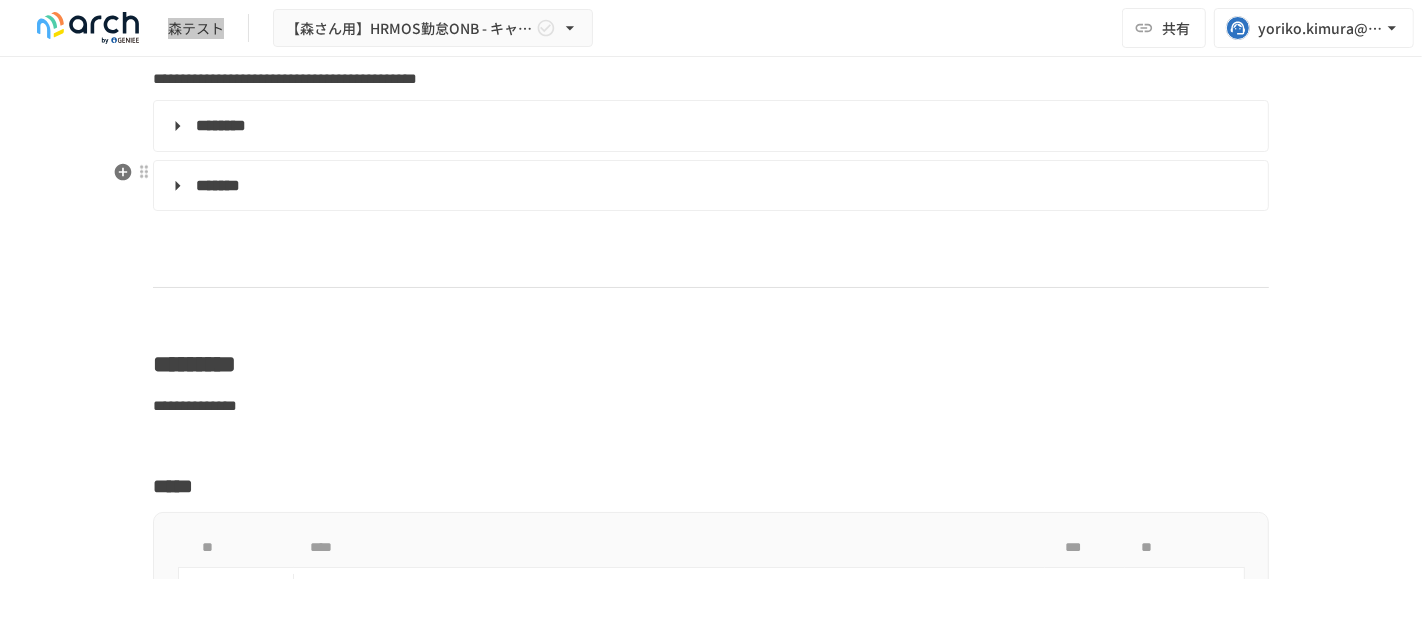 scroll, scrollTop: 777, scrollLeft: 0, axis: vertical 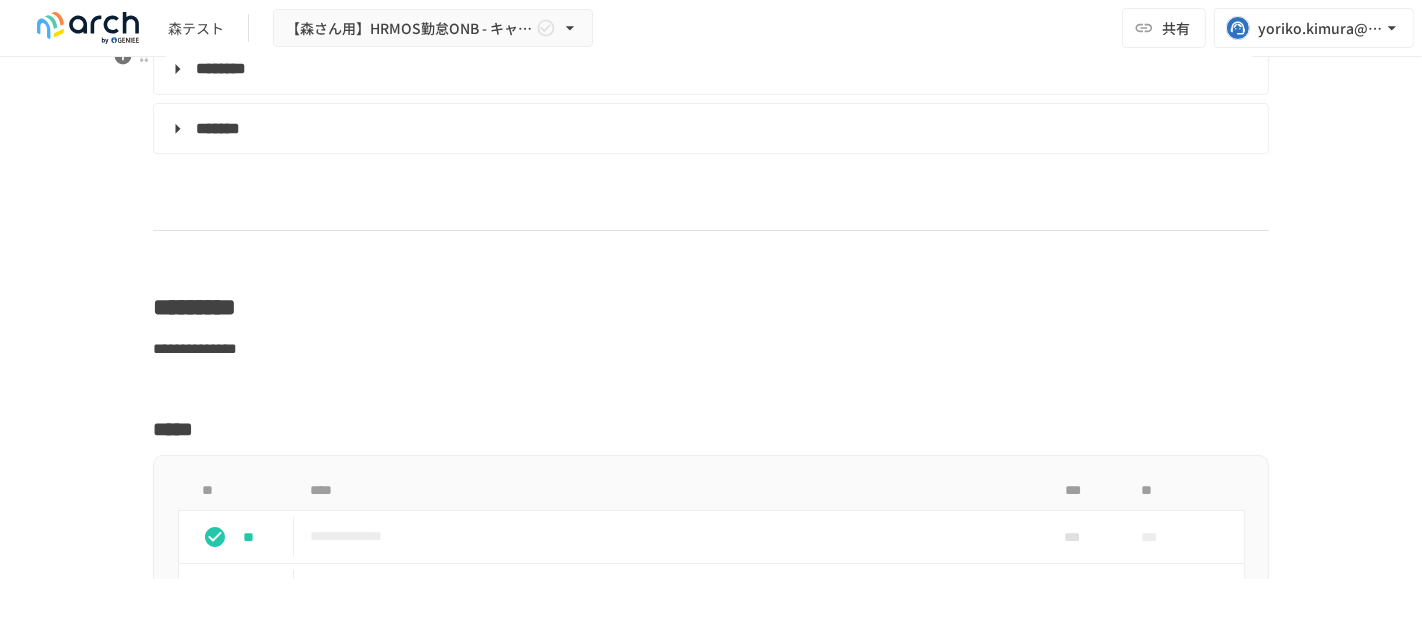 drag, startPoint x: 98, startPoint y: 88, endPoint x: 111, endPoint y: 86, distance: 13.152946 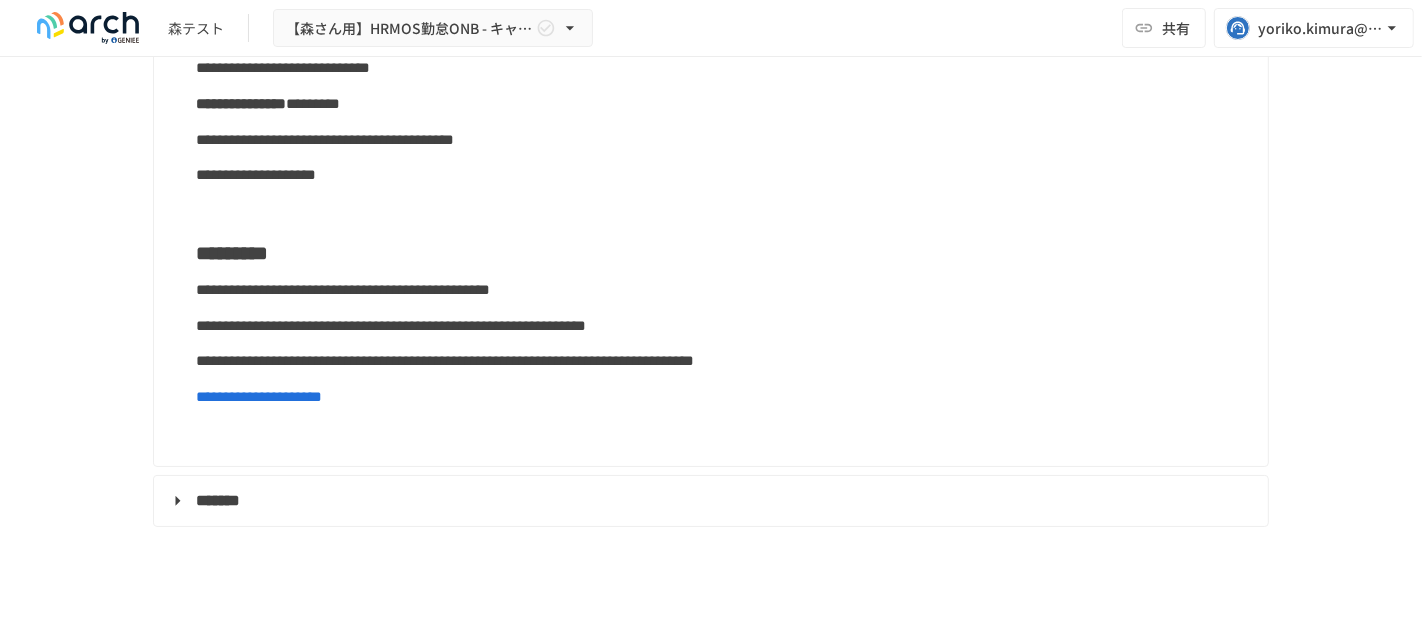 scroll, scrollTop: 666, scrollLeft: 0, axis: vertical 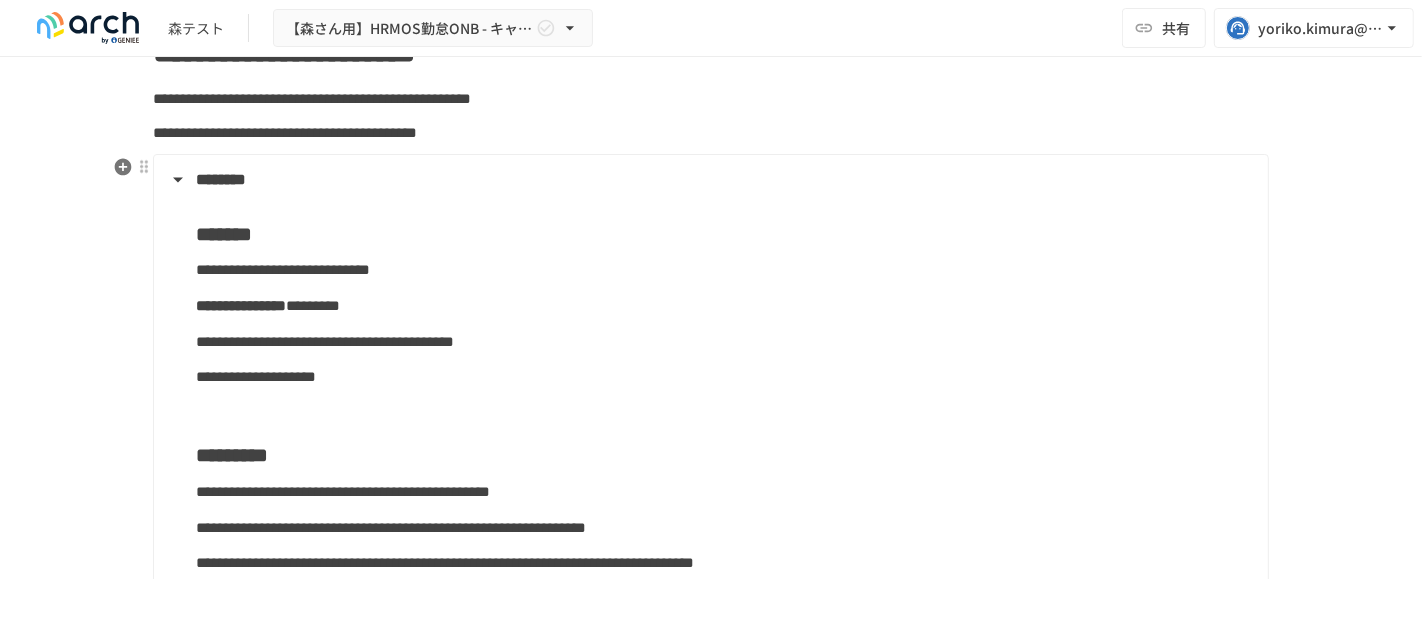click on "********" at bounding box center (709, 180) 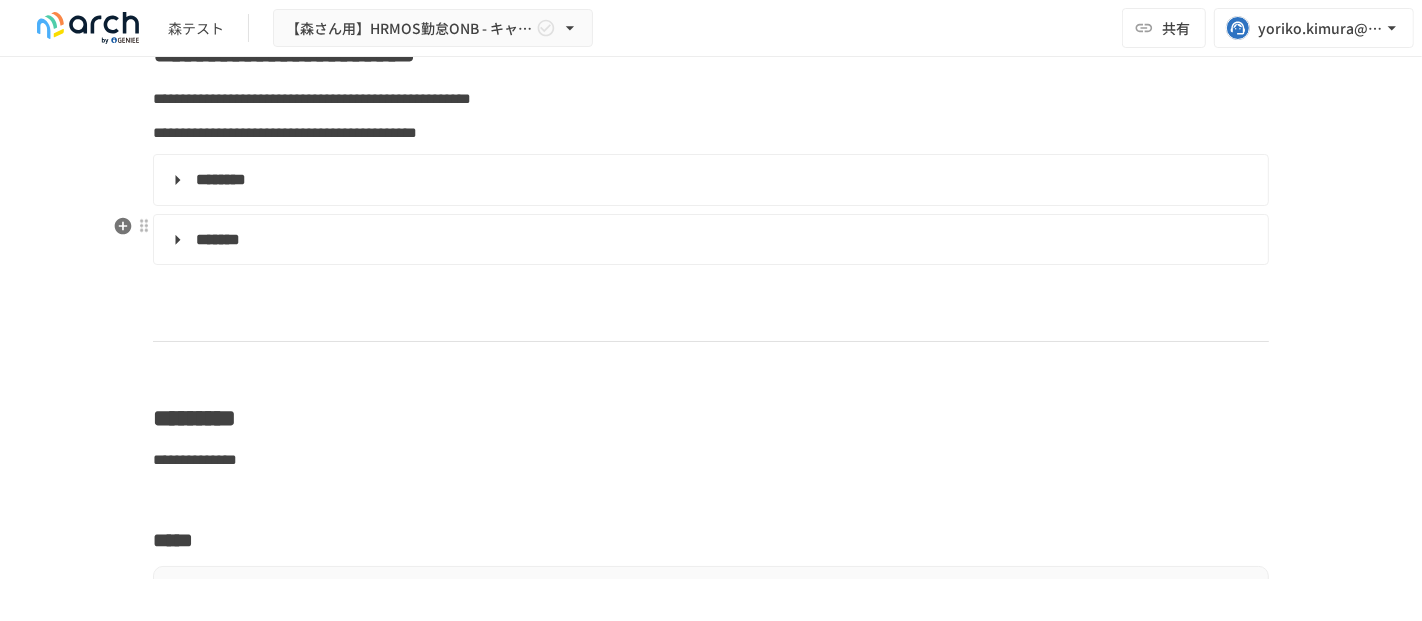 click on "*******" at bounding box center [709, 240] 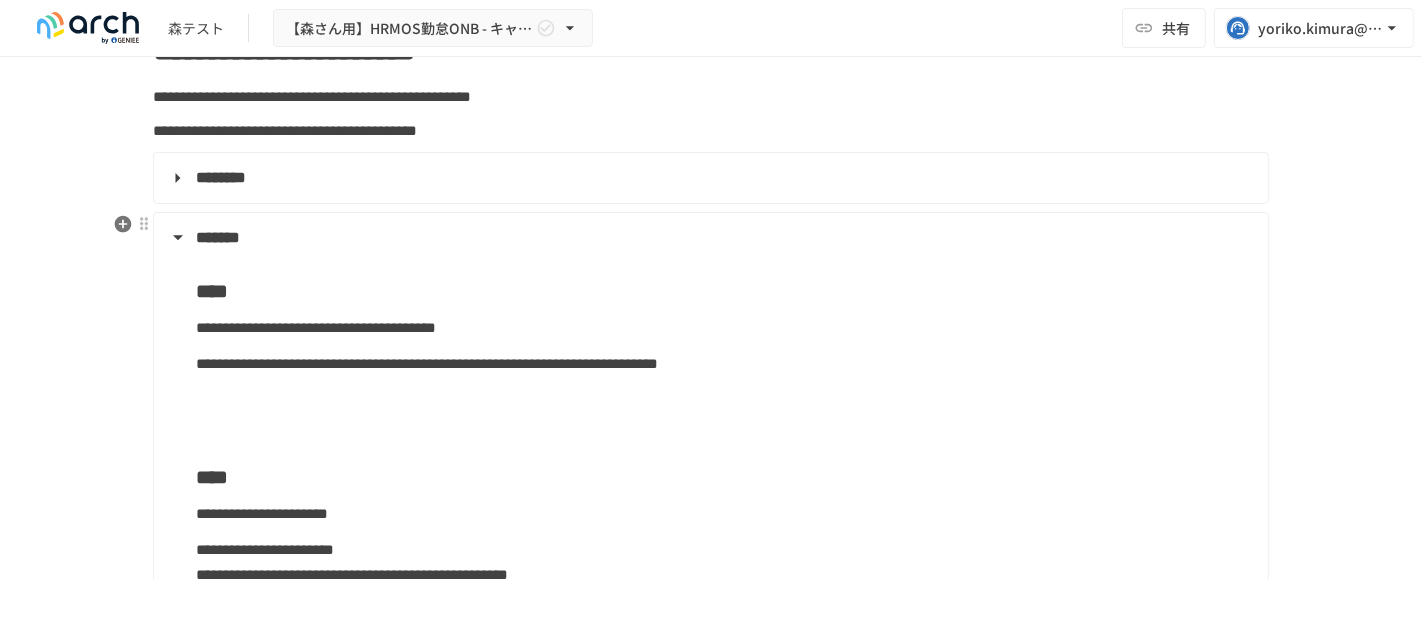 scroll, scrollTop: 666, scrollLeft: 0, axis: vertical 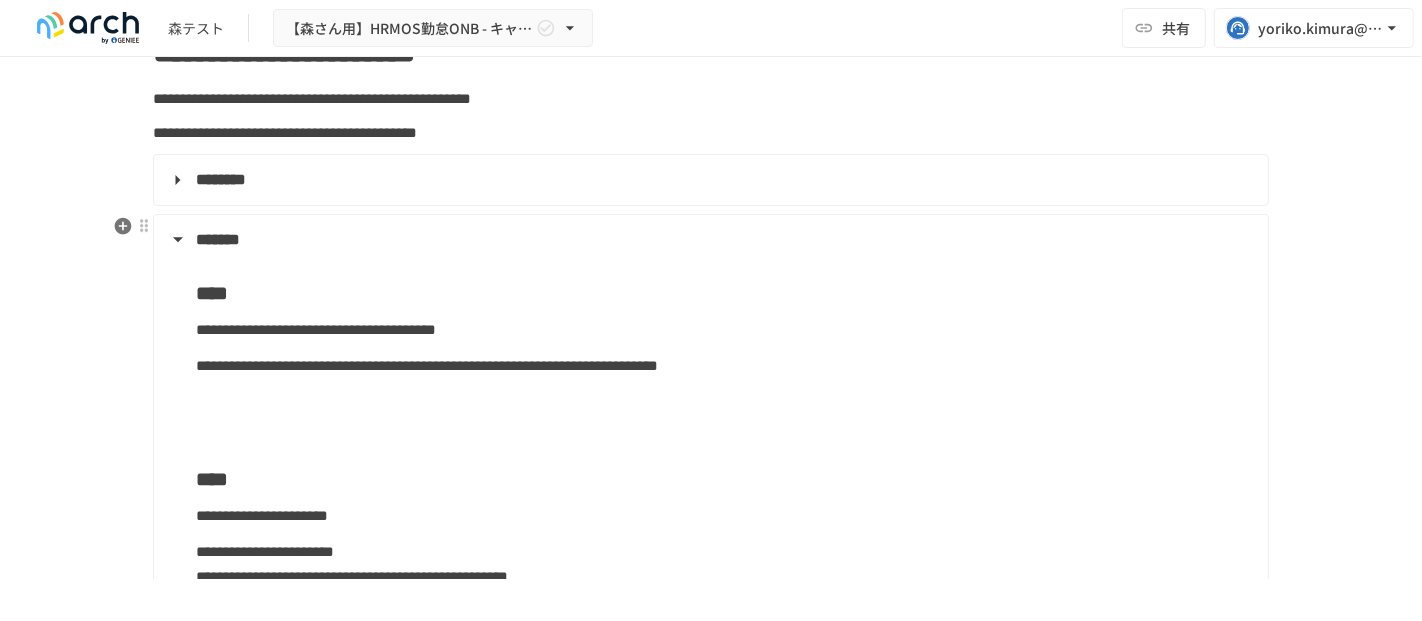 click on "*******" at bounding box center [709, 240] 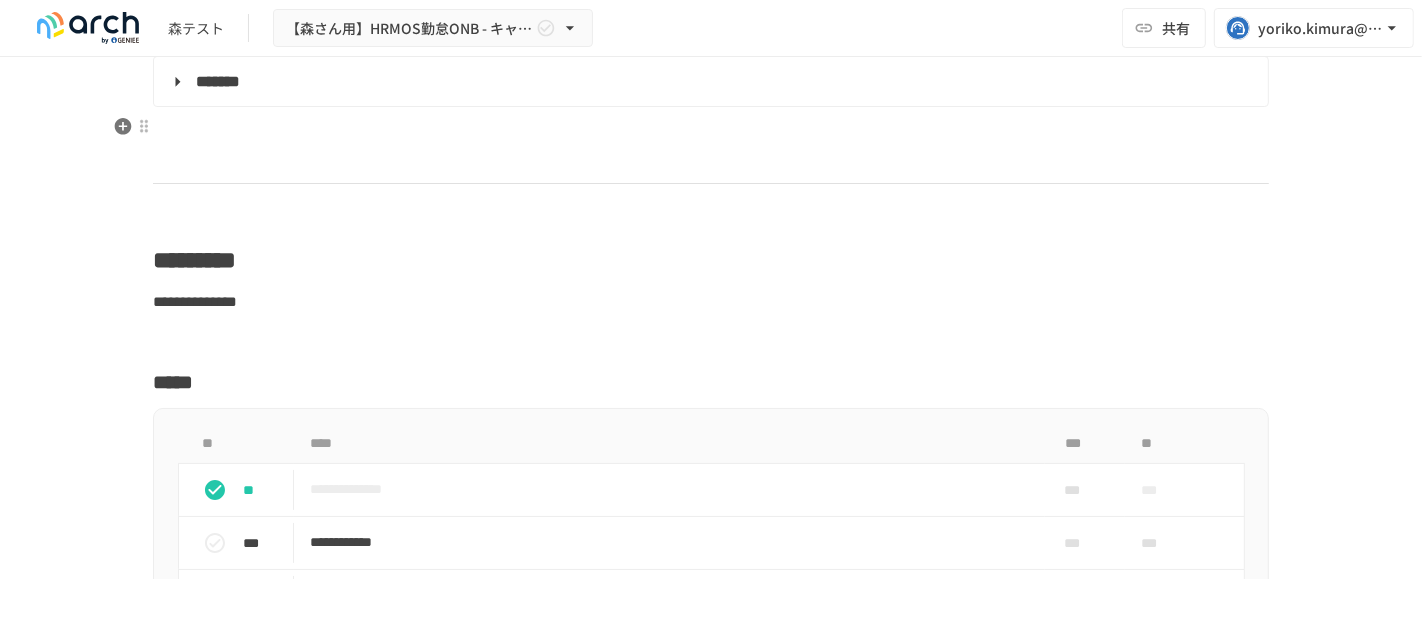 scroll, scrollTop: 1000, scrollLeft: 0, axis: vertical 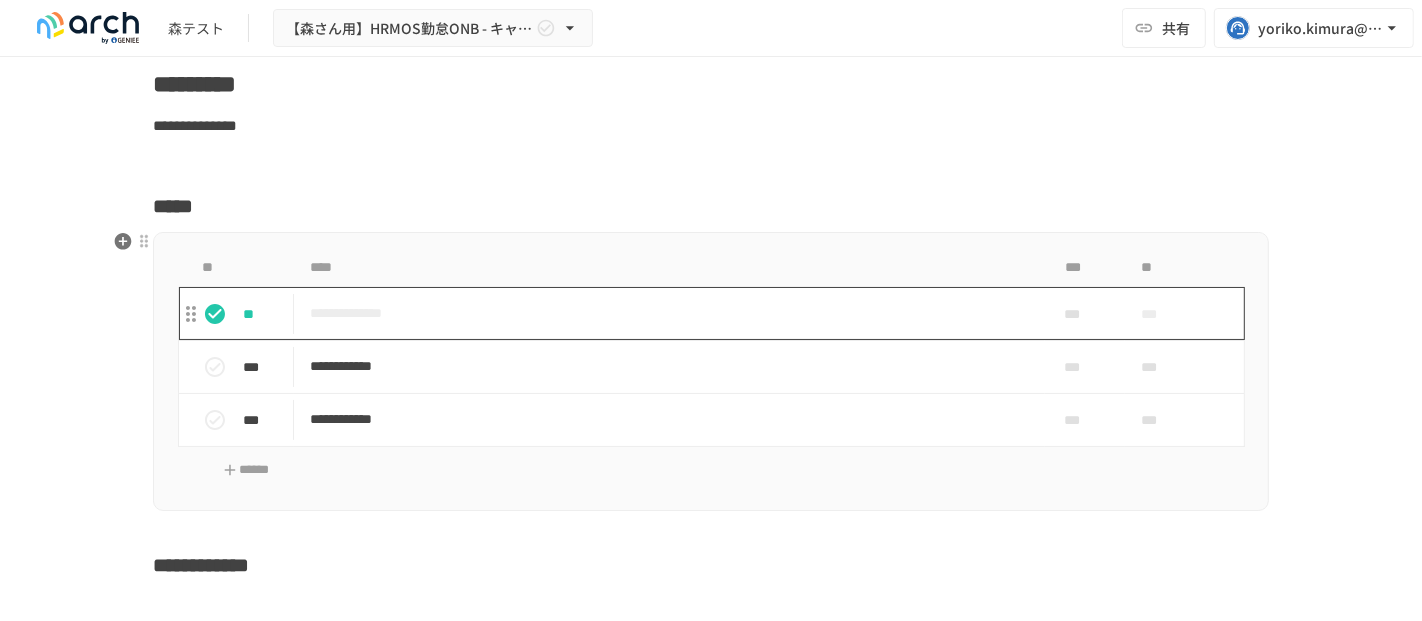 click on "**********" at bounding box center [669, 313] 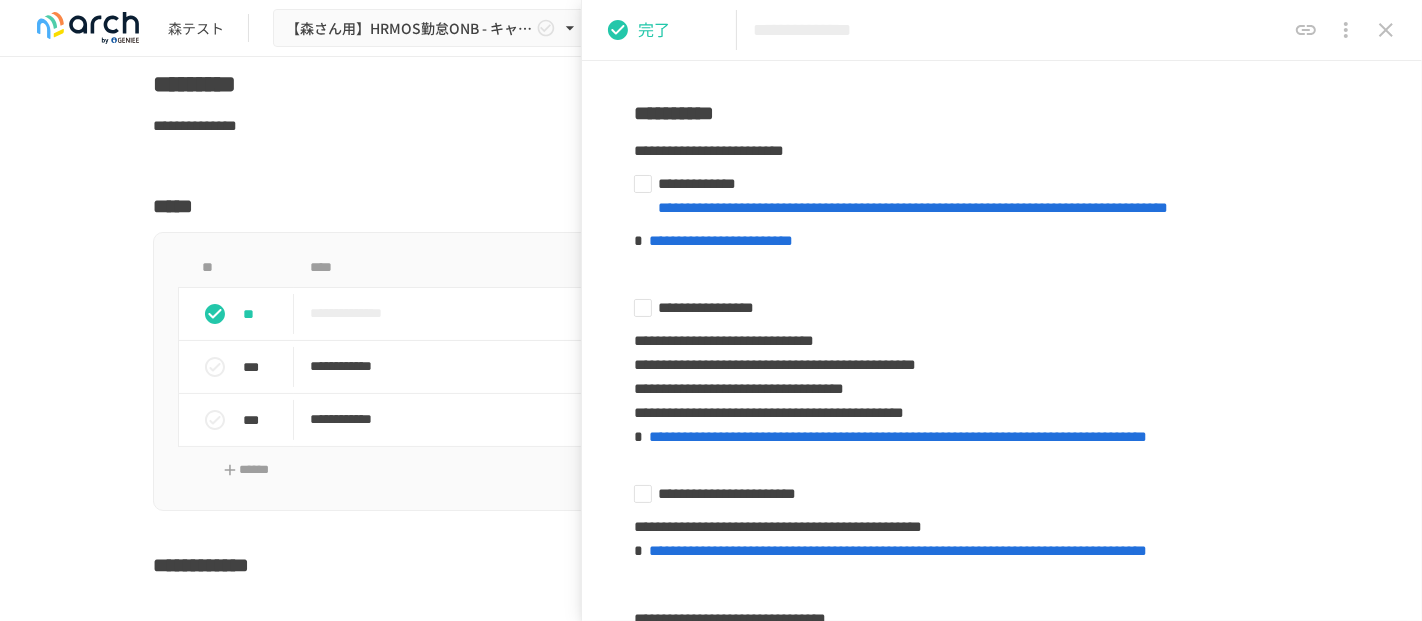 scroll, scrollTop: 0, scrollLeft: 0, axis: both 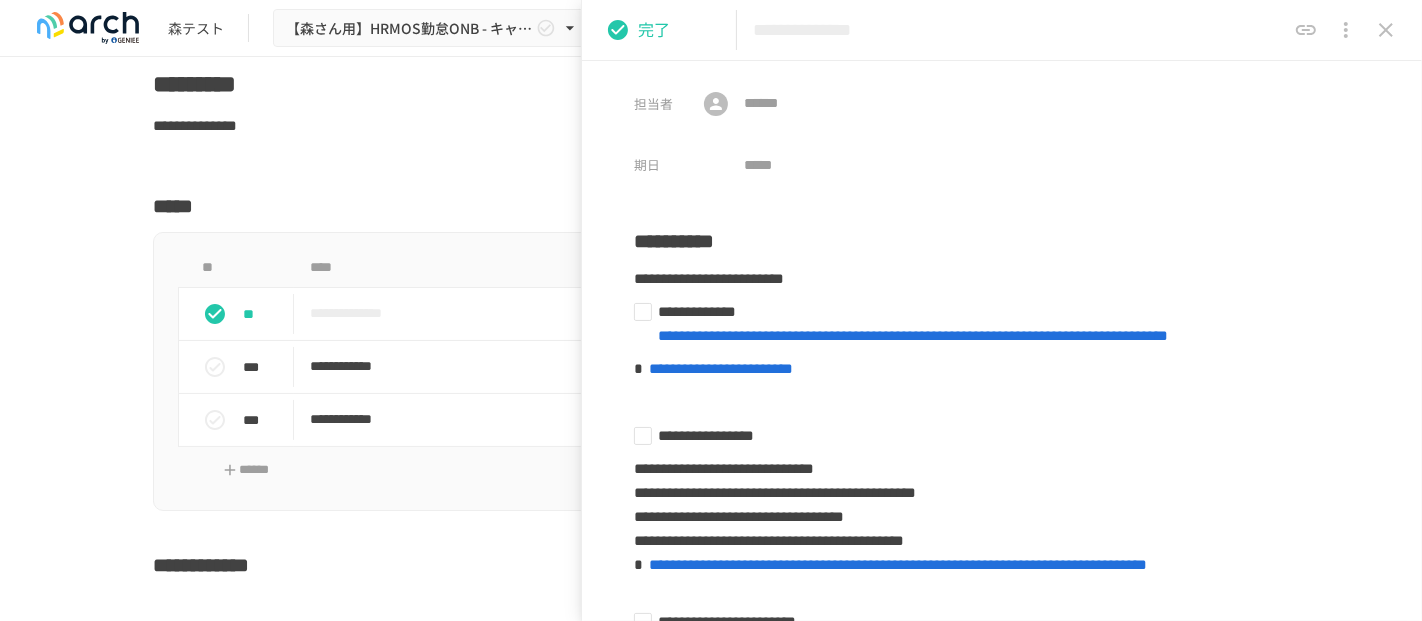 click 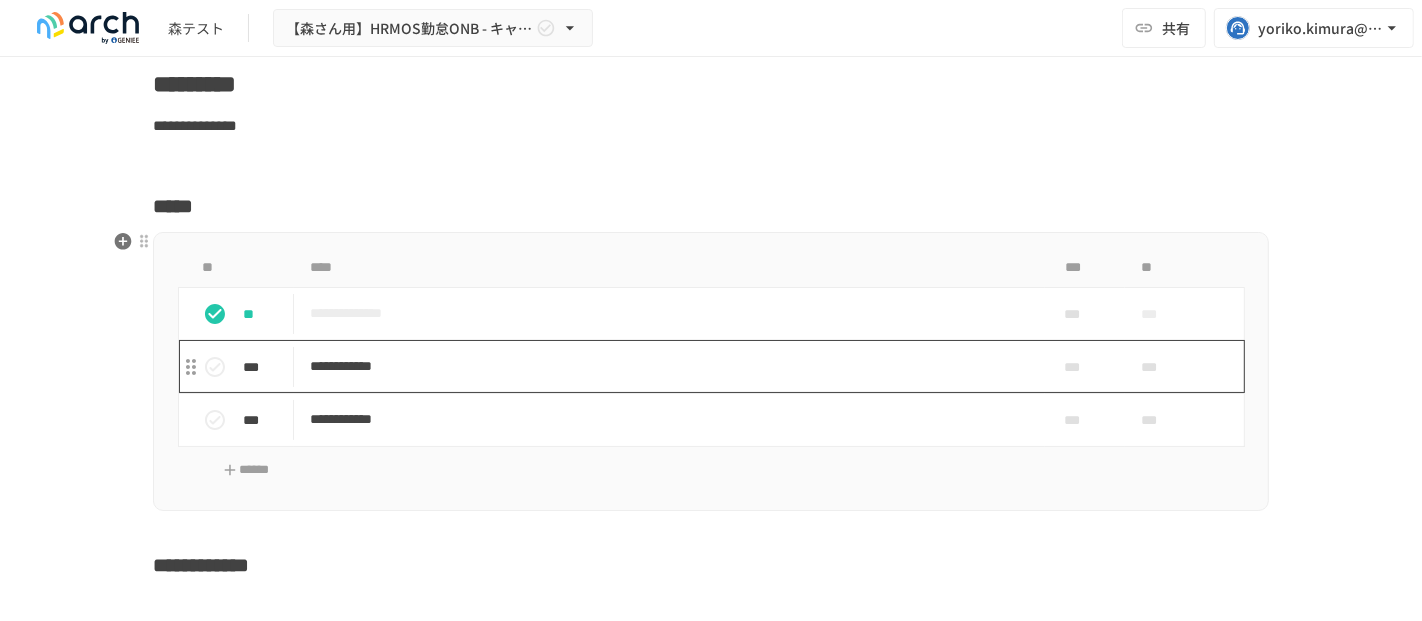 click on "**********" at bounding box center (669, 366) 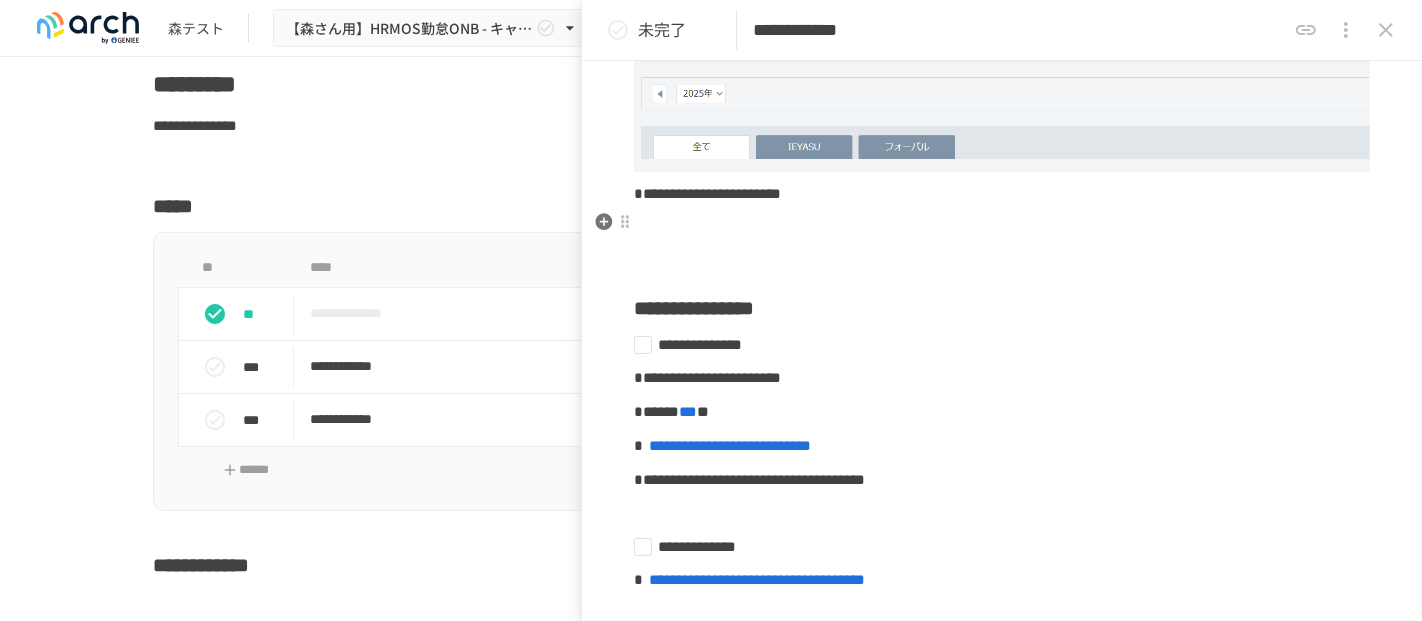 scroll, scrollTop: 1222, scrollLeft: 0, axis: vertical 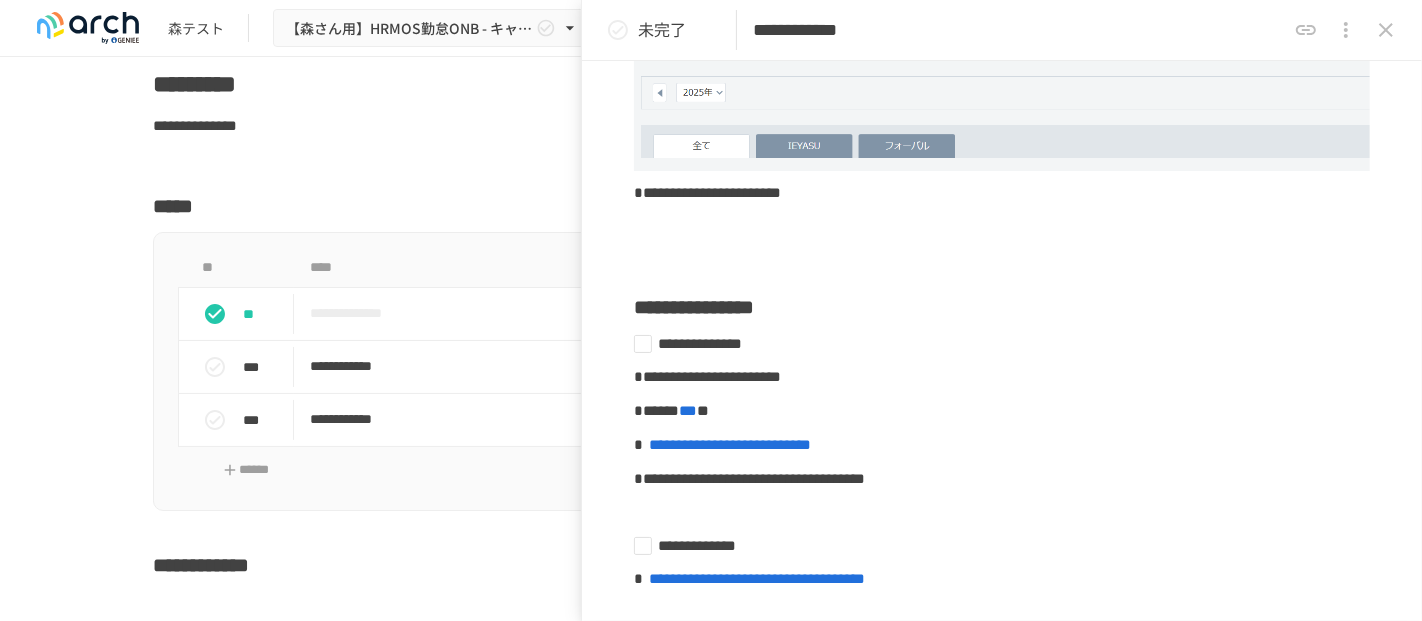 click 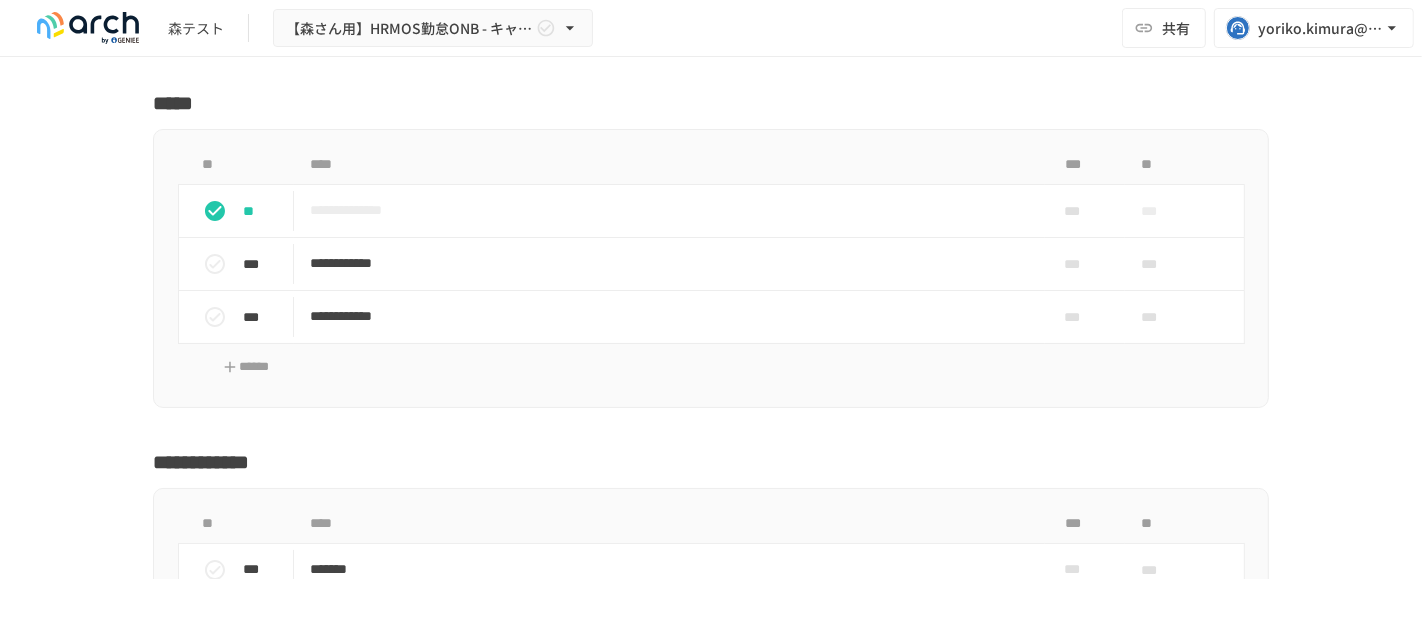 scroll, scrollTop: 1222, scrollLeft: 0, axis: vertical 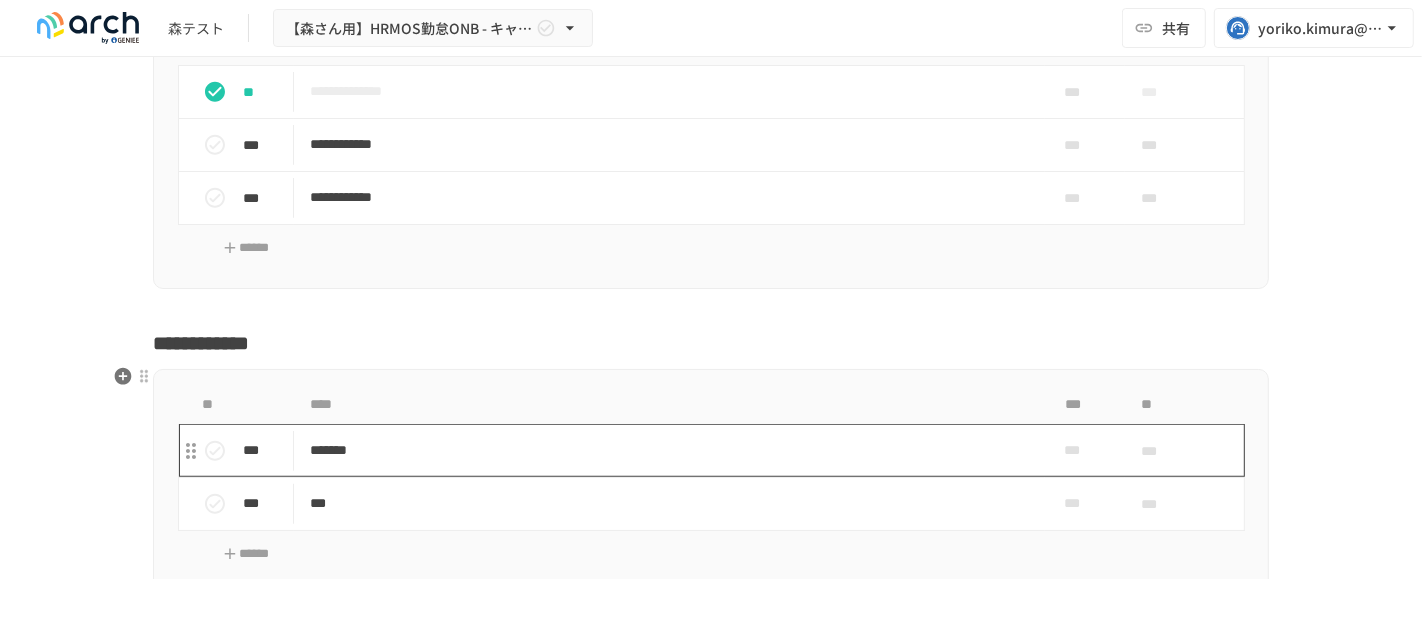 click on "*******" at bounding box center (669, 450) 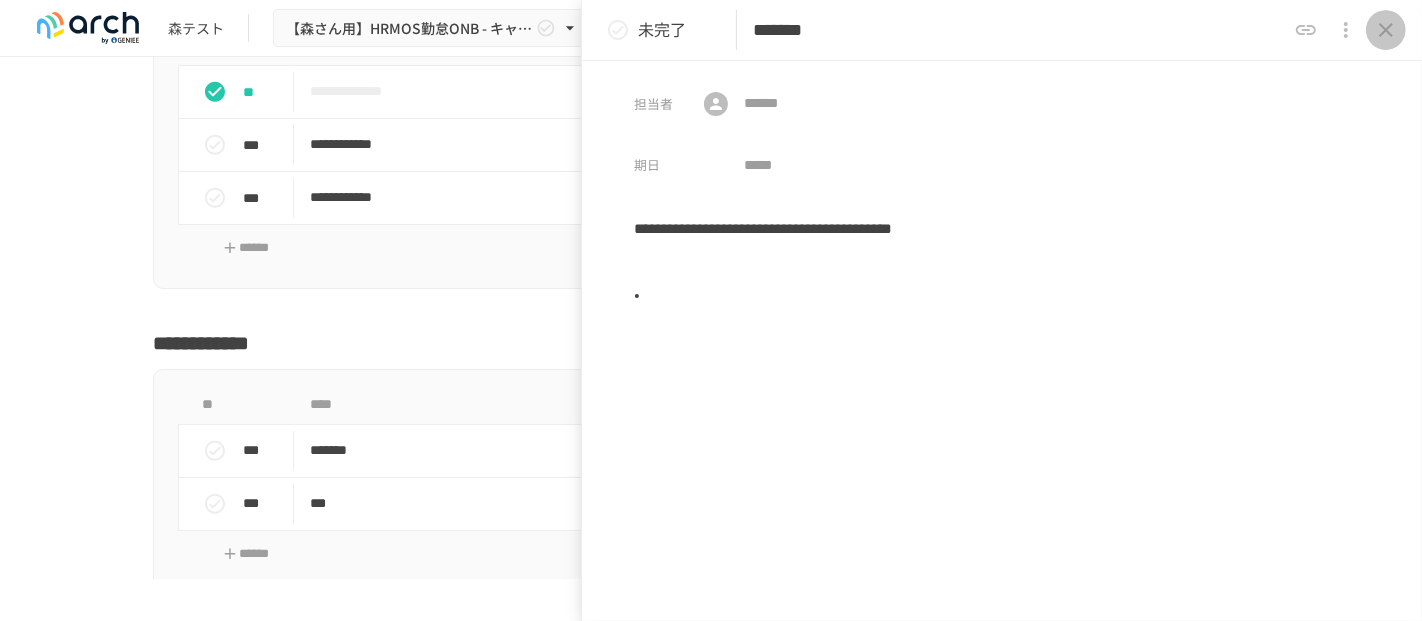 click at bounding box center [1386, 30] 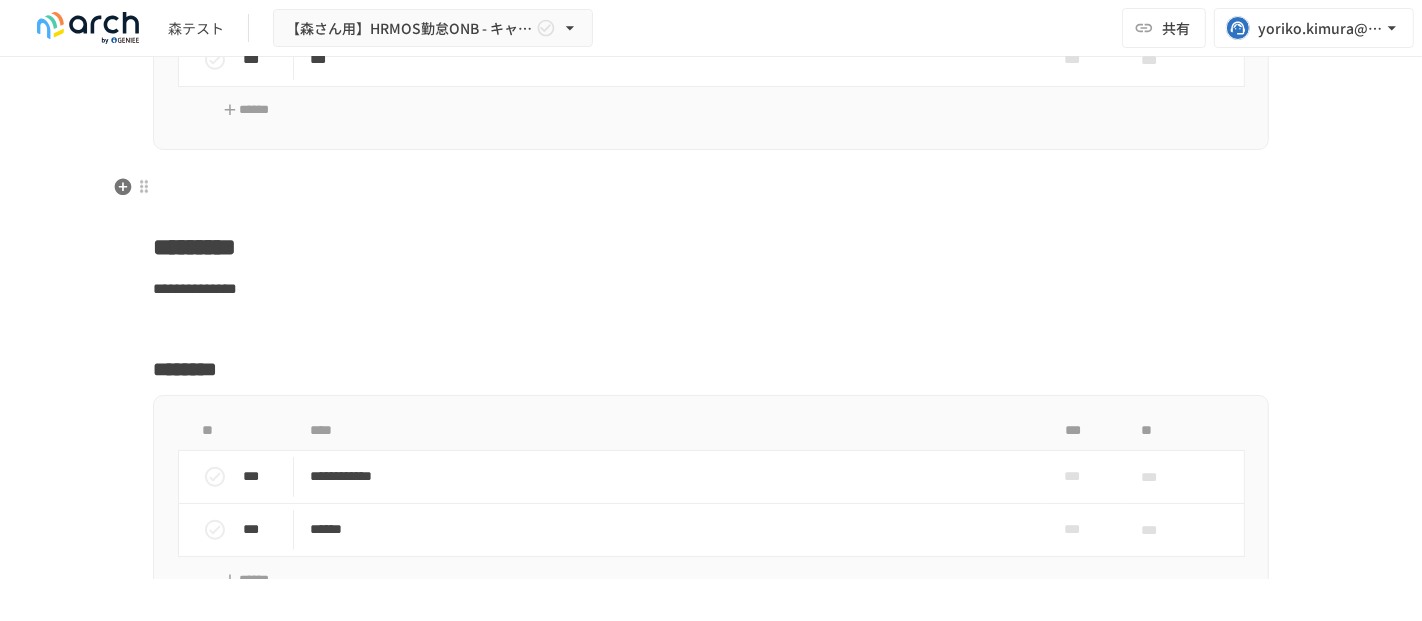 scroll, scrollTop: 1888, scrollLeft: 0, axis: vertical 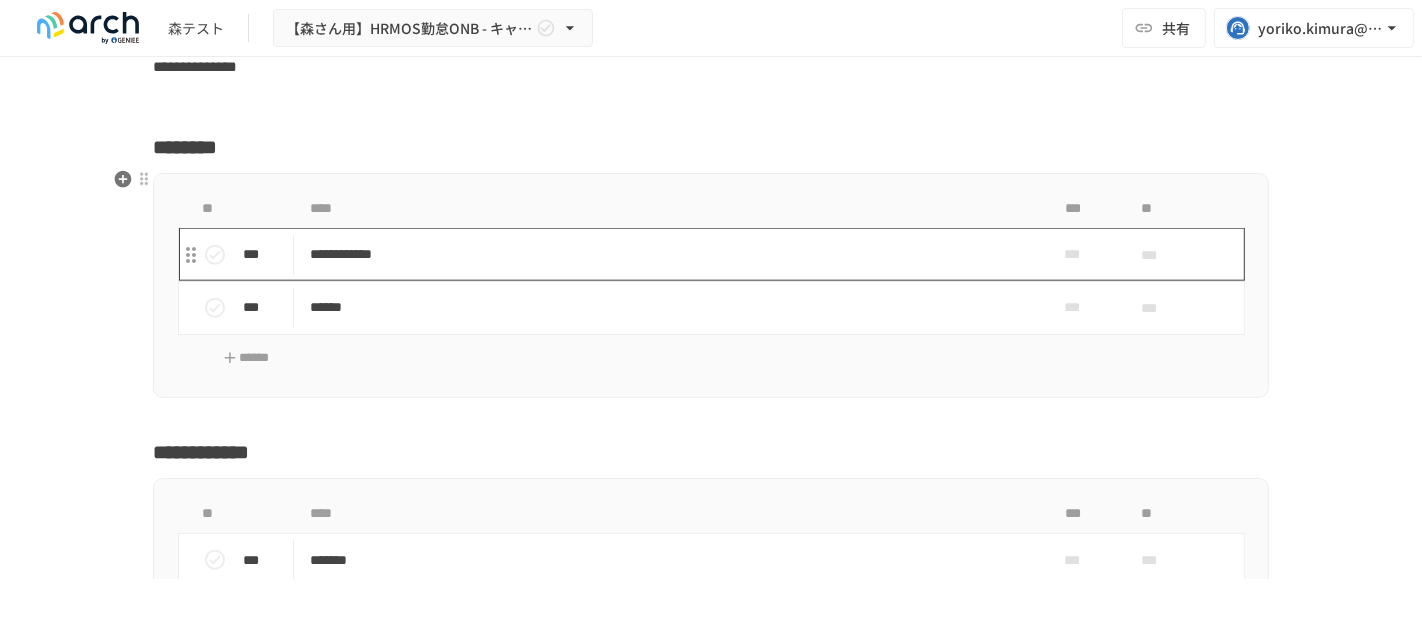 click on "**********" at bounding box center [669, 254] 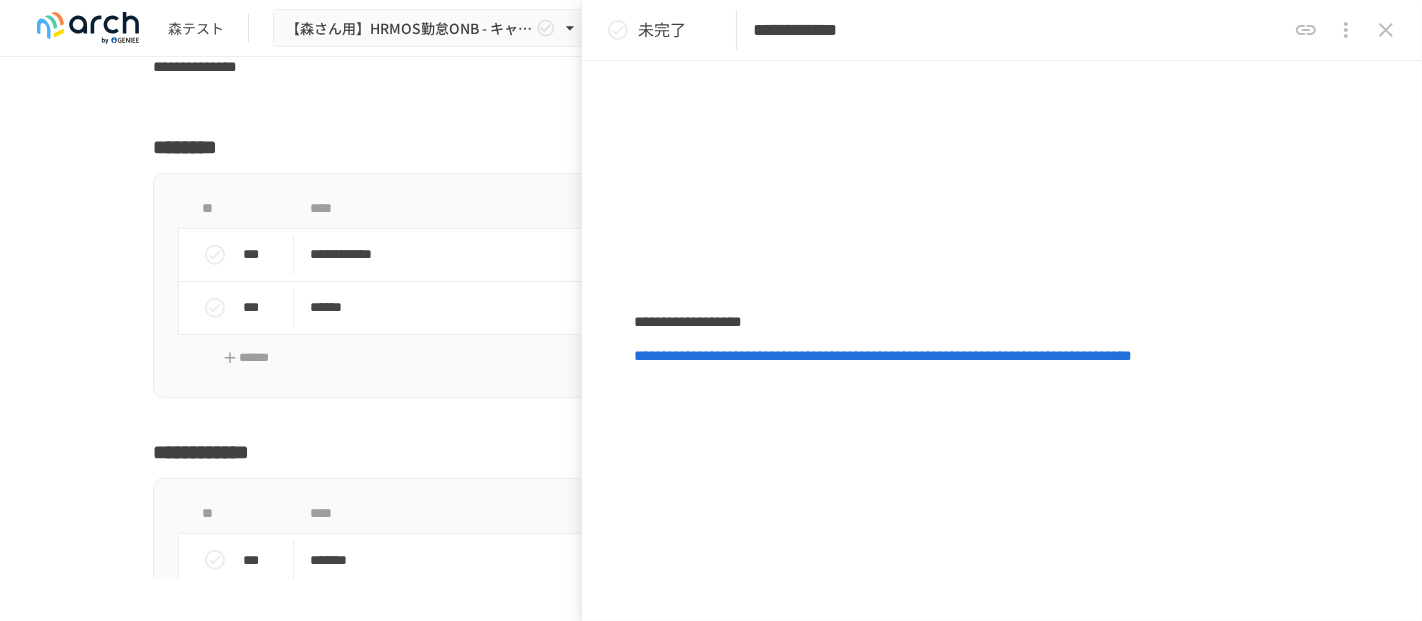 scroll, scrollTop: 750, scrollLeft: 0, axis: vertical 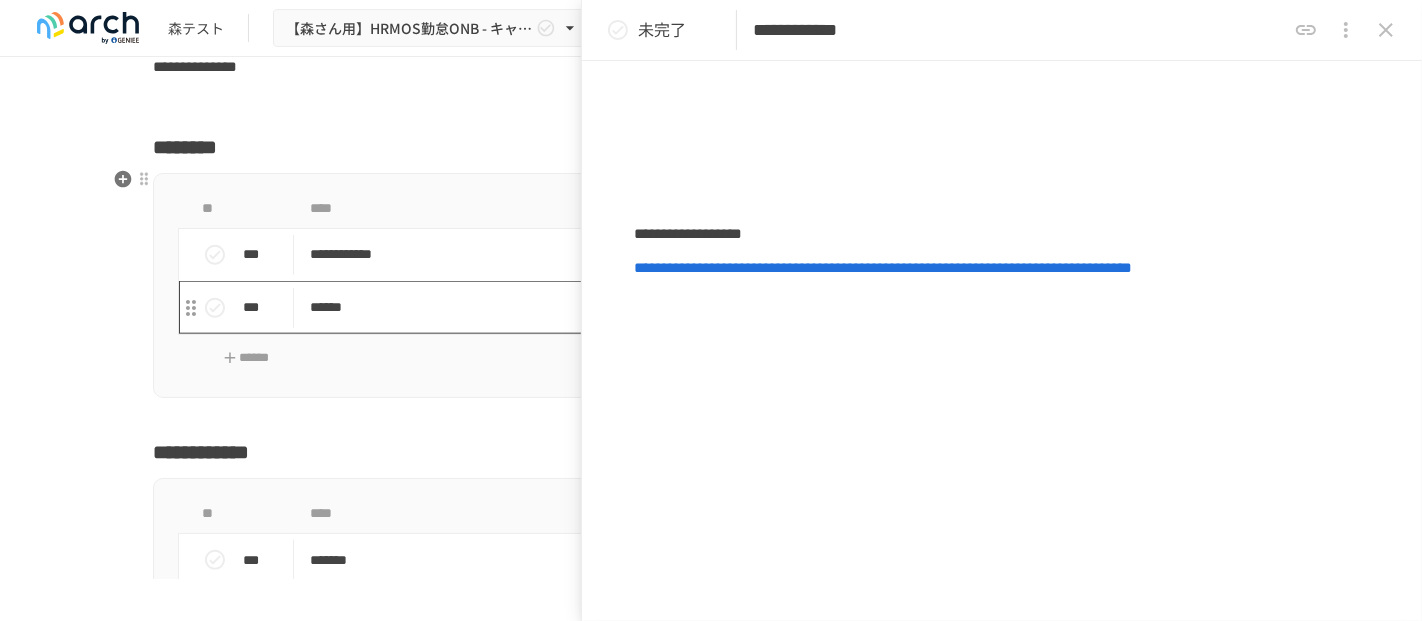 click on "******" at bounding box center [669, 307] 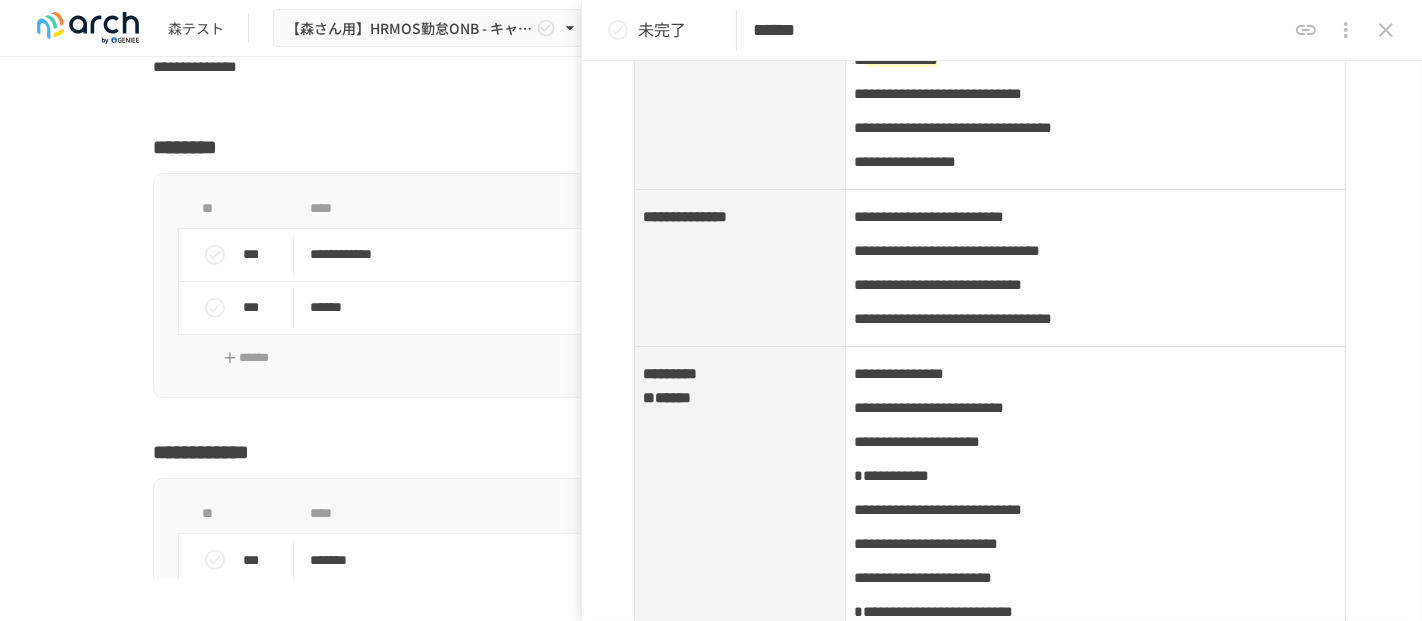 scroll, scrollTop: 1111, scrollLeft: 0, axis: vertical 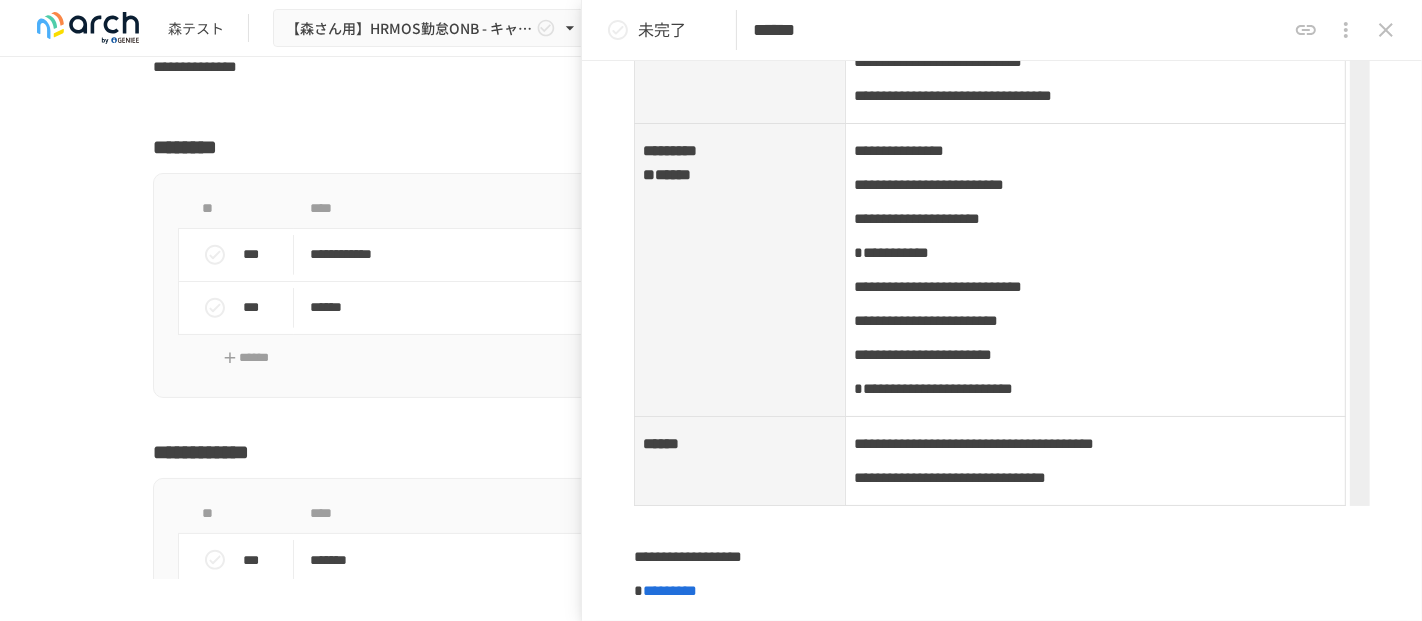 click 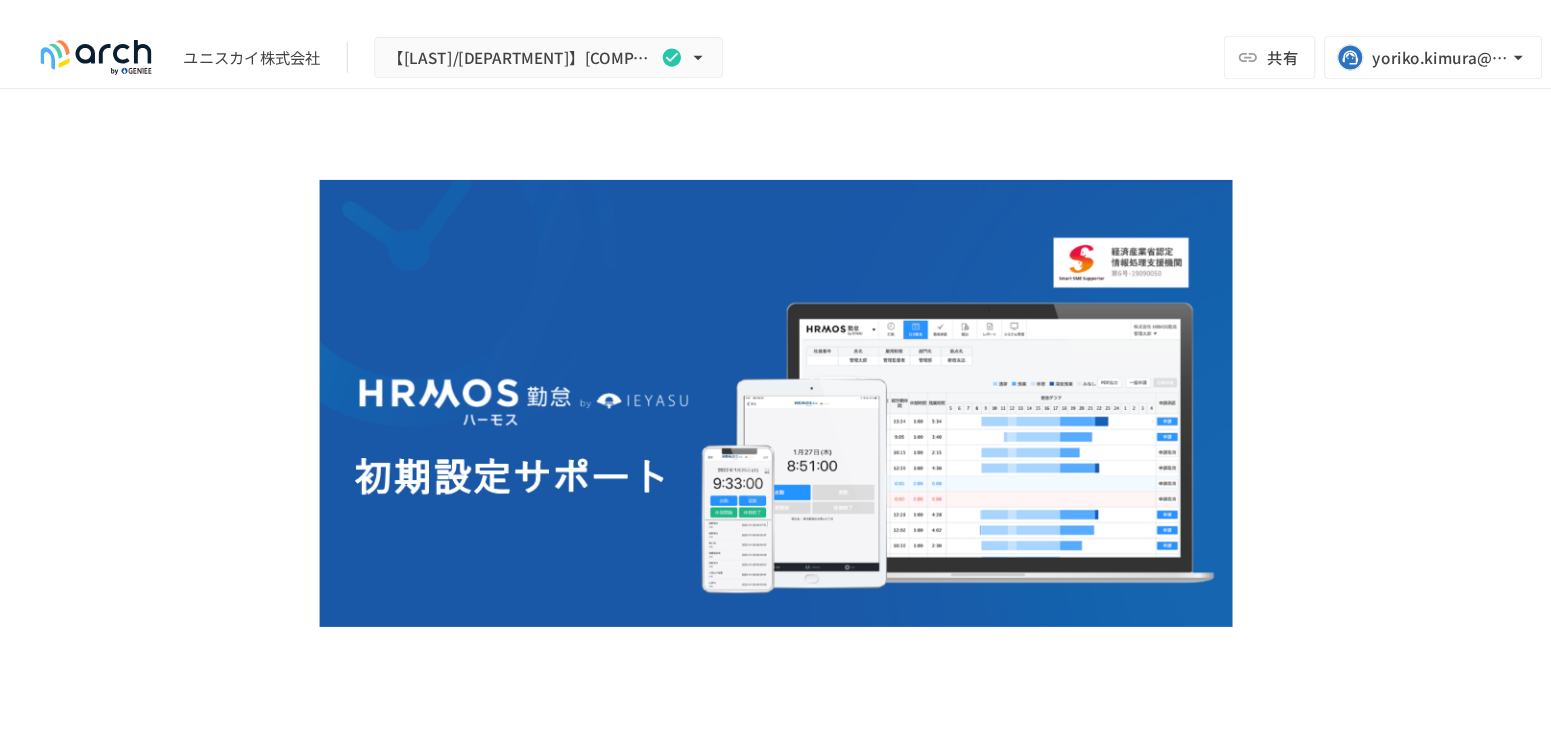 scroll, scrollTop: 0, scrollLeft: 0, axis: both 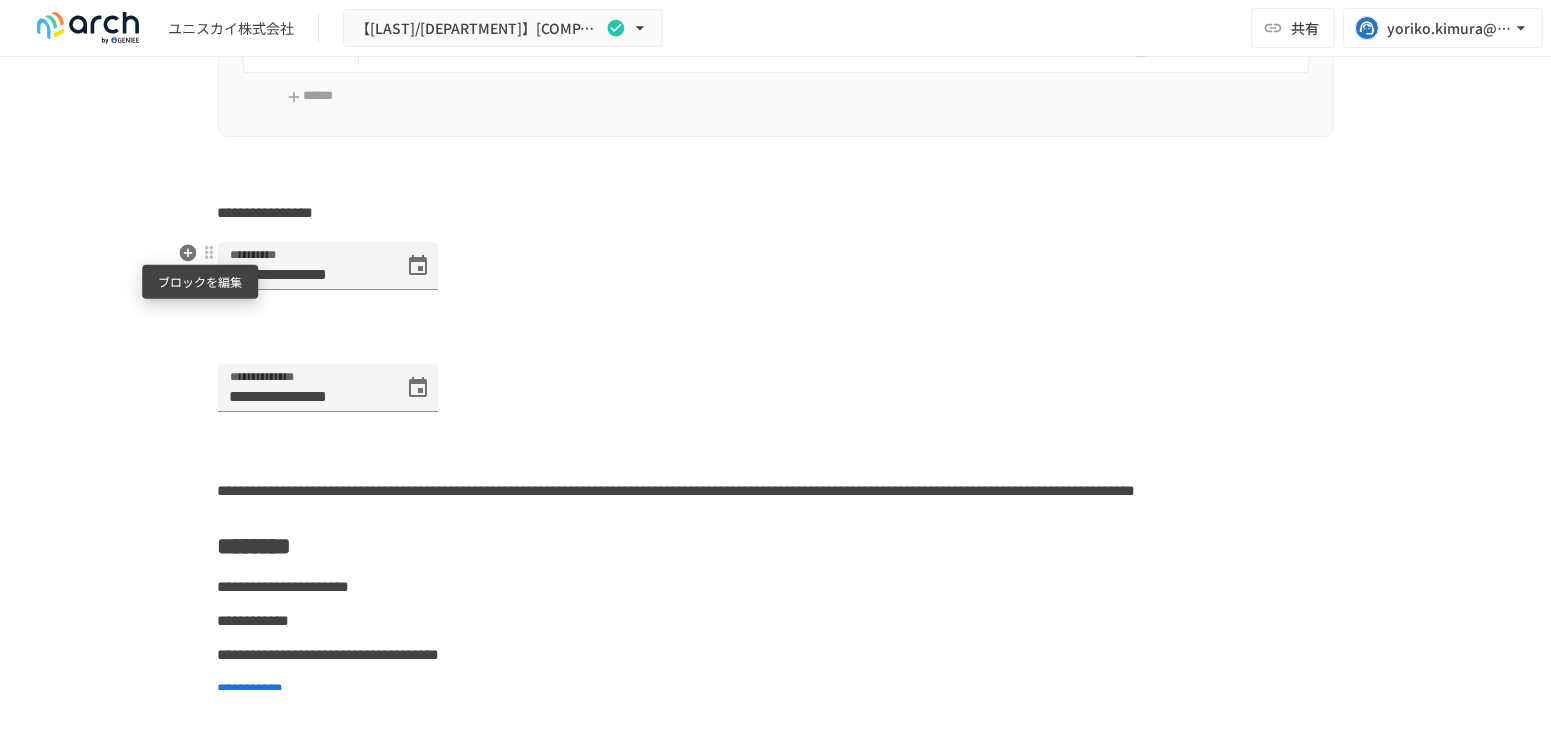 click at bounding box center [209, 253] 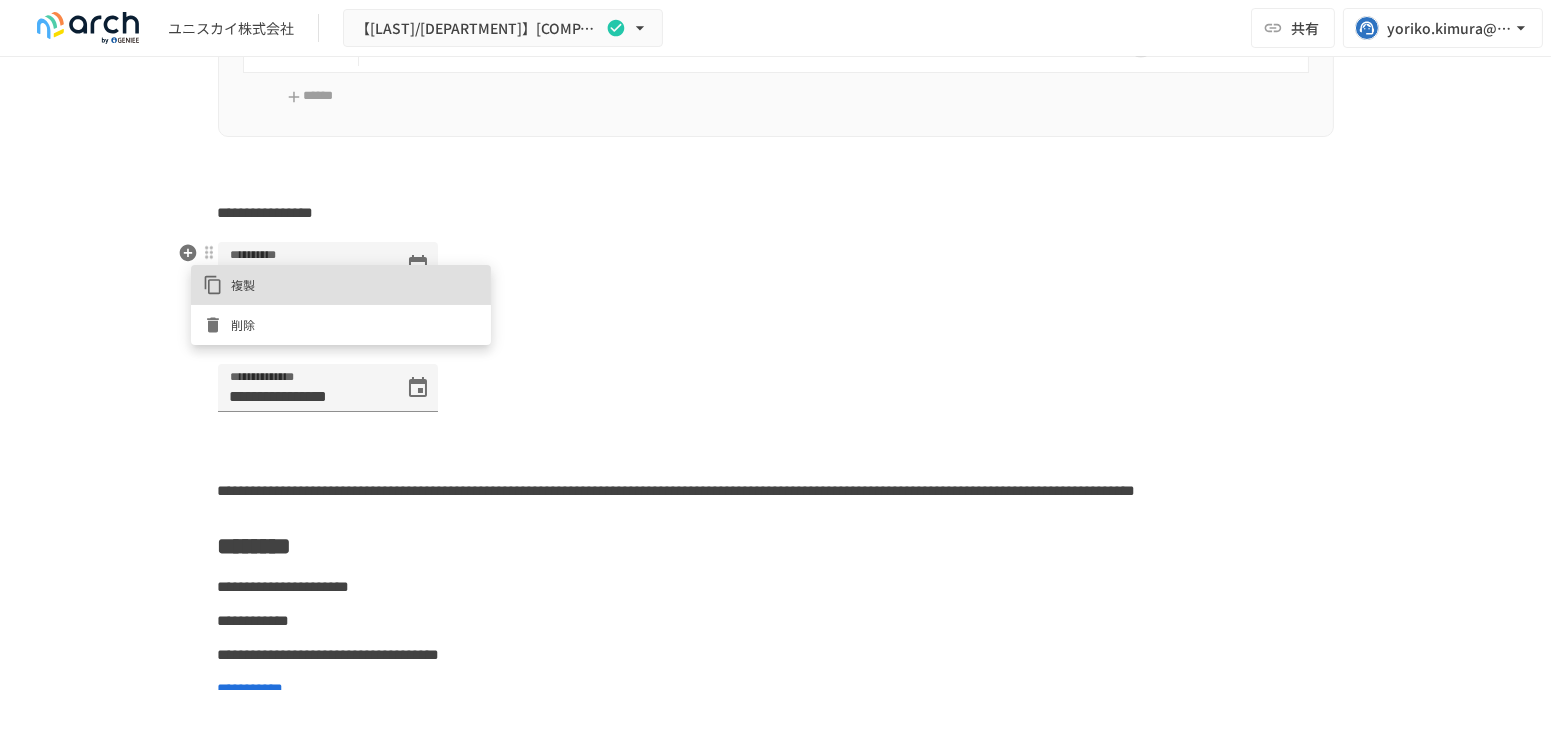 click at bounding box center [217, 285] 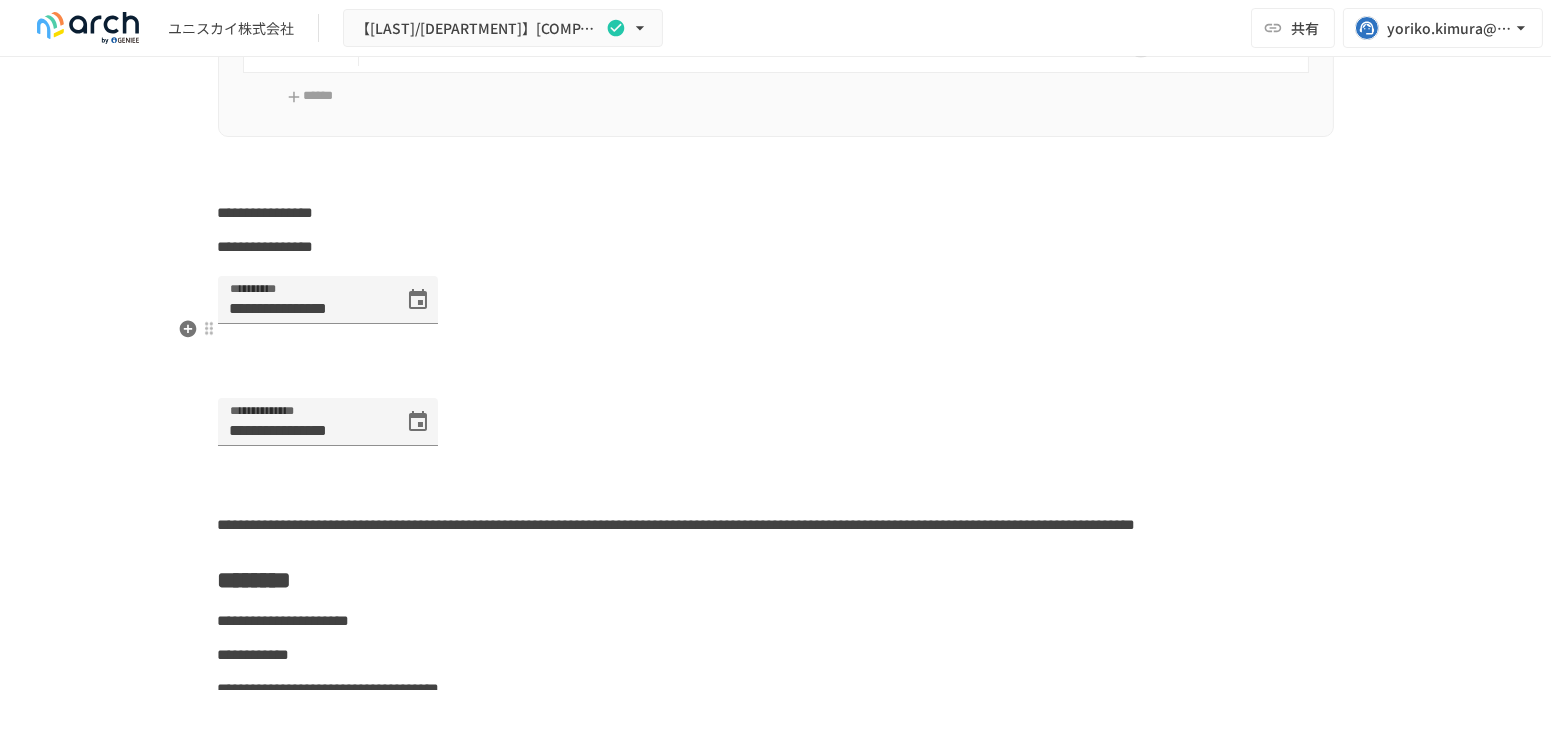 scroll, scrollTop: 5336, scrollLeft: 0, axis: vertical 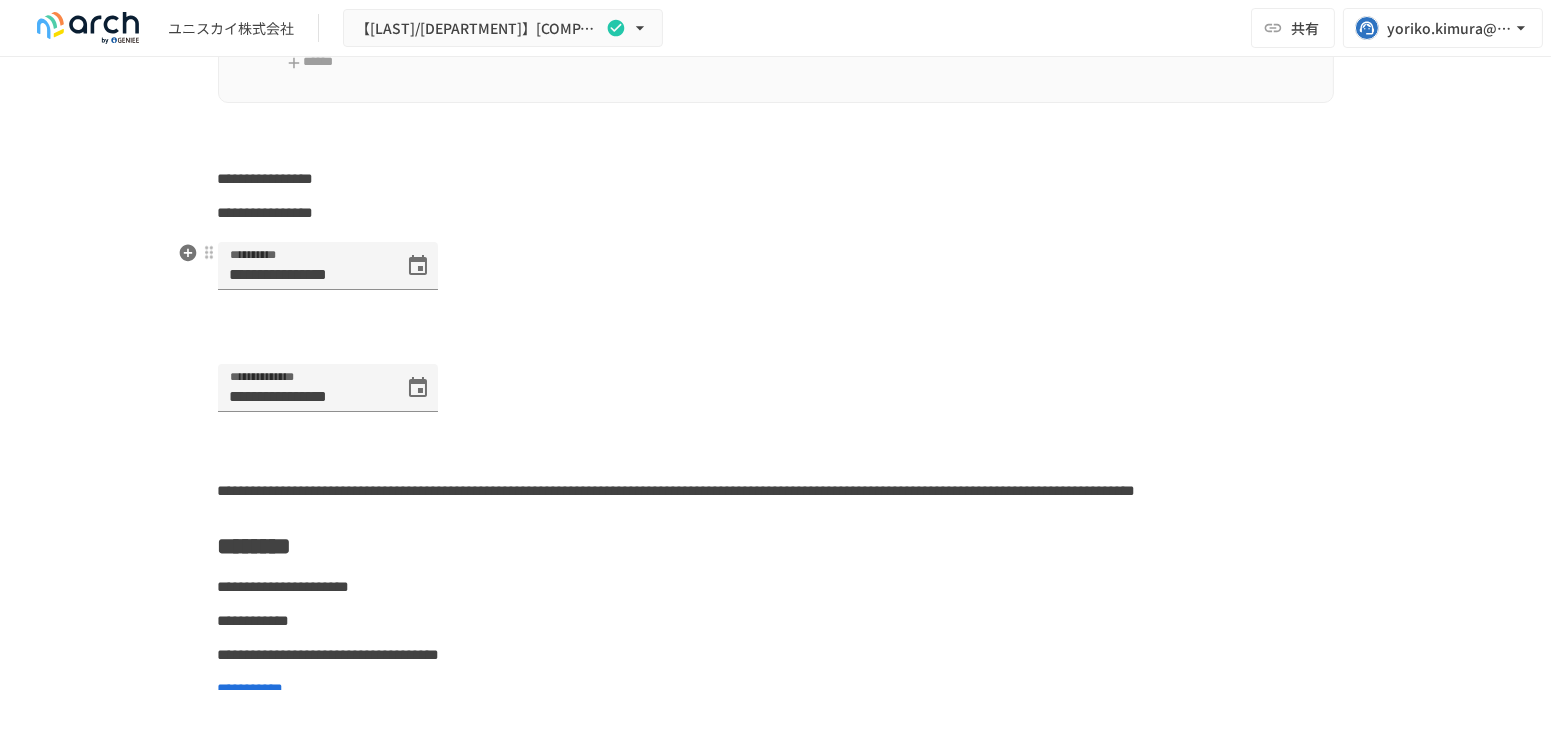 click on "**********" at bounding box center (266, 212) 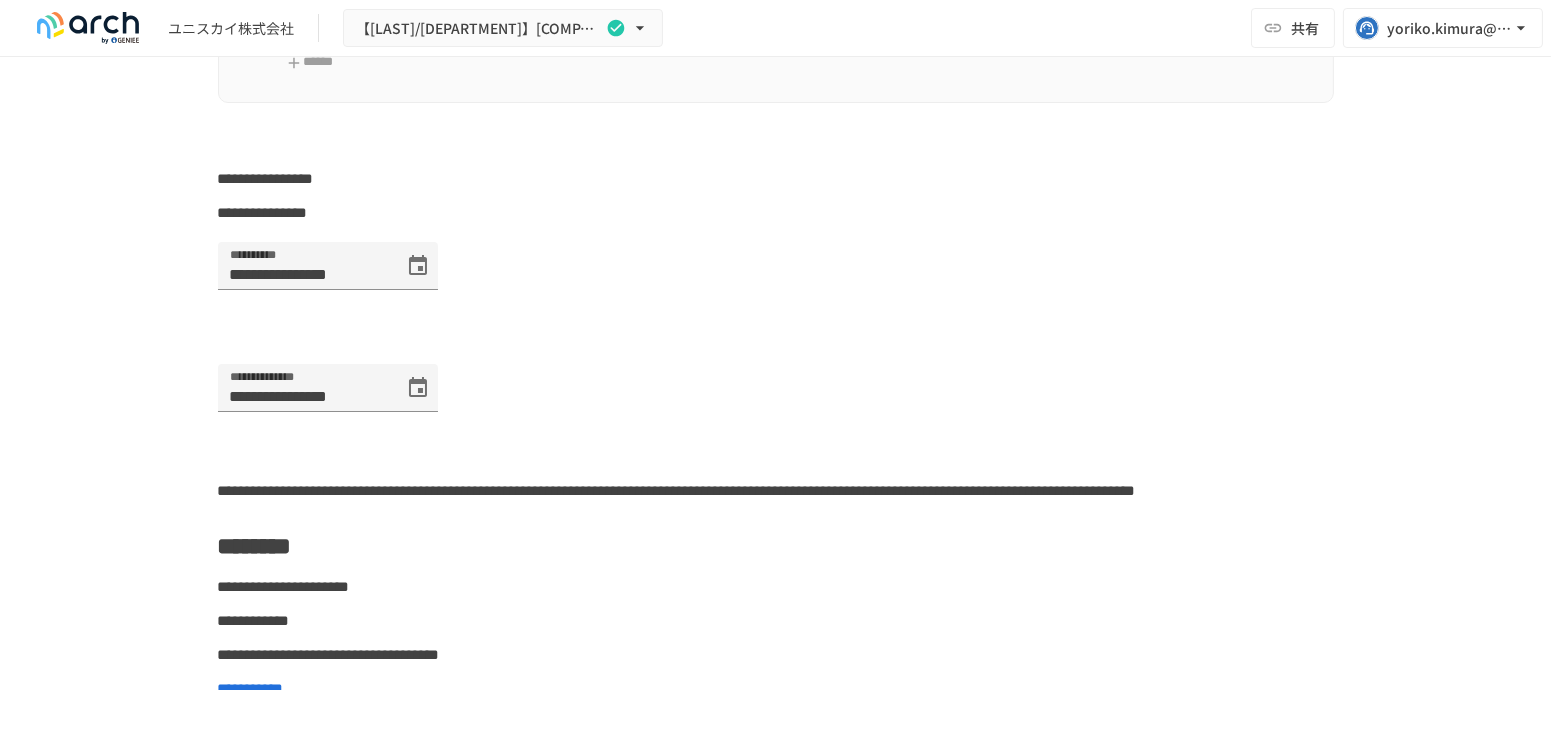 type 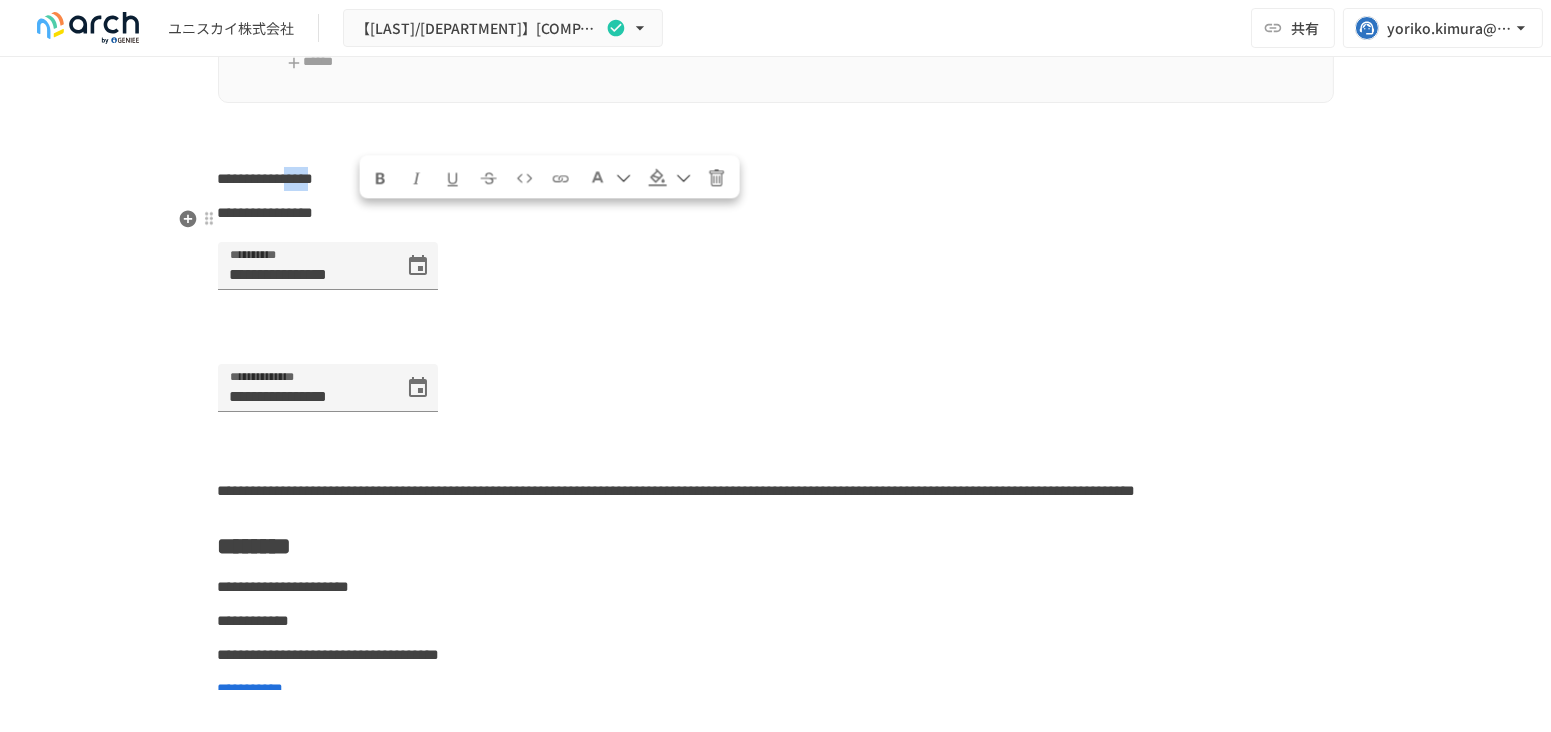 drag, startPoint x: 361, startPoint y: 218, endPoint x: 409, endPoint y: 221, distance: 48.09366 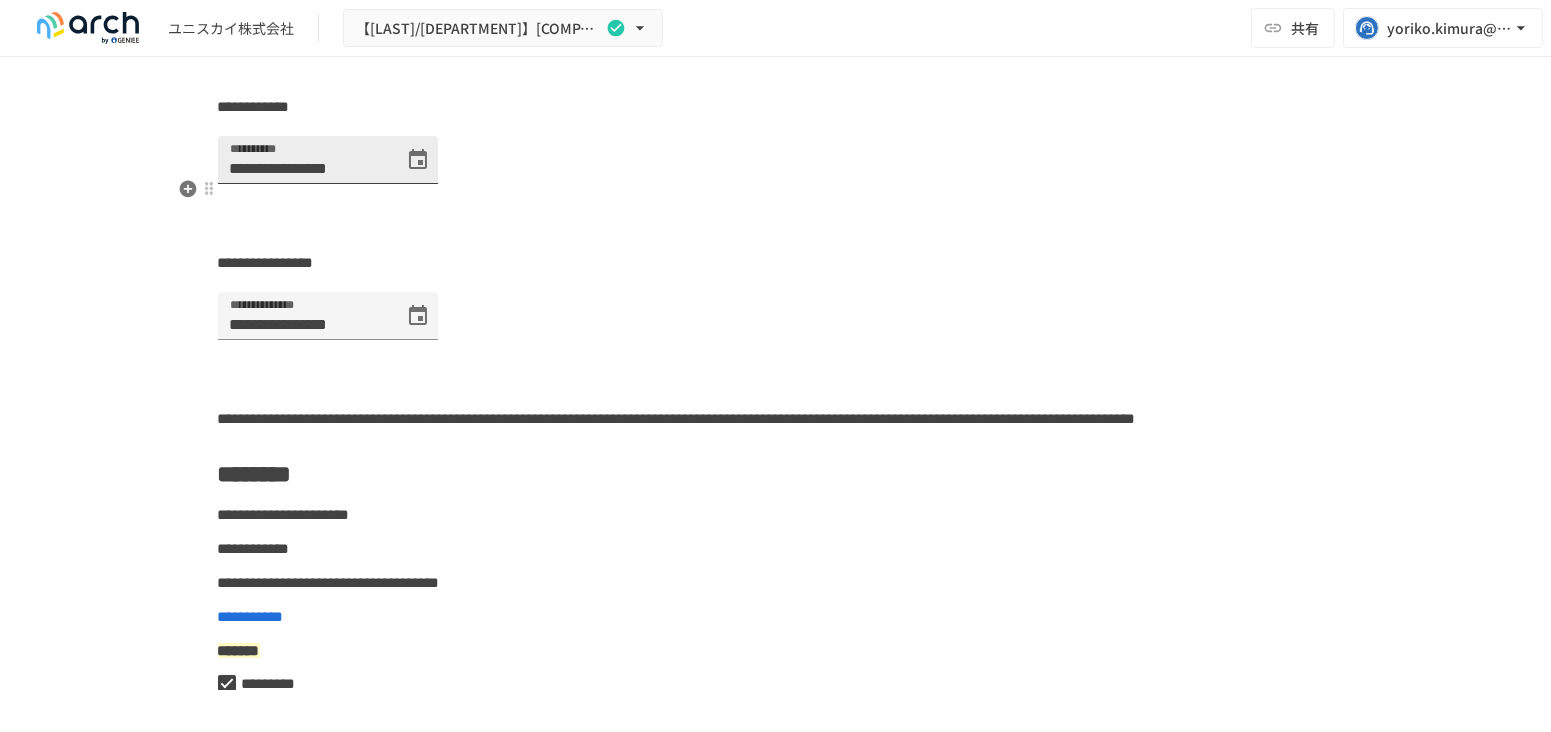 scroll, scrollTop: 5447, scrollLeft: 0, axis: vertical 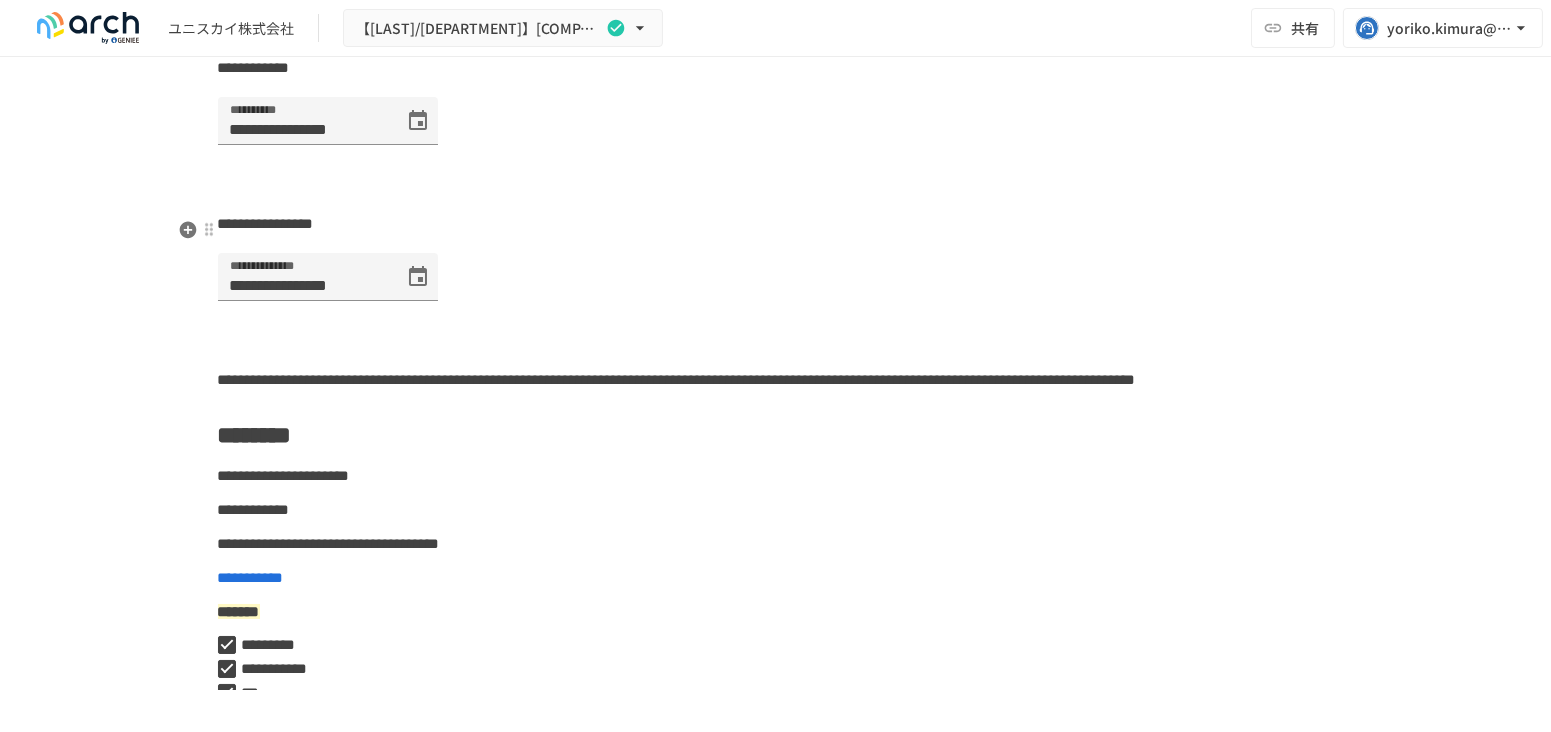 click at bounding box center [776, 190] 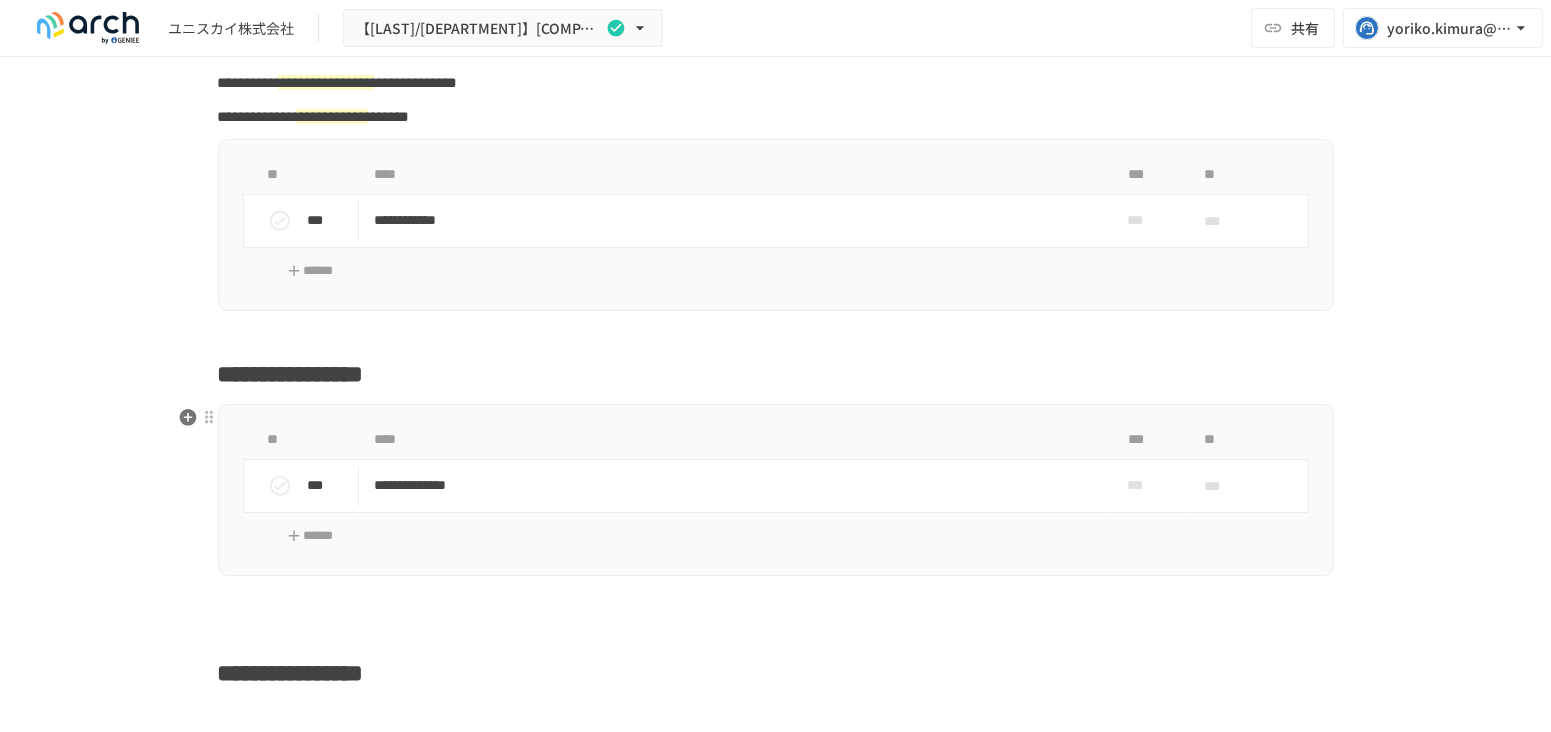 scroll, scrollTop: 2669, scrollLeft: 0, axis: vertical 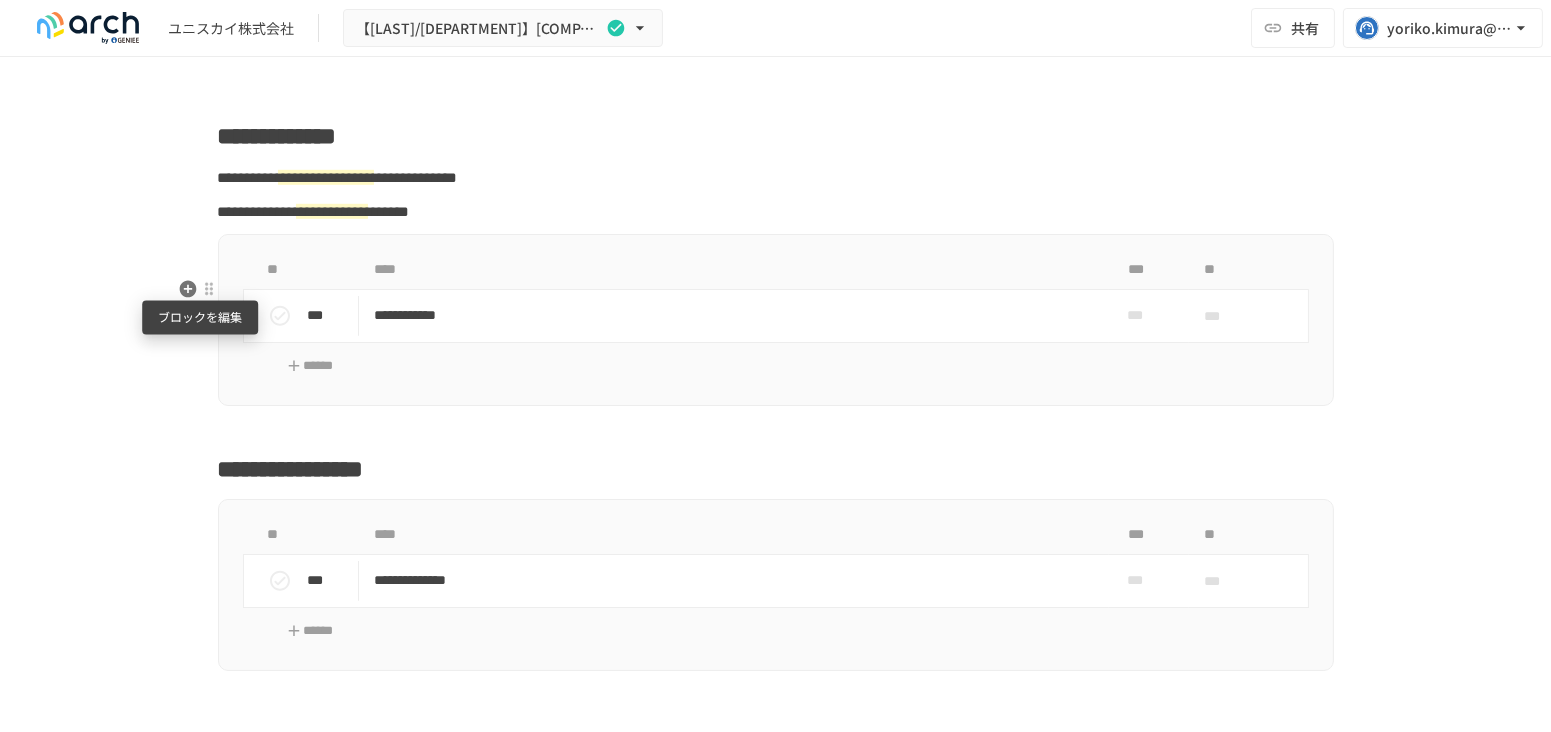 click at bounding box center (209, 289) 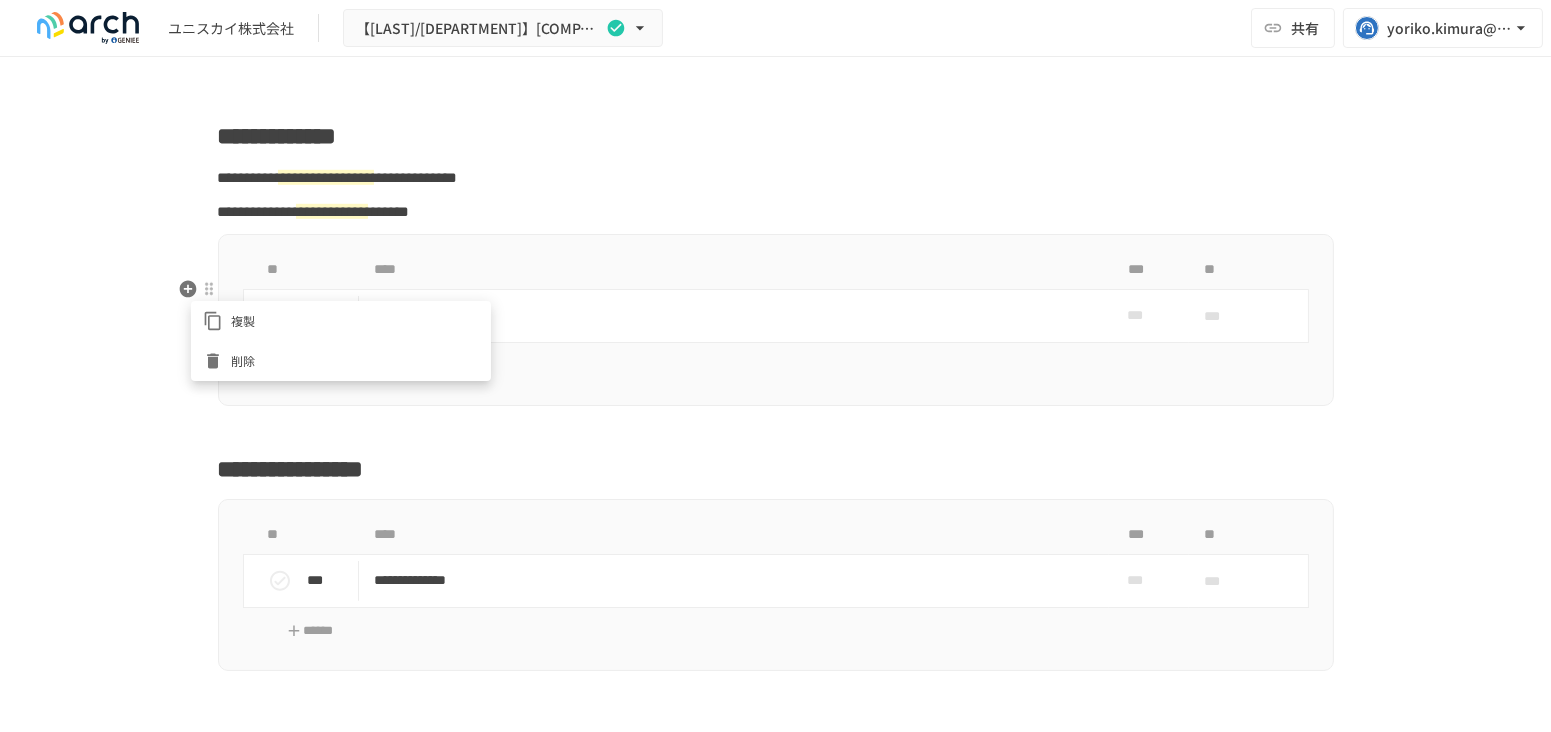 click on "複製" at bounding box center [355, 320] 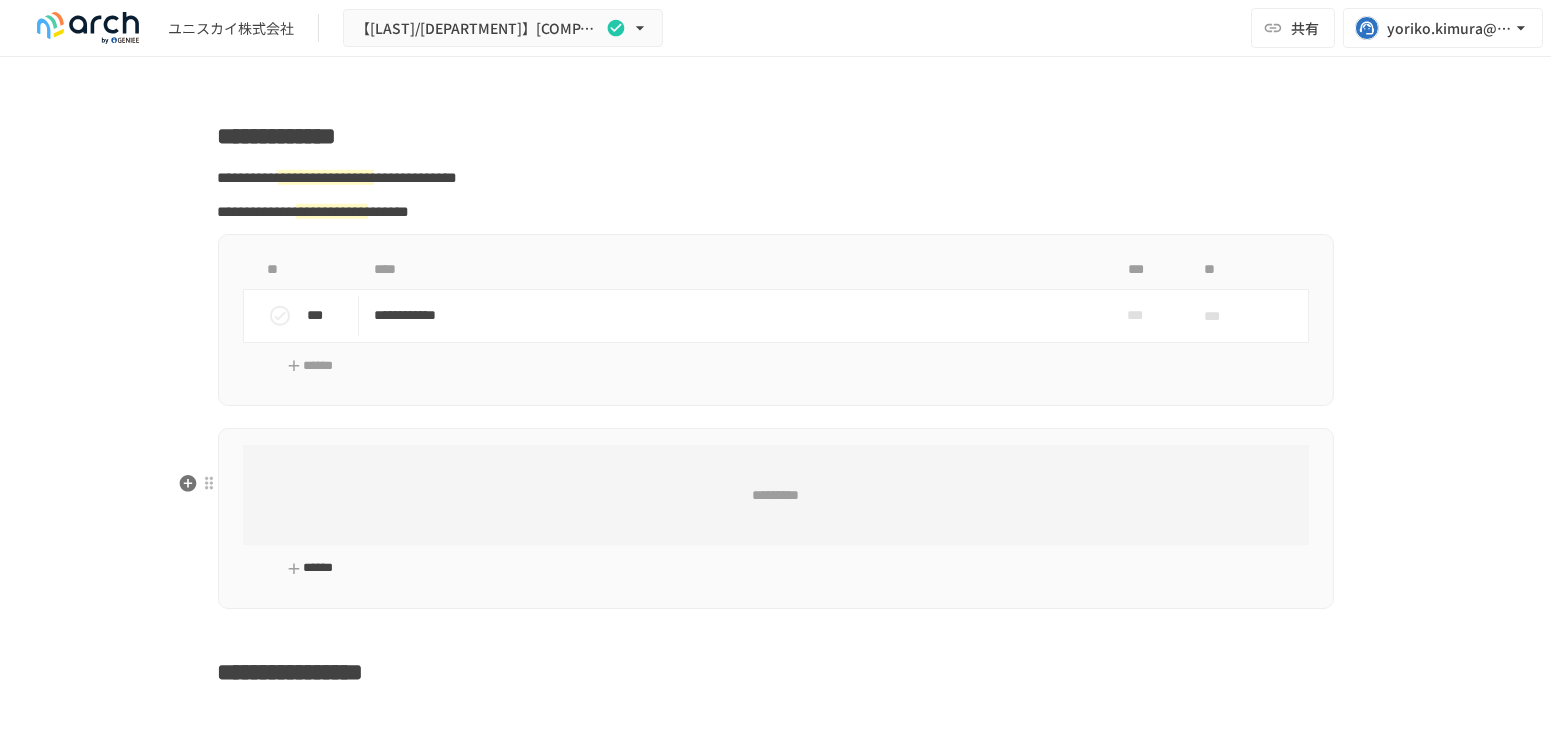click on "******" at bounding box center (311, 568) 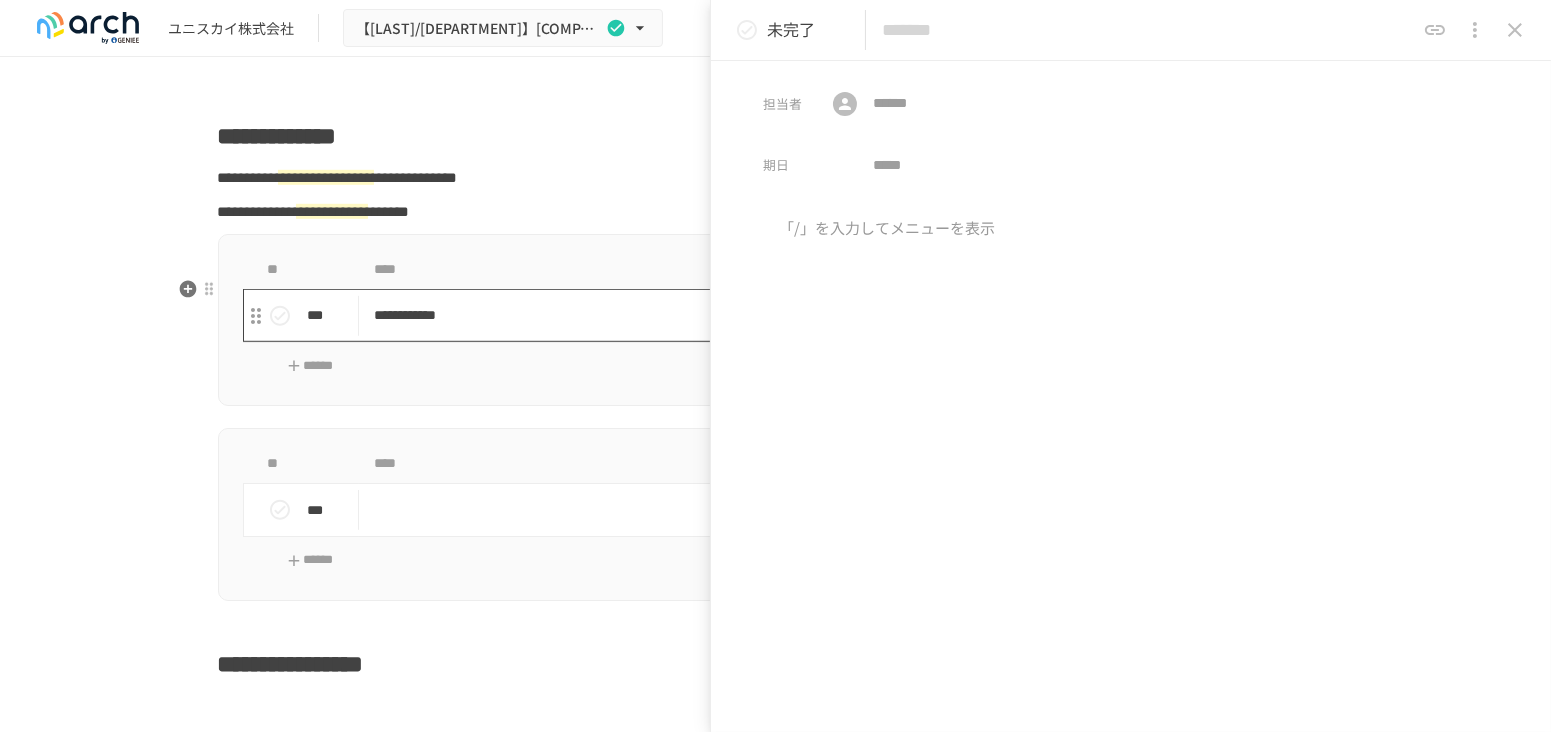 click on "**********" at bounding box center [734, 315] 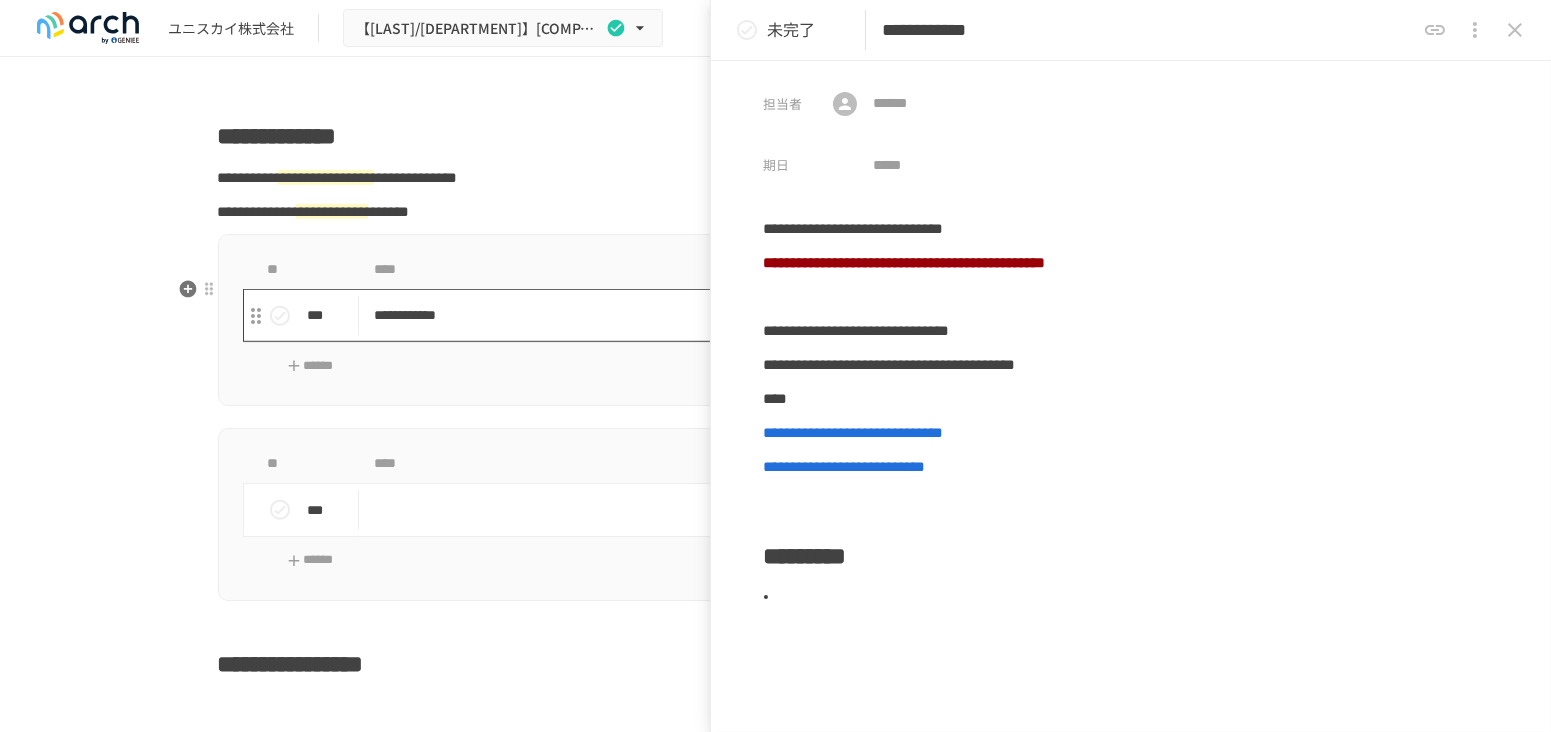 click on "**********" at bounding box center (734, 315) 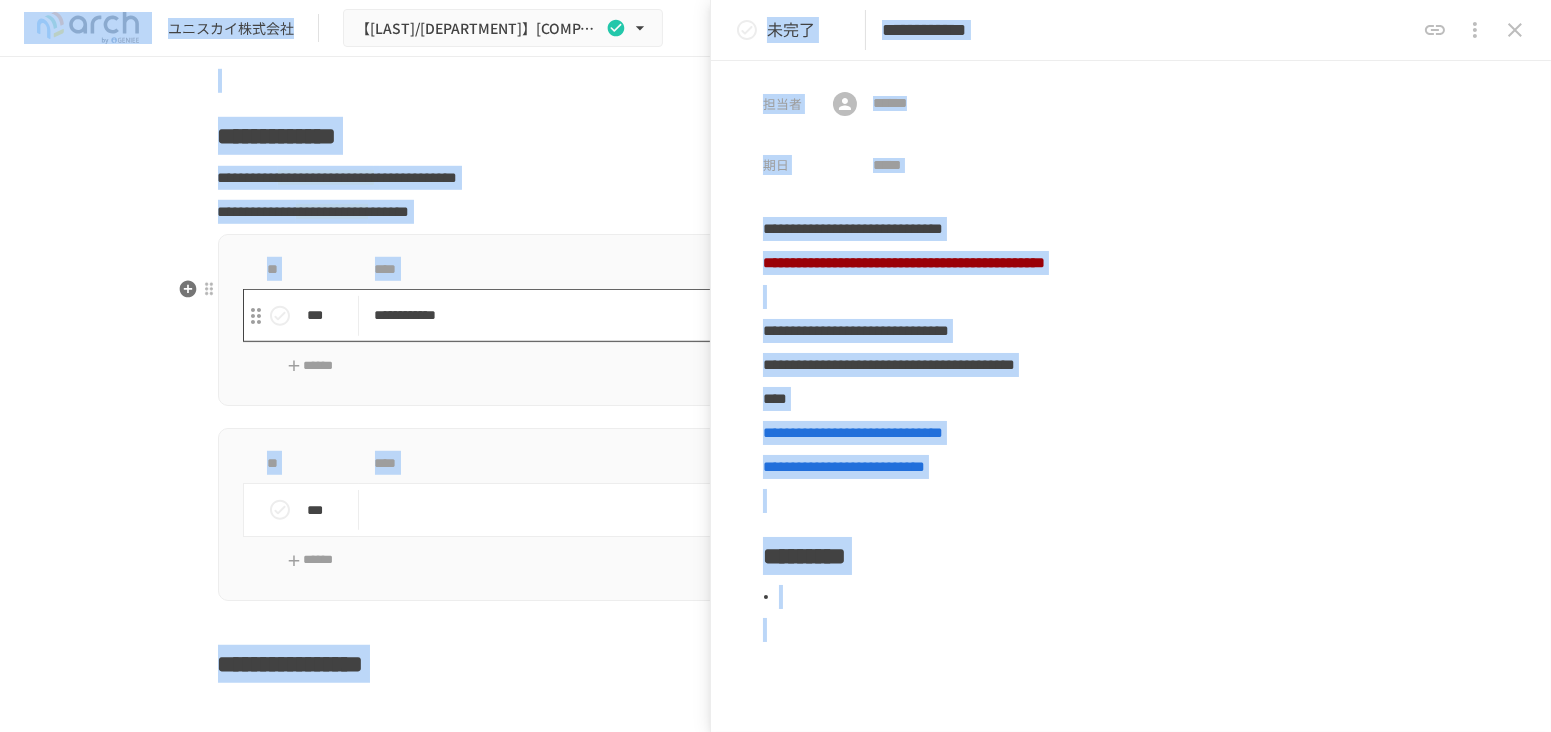 click on "**********" at bounding box center [734, 315] 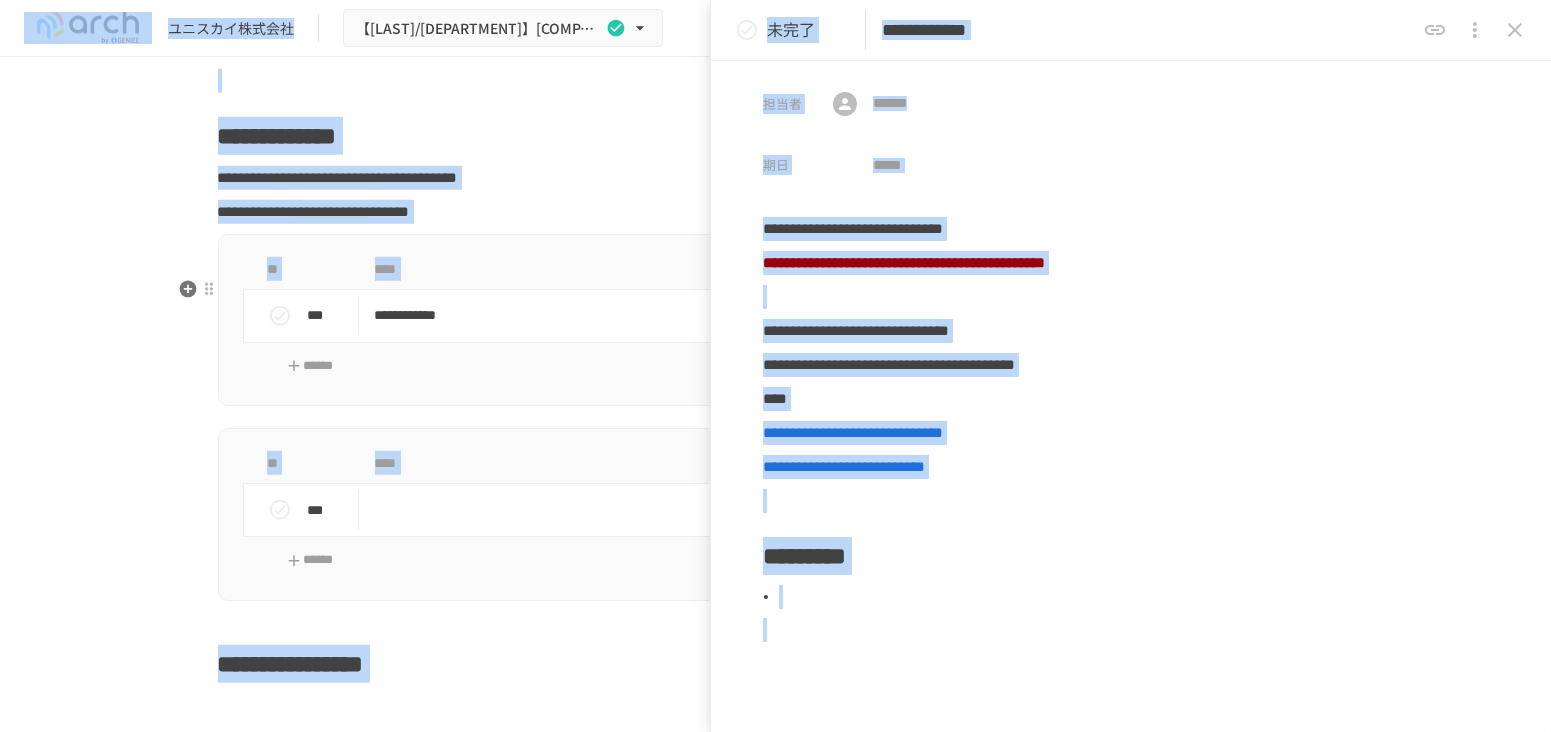 click on "**********" at bounding box center (776, 320) 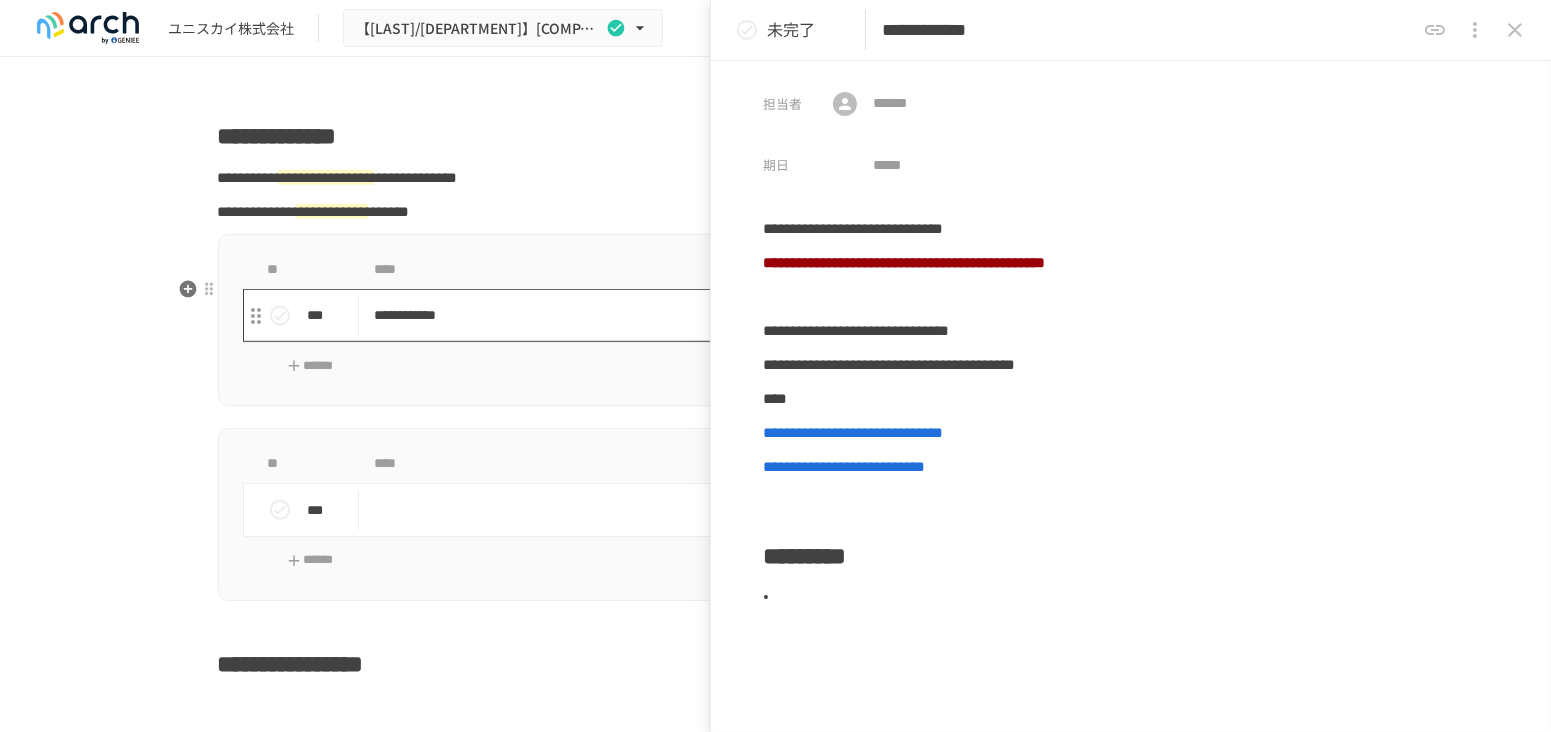 click on "**********" at bounding box center [734, 315] 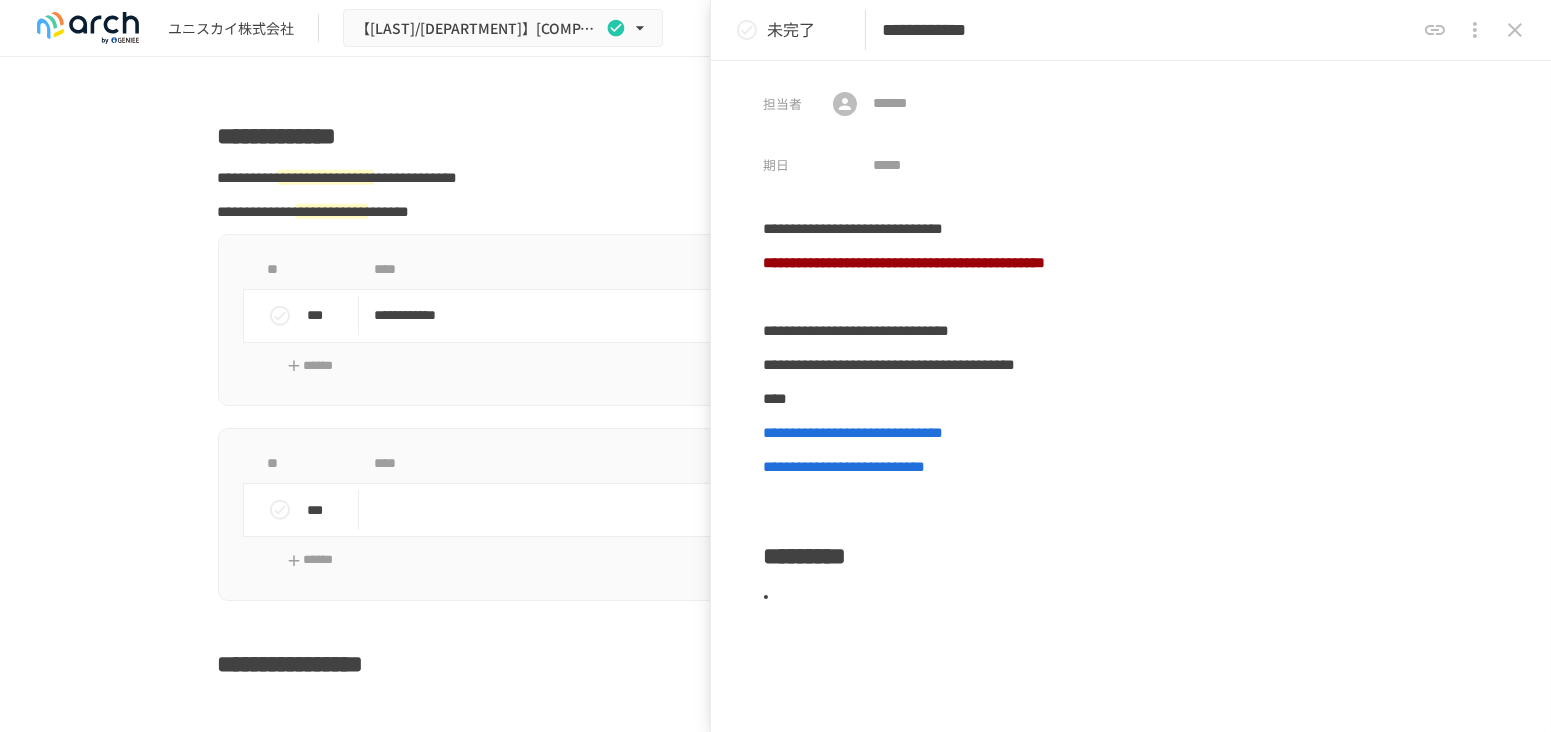click on "**********" at bounding box center (1148, 30) 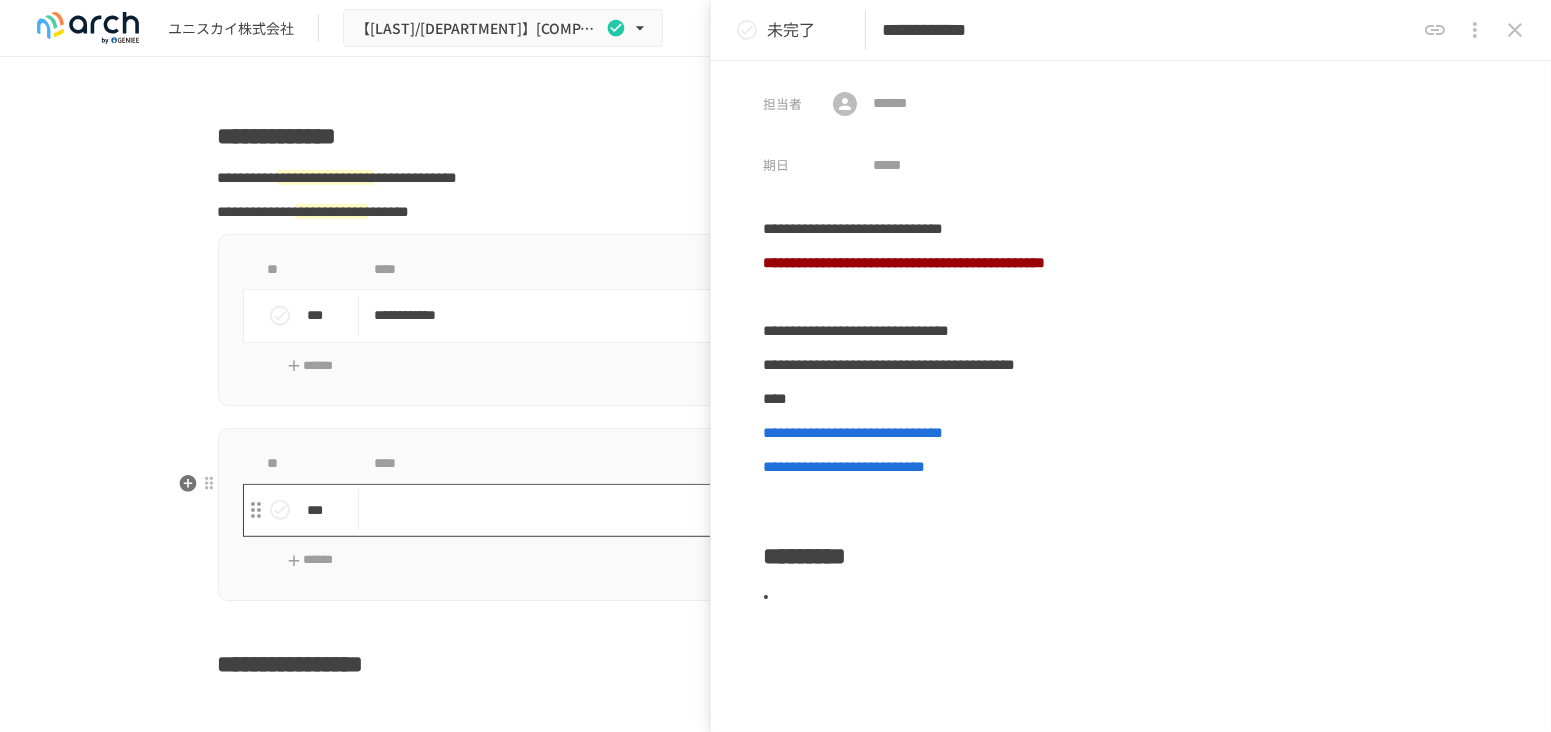 click at bounding box center (734, 510) 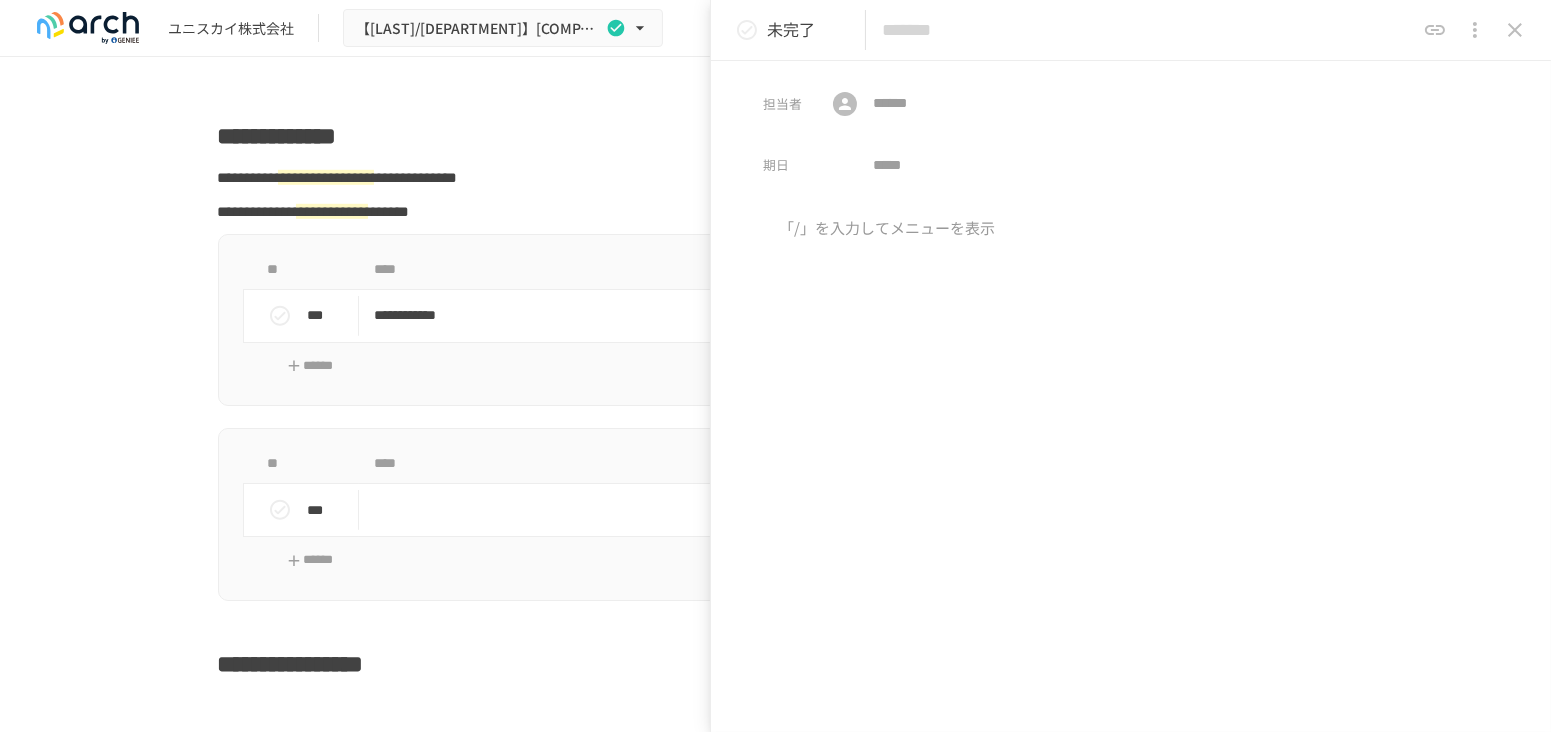 click at bounding box center (1148, 30) 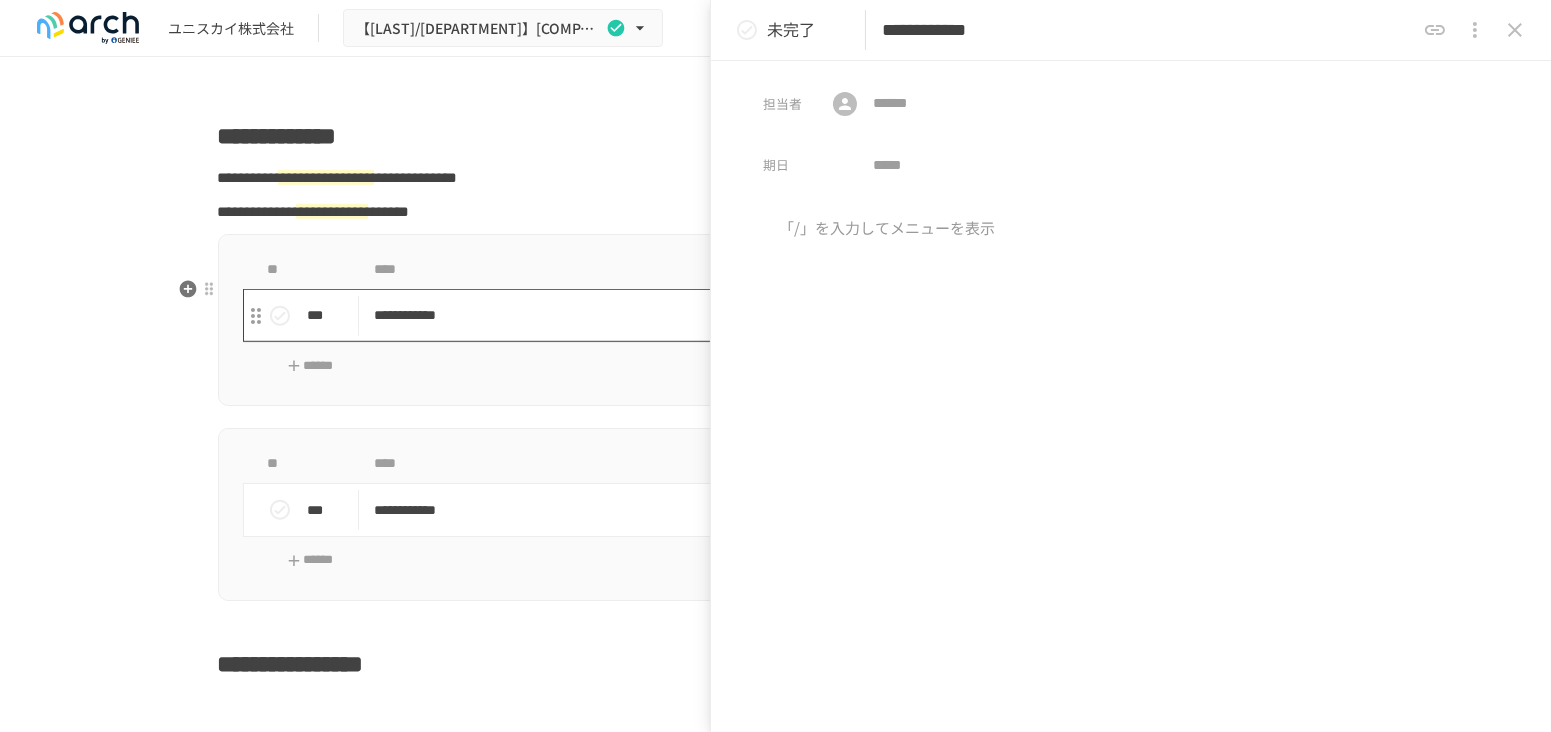type on "**********" 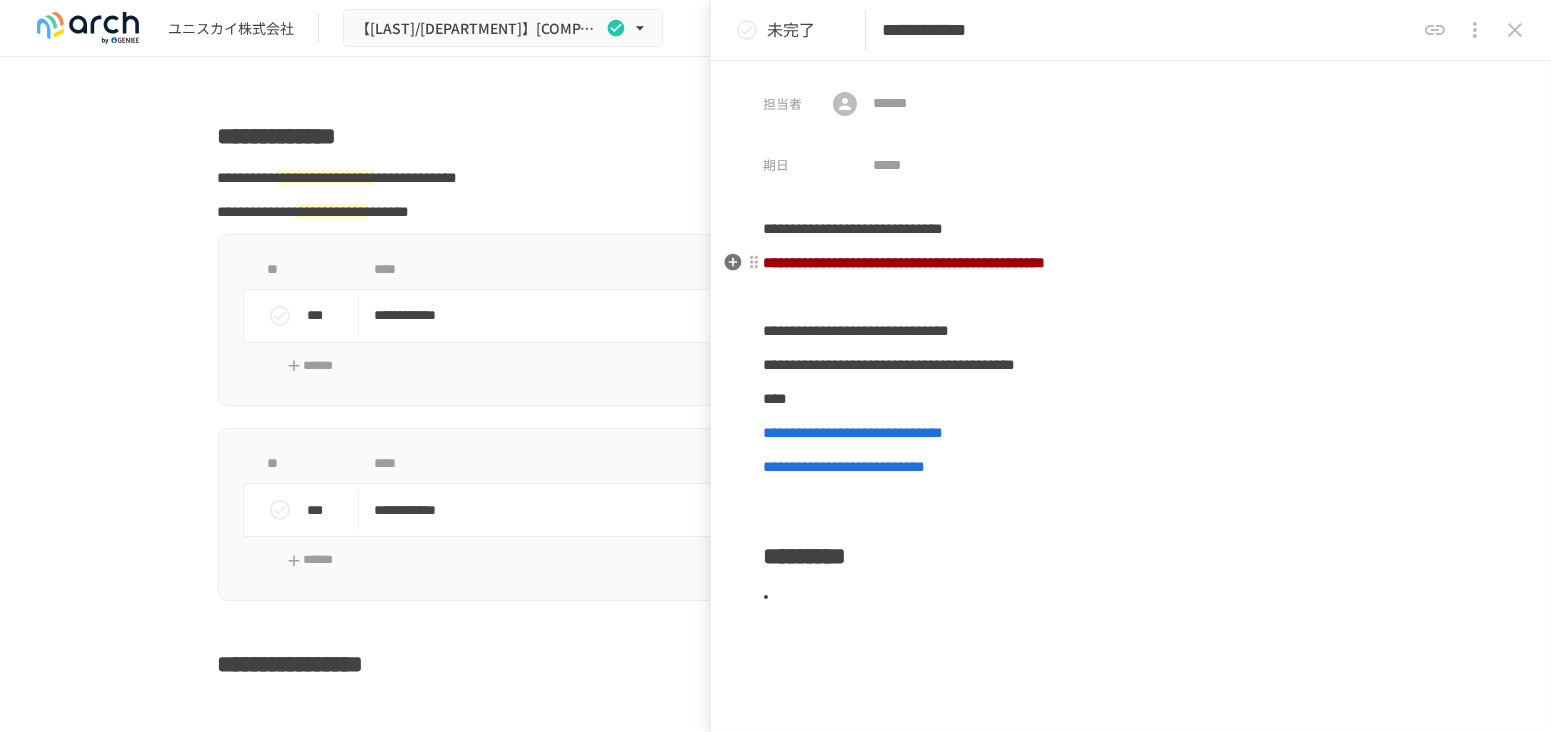 click on "**********" at bounding box center (1131, 429) 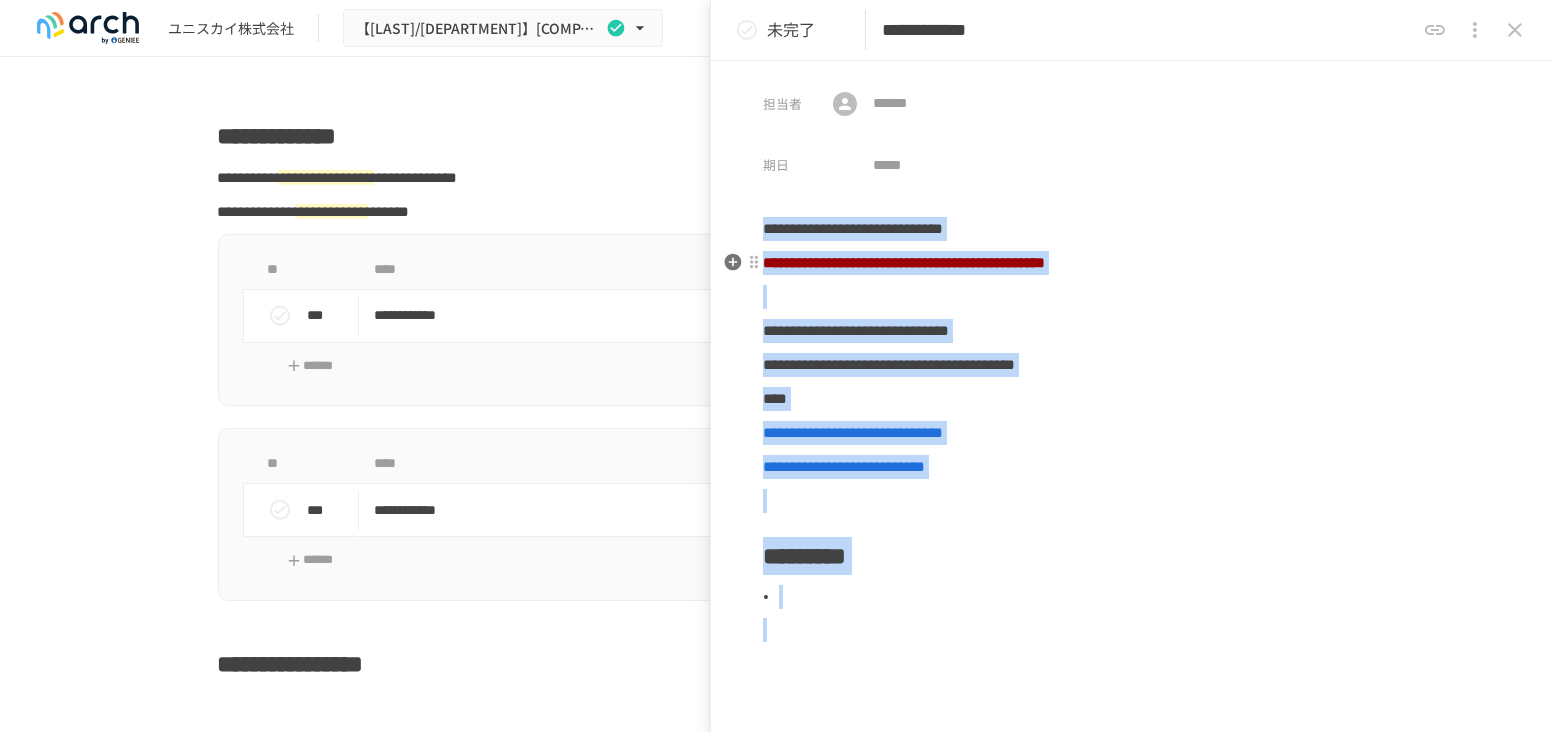 copy on "**********" 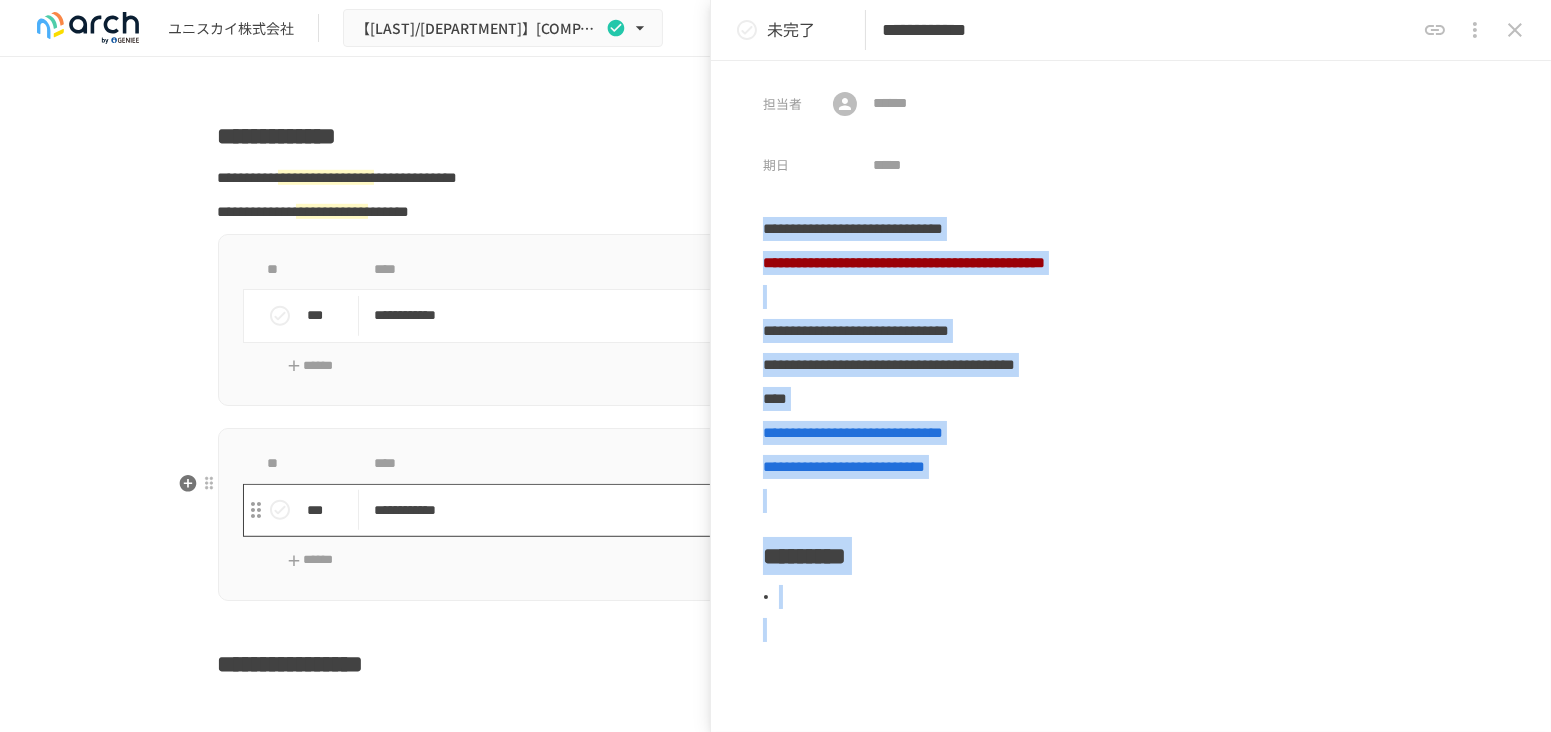 click on "**********" at bounding box center (734, 510) 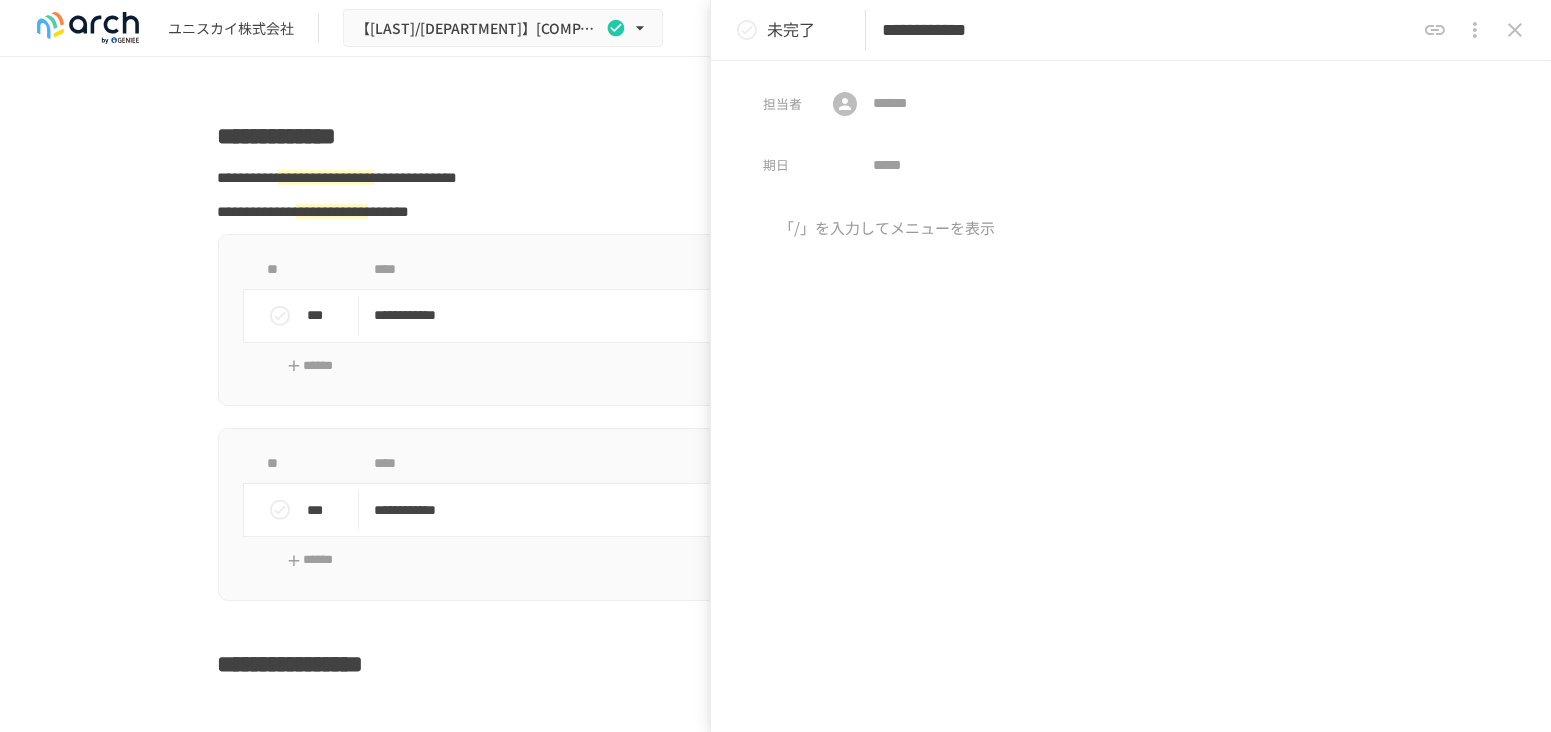 click at bounding box center (1131, 383) 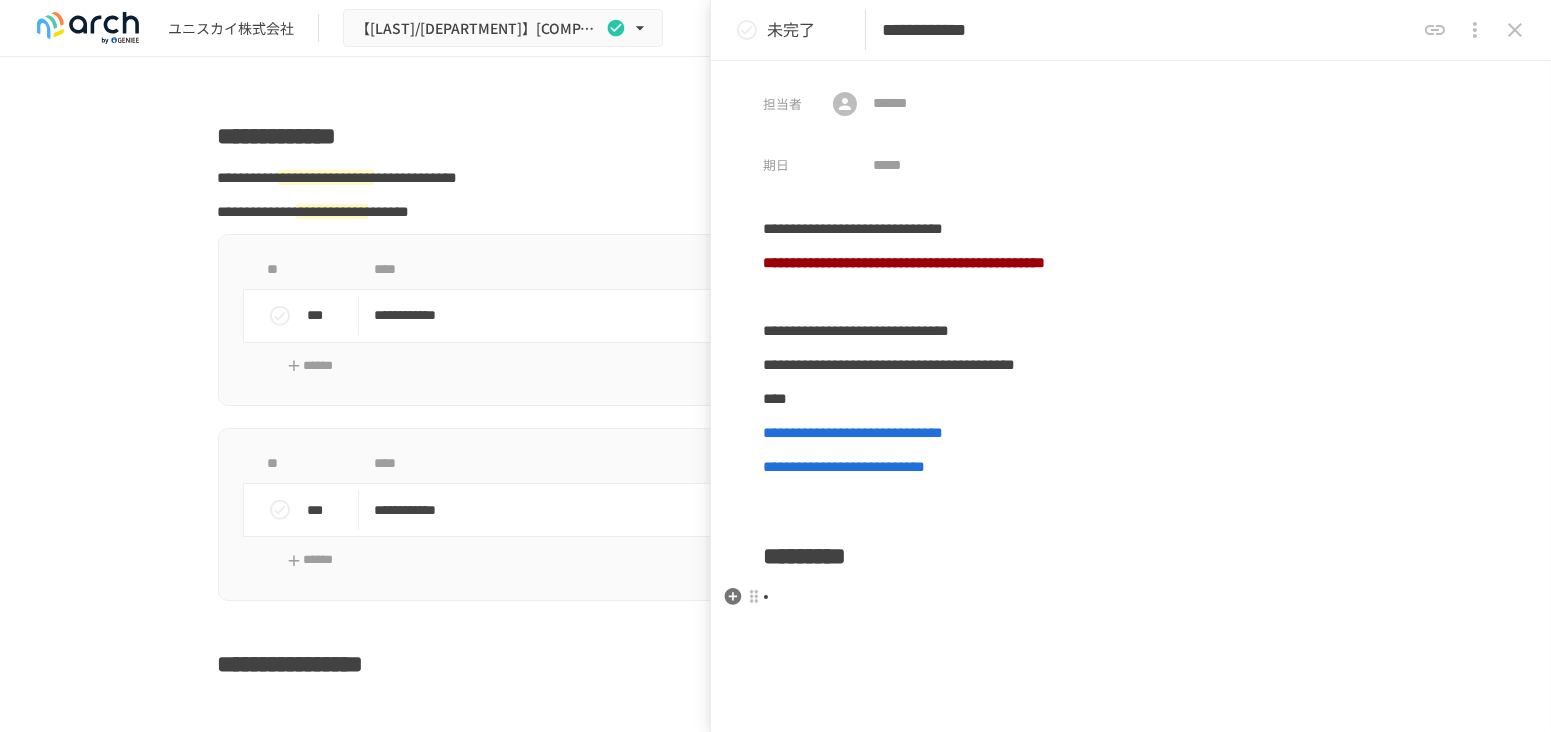 click at bounding box center [1139, 597] 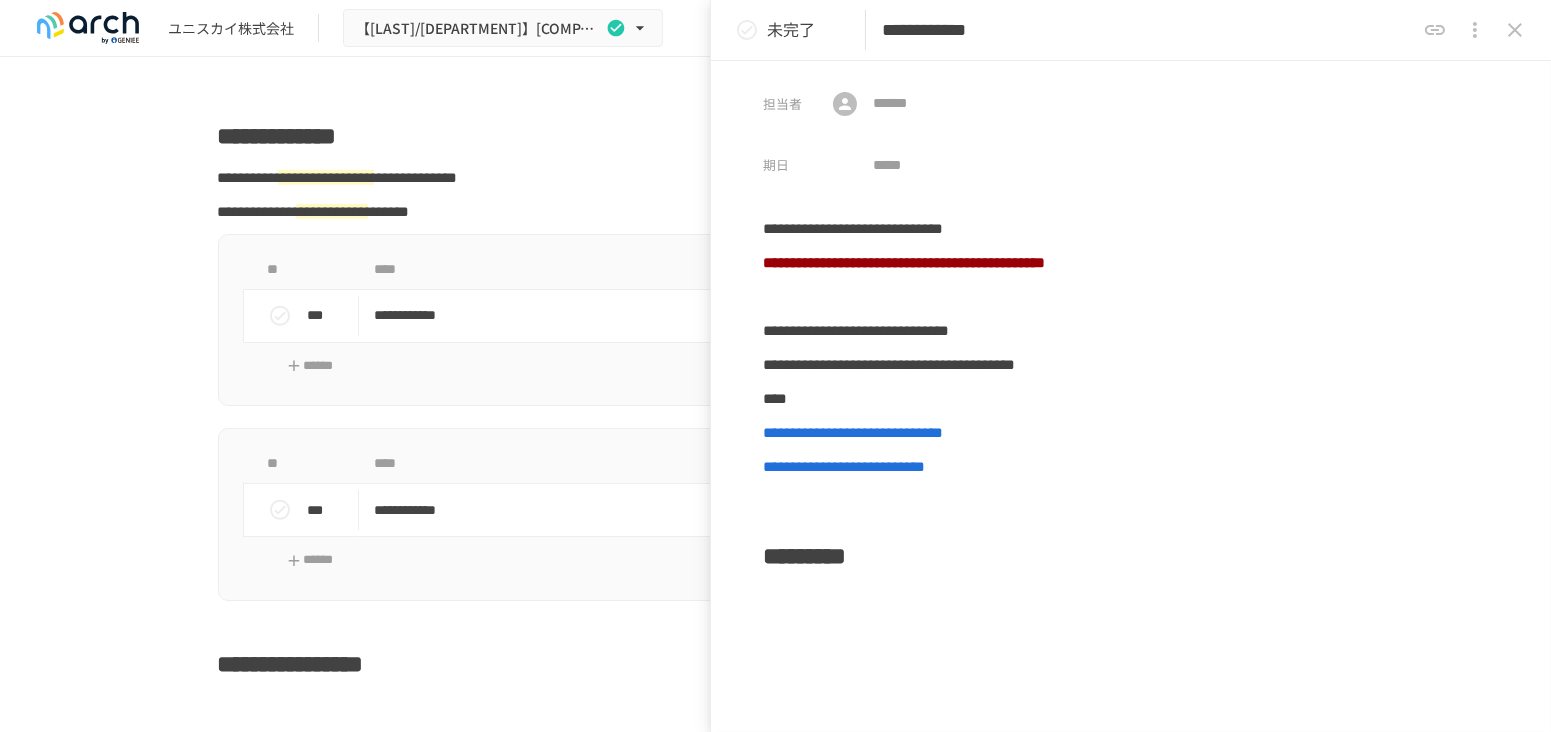 type 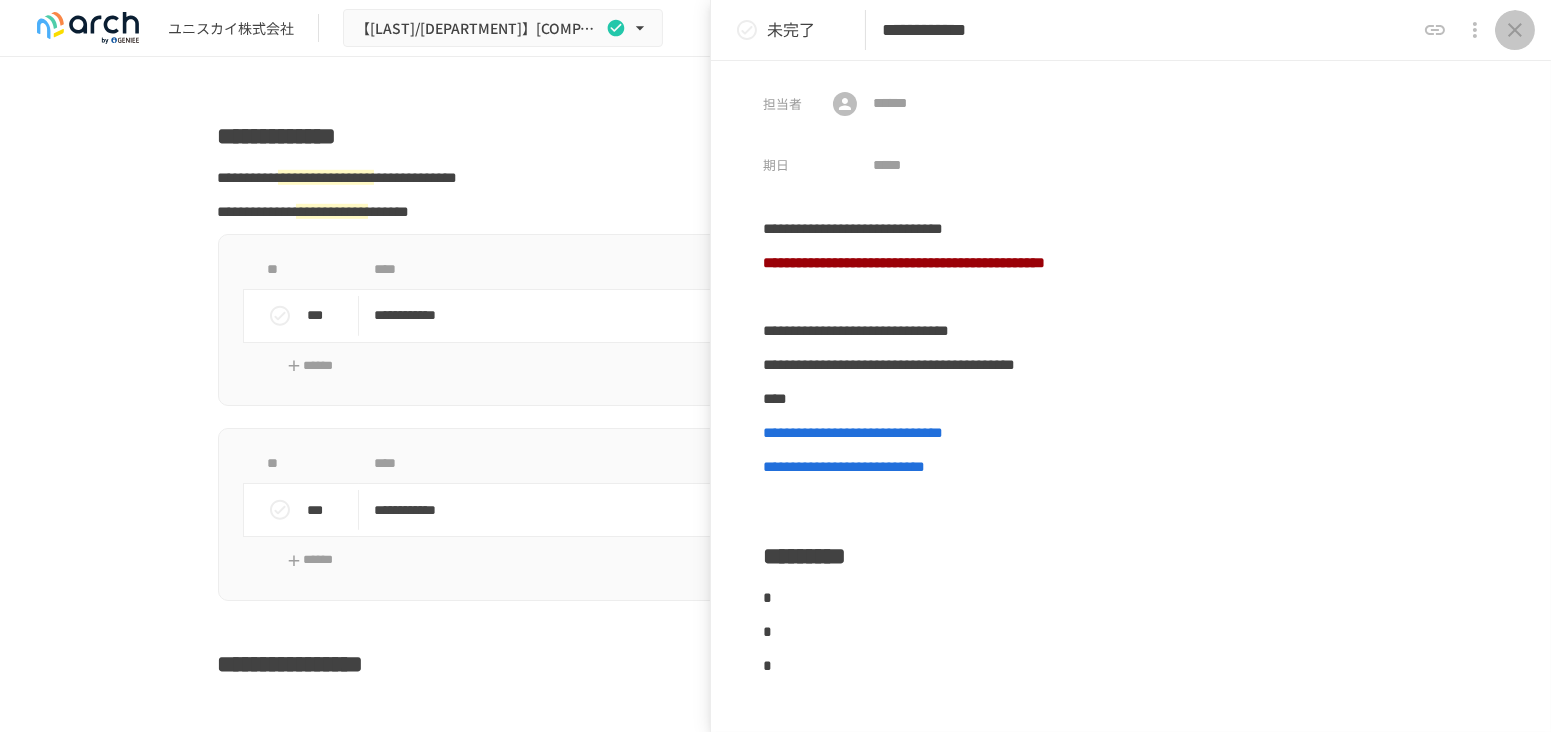 click 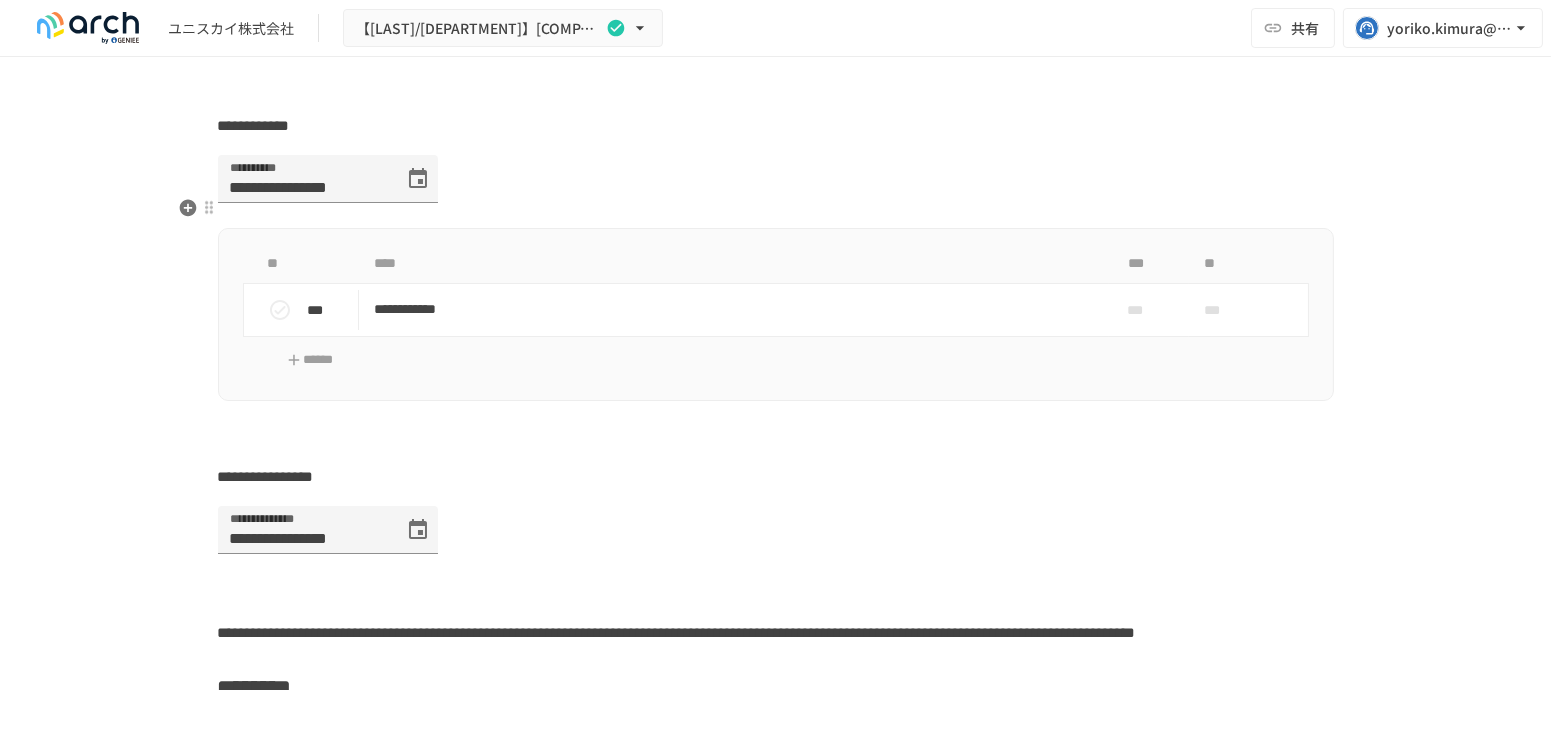 scroll, scrollTop: 5427, scrollLeft: 0, axis: vertical 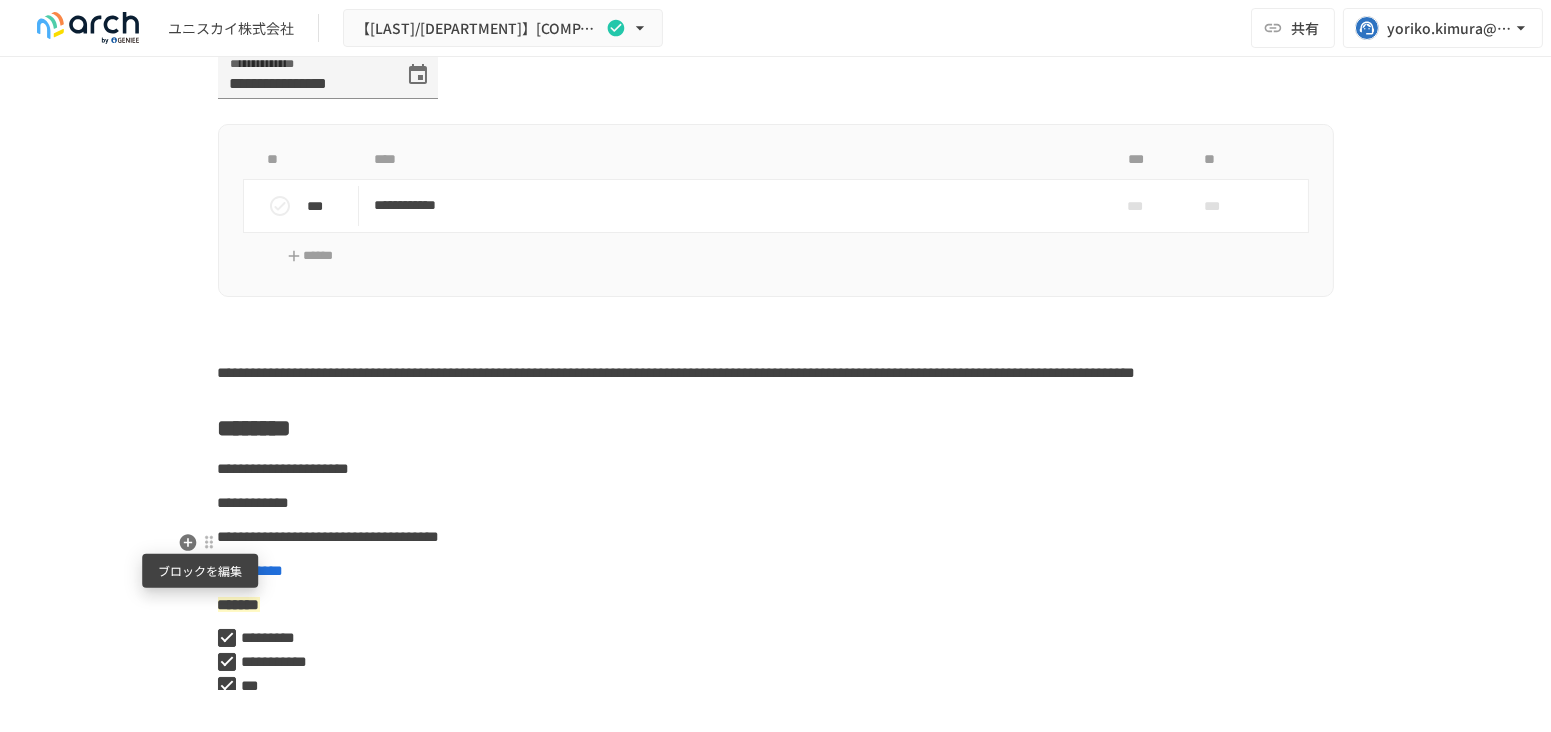 click at bounding box center [209, 543] 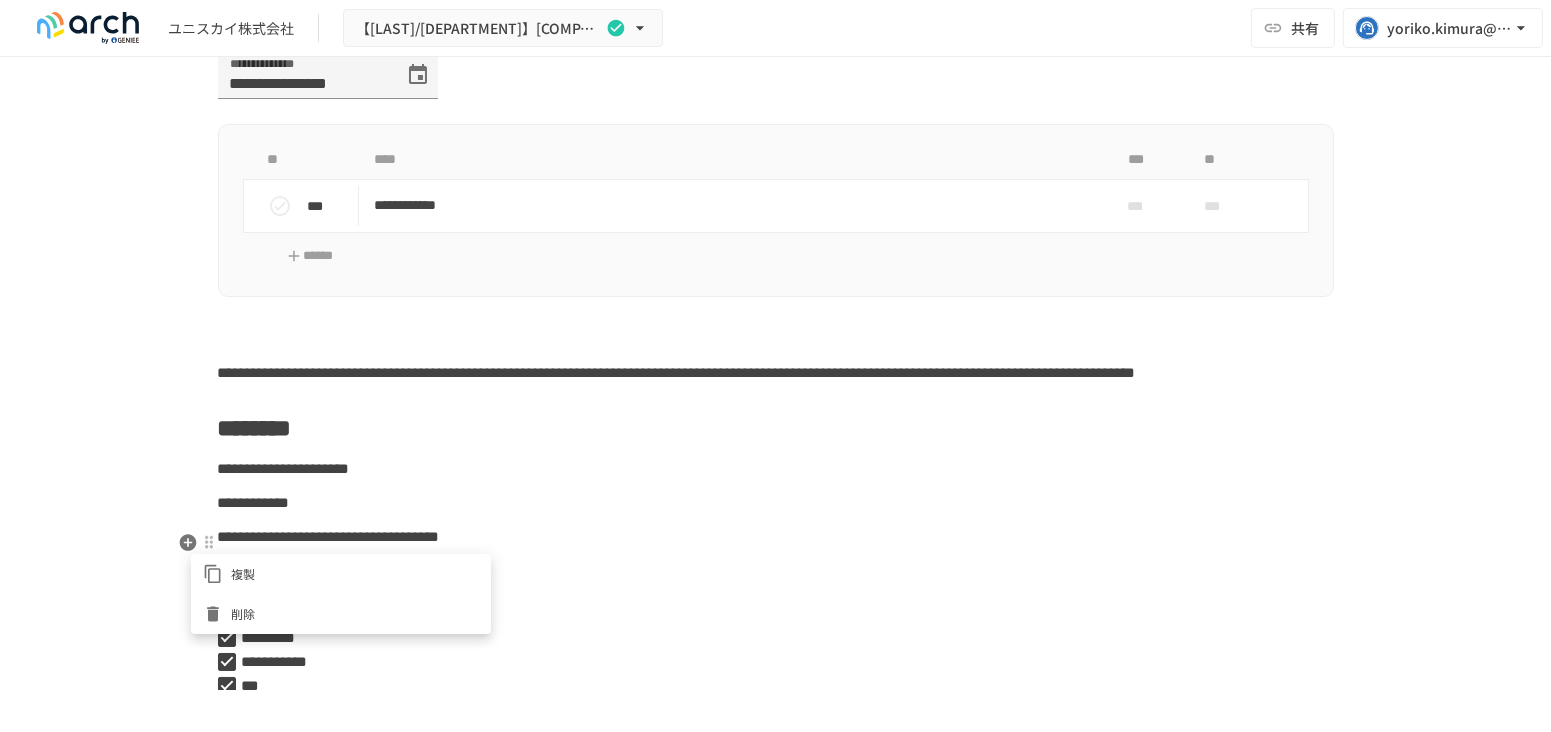 click on "削除" at bounding box center [355, 613] 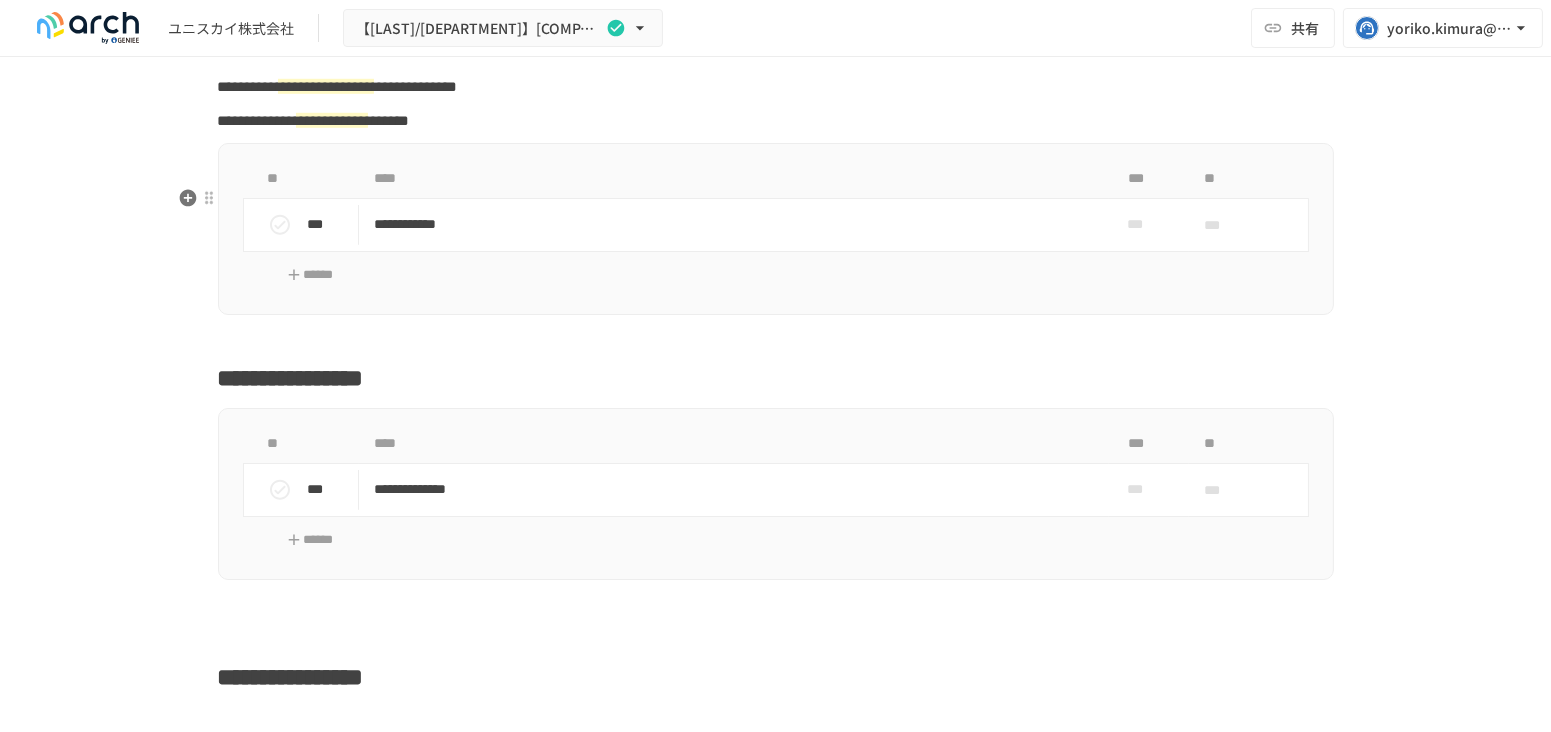 scroll, scrollTop: 2760, scrollLeft: 0, axis: vertical 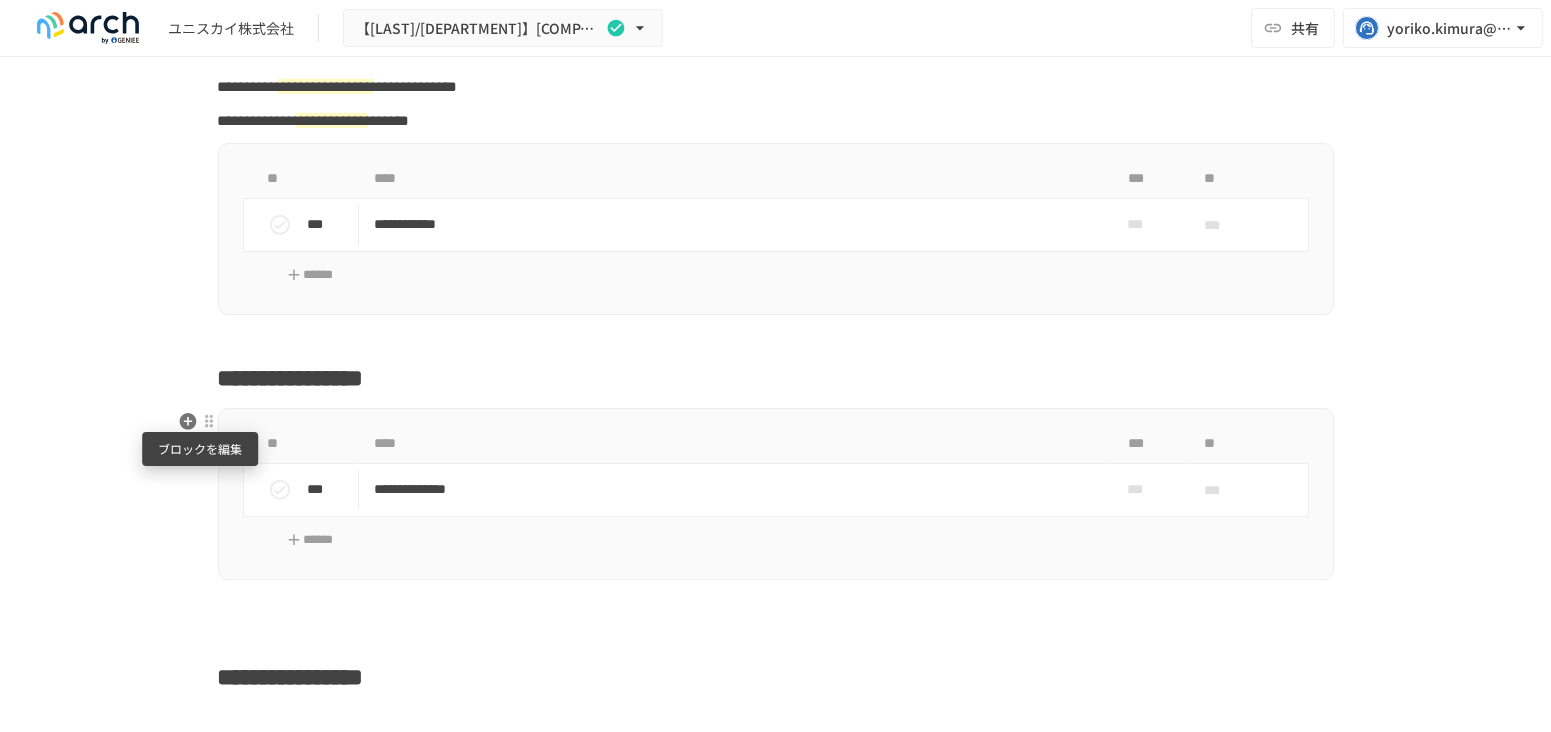 click at bounding box center (209, 421) 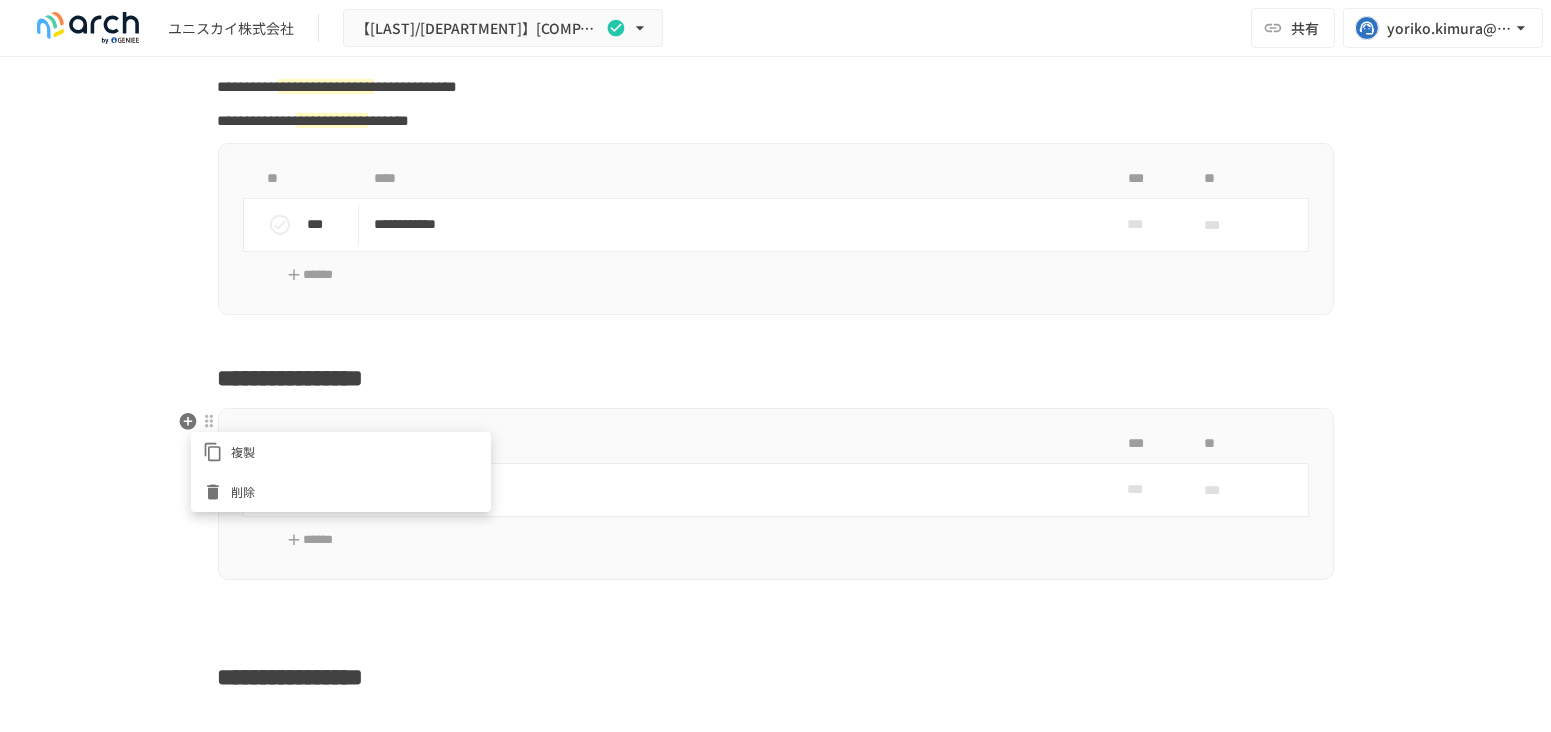 click at bounding box center (217, 452) 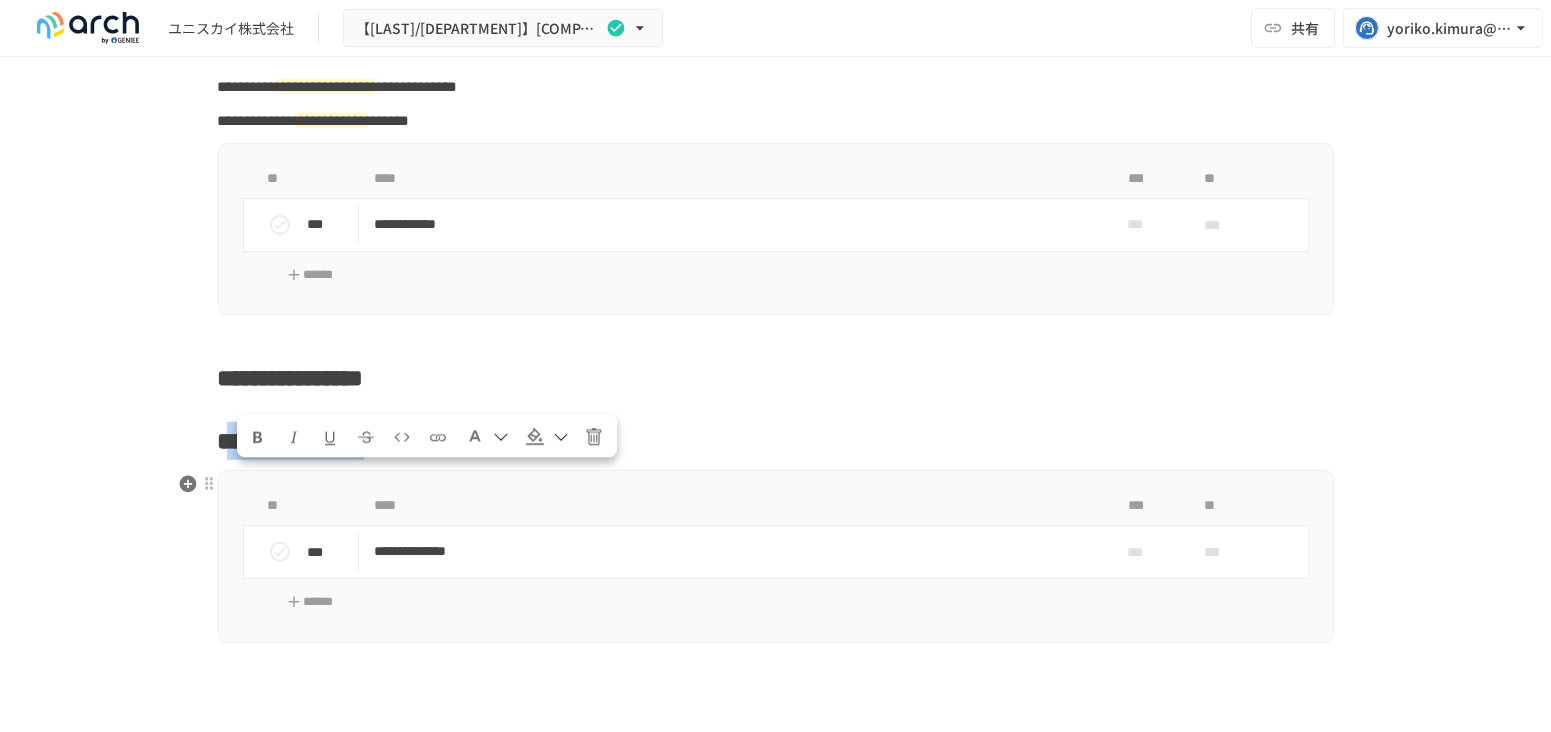 drag, startPoint x: 242, startPoint y: 483, endPoint x: 563, endPoint y: 483, distance: 321 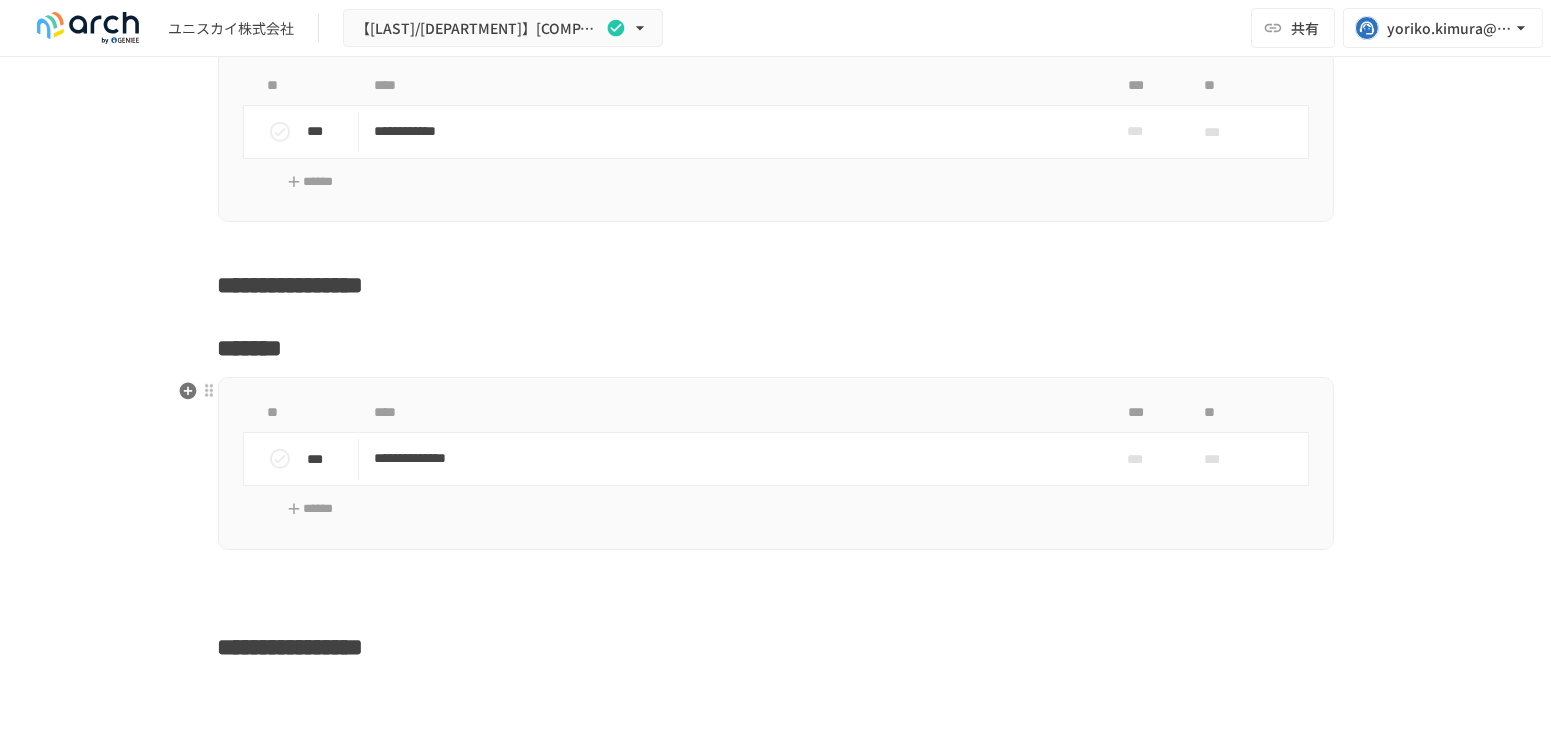 scroll, scrollTop: 2983, scrollLeft: 0, axis: vertical 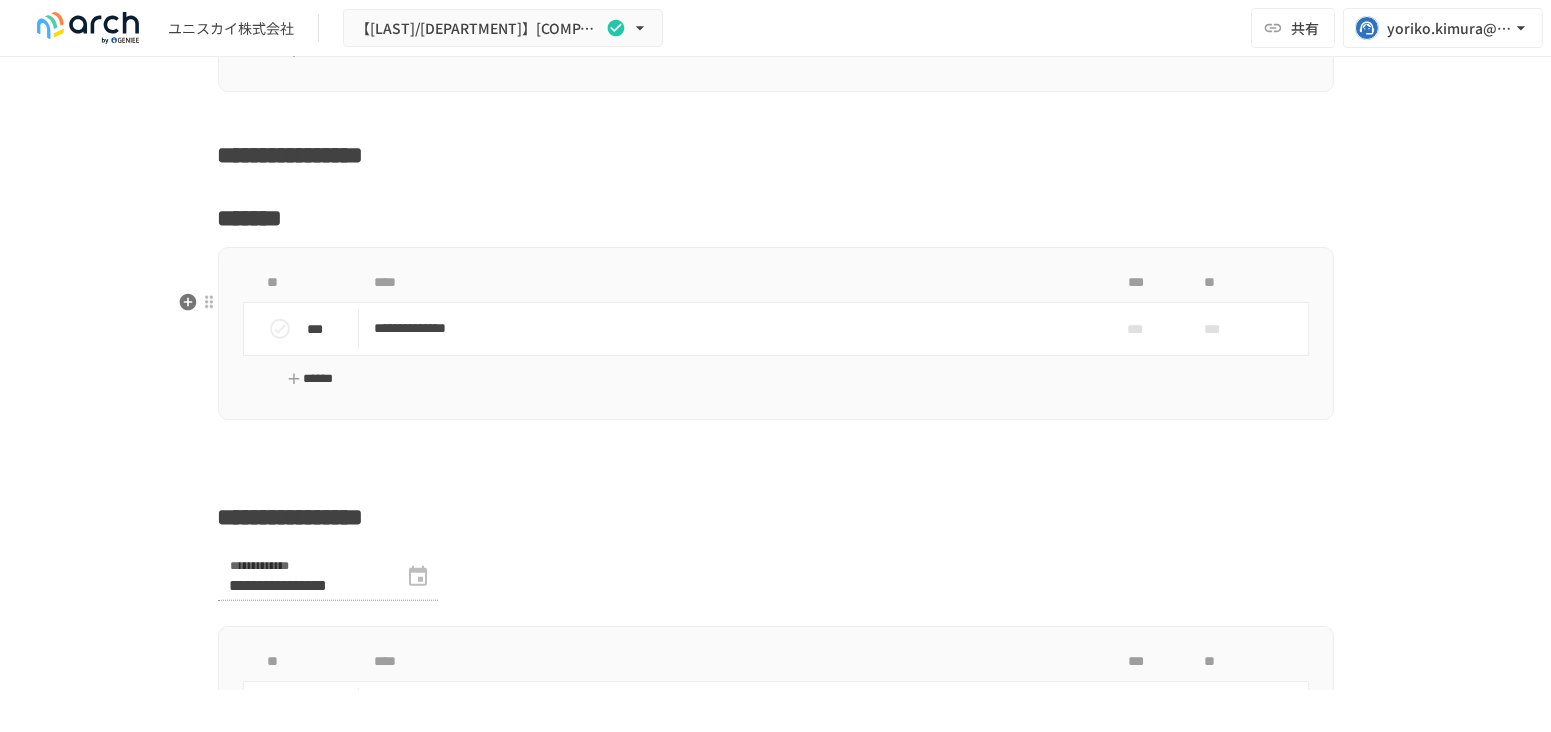 click on "******" at bounding box center (311, 379) 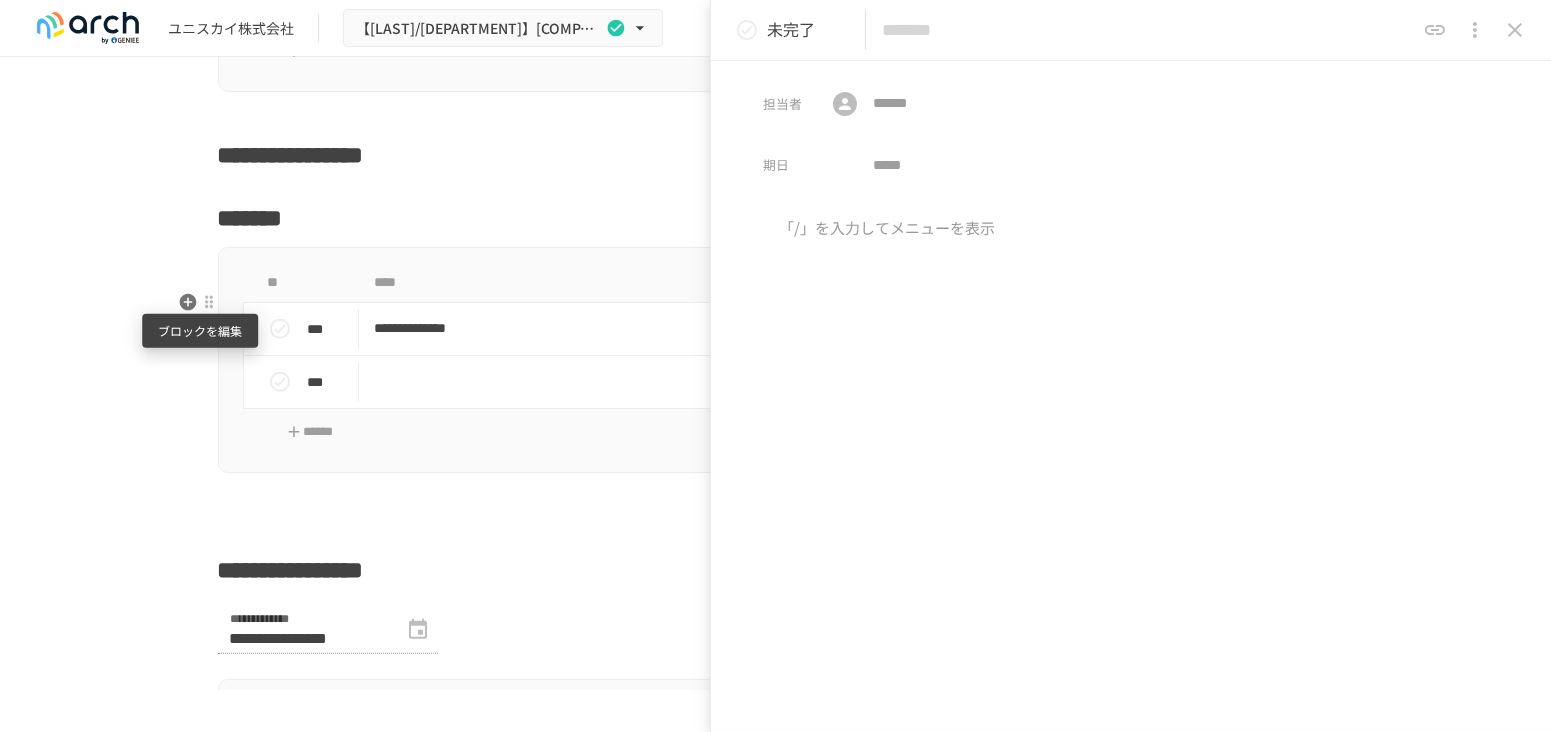 click at bounding box center (209, 302) 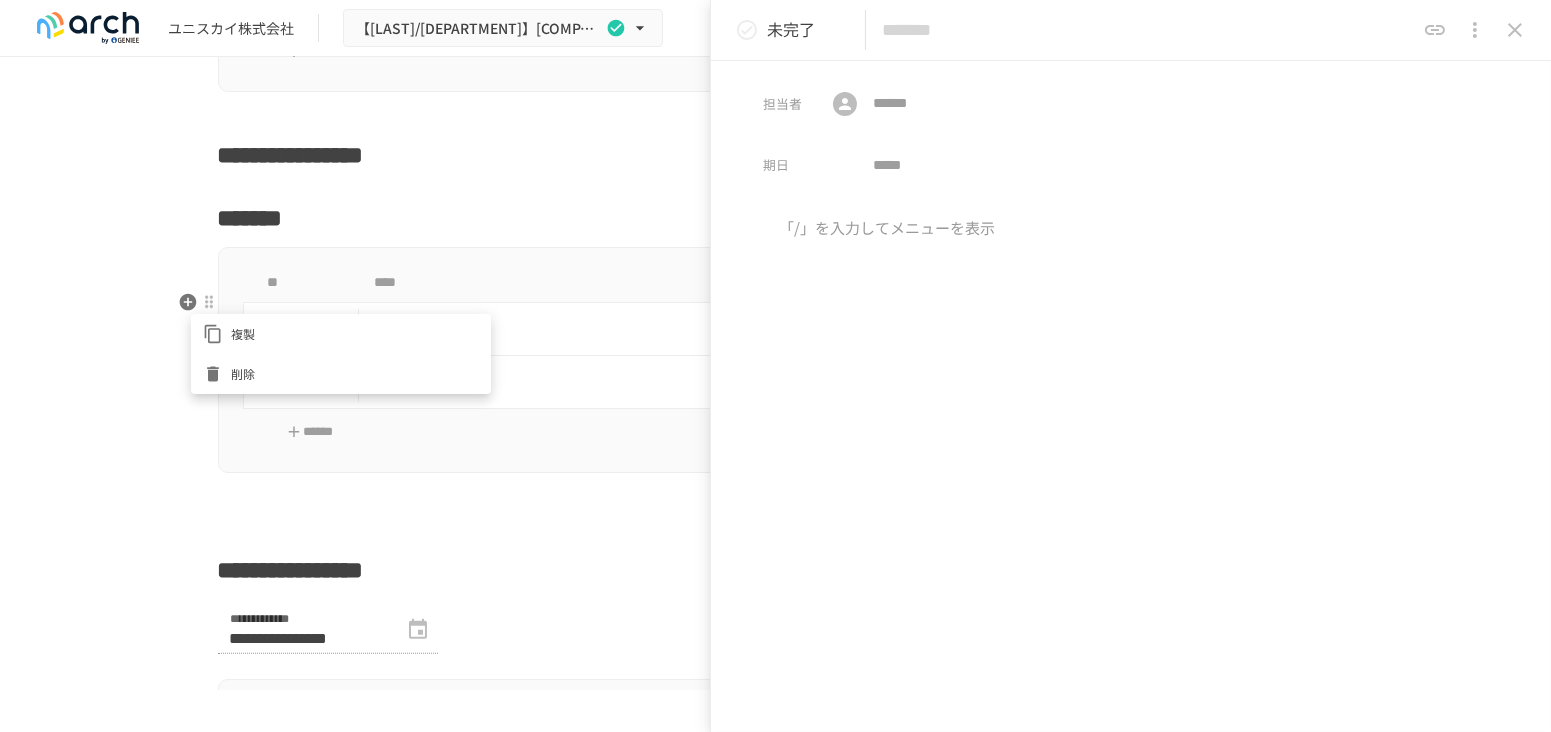click on "複製" at bounding box center (355, 333) 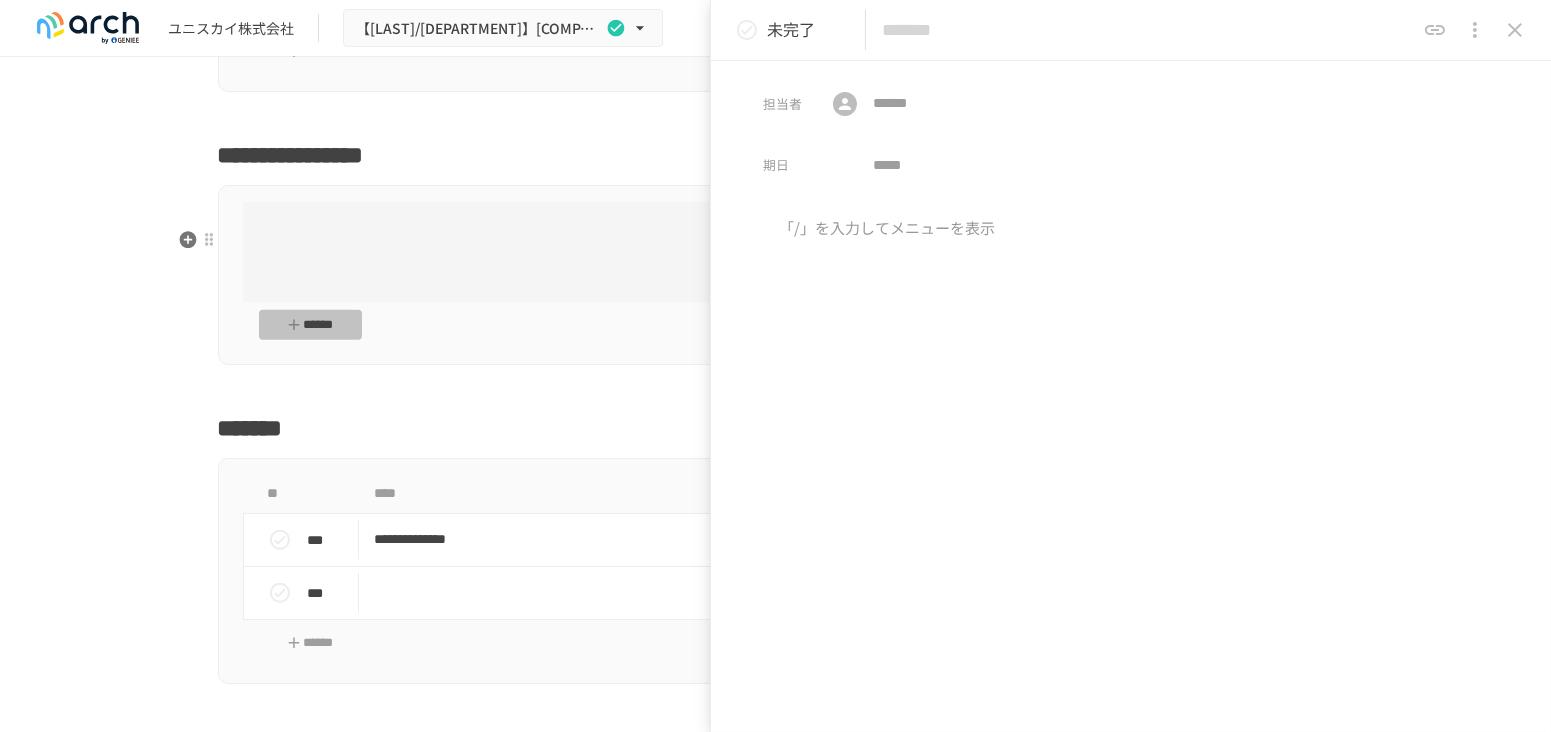 click 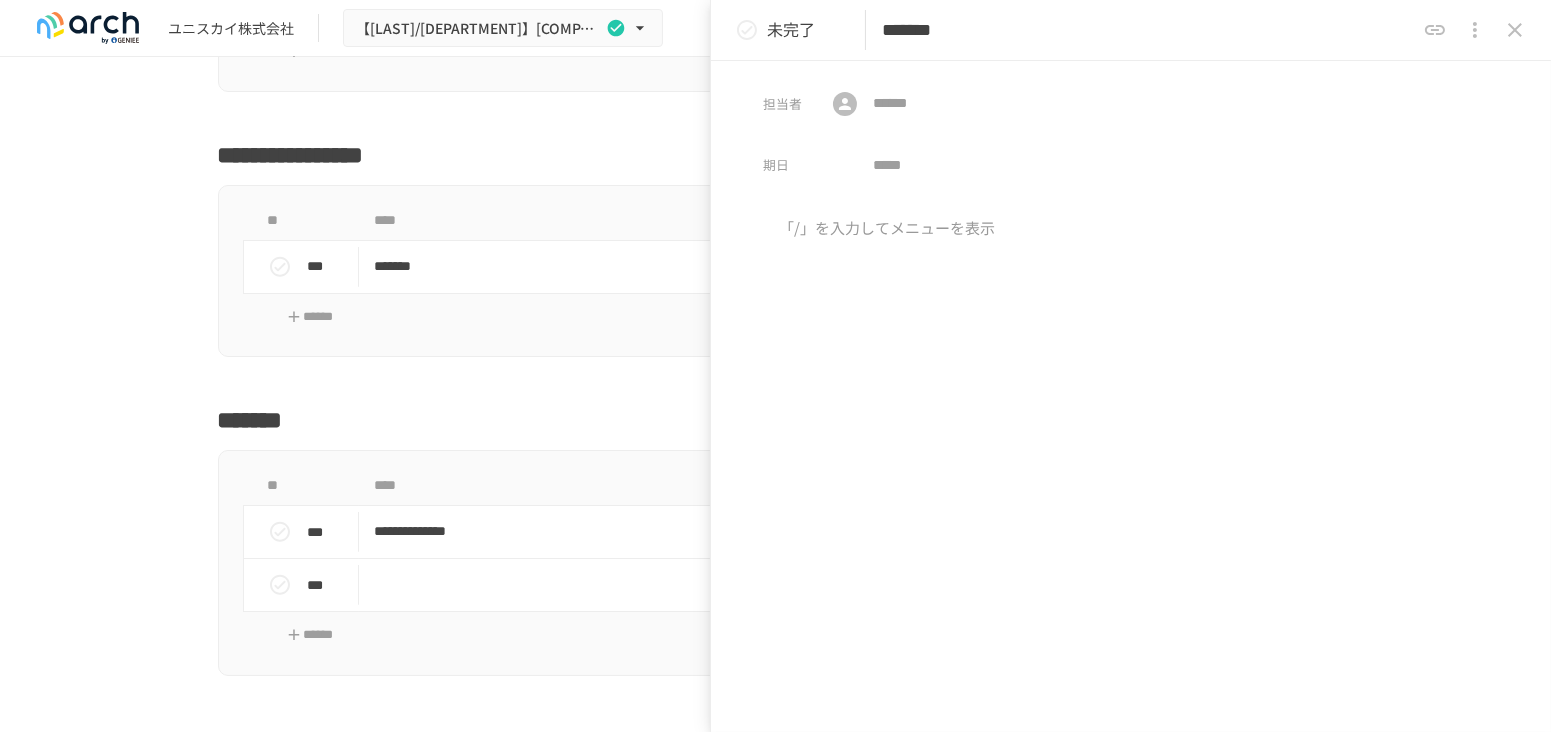 type on "*******" 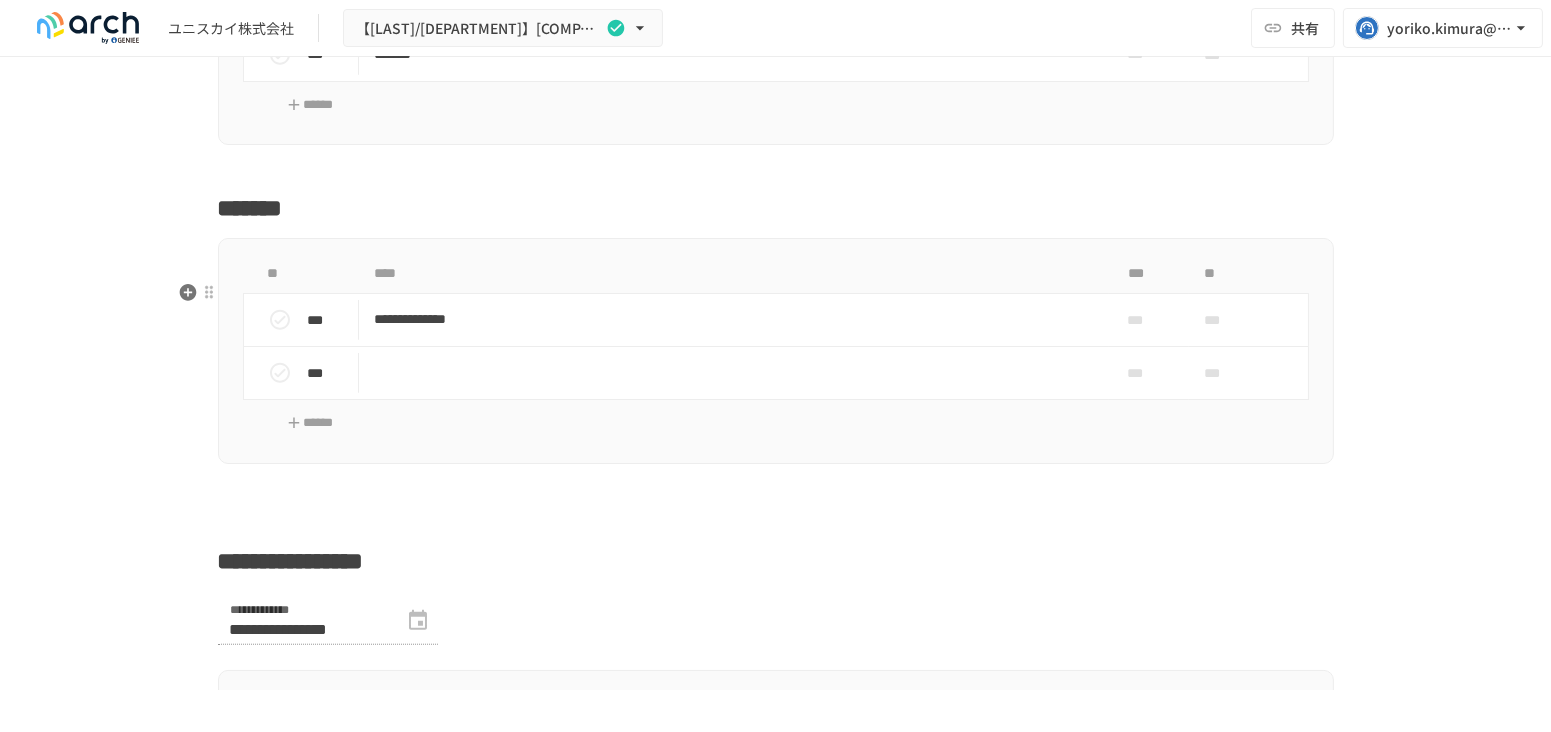 scroll, scrollTop: 3205, scrollLeft: 0, axis: vertical 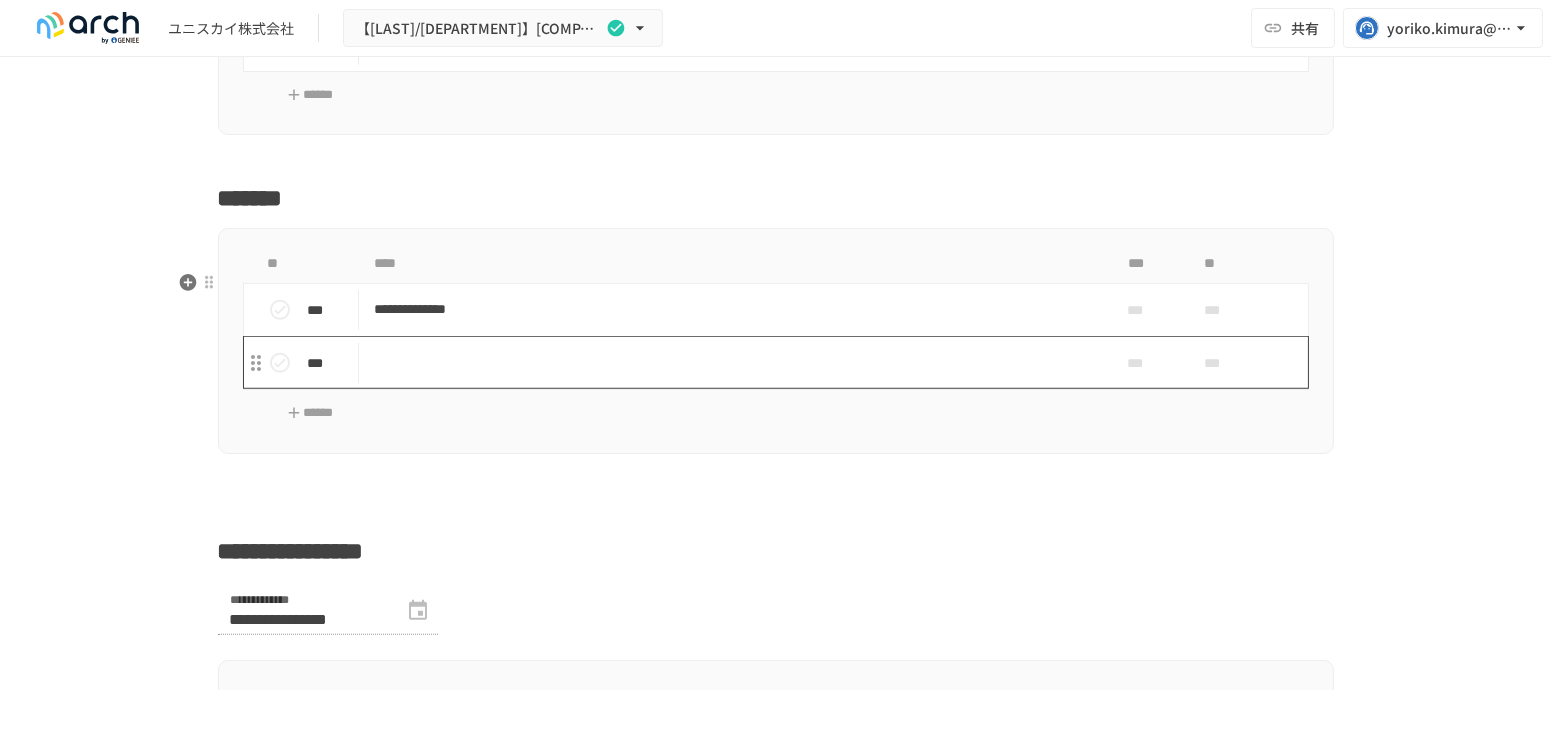 click at bounding box center [734, 362] 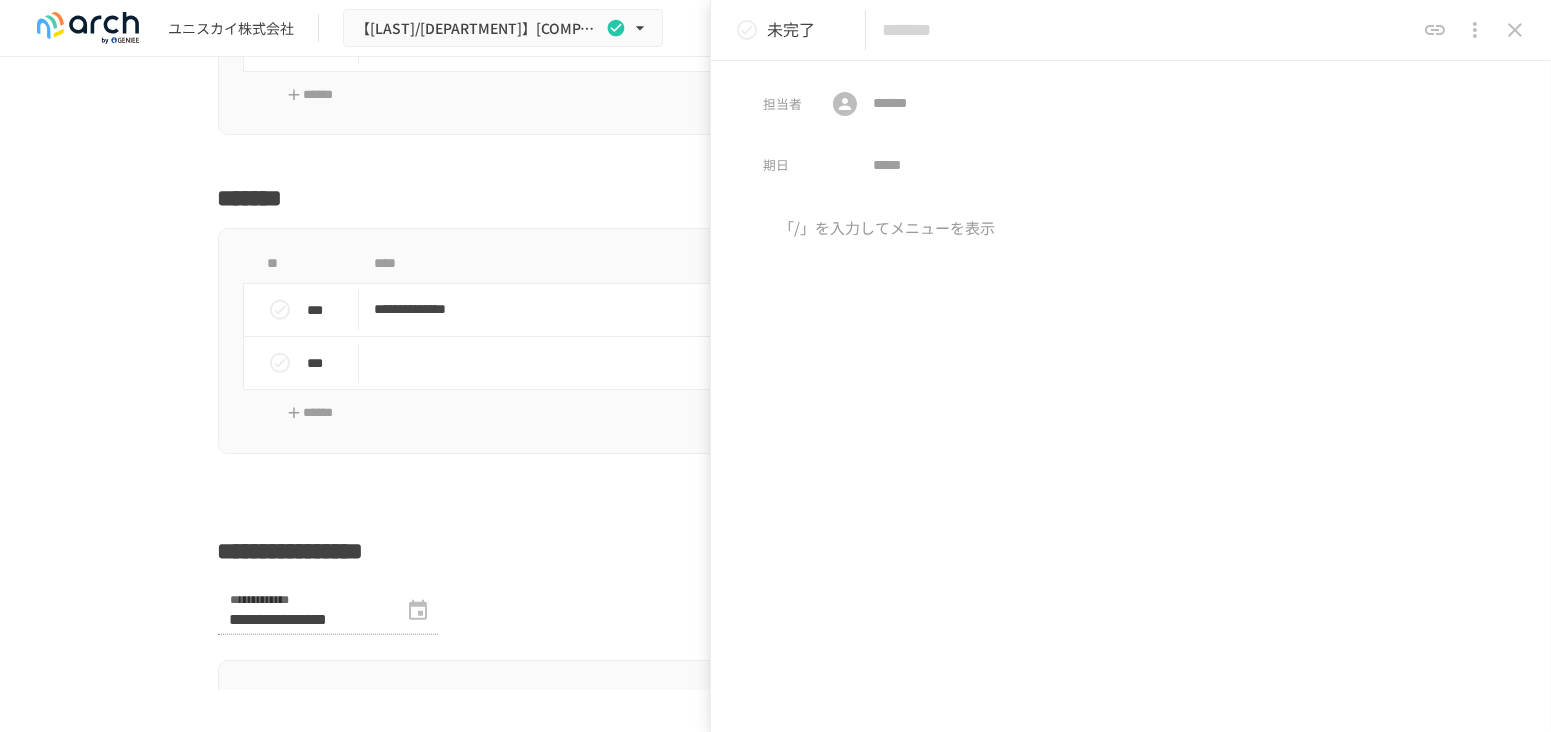 click at bounding box center (1148, 30) 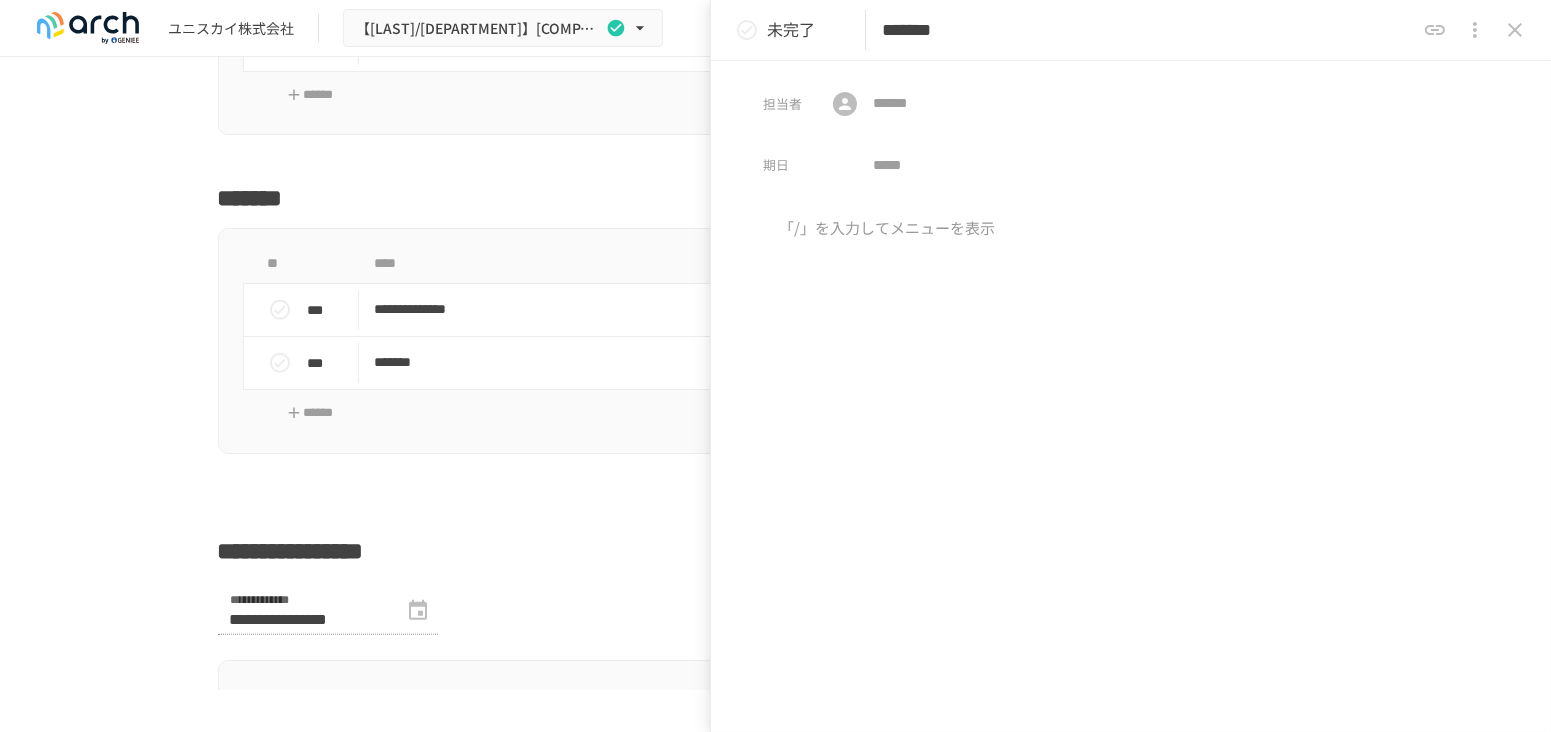type on "*******" 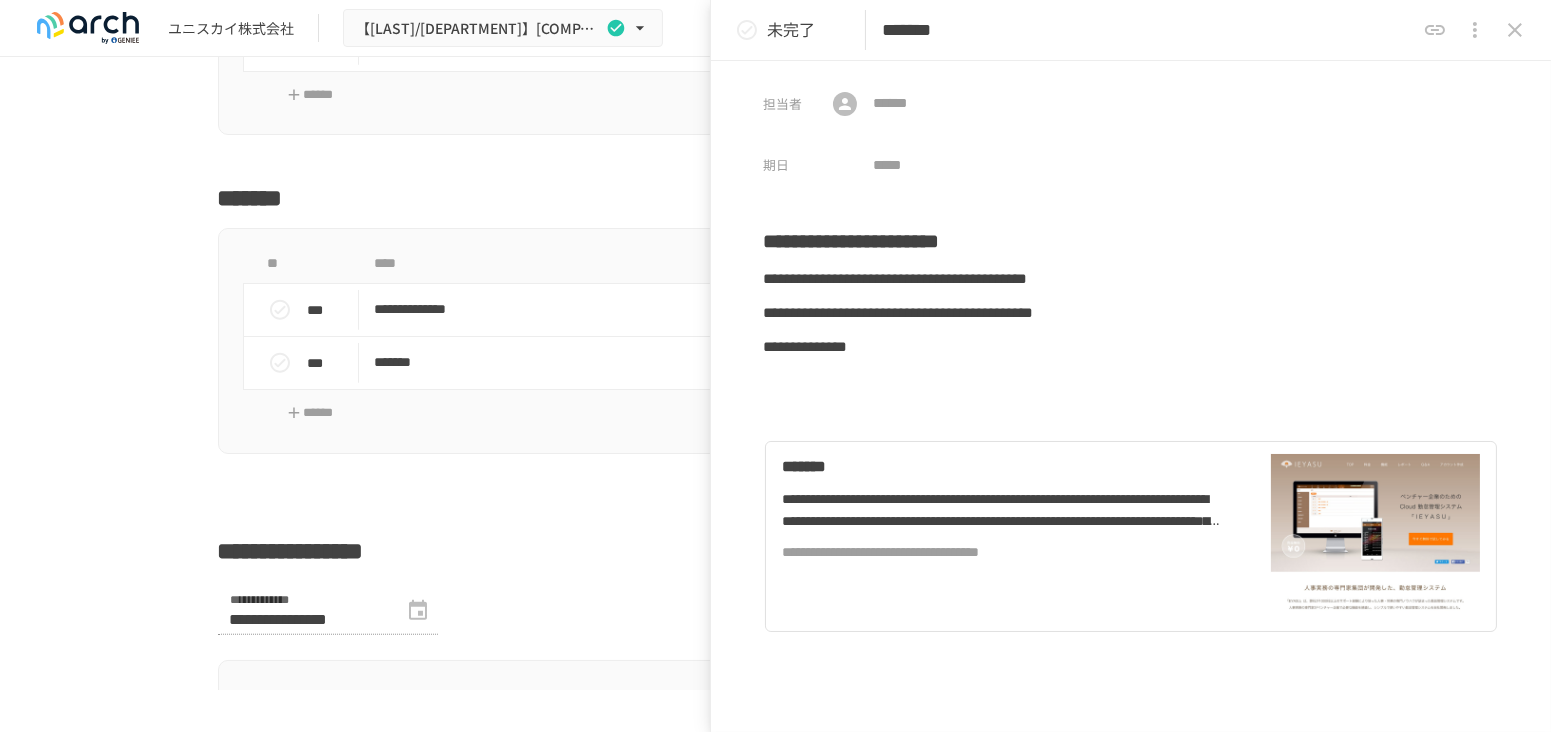 click 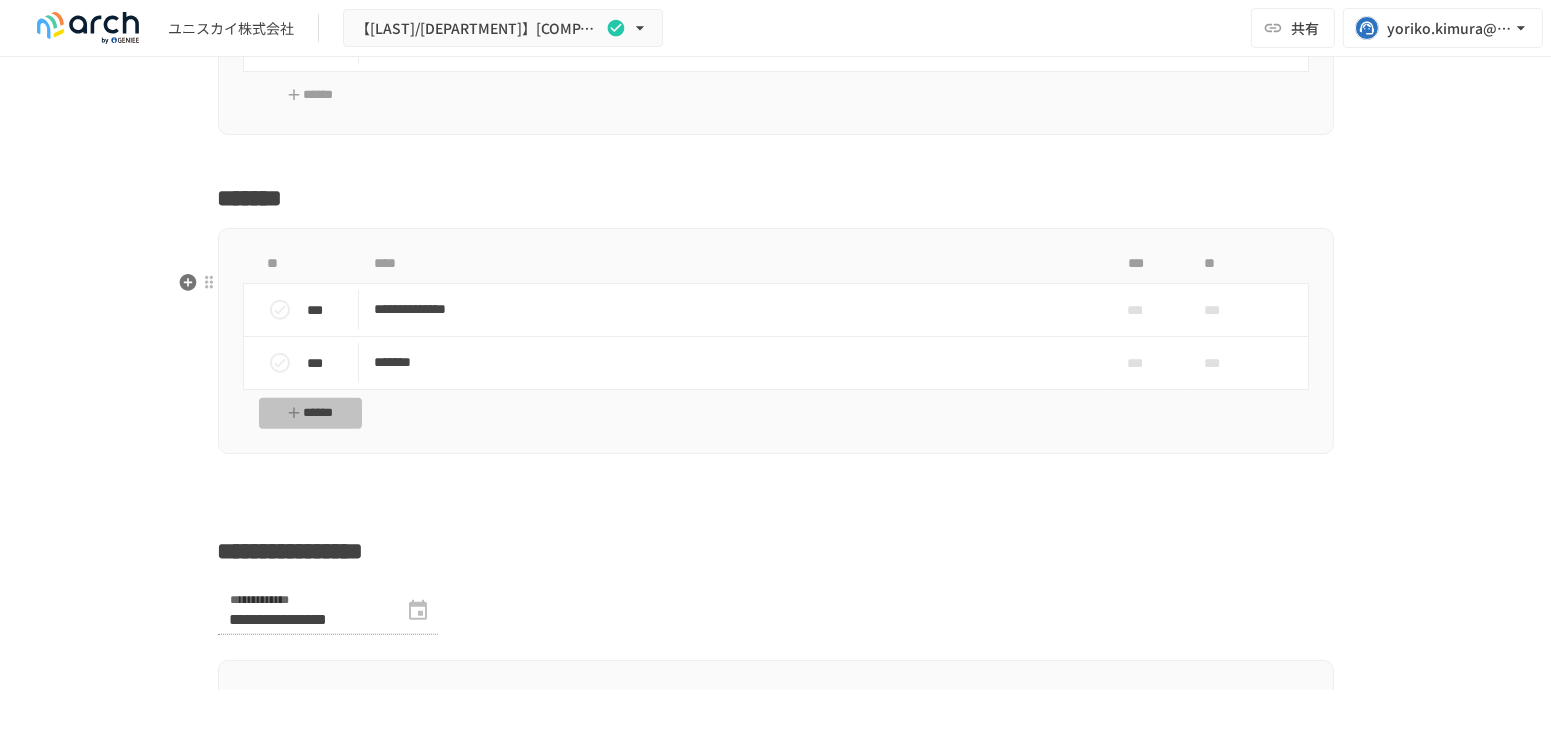 click on "******" at bounding box center (311, 413) 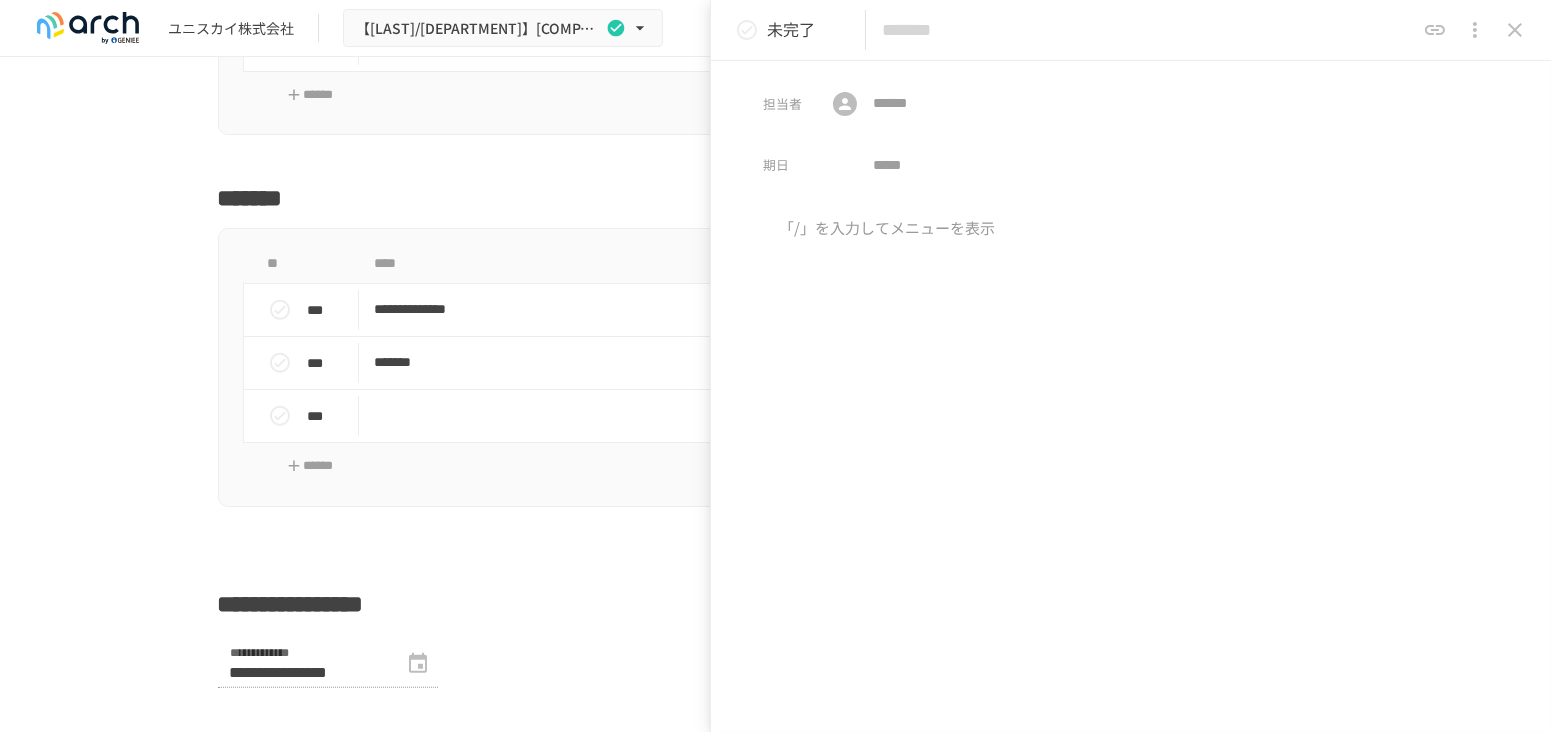 click at bounding box center [1148, 30] 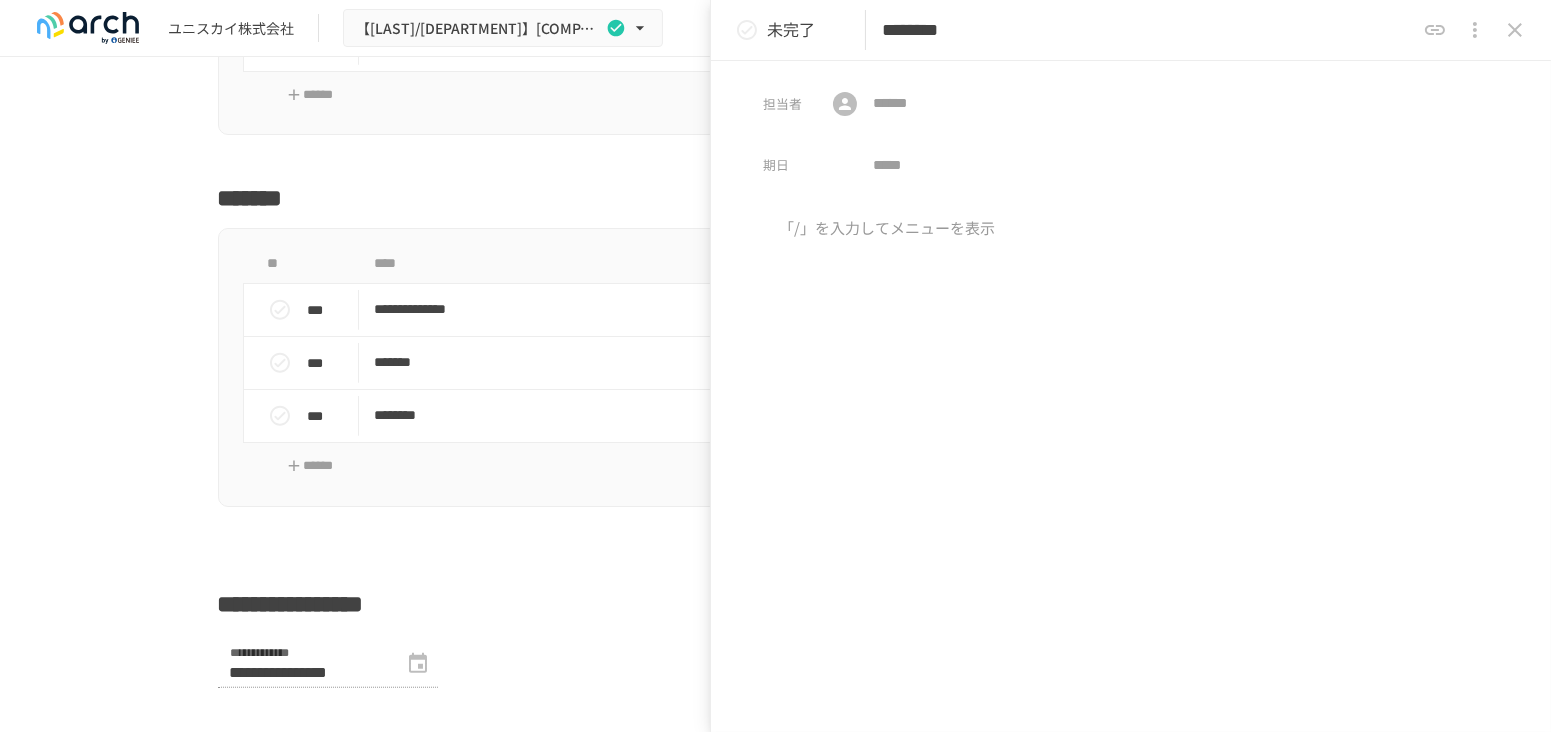 type on "********" 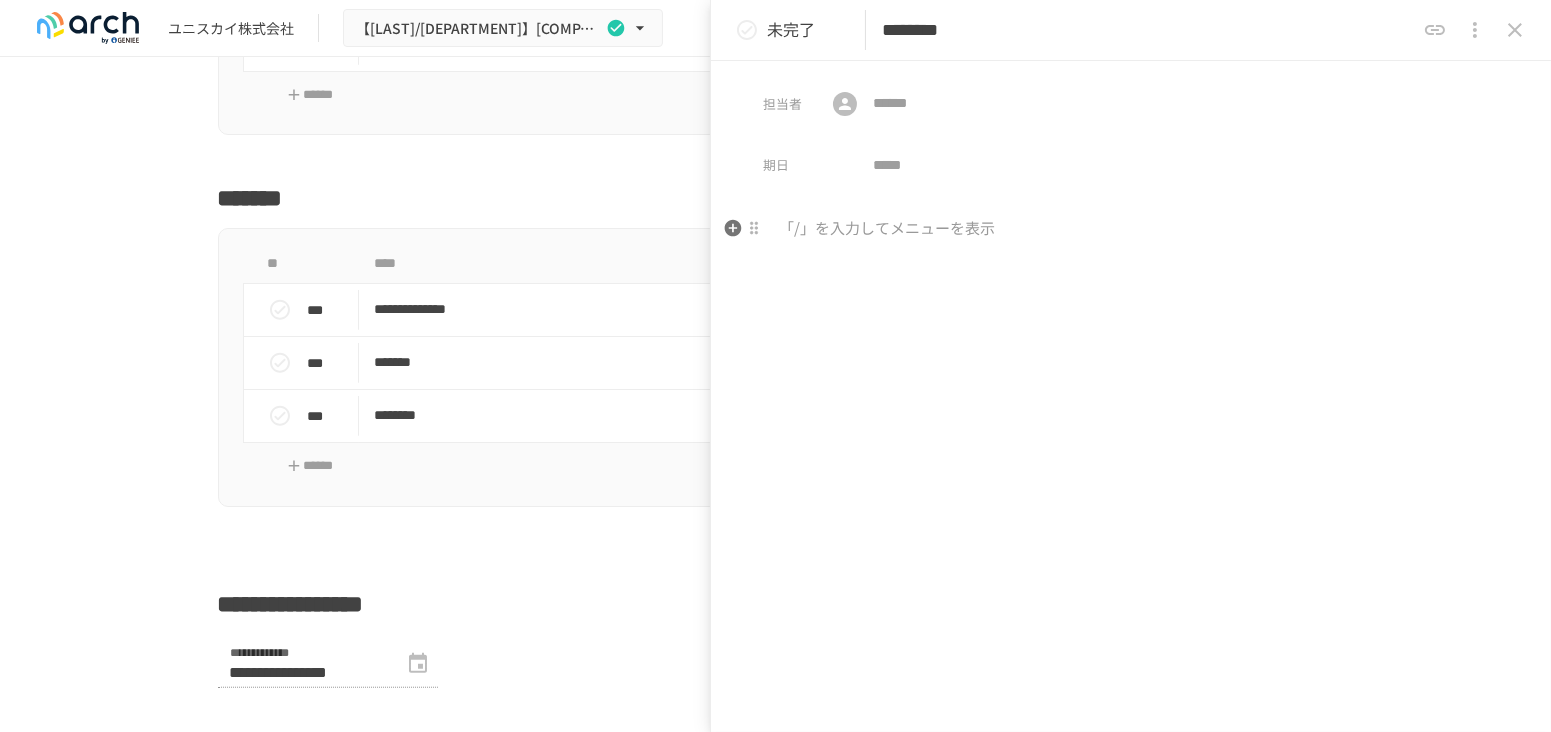 click at bounding box center (1131, 383) 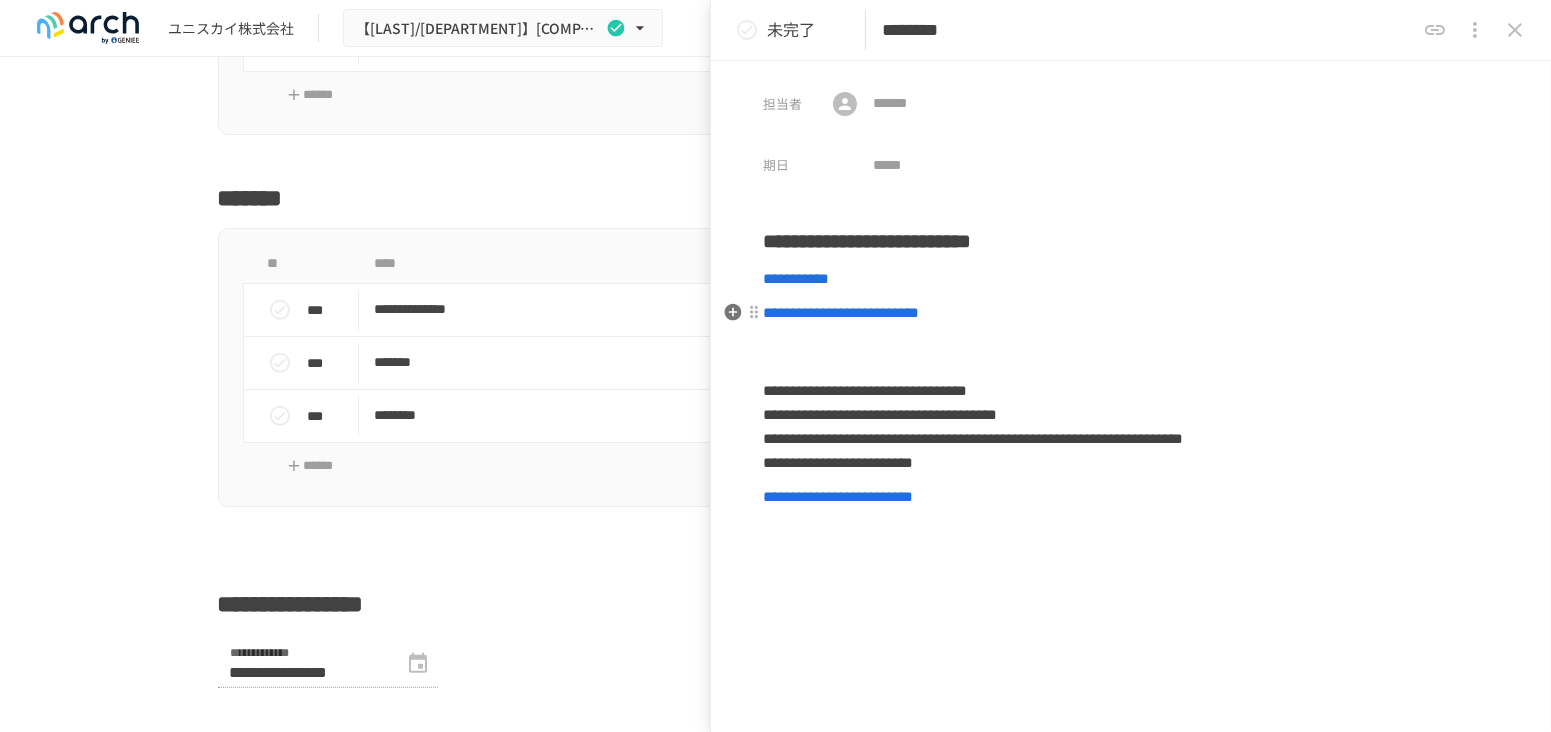 click on "**********" at bounding box center [841, 312] 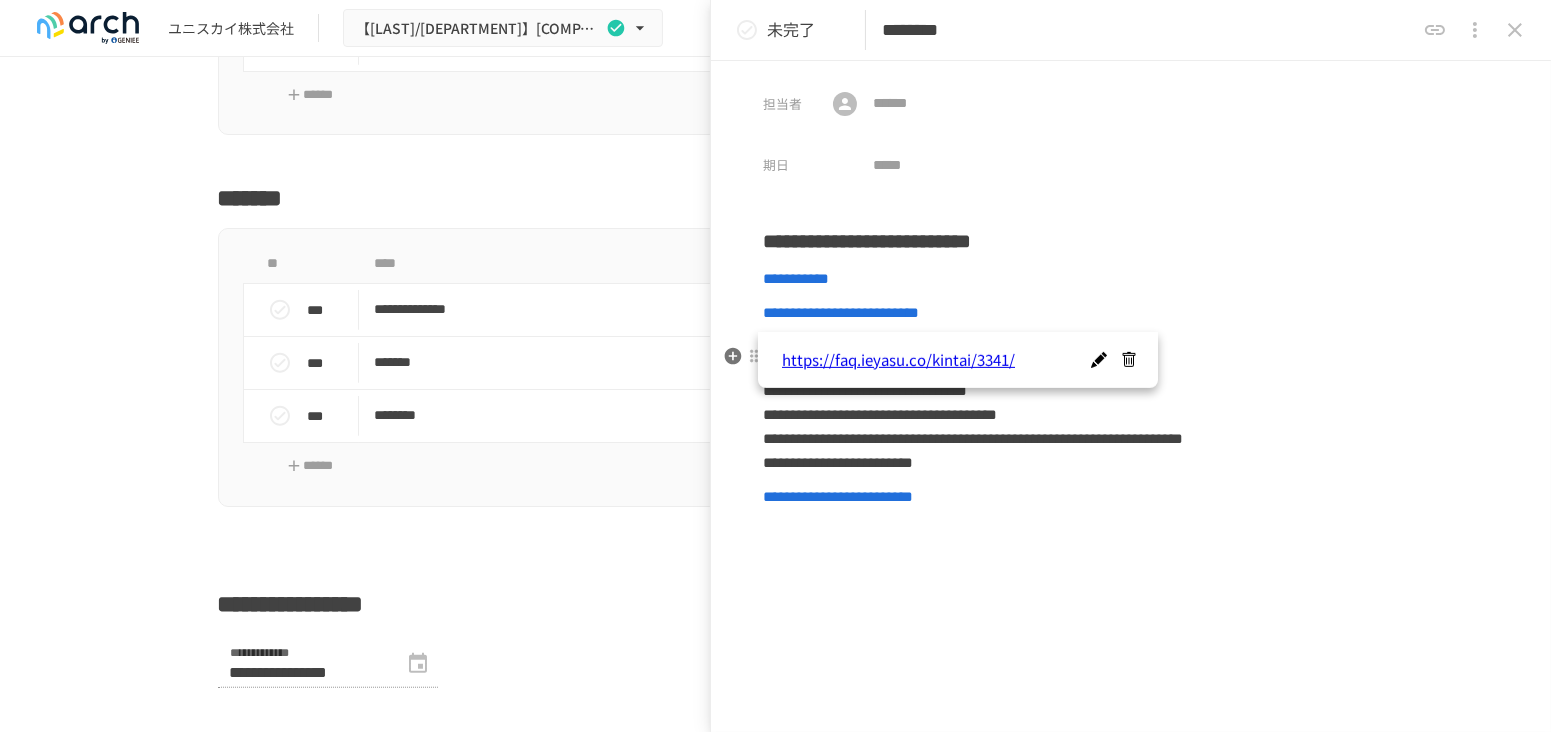 click at bounding box center (1131, 357) 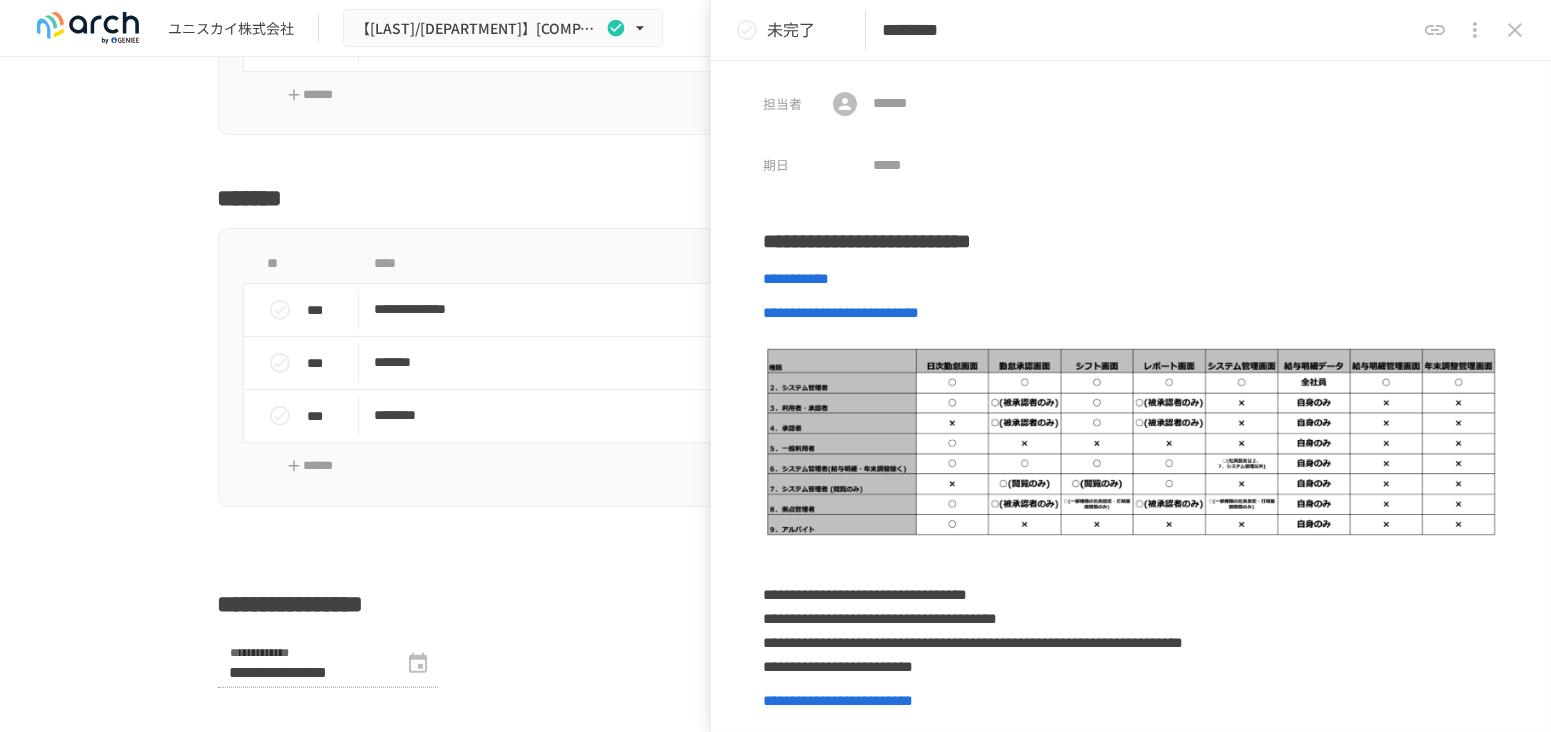 click 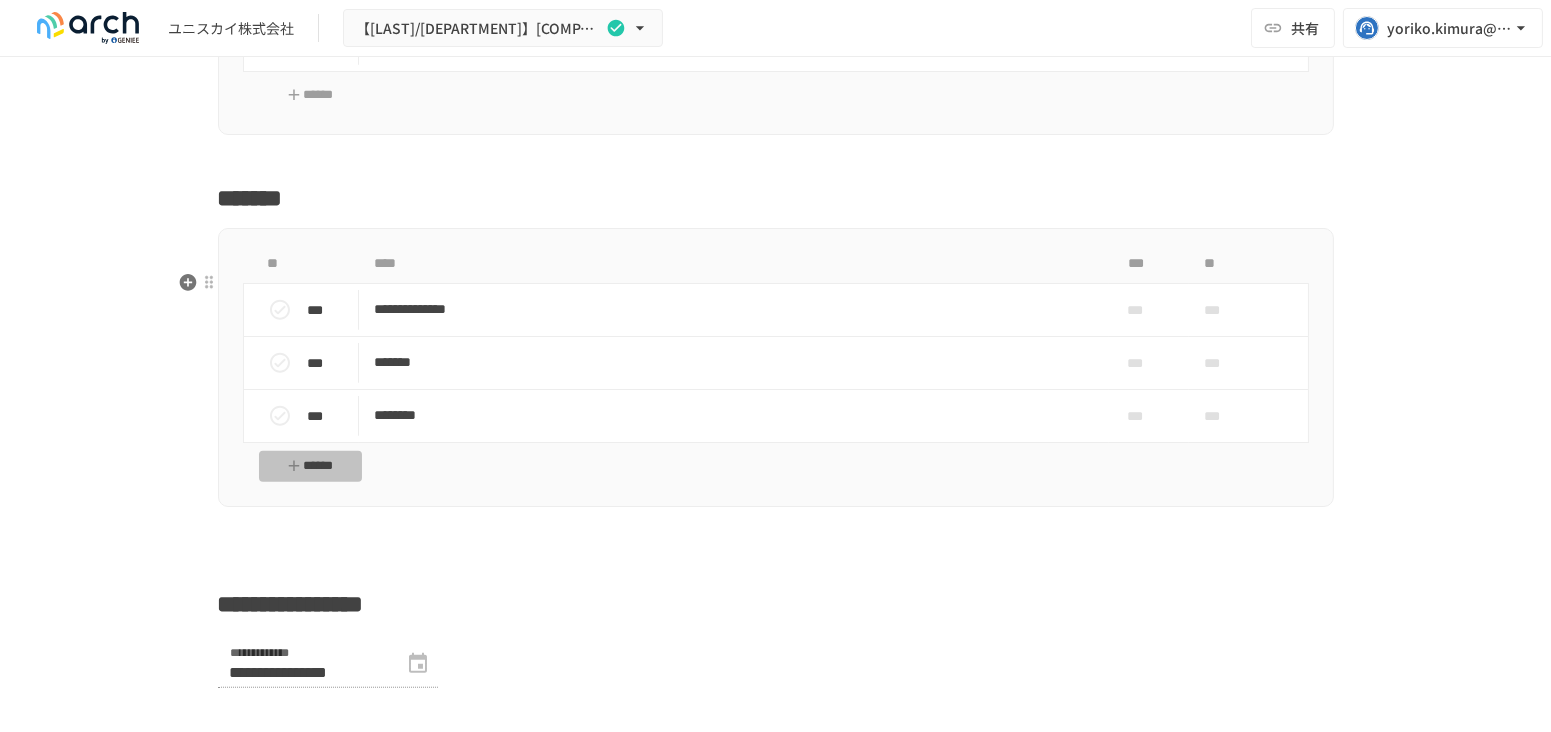 click on "******" at bounding box center (311, 466) 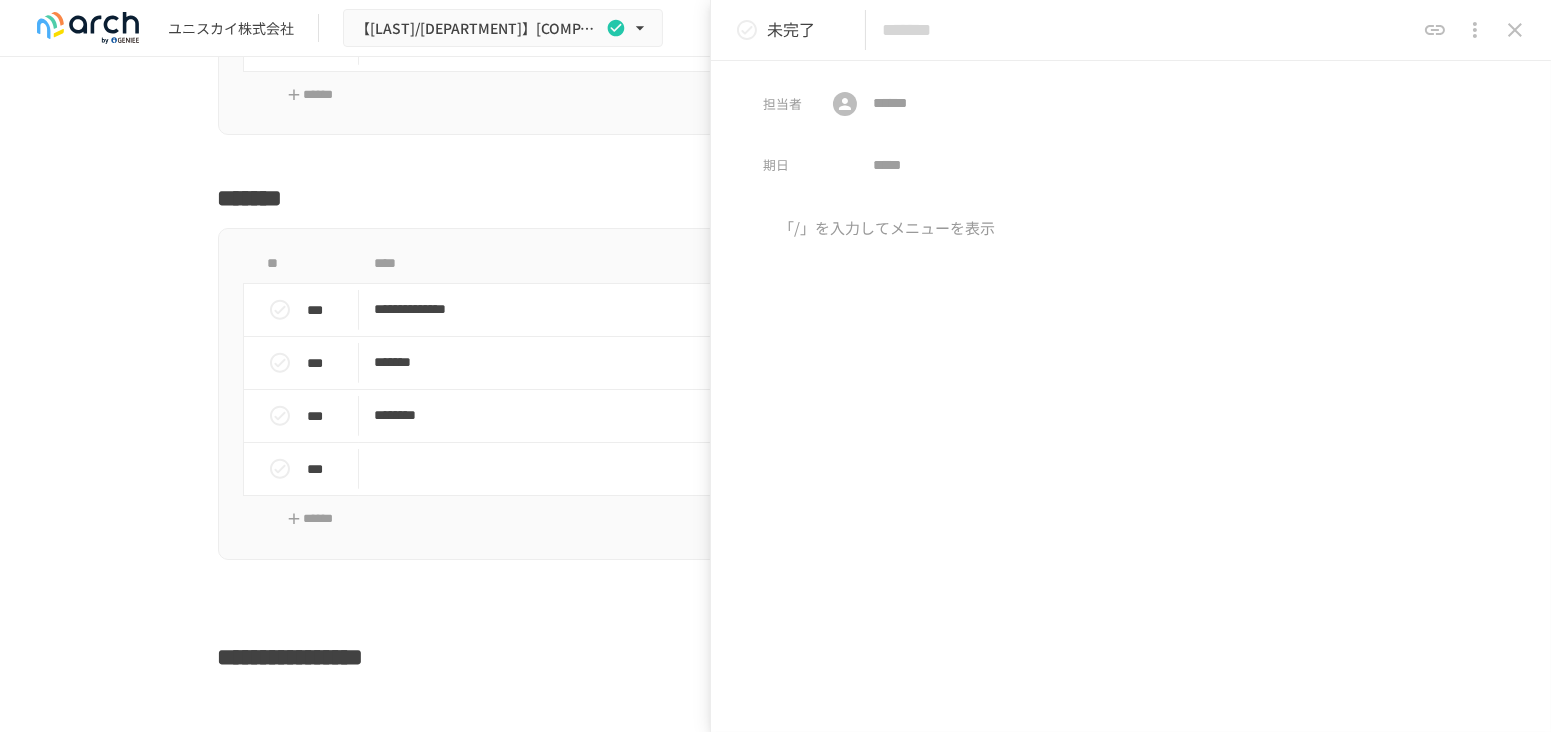 click at bounding box center (1148, 30) 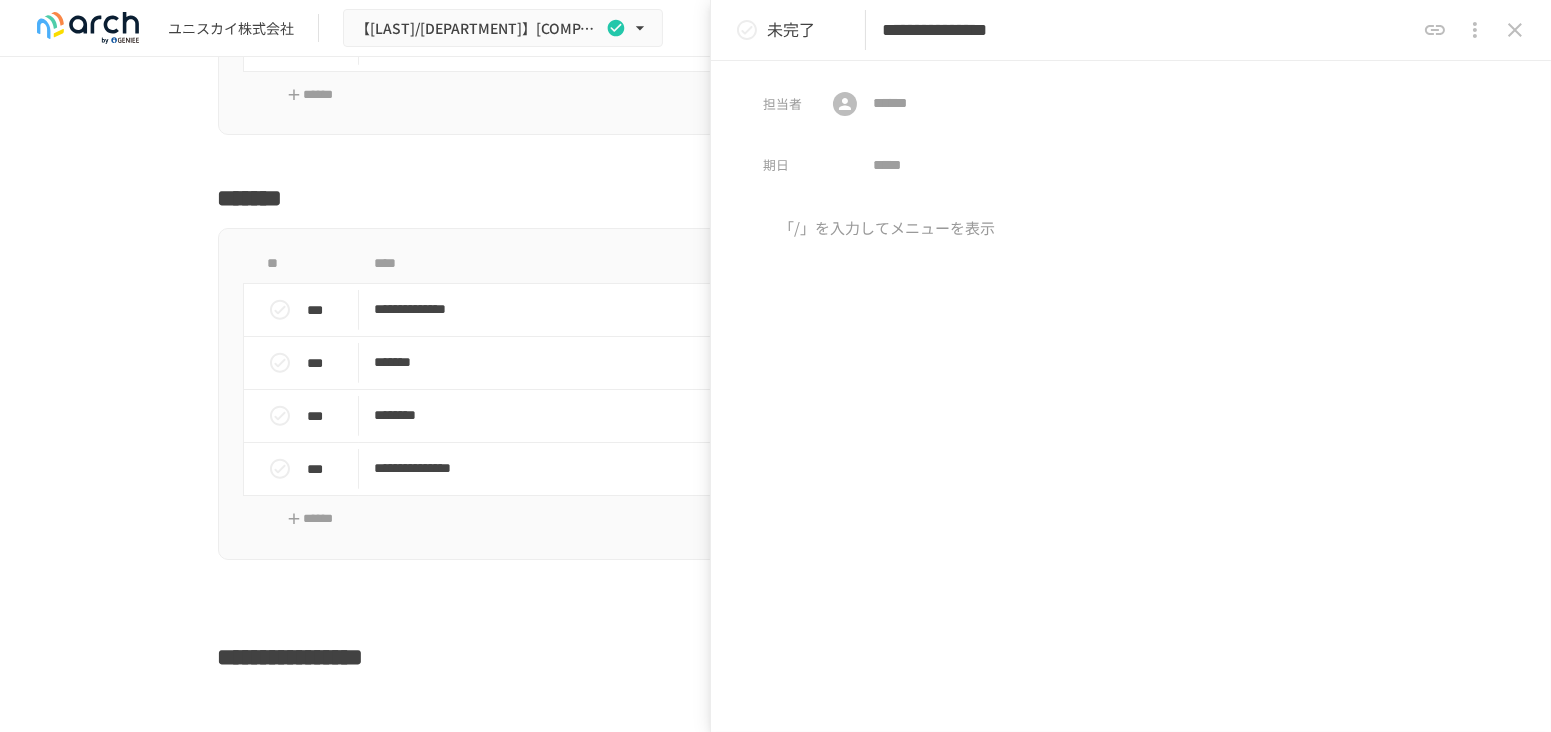 type on "**********" 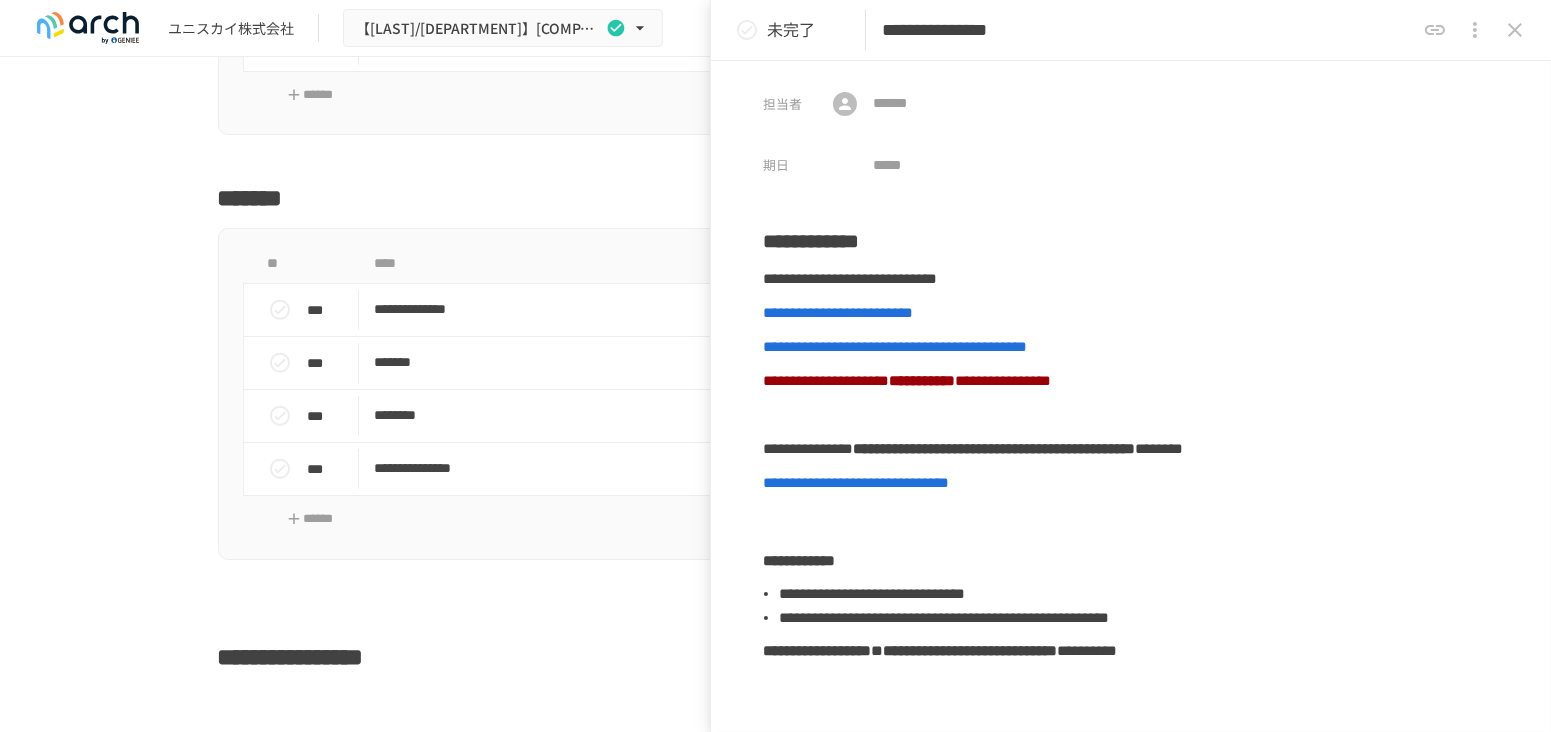 scroll, scrollTop: 790, scrollLeft: 0, axis: vertical 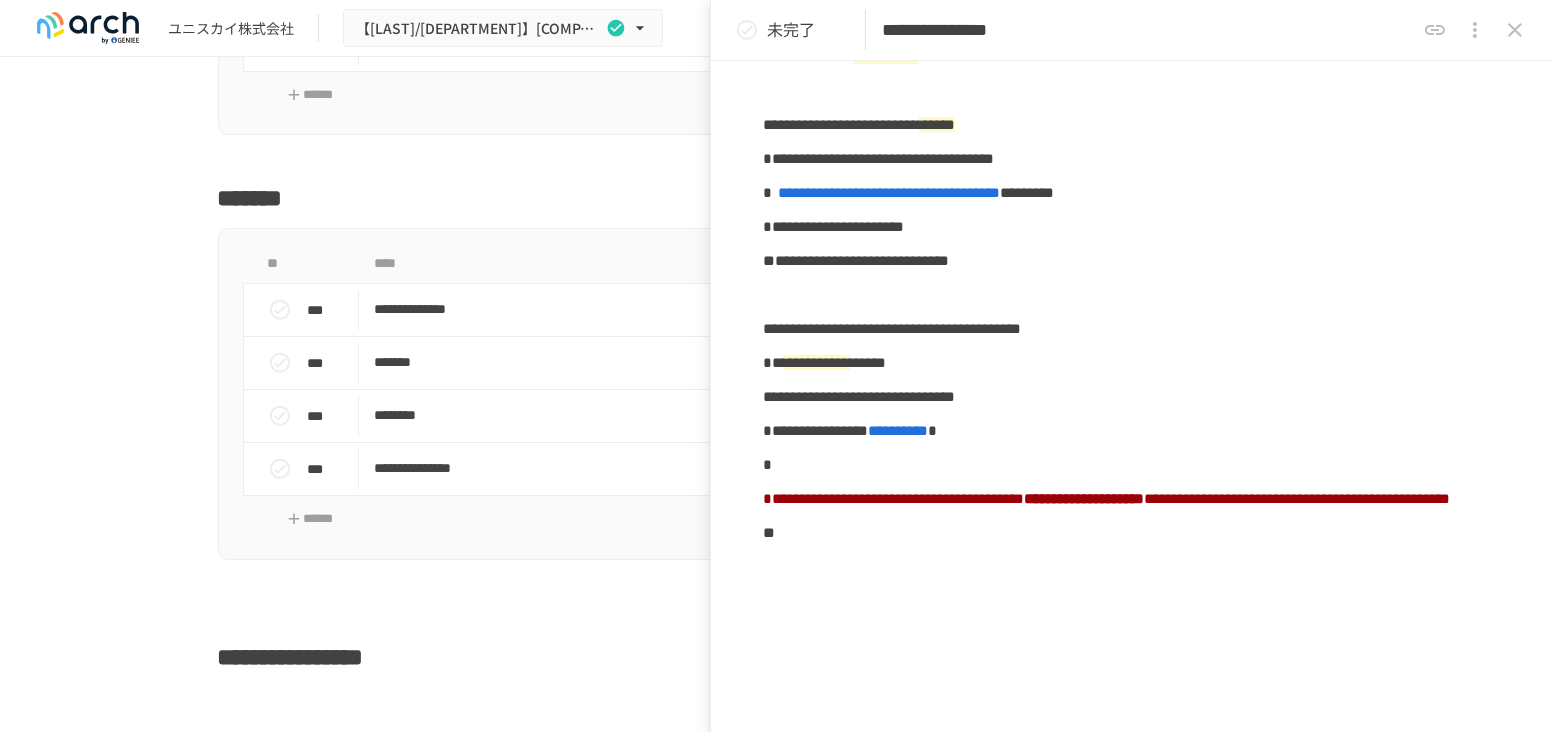 click 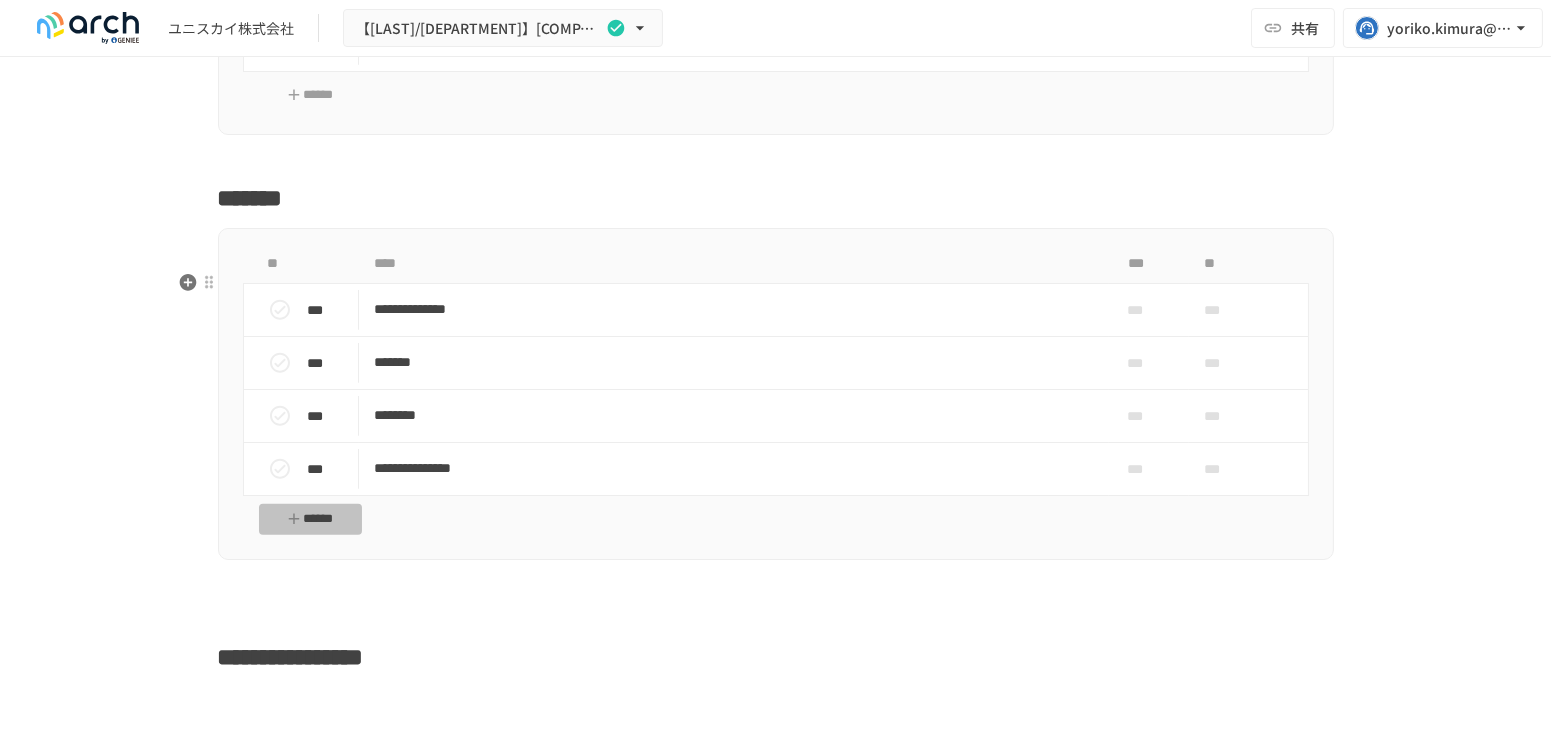 click on "******" at bounding box center (311, 519) 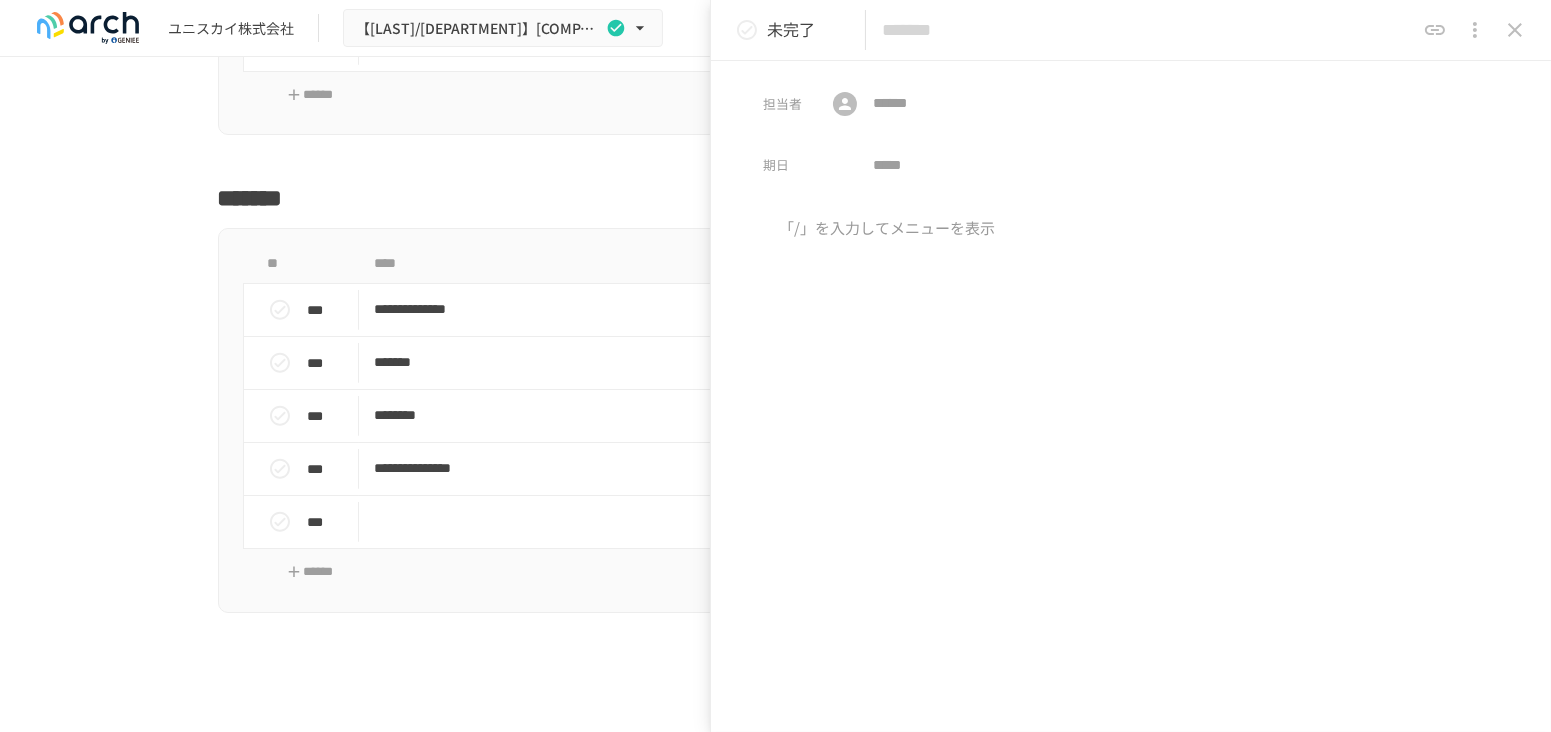 click at bounding box center [1148, 30] 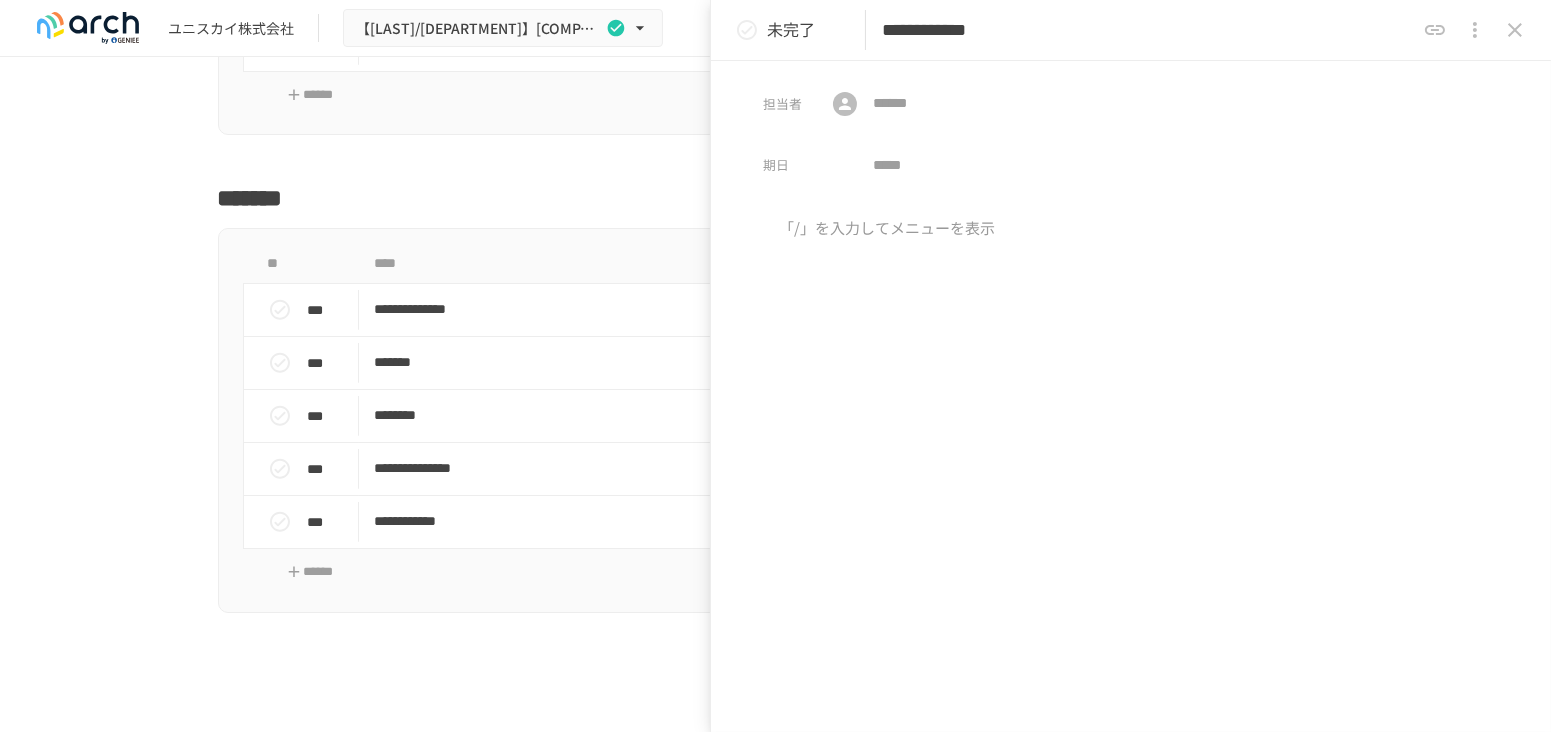 type on "**********" 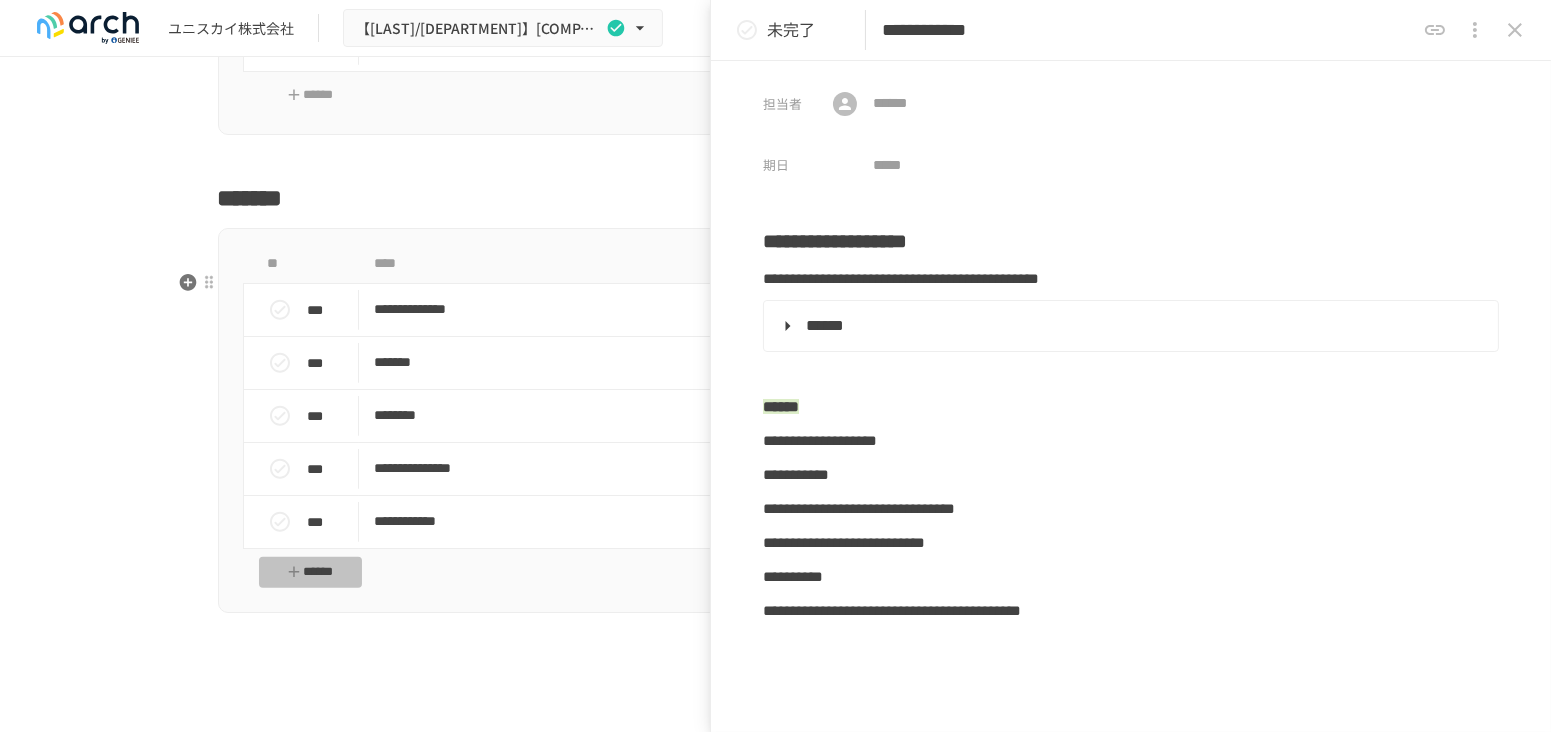 click on "******" at bounding box center (311, 572) 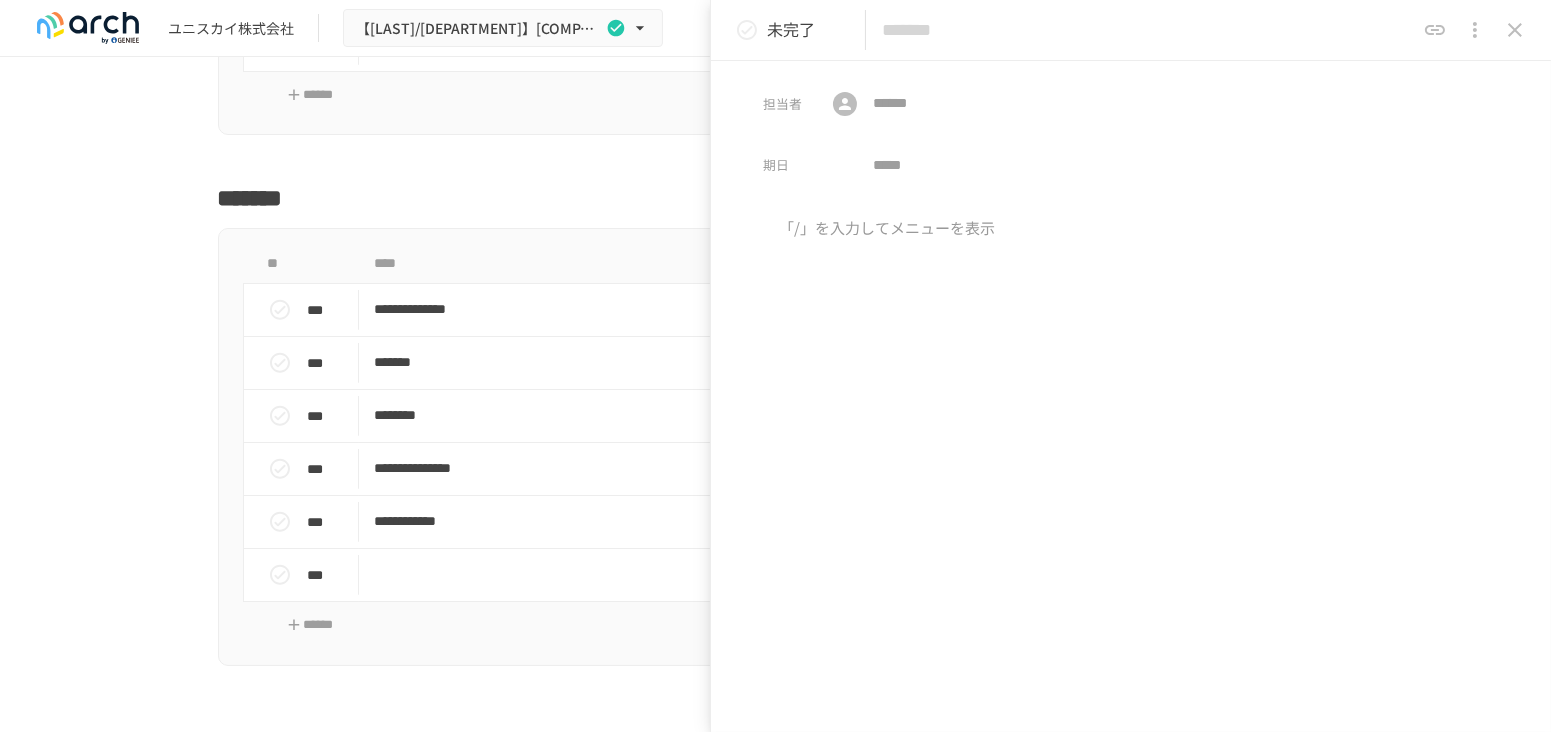click at bounding box center (1148, 30) 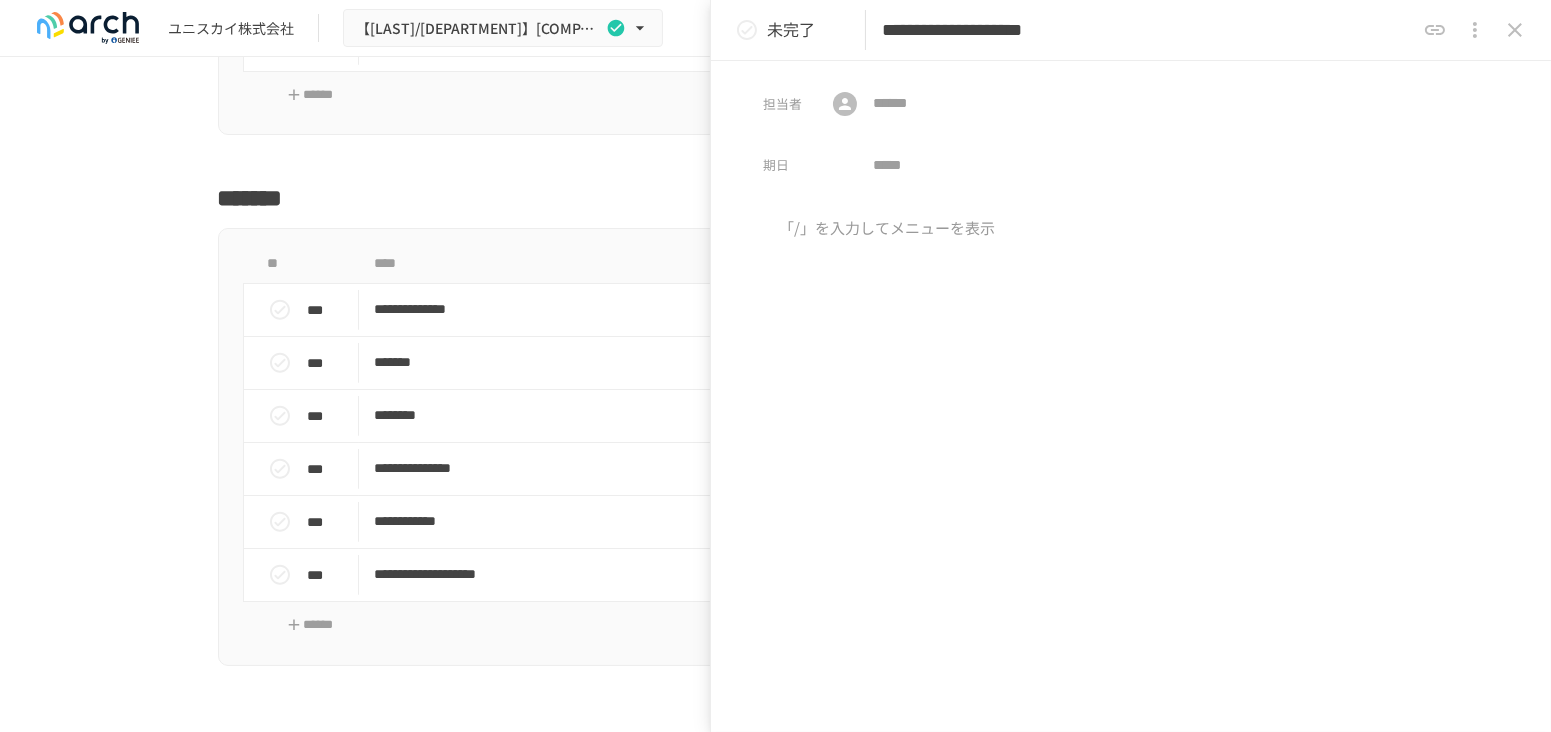 type on "**********" 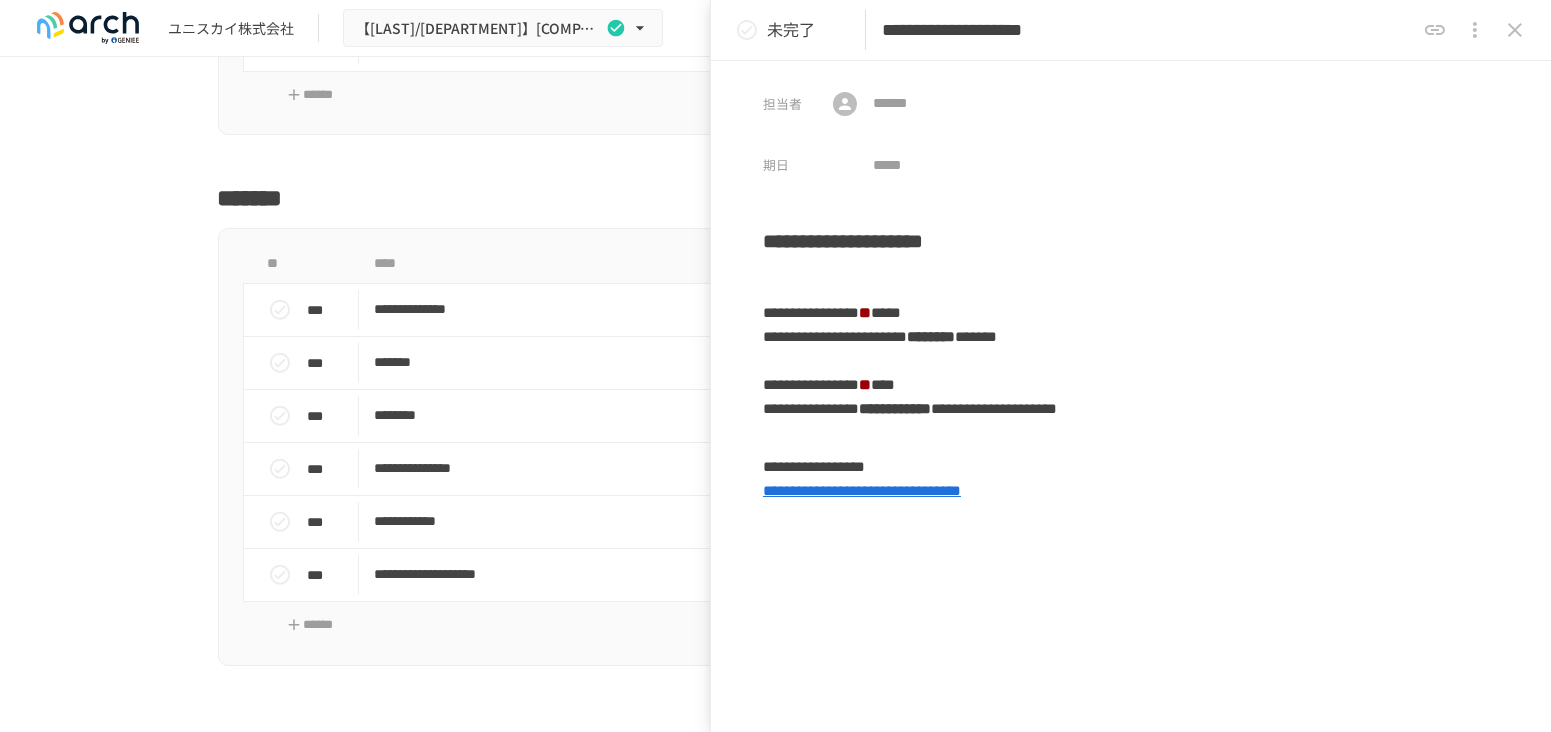 click 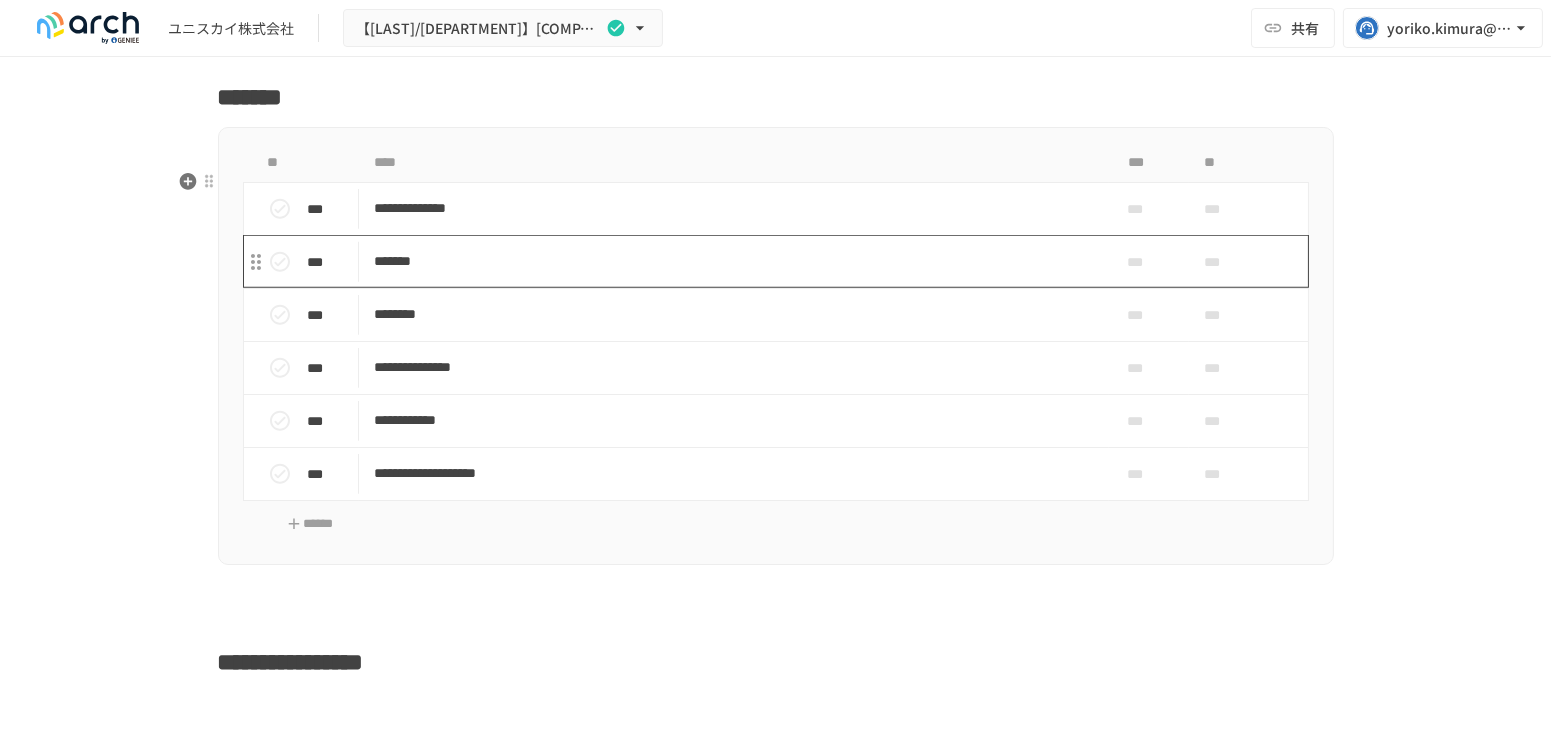 scroll, scrollTop: 3427, scrollLeft: 0, axis: vertical 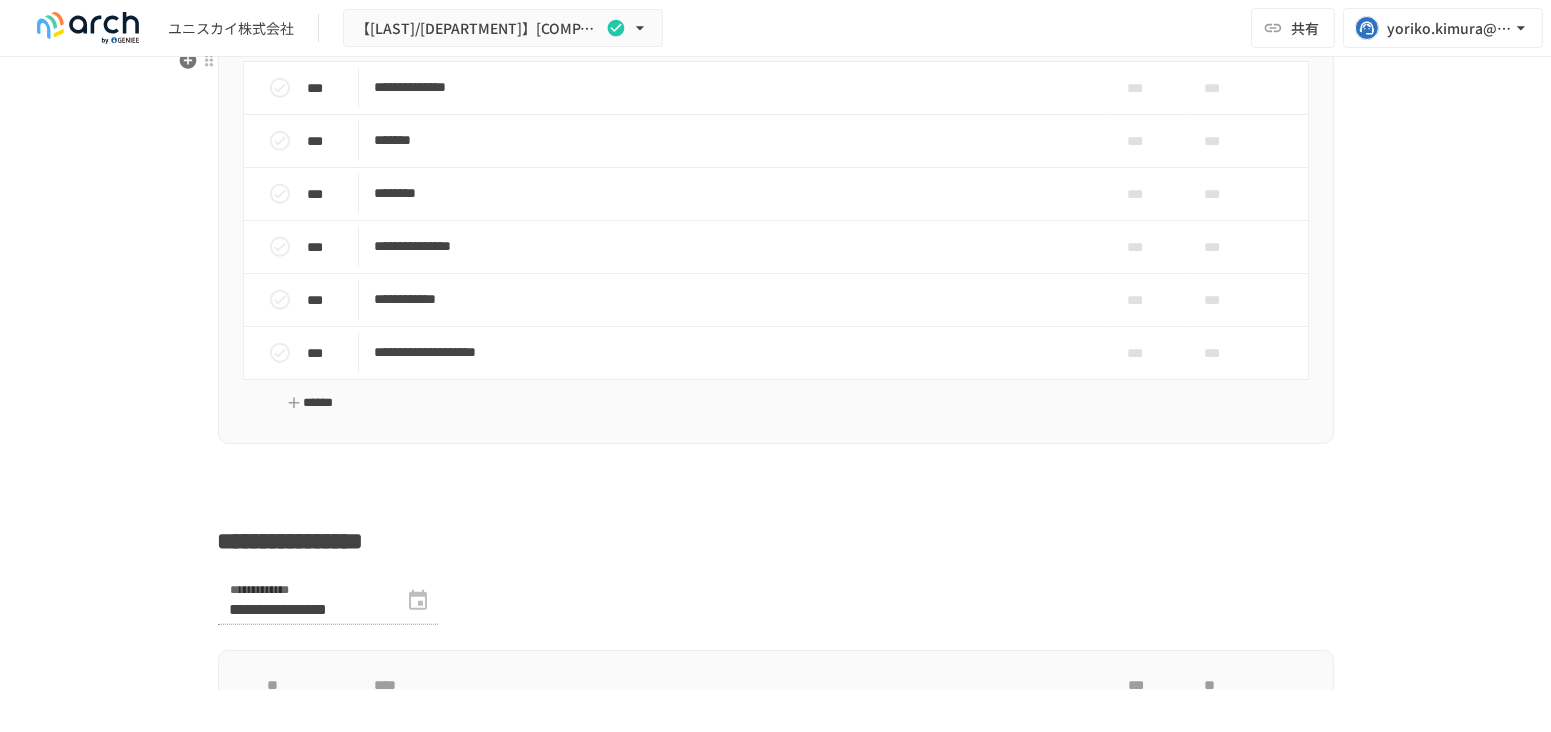click on "******" at bounding box center [311, 403] 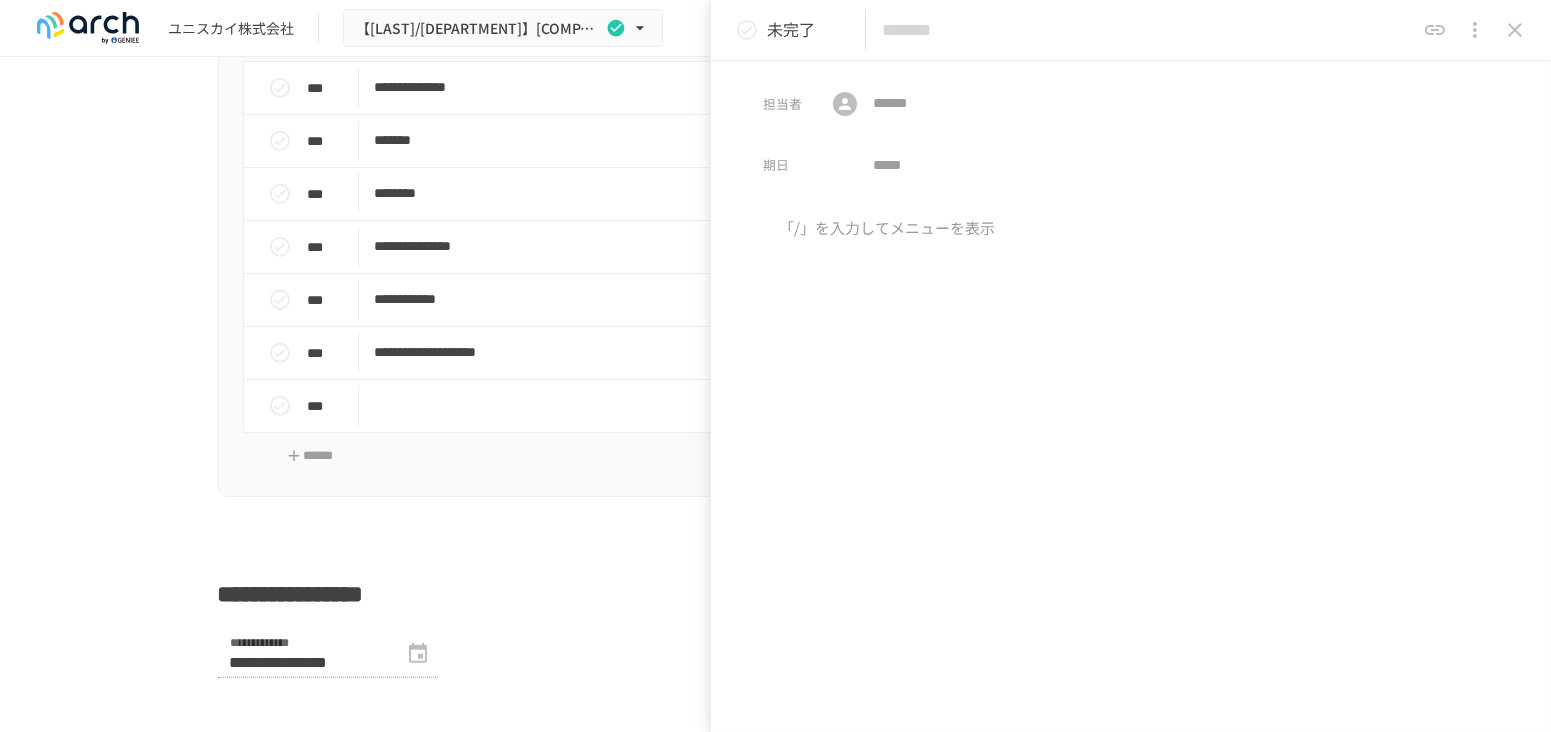 click at bounding box center [1148, 30] 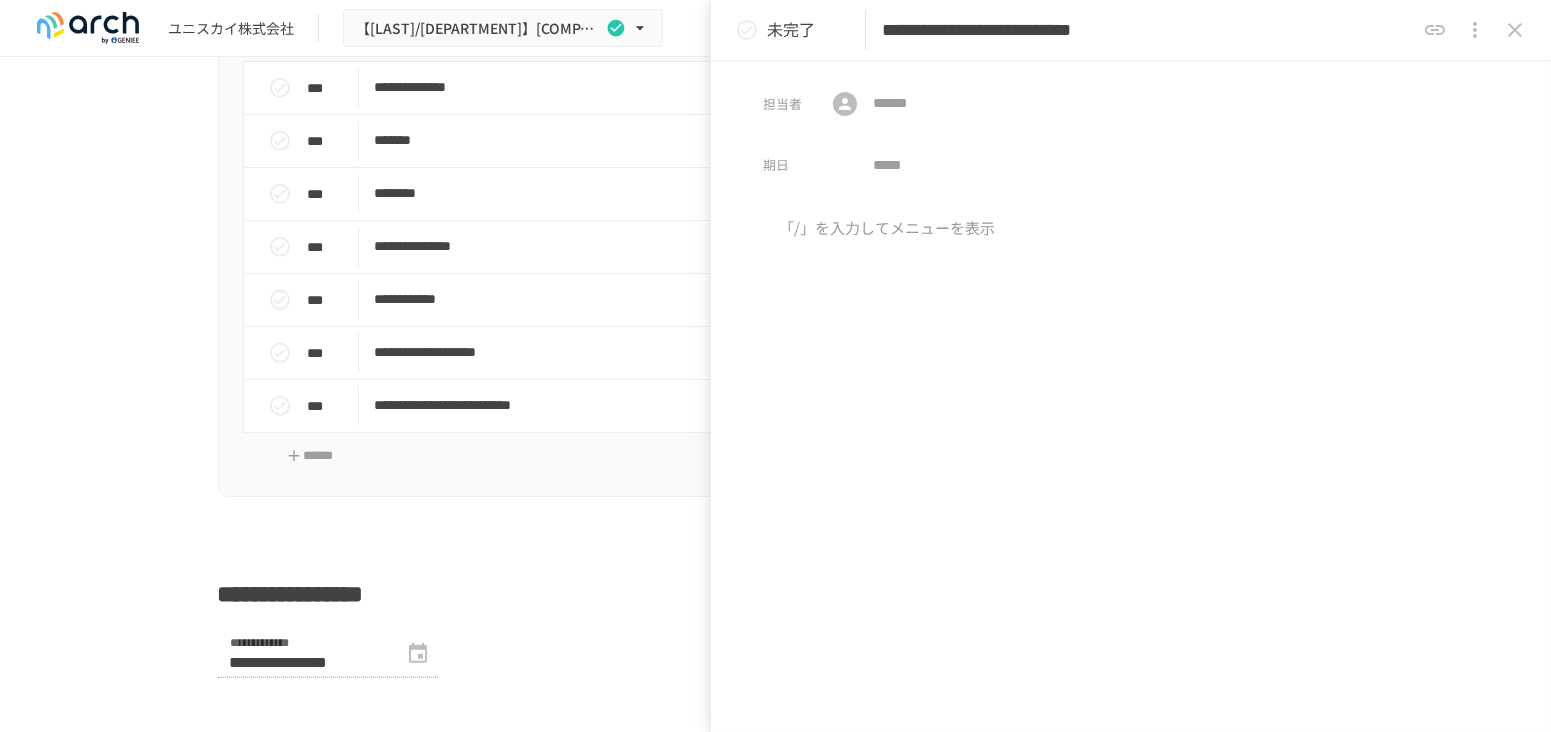 type on "**********" 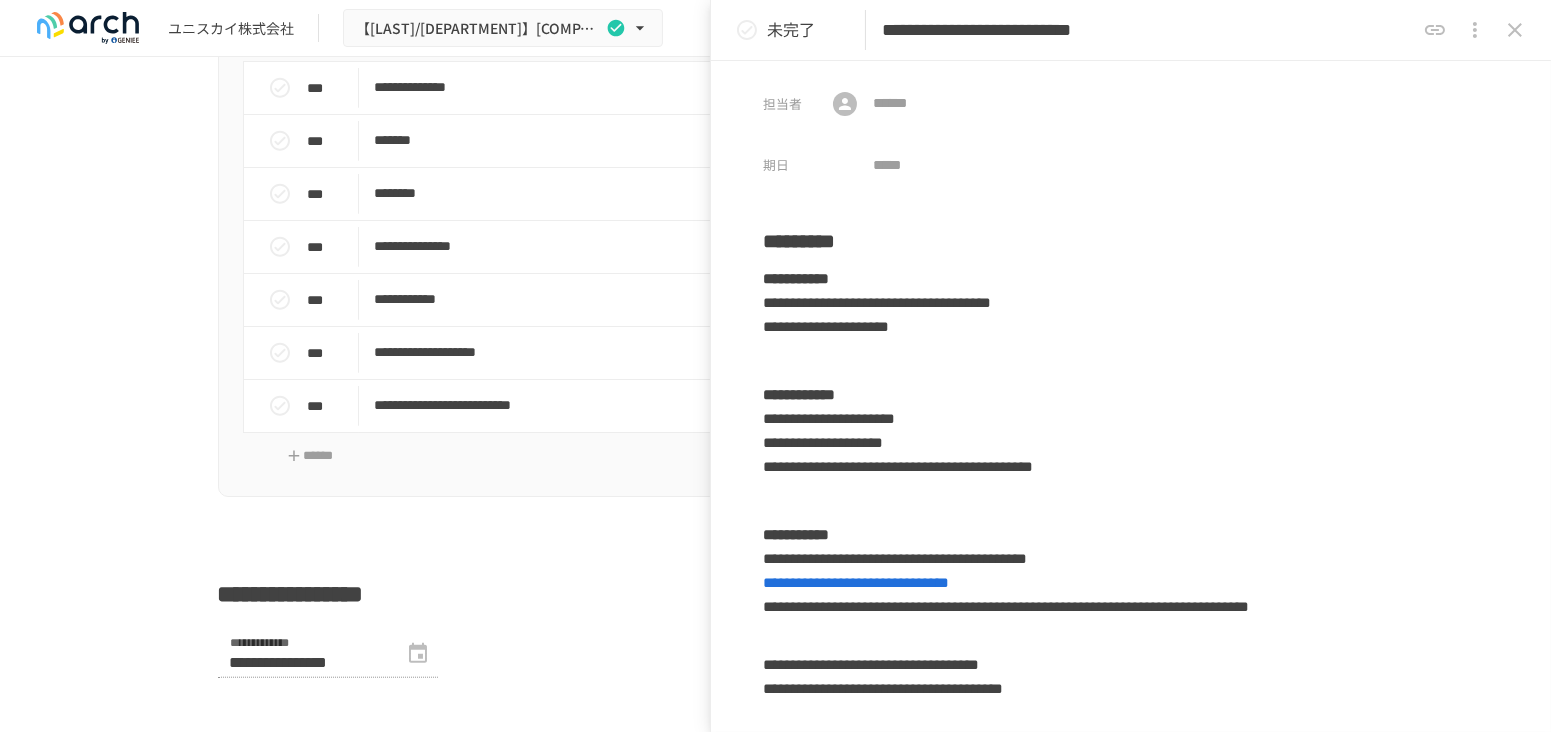 scroll, scrollTop: 328, scrollLeft: 0, axis: vertical 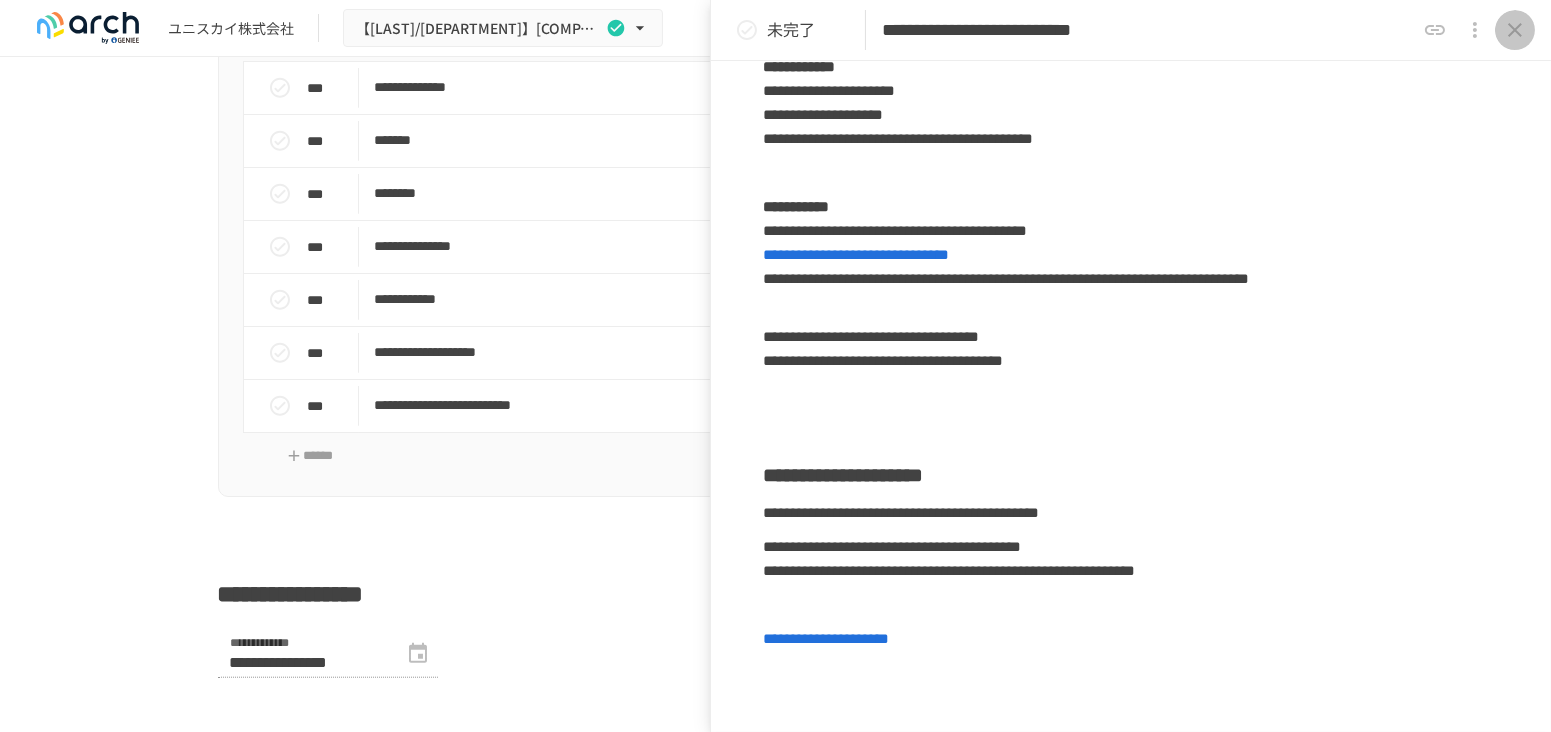 click 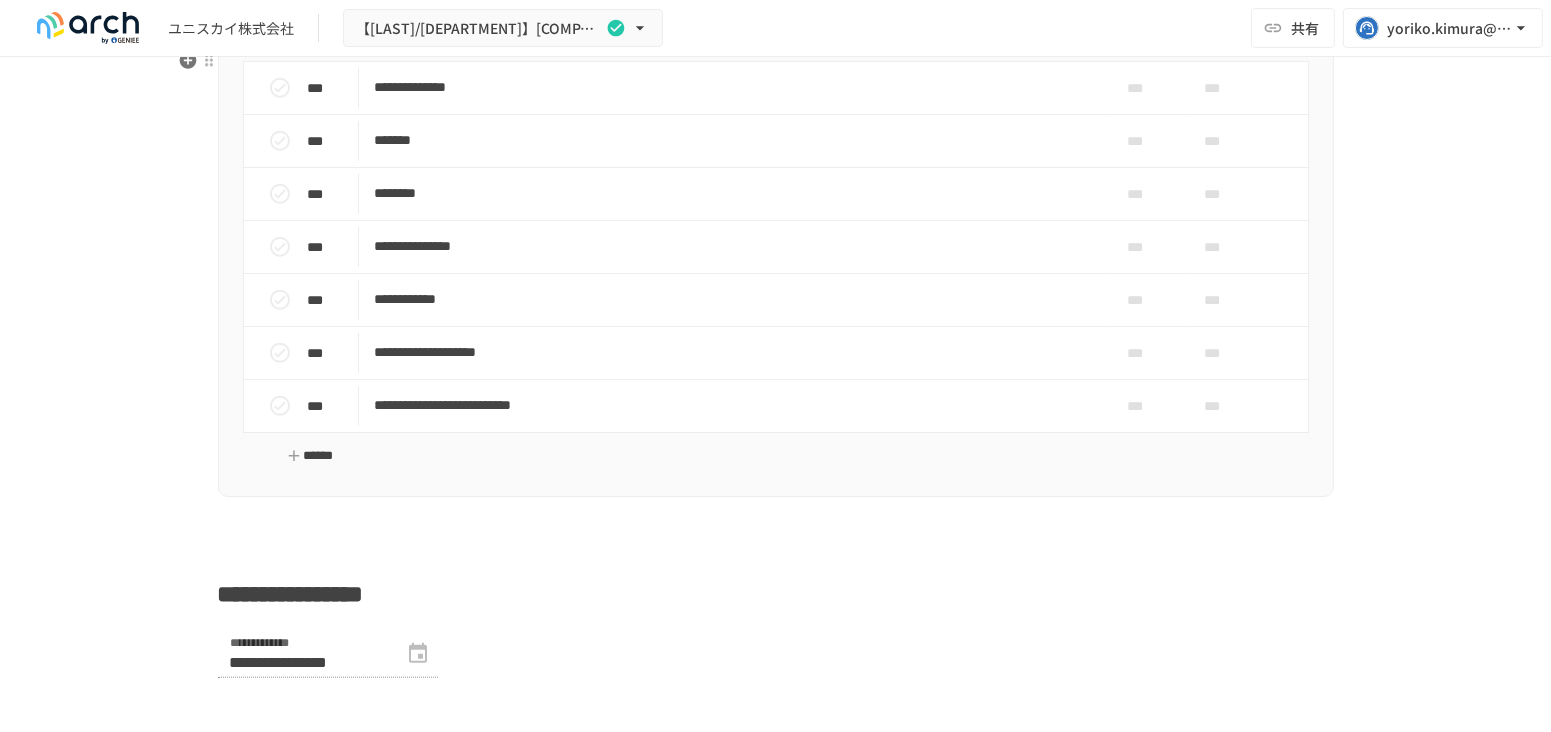 click on "******" at bounding box center [311, 456] 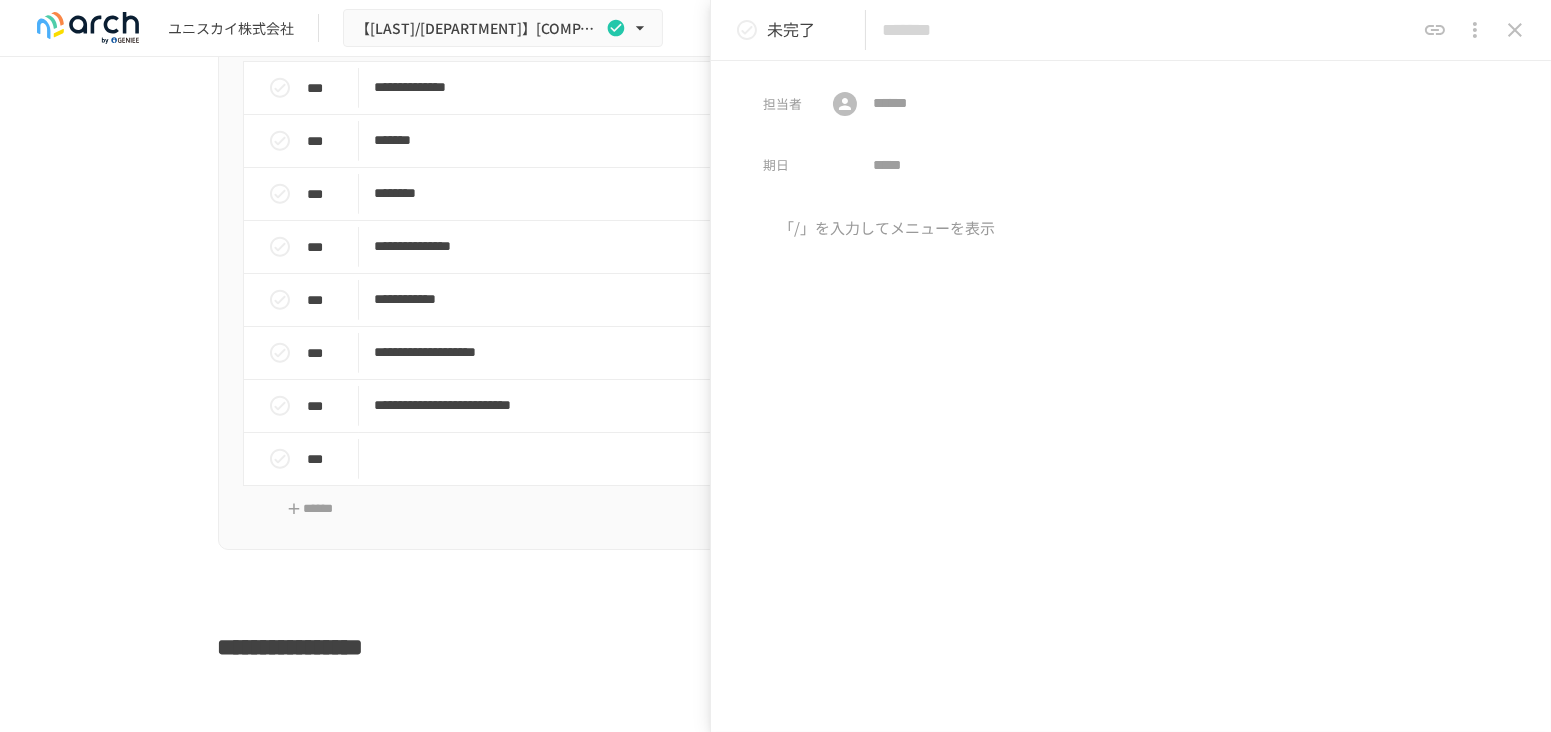 click at bounding box center (1148, 30) 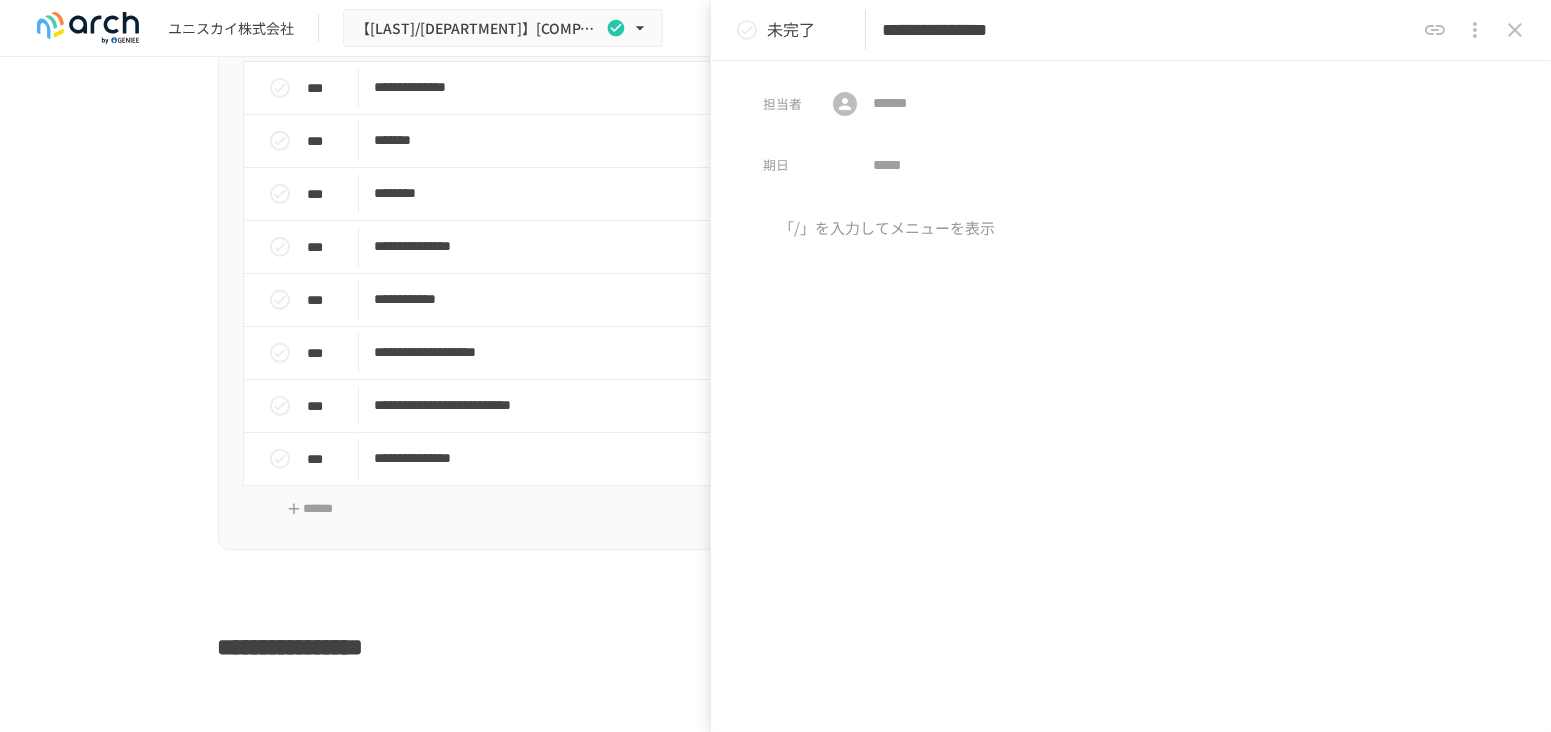 type on "**********" 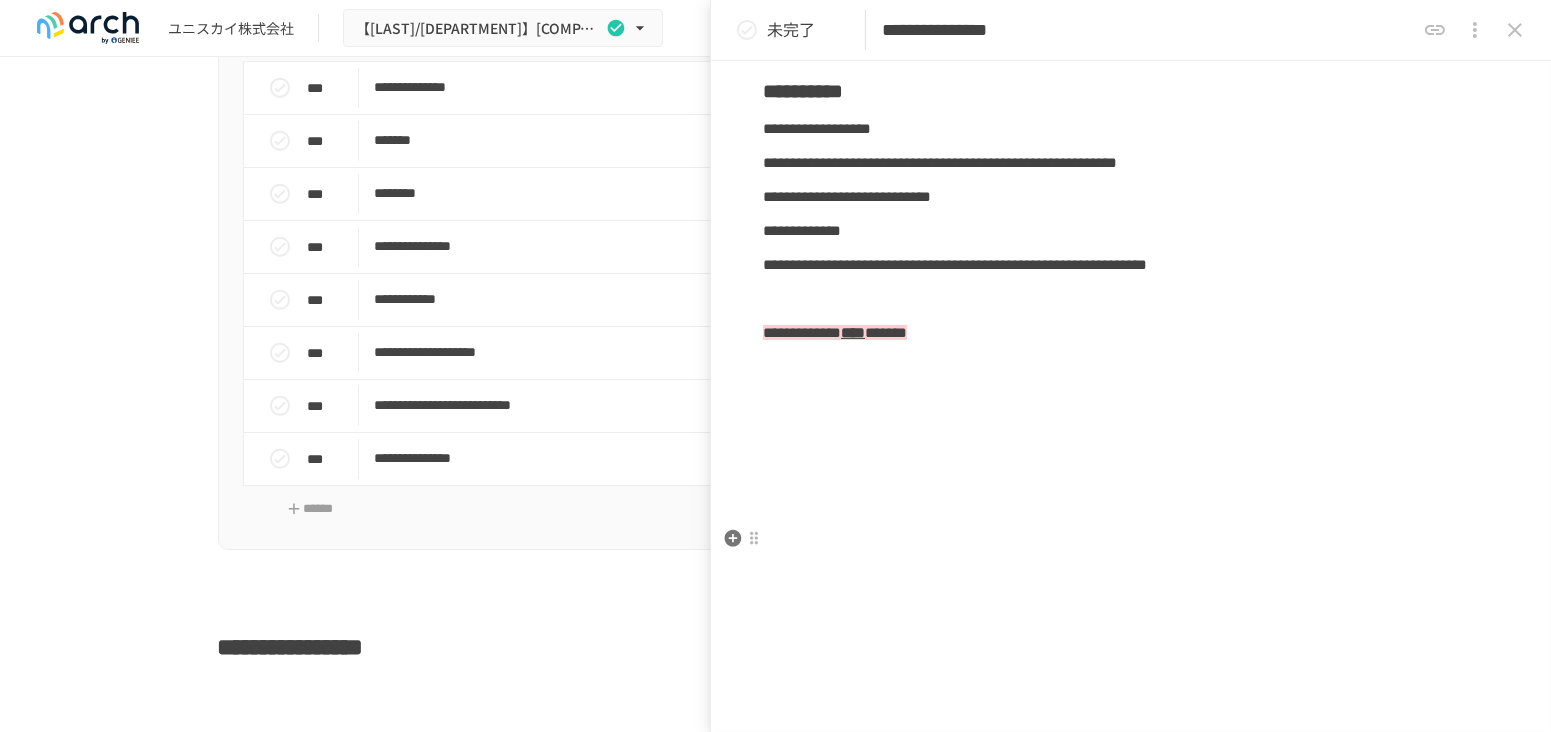 scroll, scrollTop: 1260, scrollLeft: 0, axis: vertical 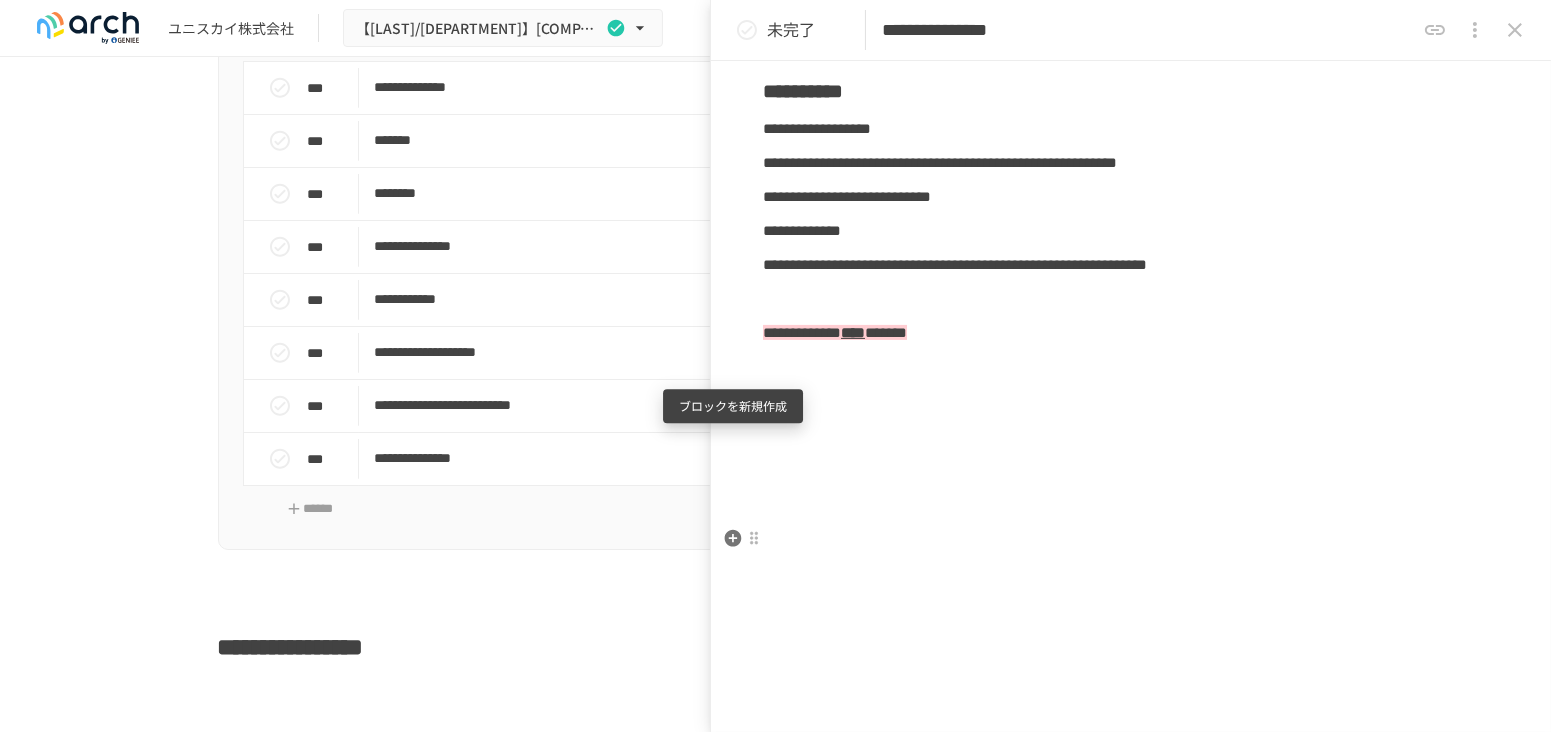 click 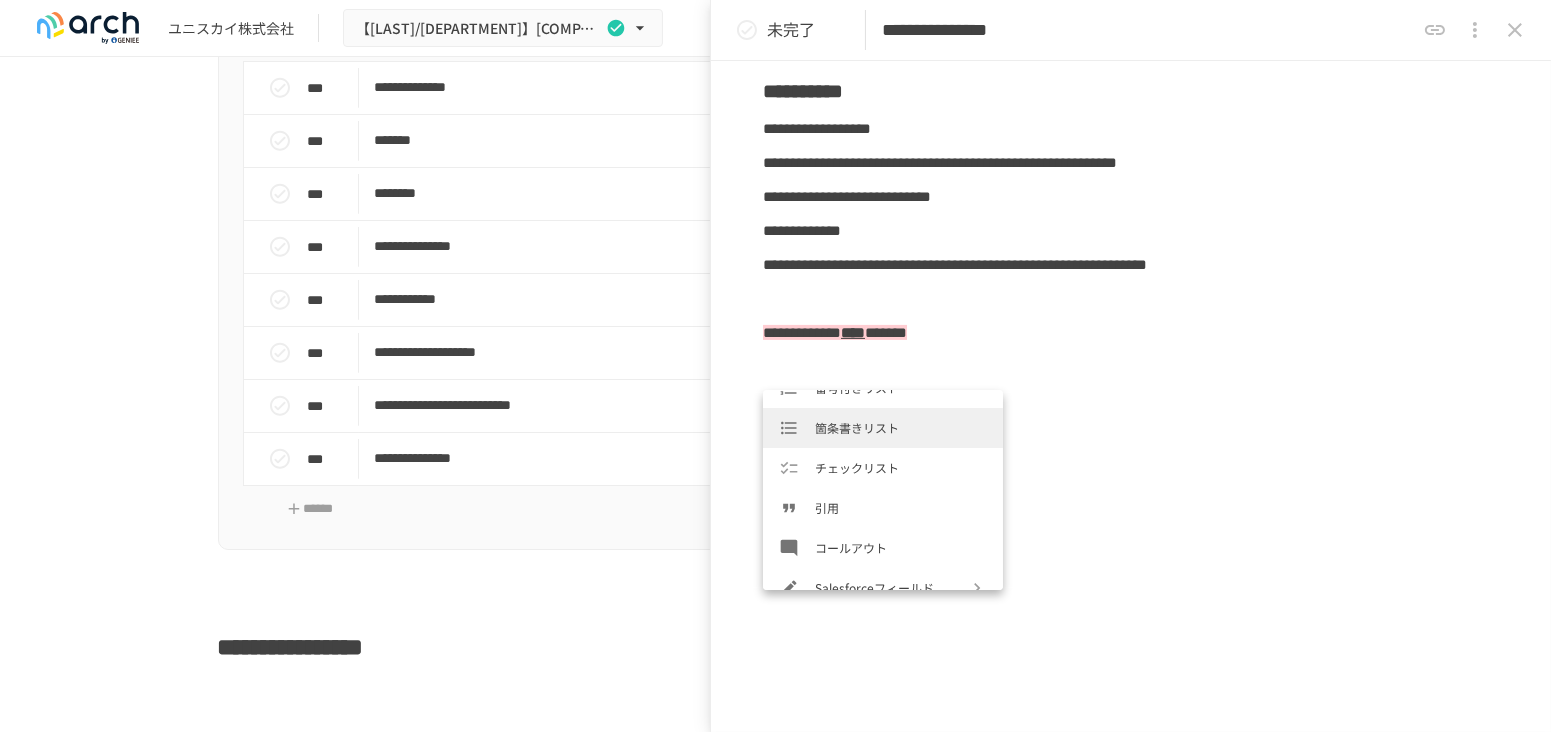 scroll, scrollTop: 333, scrollLeft: 0, axis: vertical 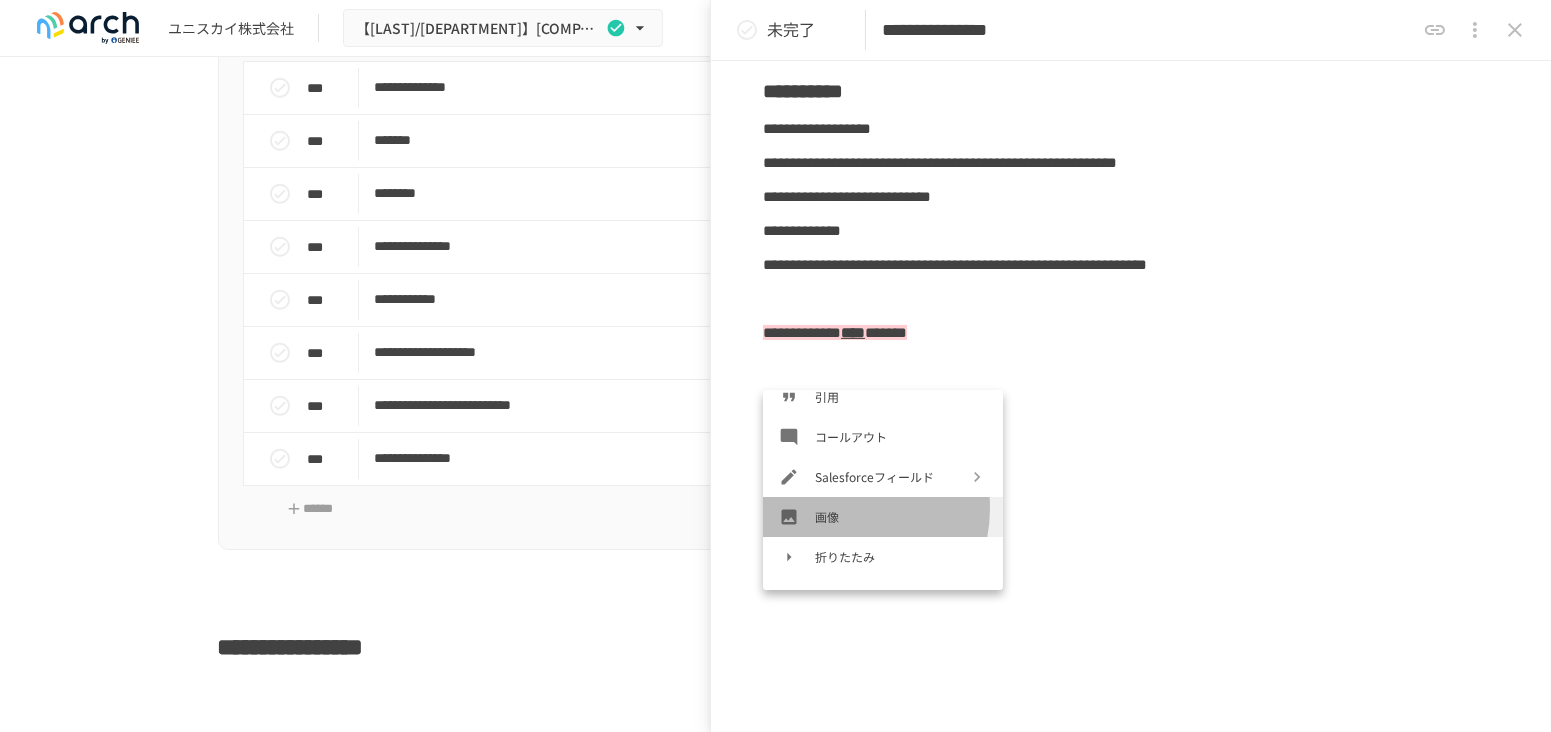 click on "画像" at bounding box center [901, 516] 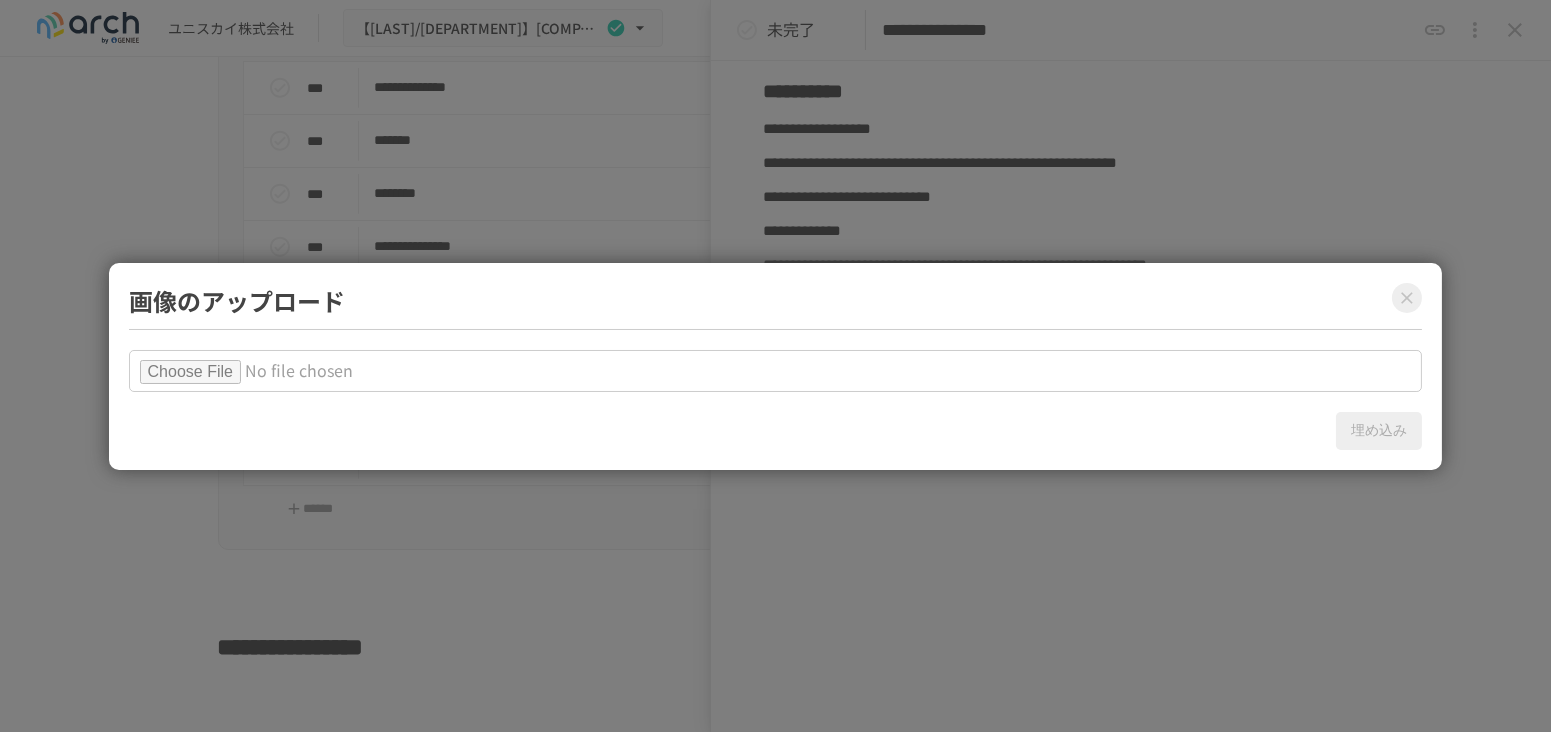 click at bounding box center [776, 371] 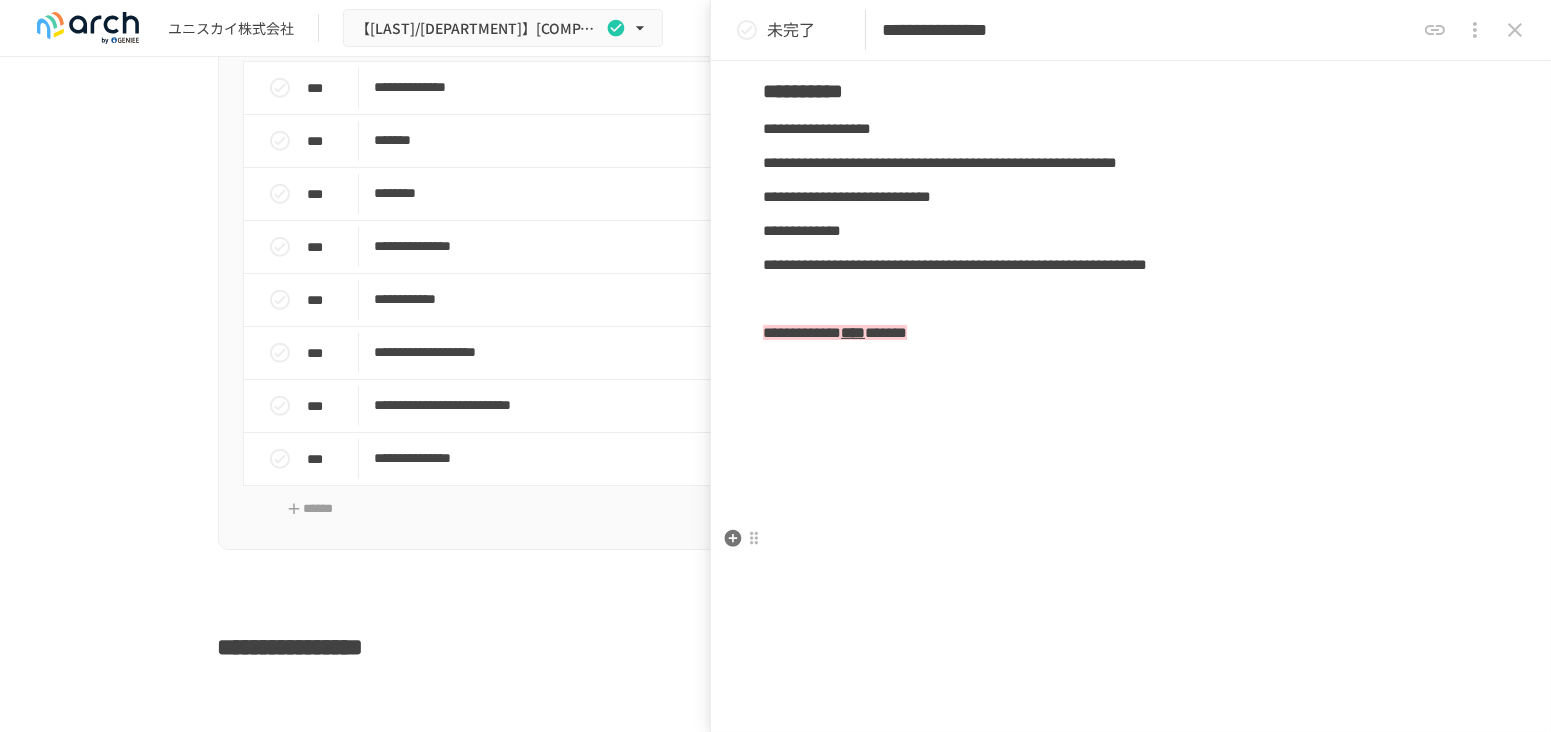 click at bounding box center (1131, 377) 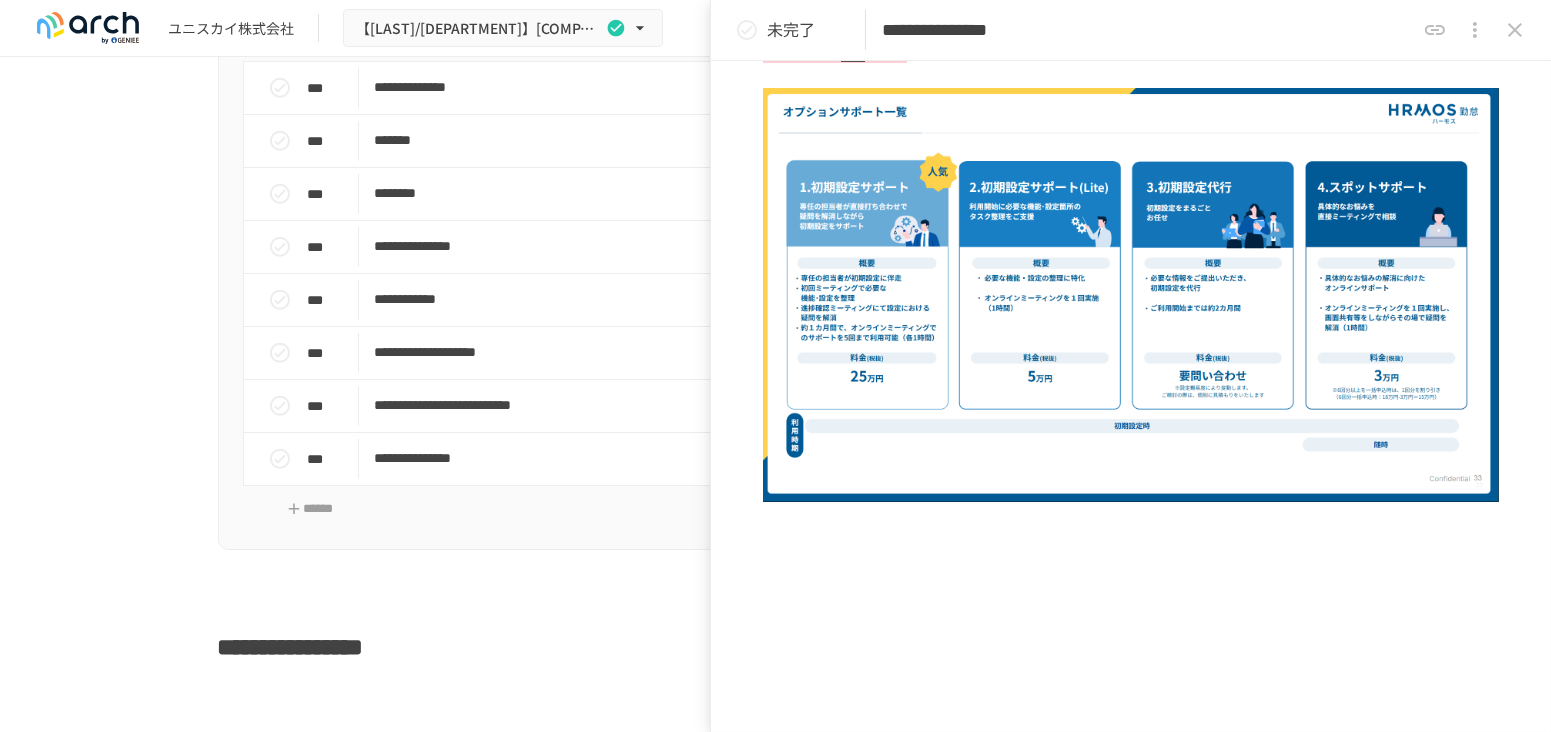 scroll, scrollTop: 1482, scrollLeft: 0, axis: vertical 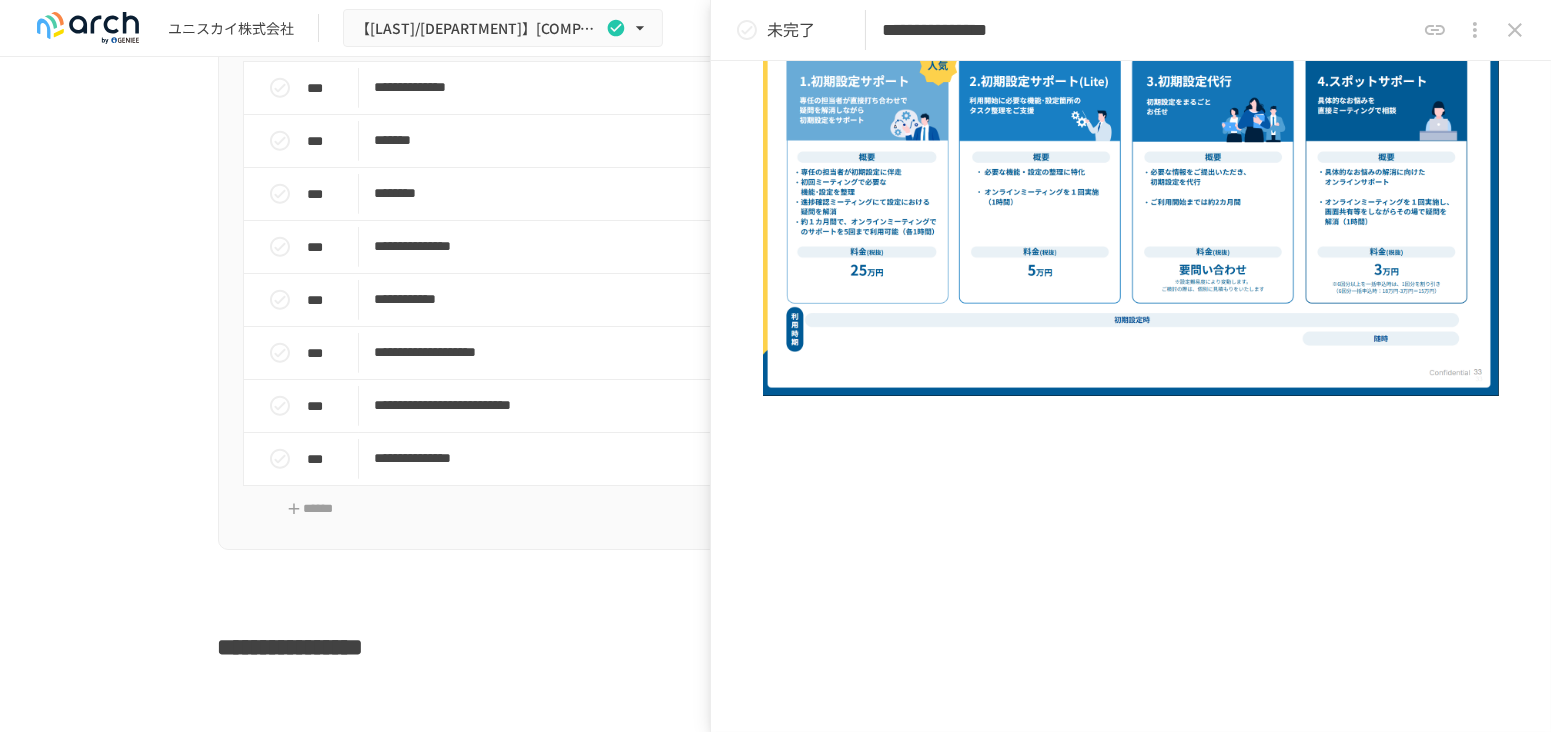 click 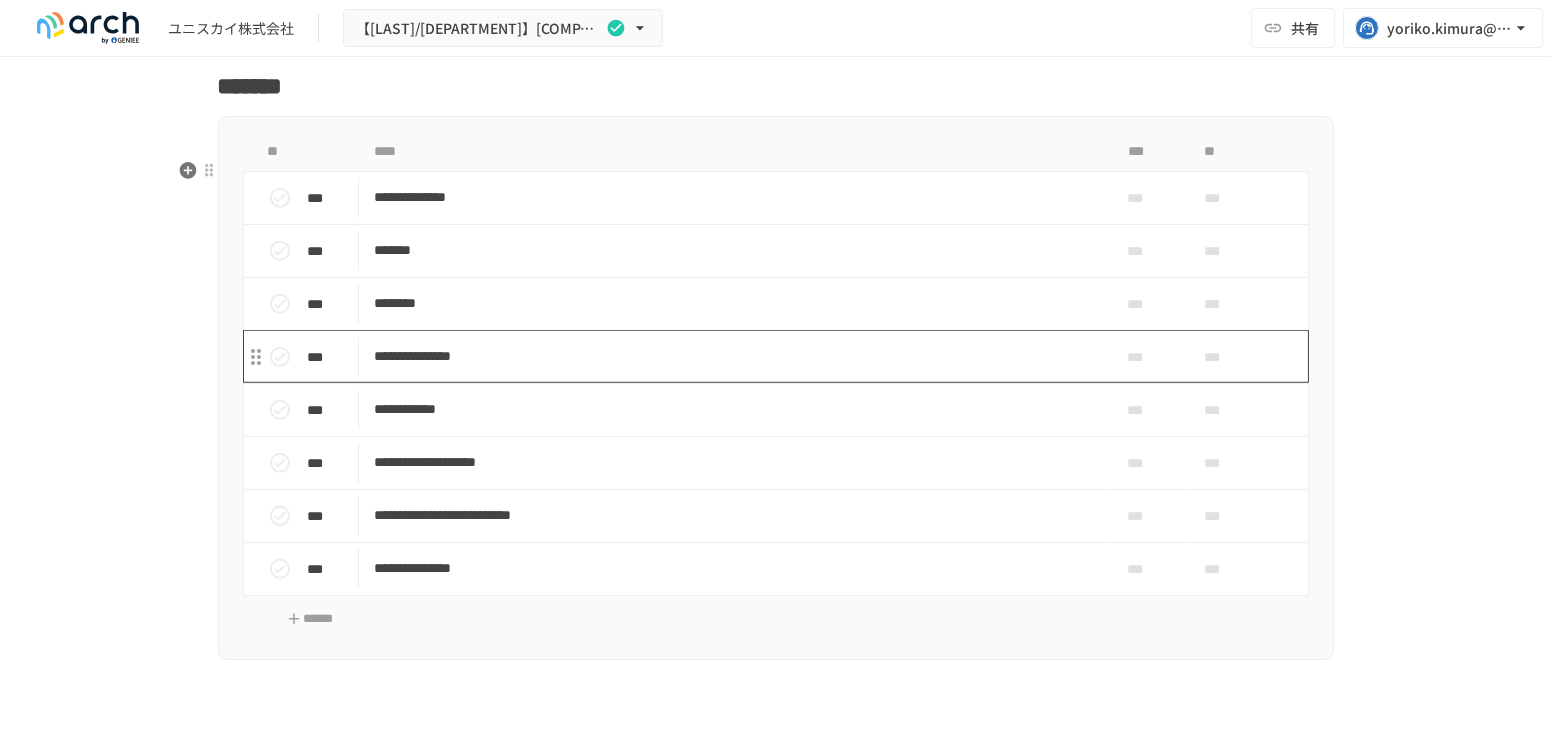 scroll, scrollTop: 3316, scrollLeft: 0, axis: vertical 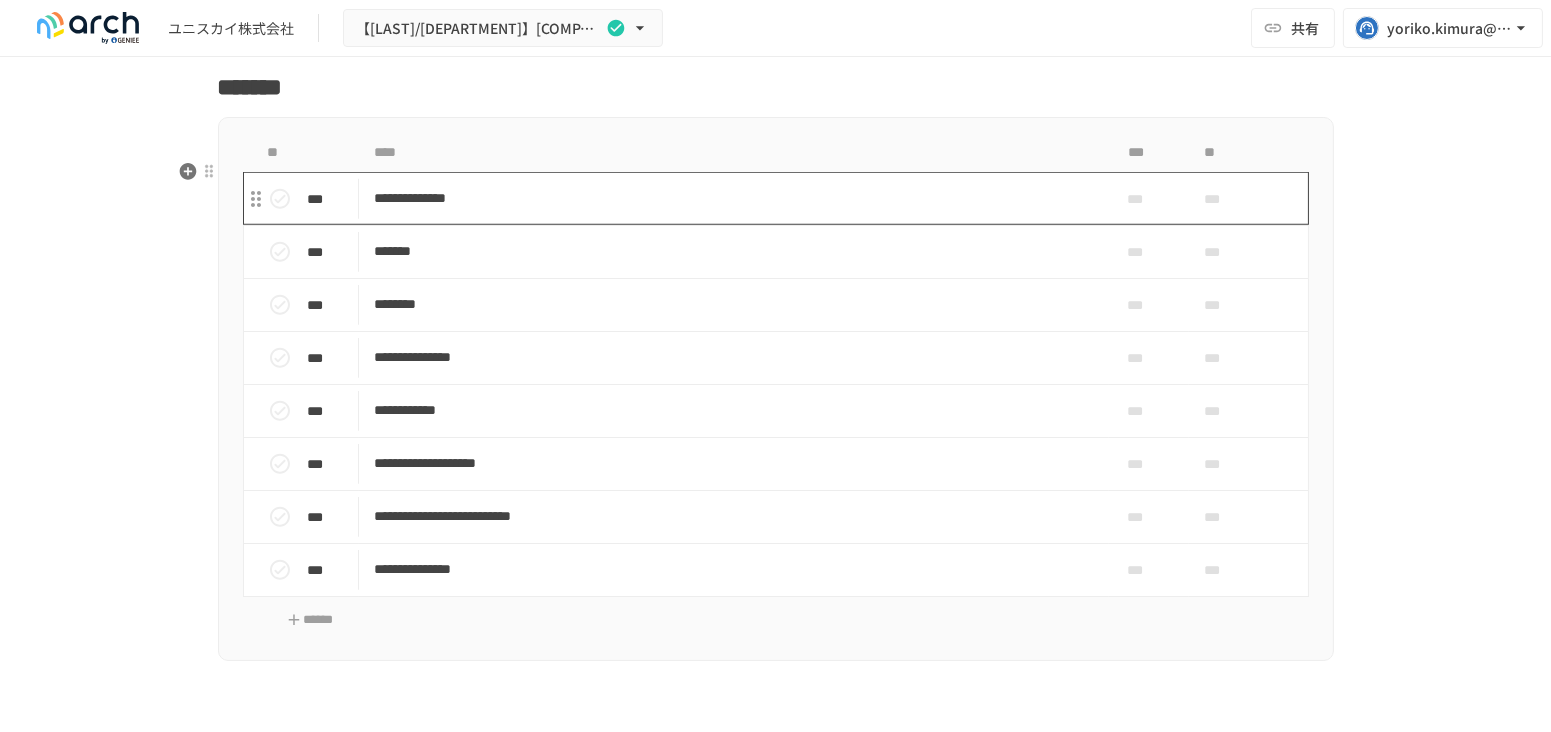 click on "**********" at bounding box center (734, 198) 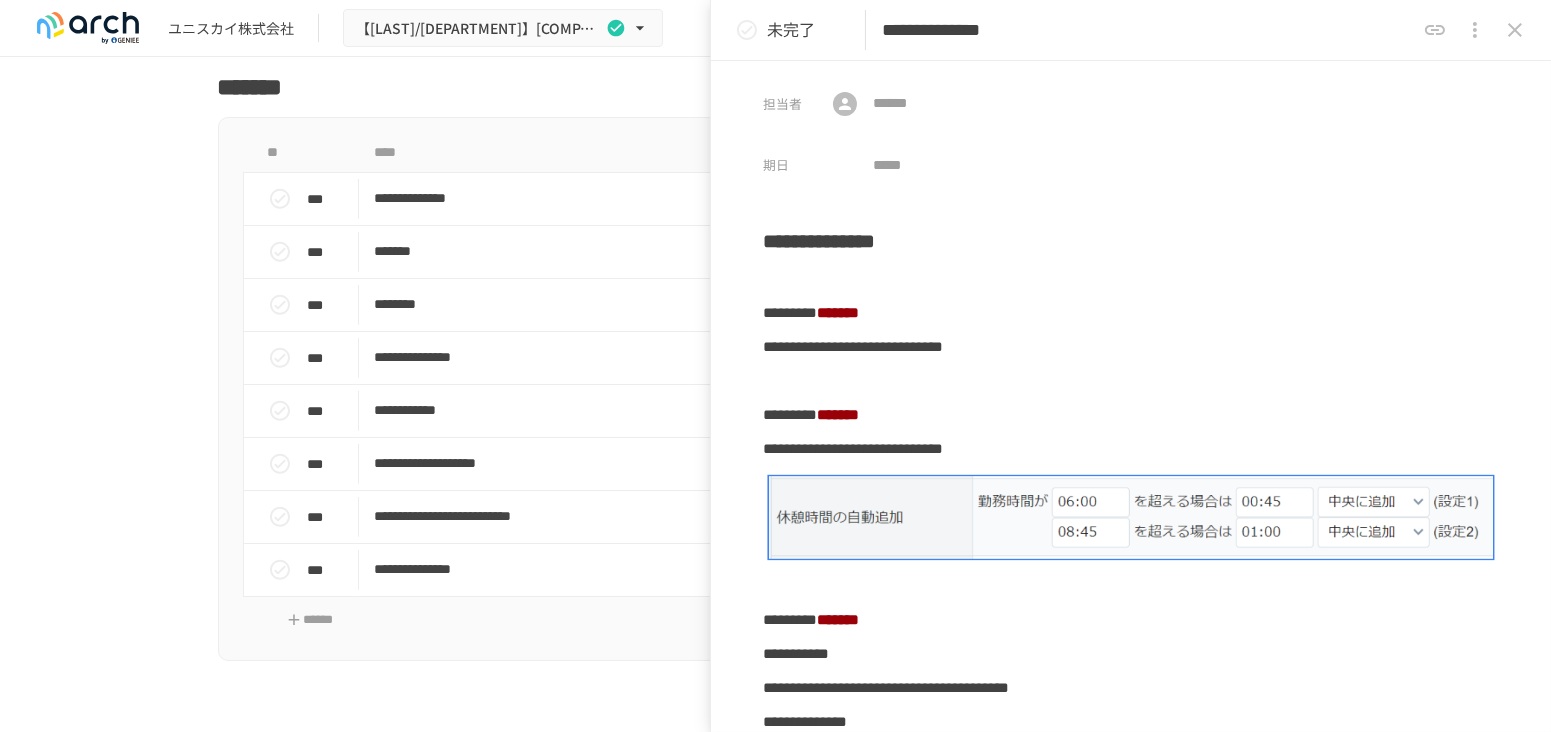 click on "**********" at bounding box center [1148, 30] 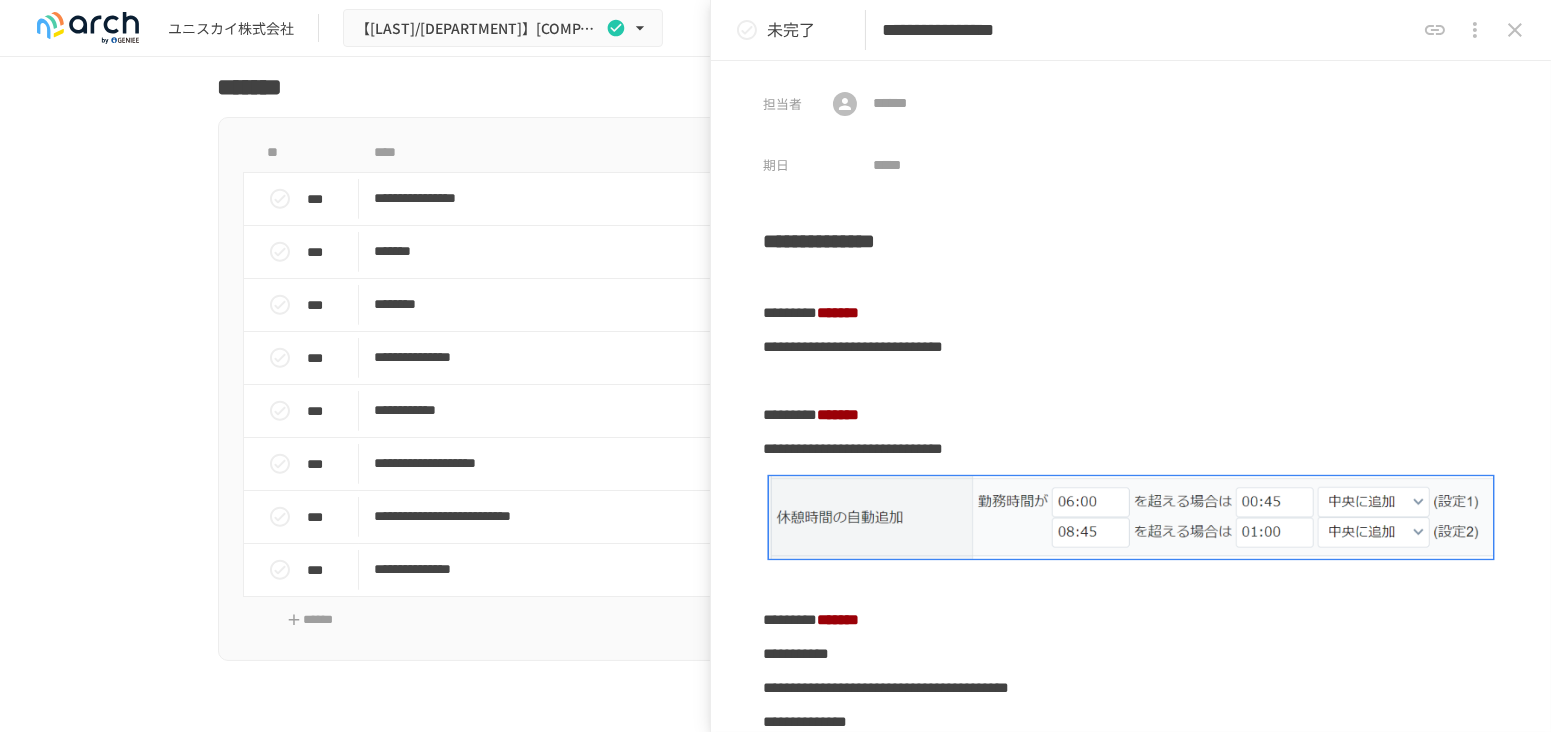 type on "**********" 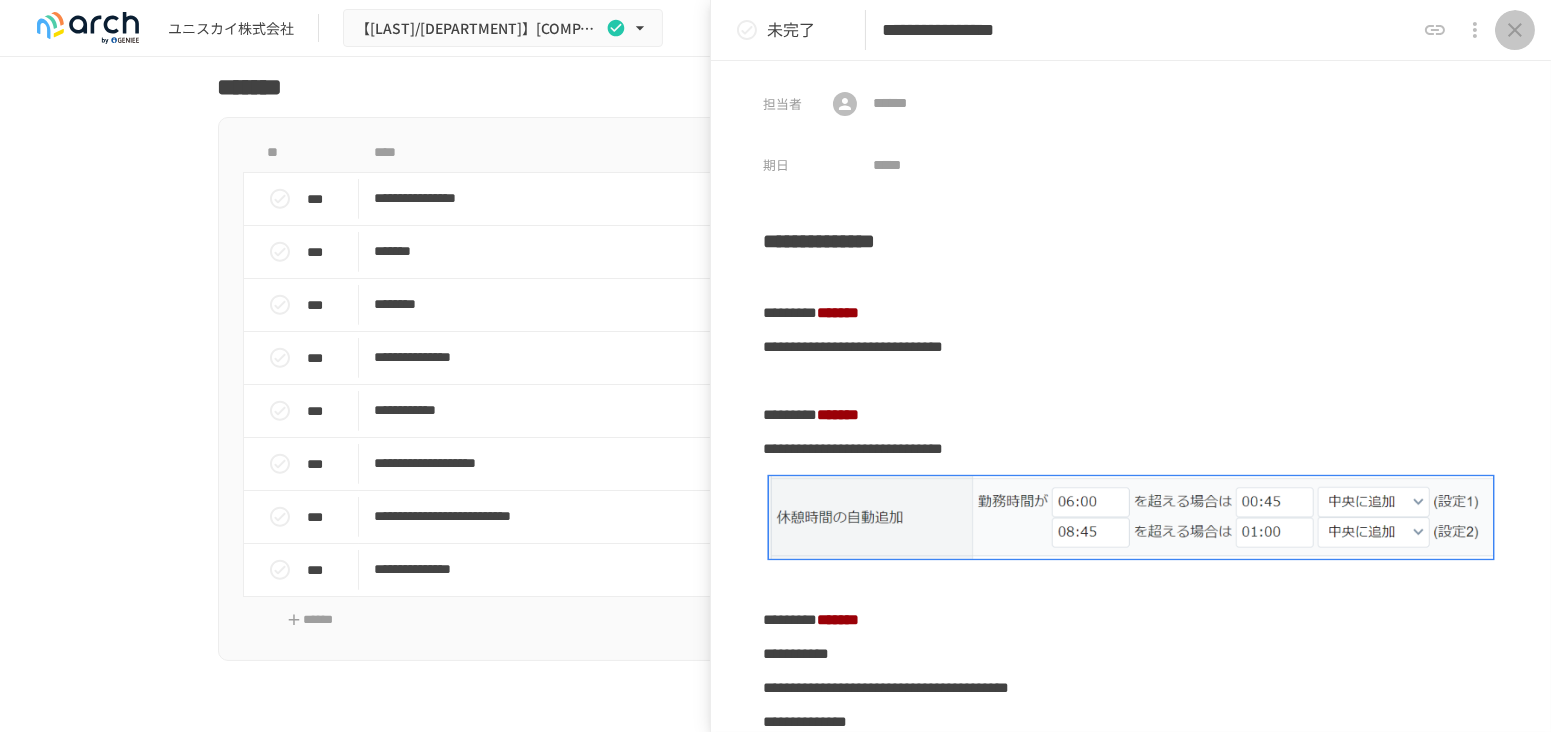 click 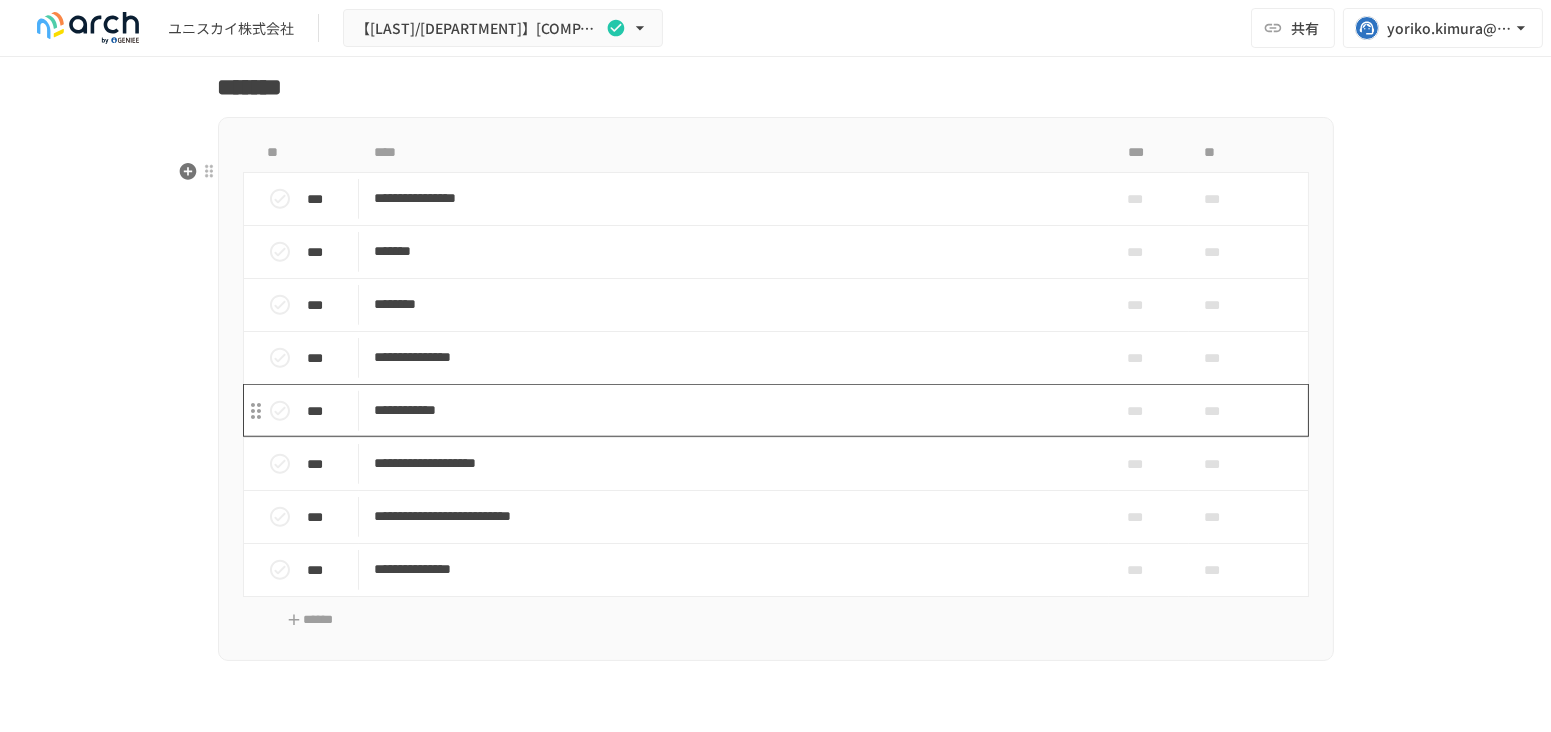 click on "**********" at bounding box center [734, 410] 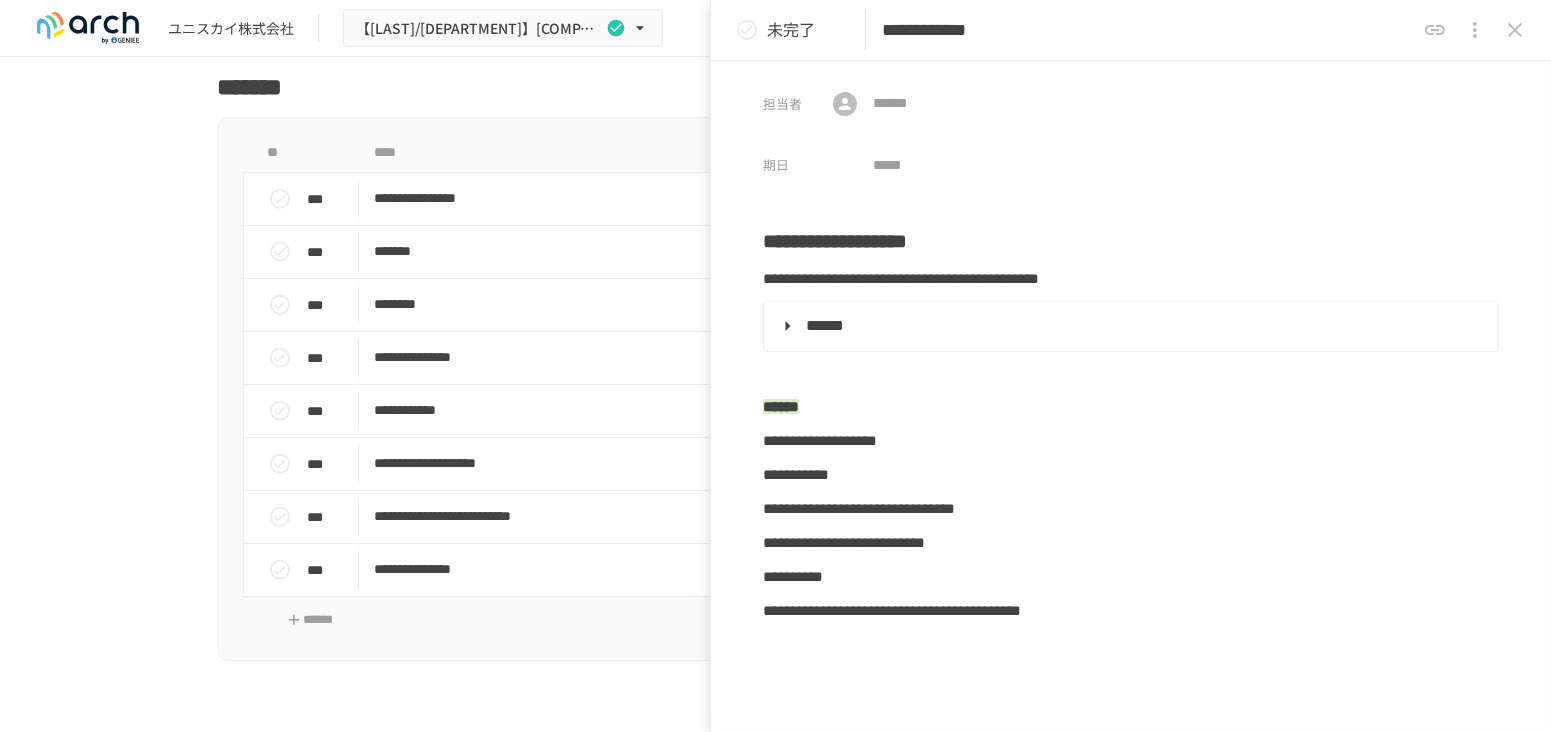 click on "**********" at bounding box center [1148, 30] 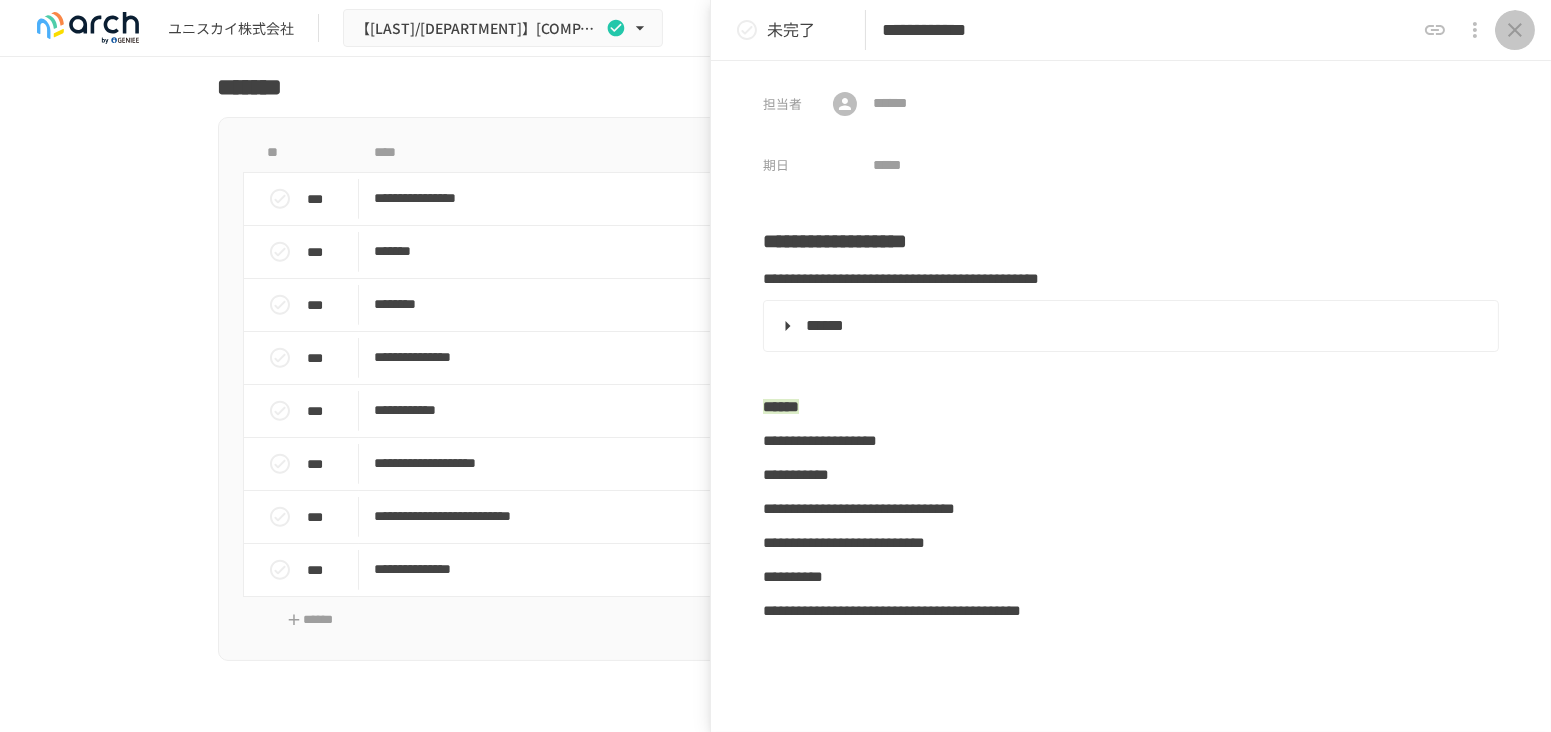 drag, startPoint x: 1526, startPoint y: 29, endPoint x: 1512, endPoint y: 31, distance: 14.142136 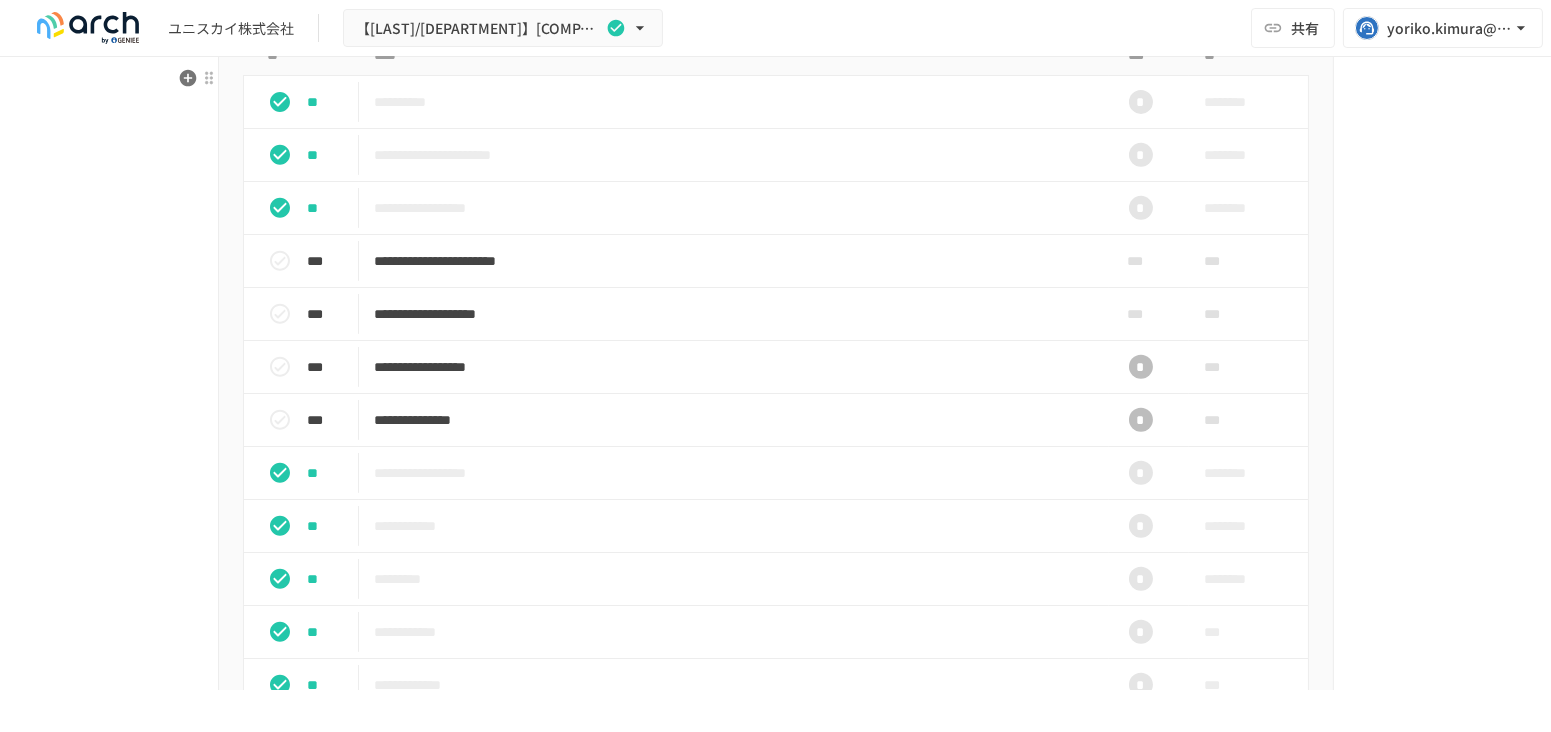 scroll, scrollTop: 1649, scrollLeft: 0, axis: vertical 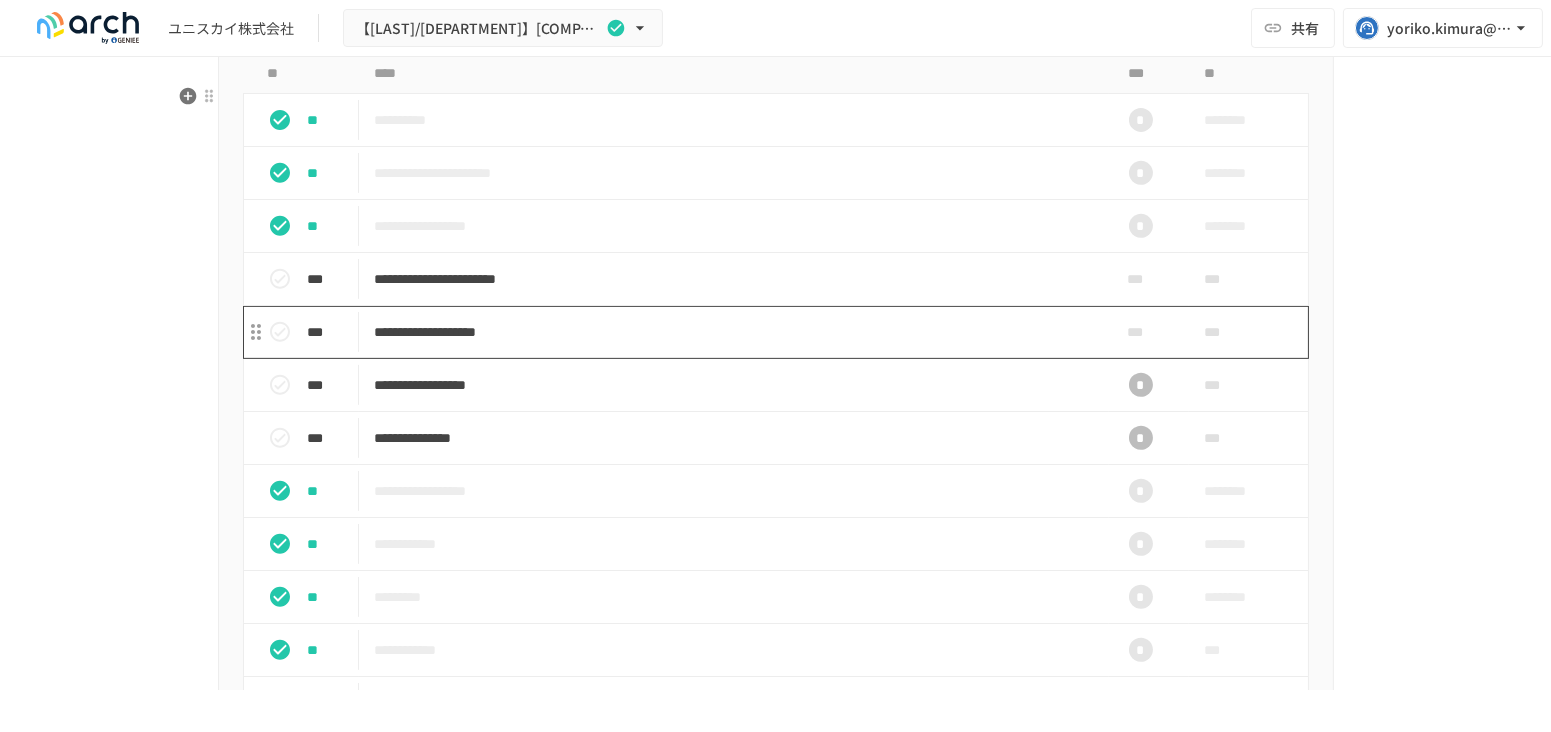 click on "**********" at bounding box center (734, 332) 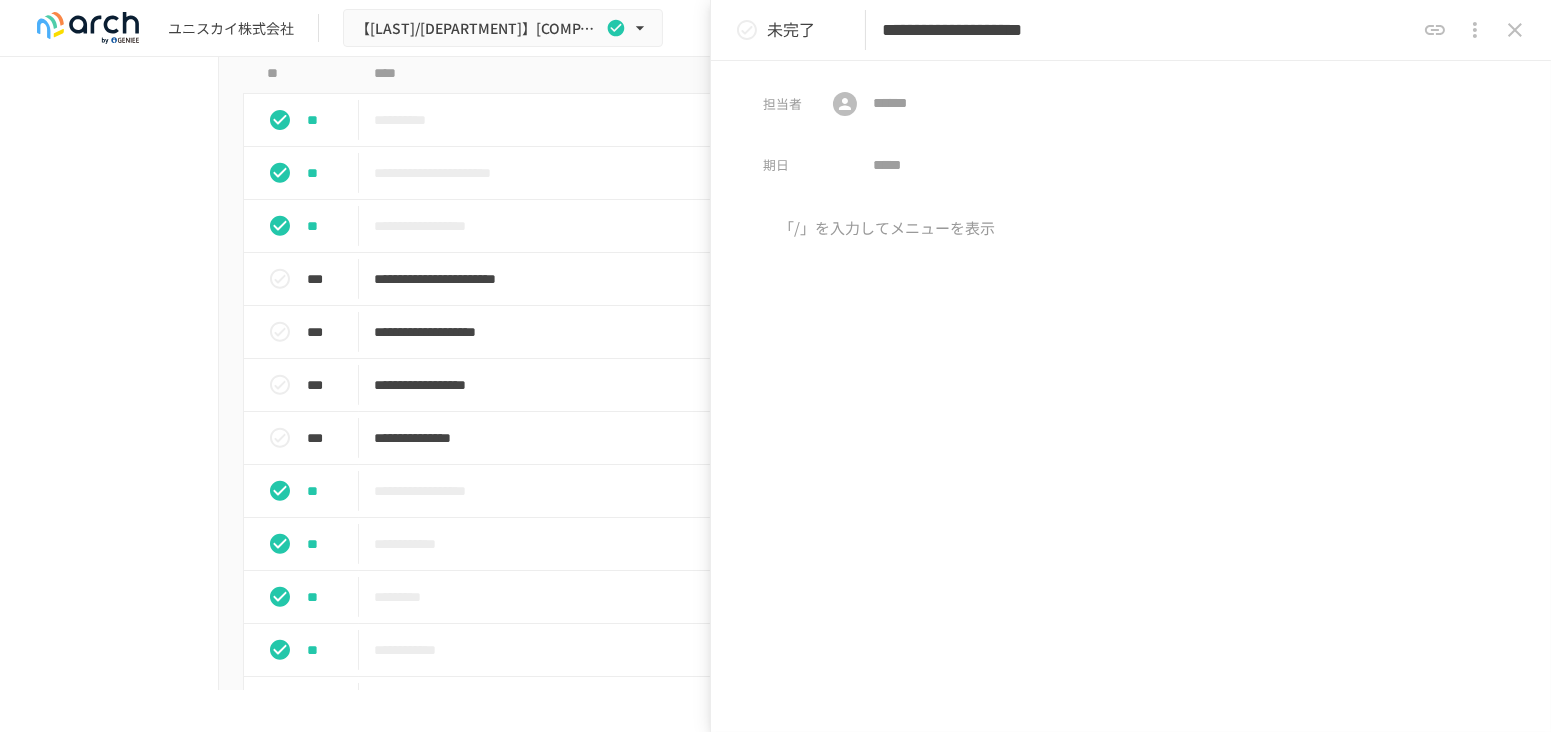 click 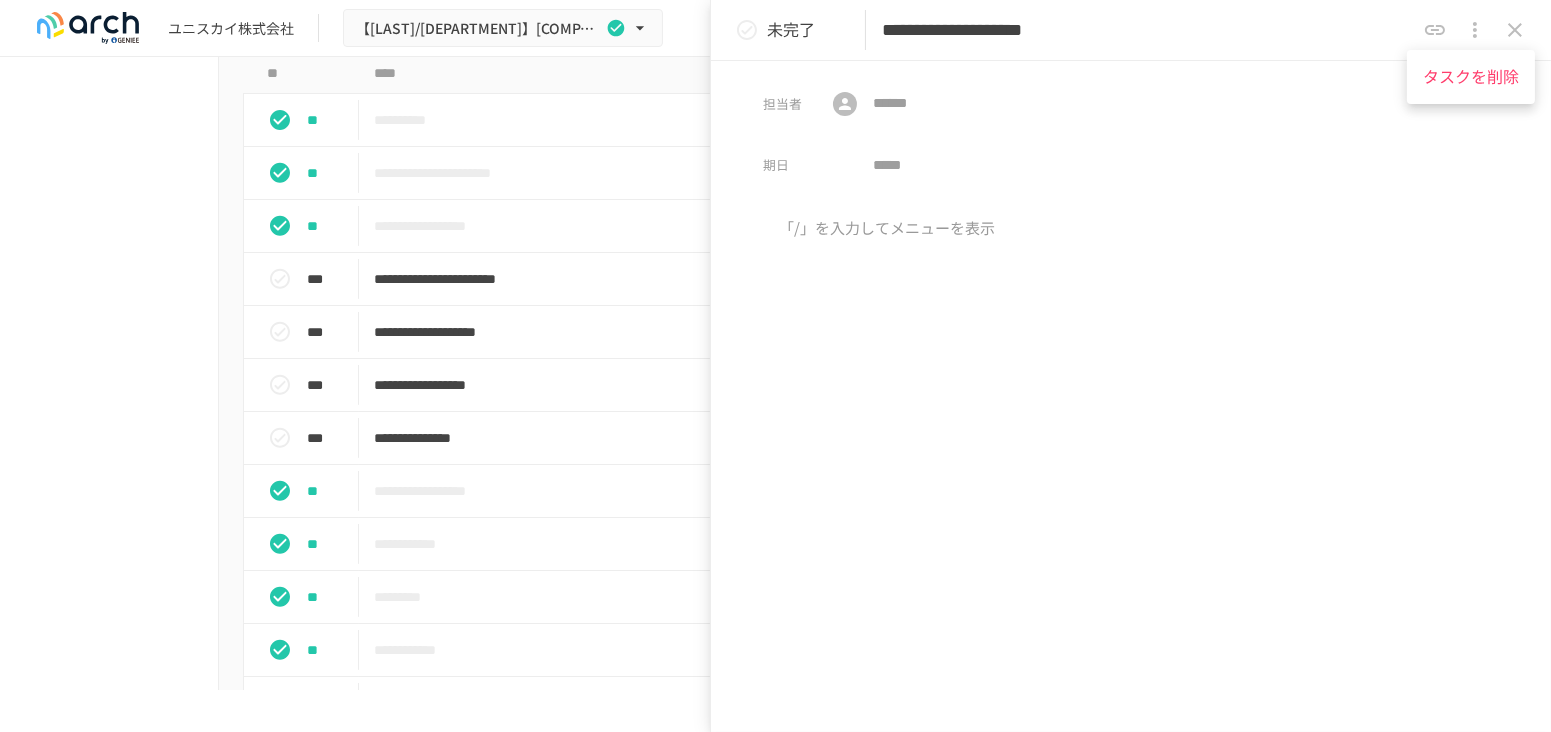 click on "タスクを削除" at bounding box center (1471, 77) 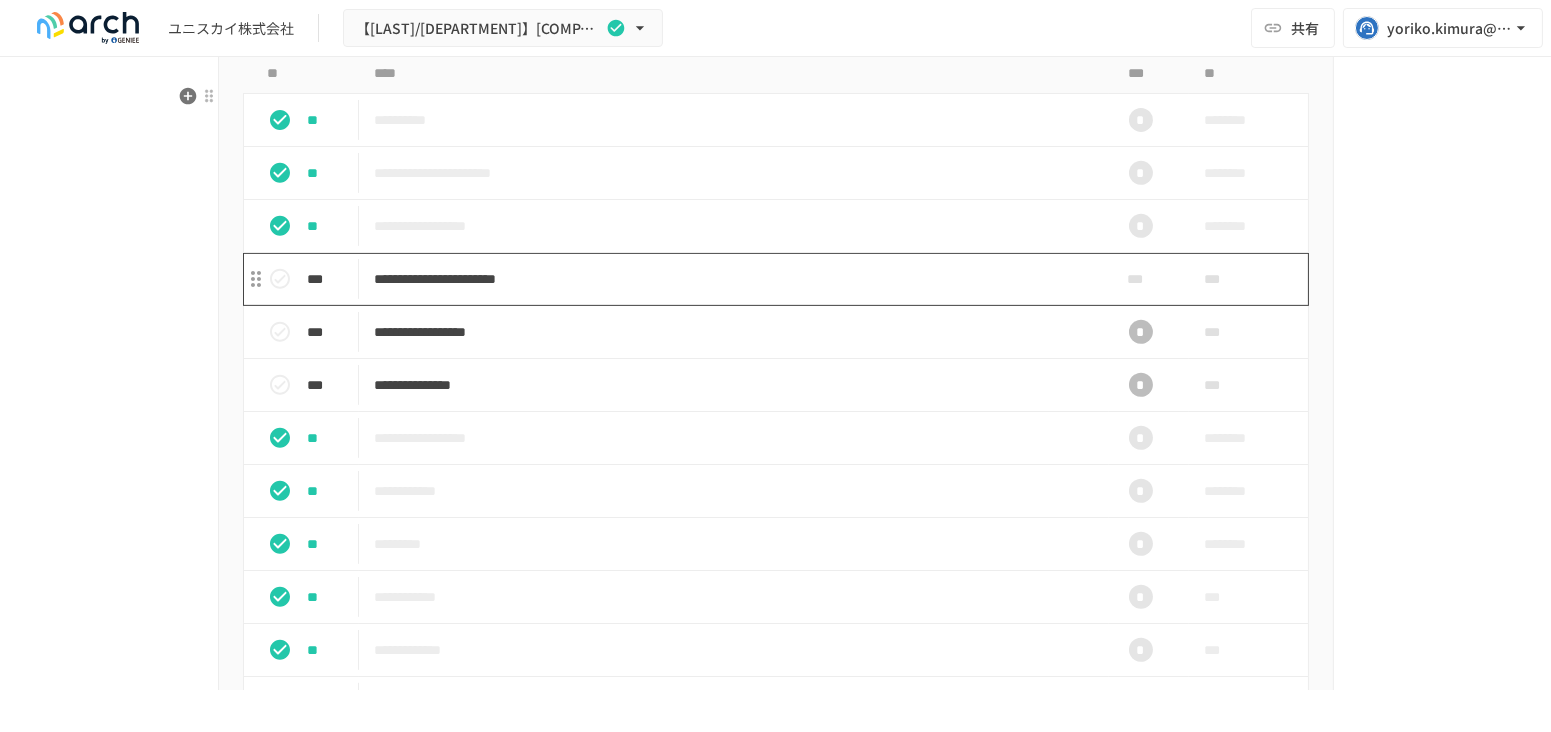 click on "**********" at bounding box center (734, 279) 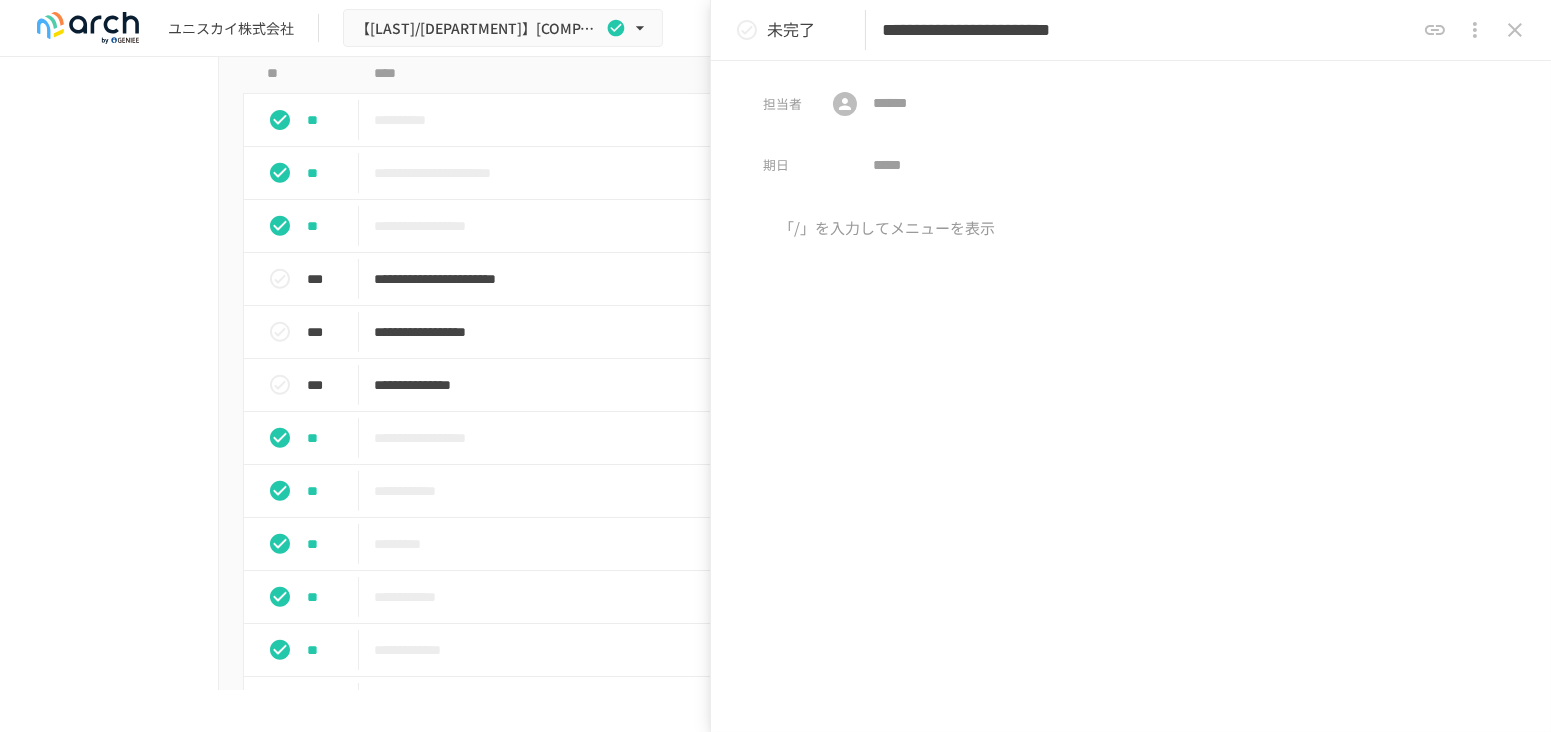 click 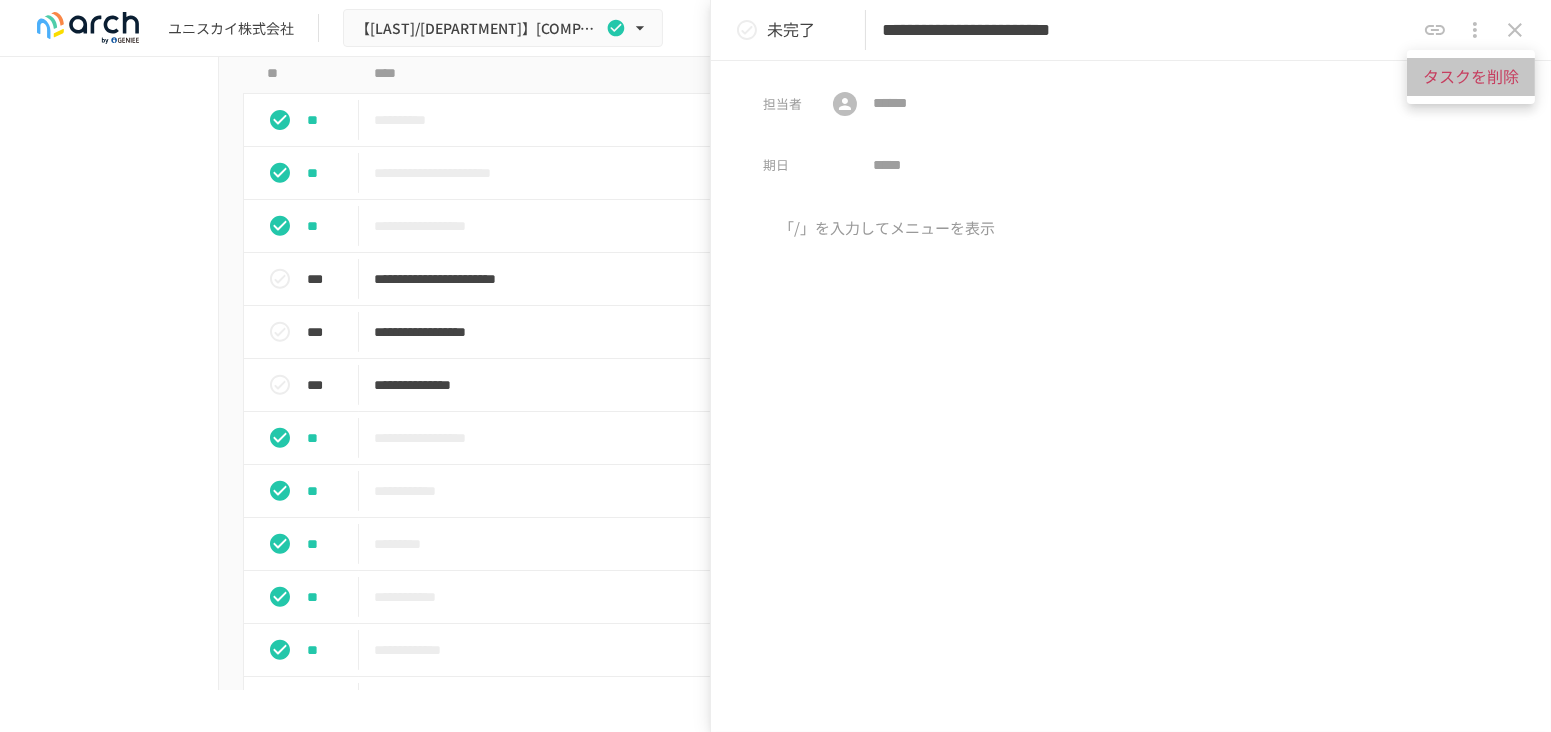 click on "タスクを削除" at bounding box center (1471, 77) 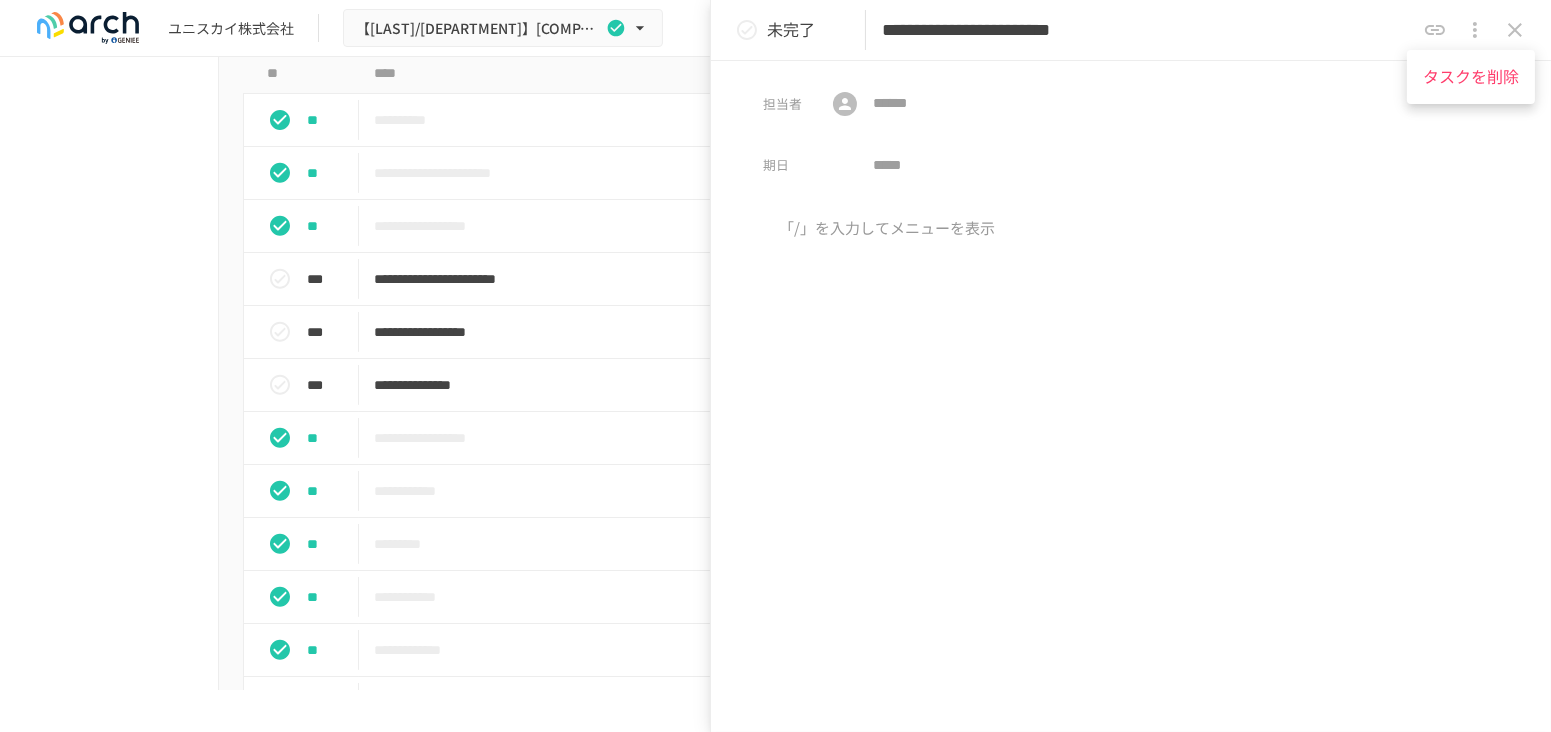 click on "タスクを削除" at bounding box center [1471, 77] 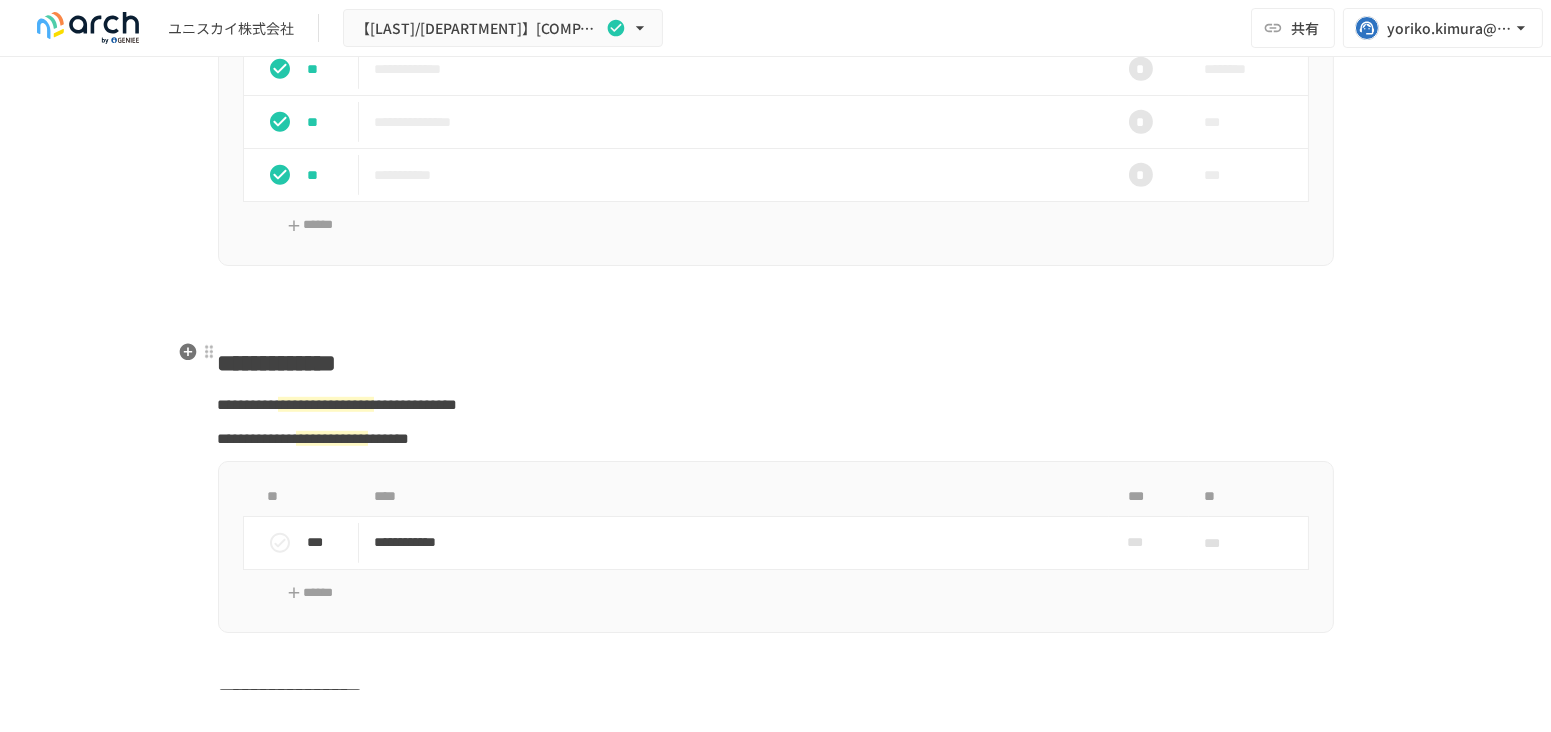 scroll, scrollTop: 2538, scrollLeft: 0, axis: vertical 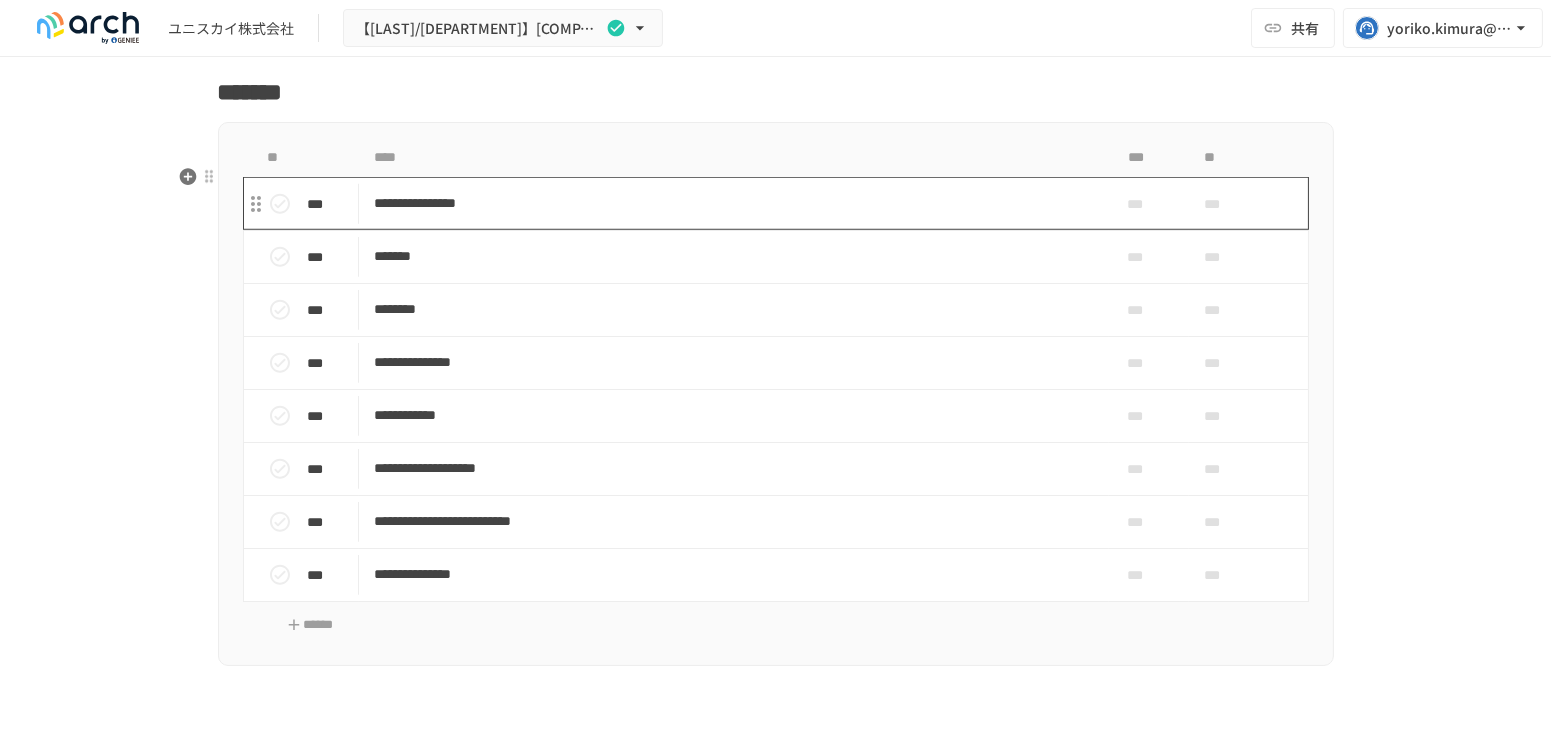 click on "**********" at bounding box center [734, 203] 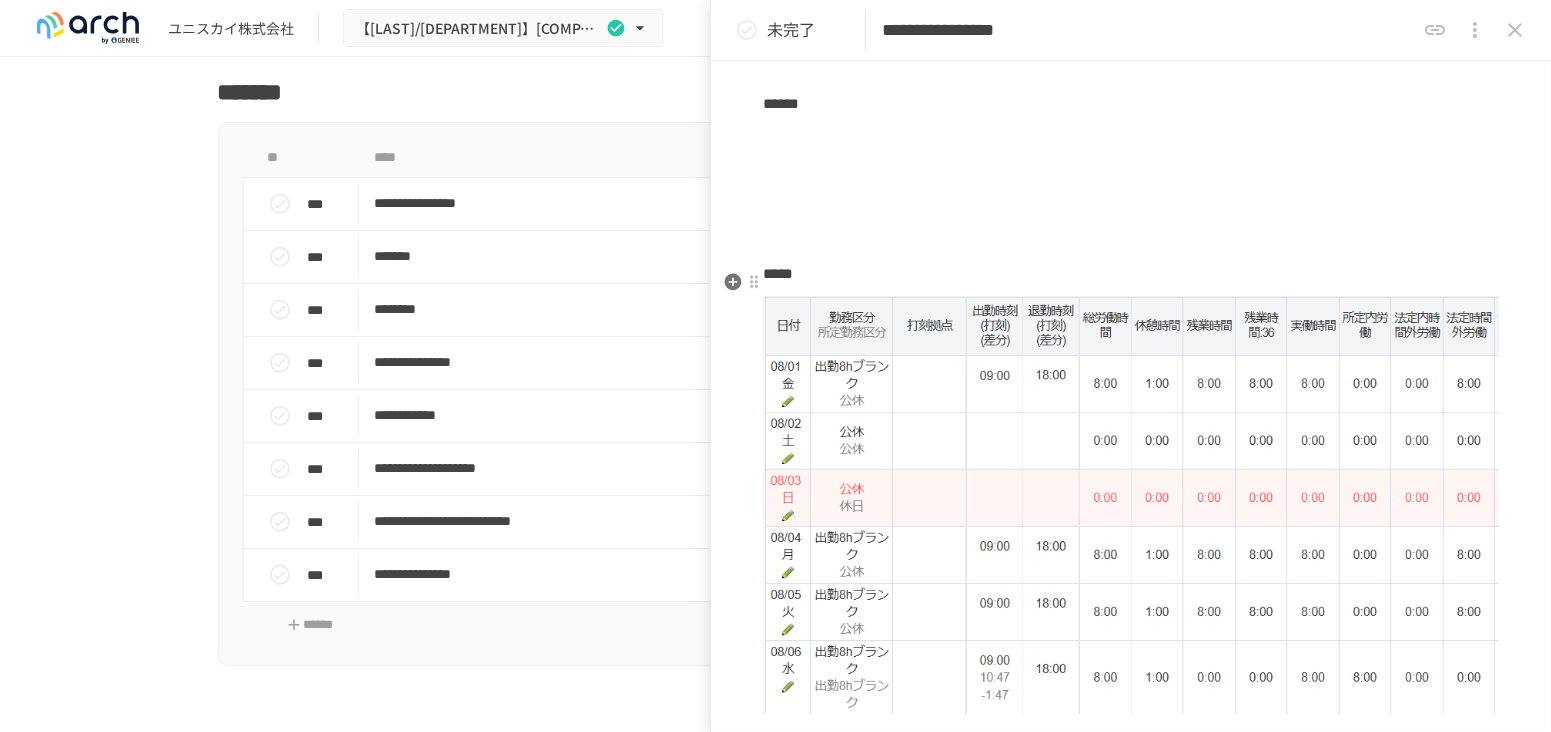 scroll, scrollTop: 1777, scrollLeft: 0, axis: vertical 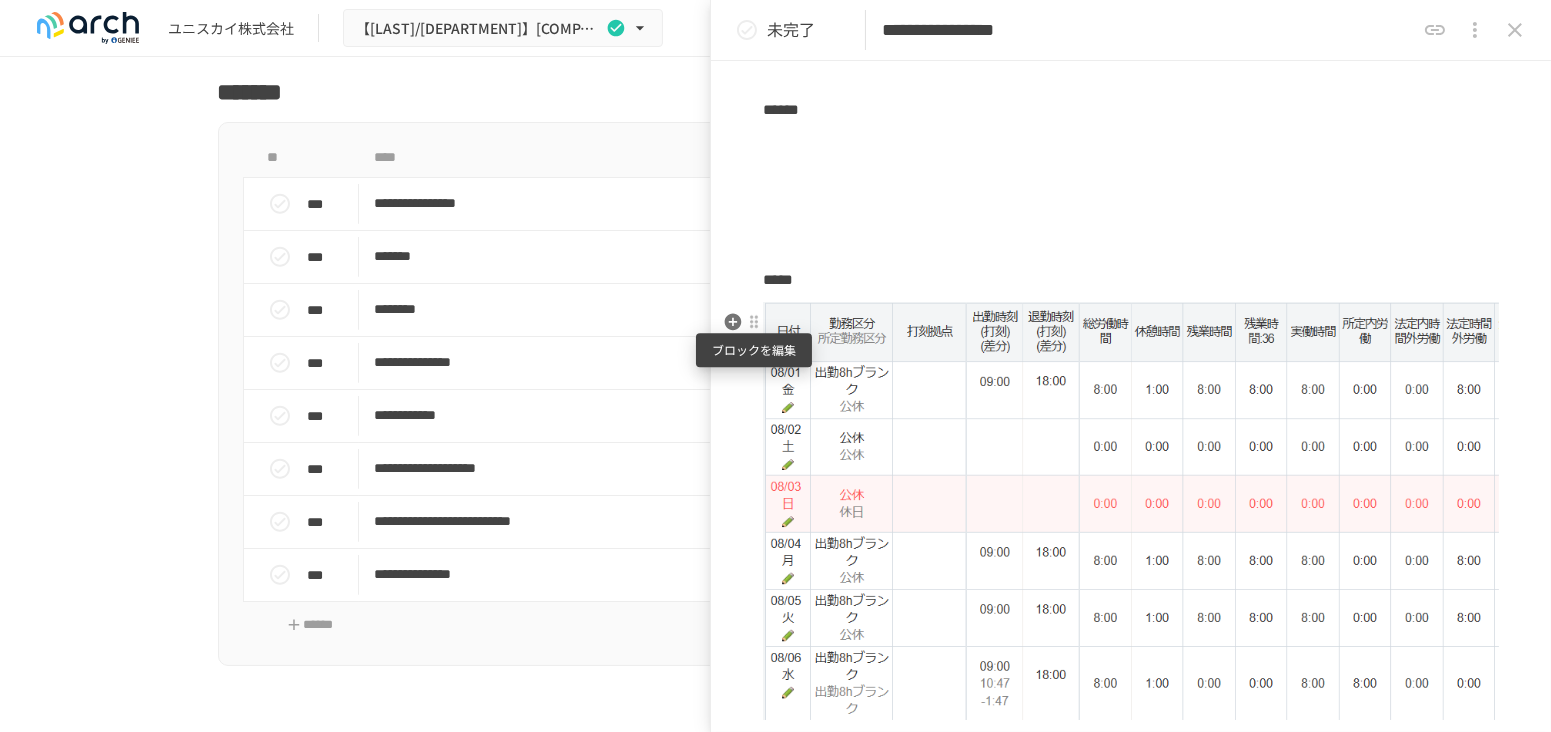 click at bounding box center (754, 322) 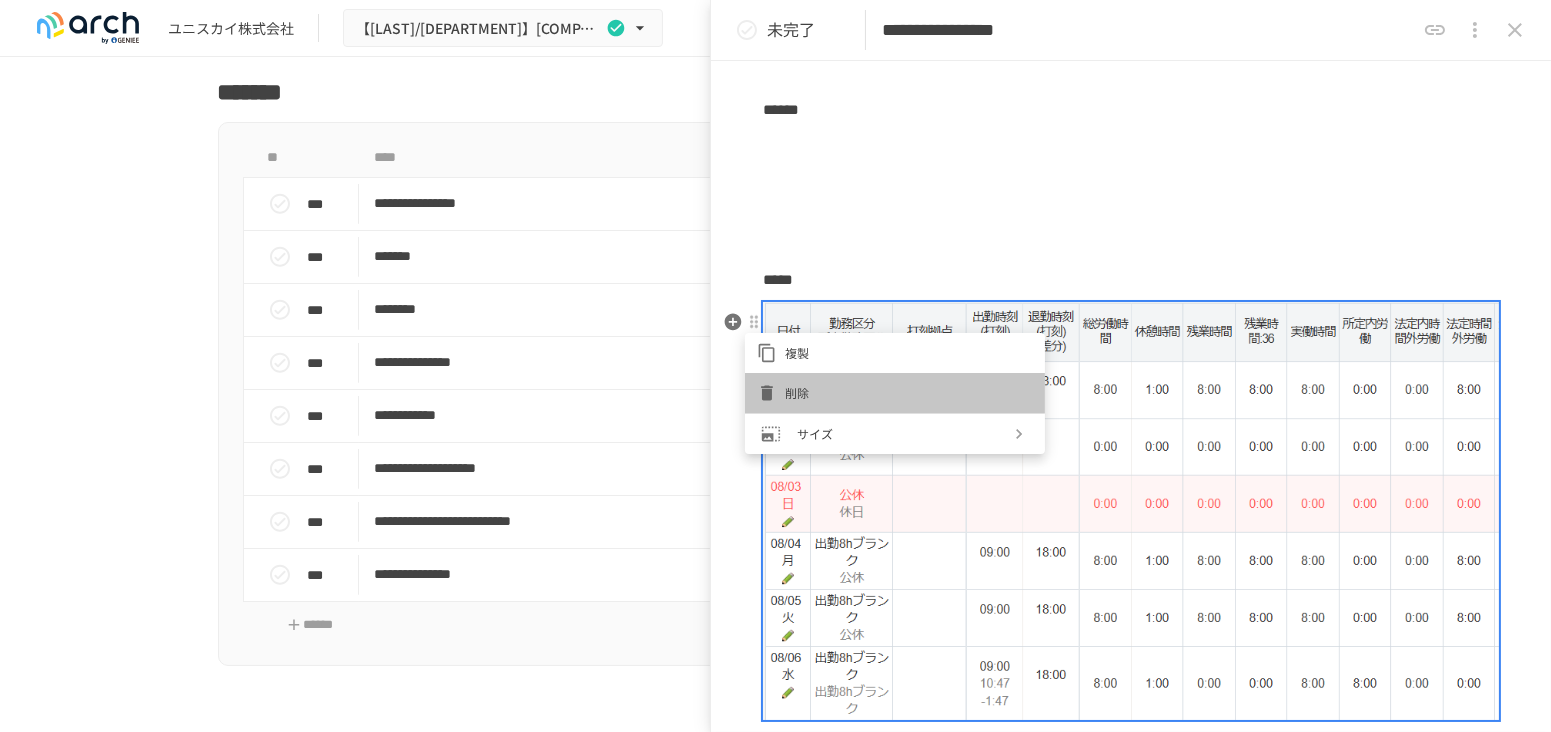 click on "削除" at bounding box center (909, 392) 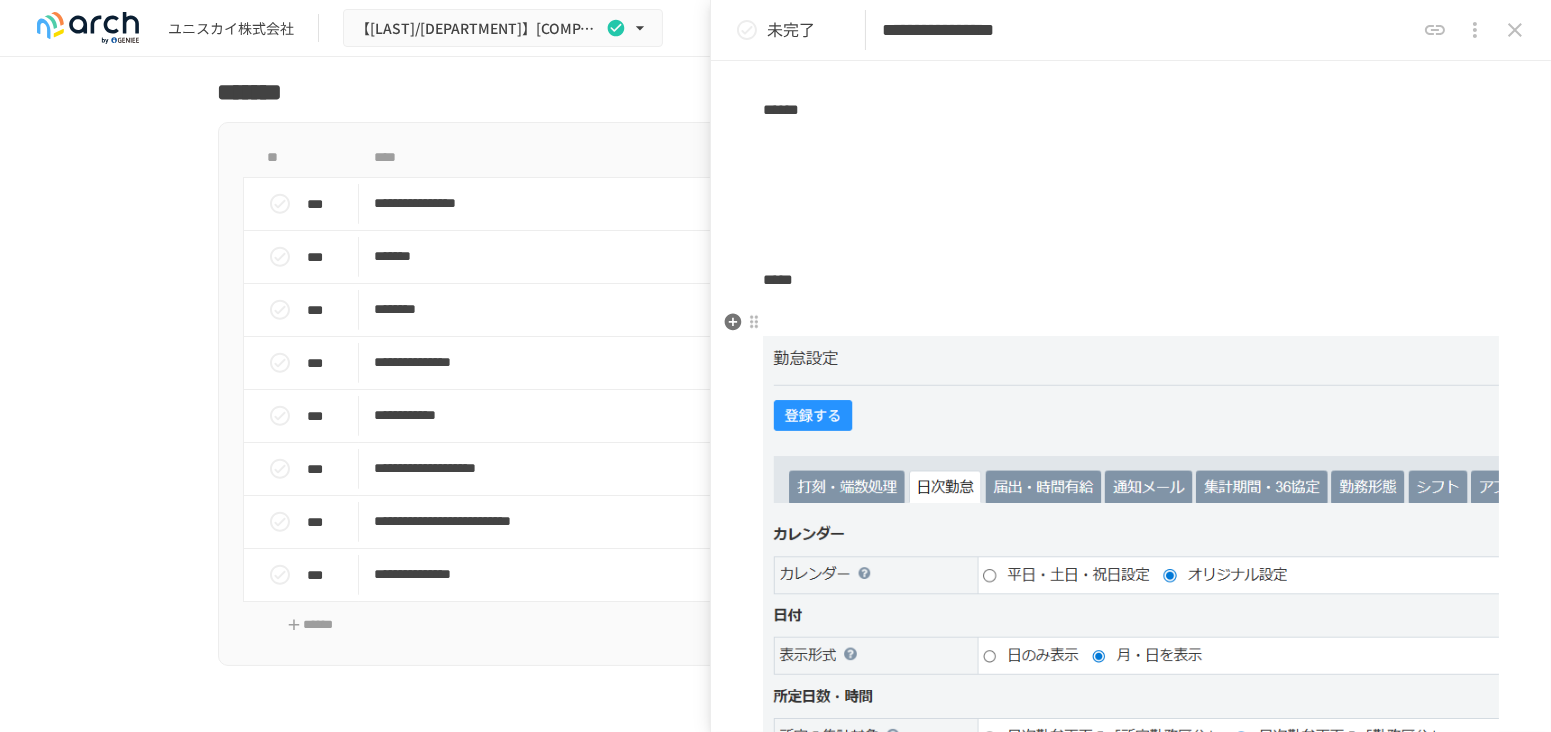 click at bounding box center [1131, 314] 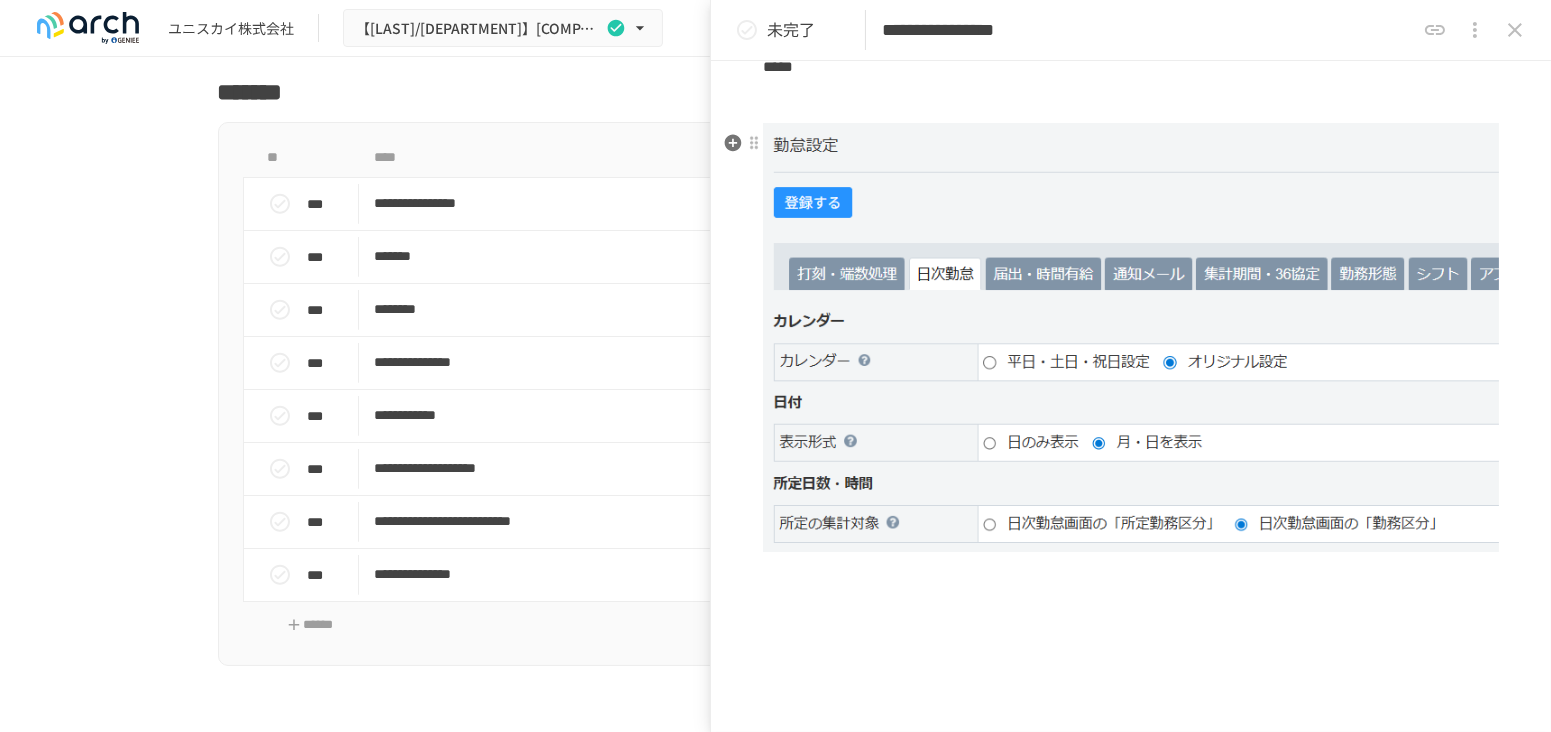 scroll, scrollTop: 2000, scrollLeft: 0, axis: vertical 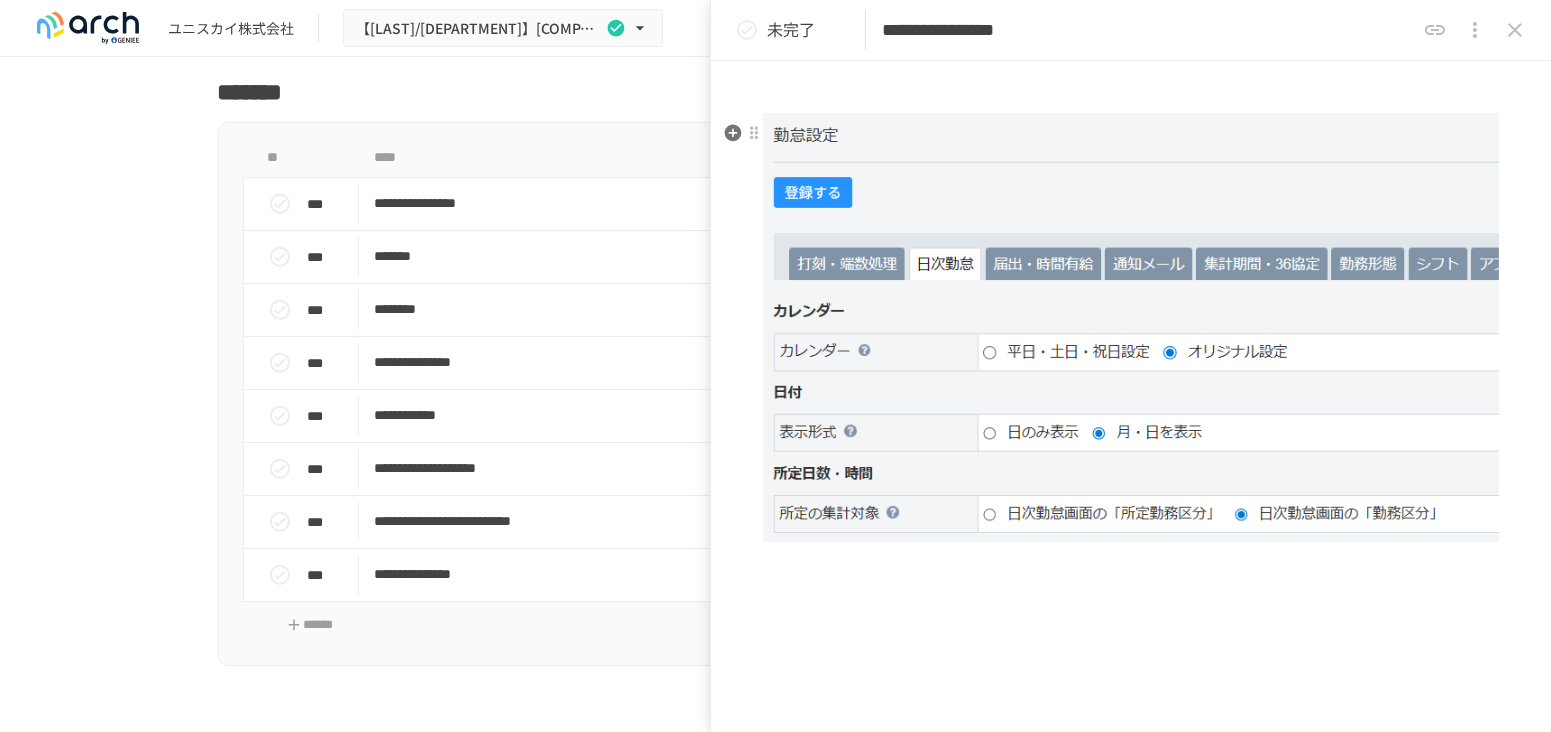 type 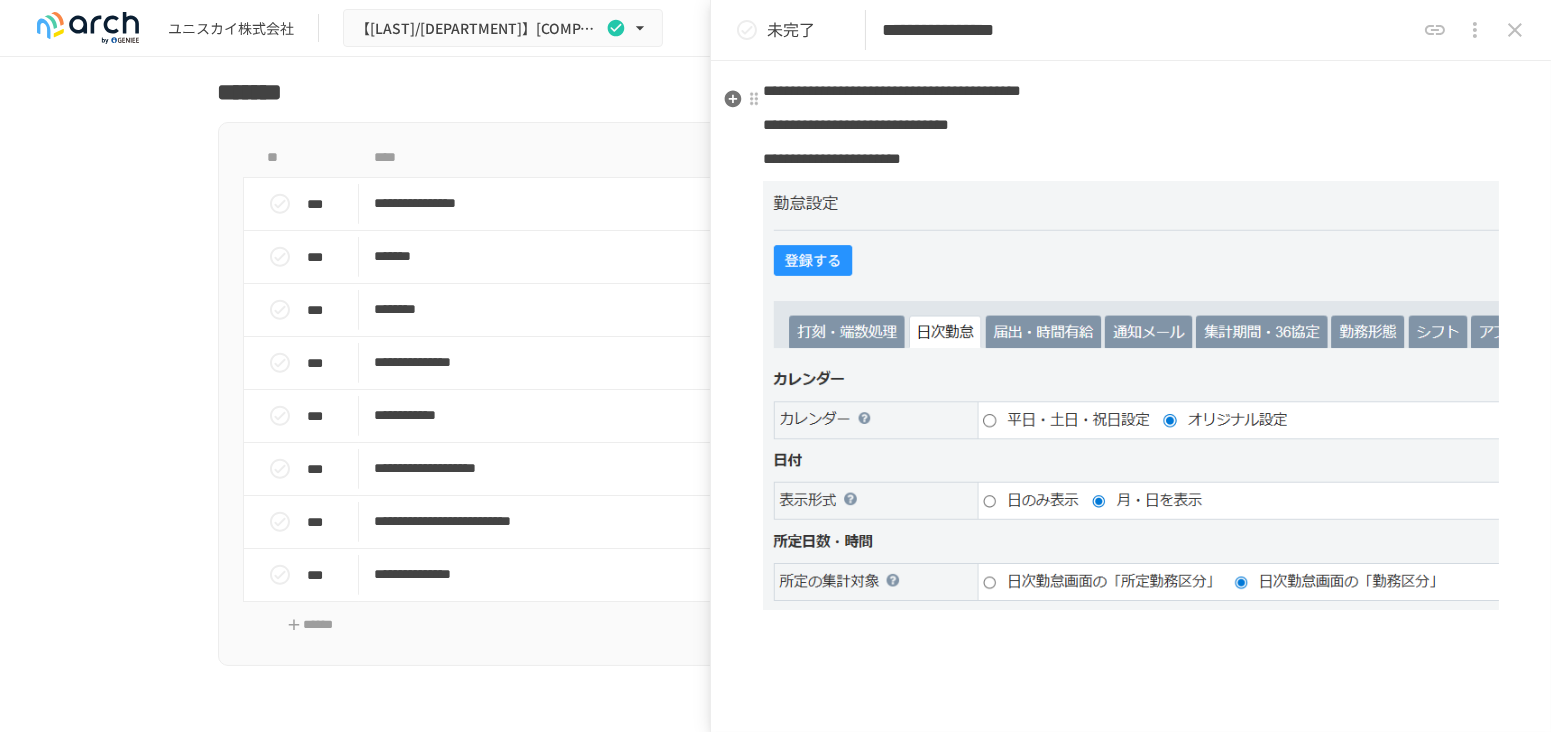 click on "**********" at bounding box center (892, 90) 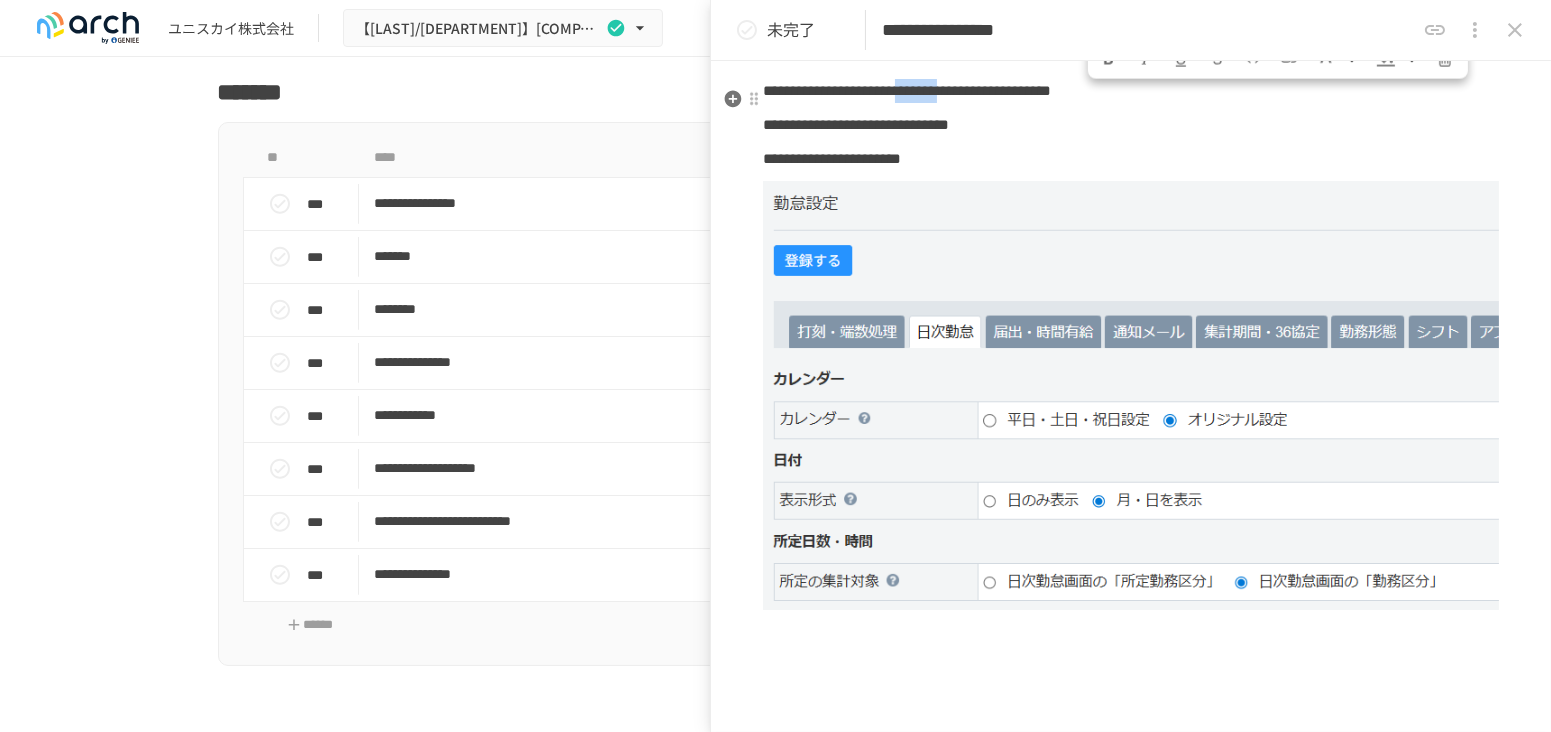 drag, startPoint x: 1096, startPoint y: 102, endPoint x: 1195, endPoint y: 98, distance: 99.08077 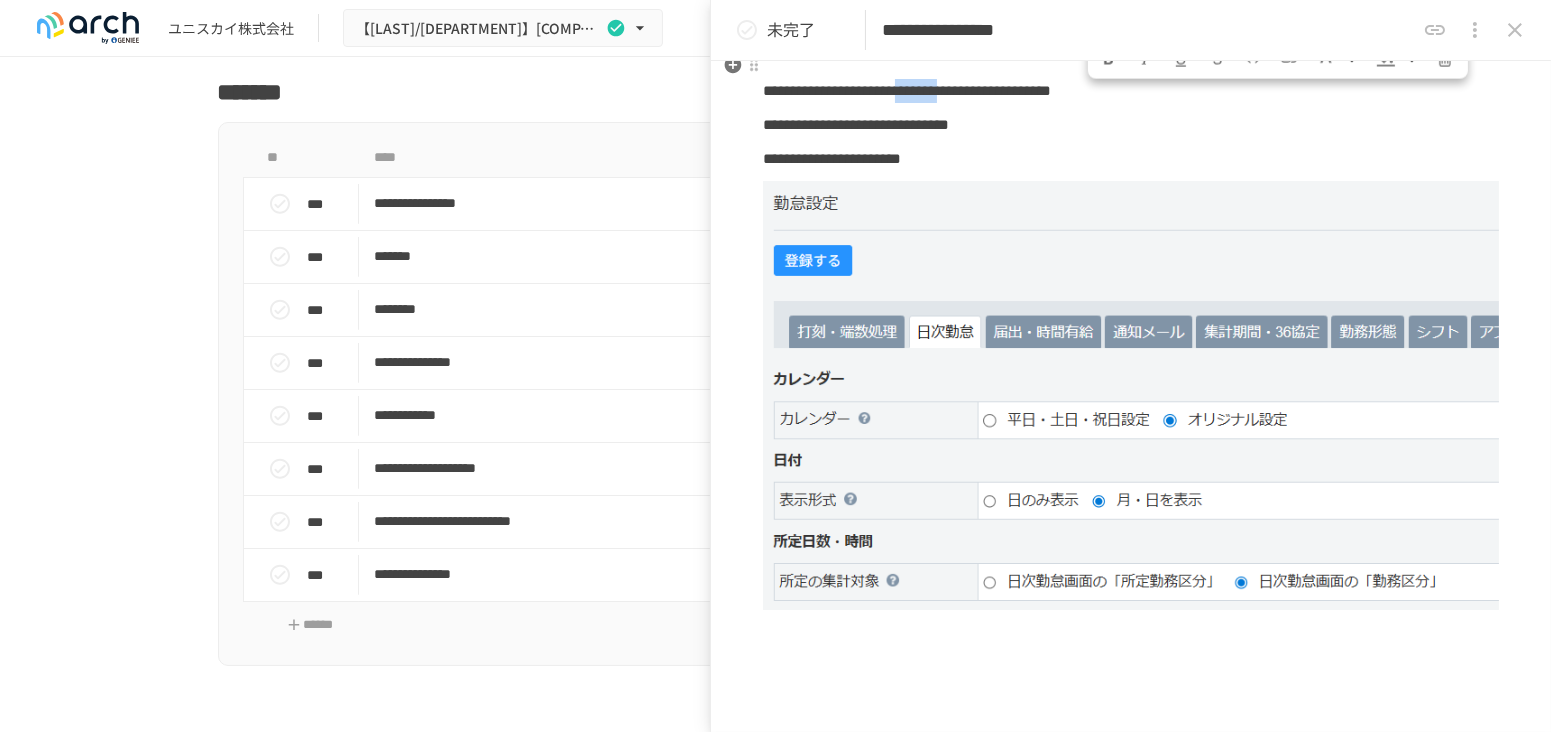 click at bounding box center [1109, 57] 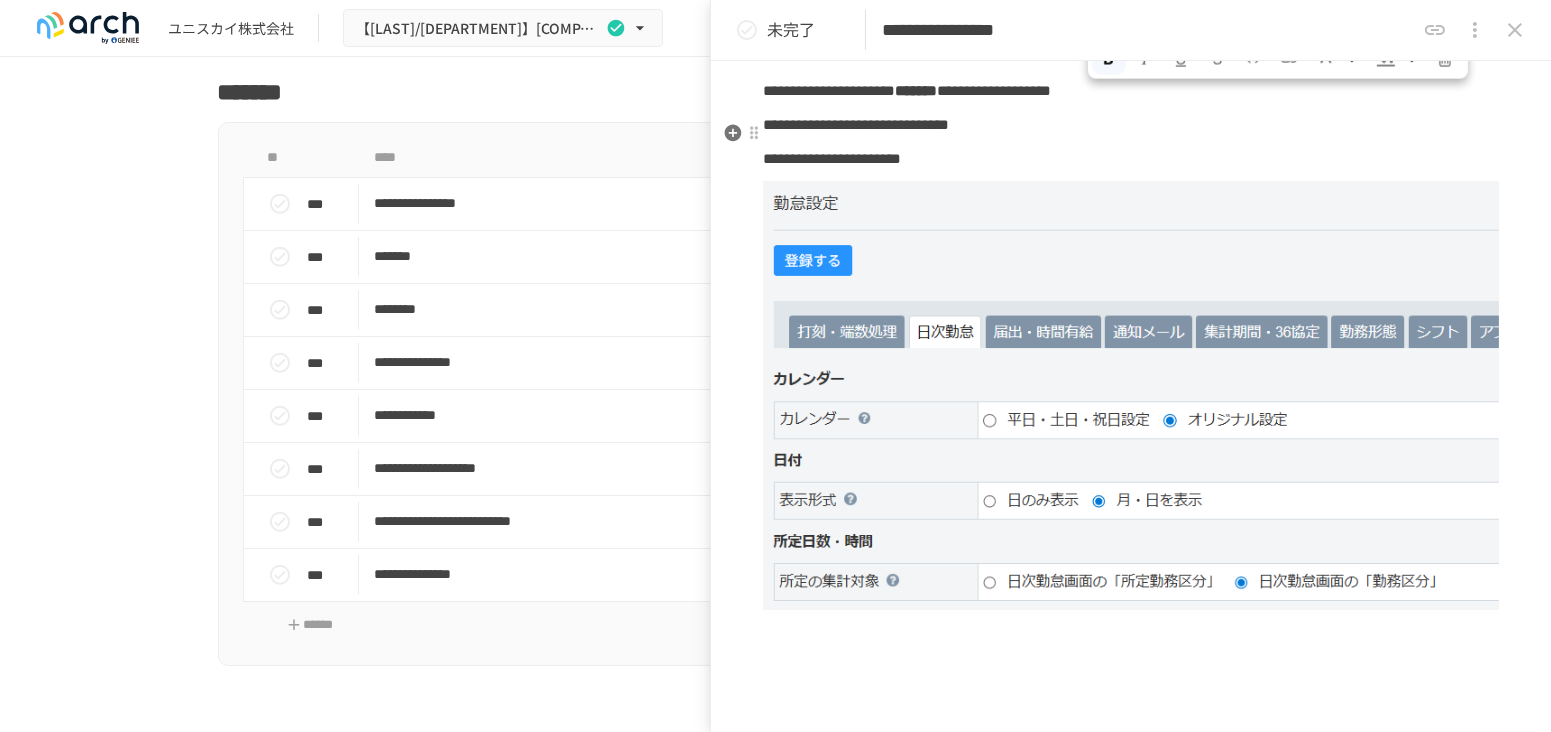 scroll, scrollTop: 1888, scrollLeft: 0, axis: vertical 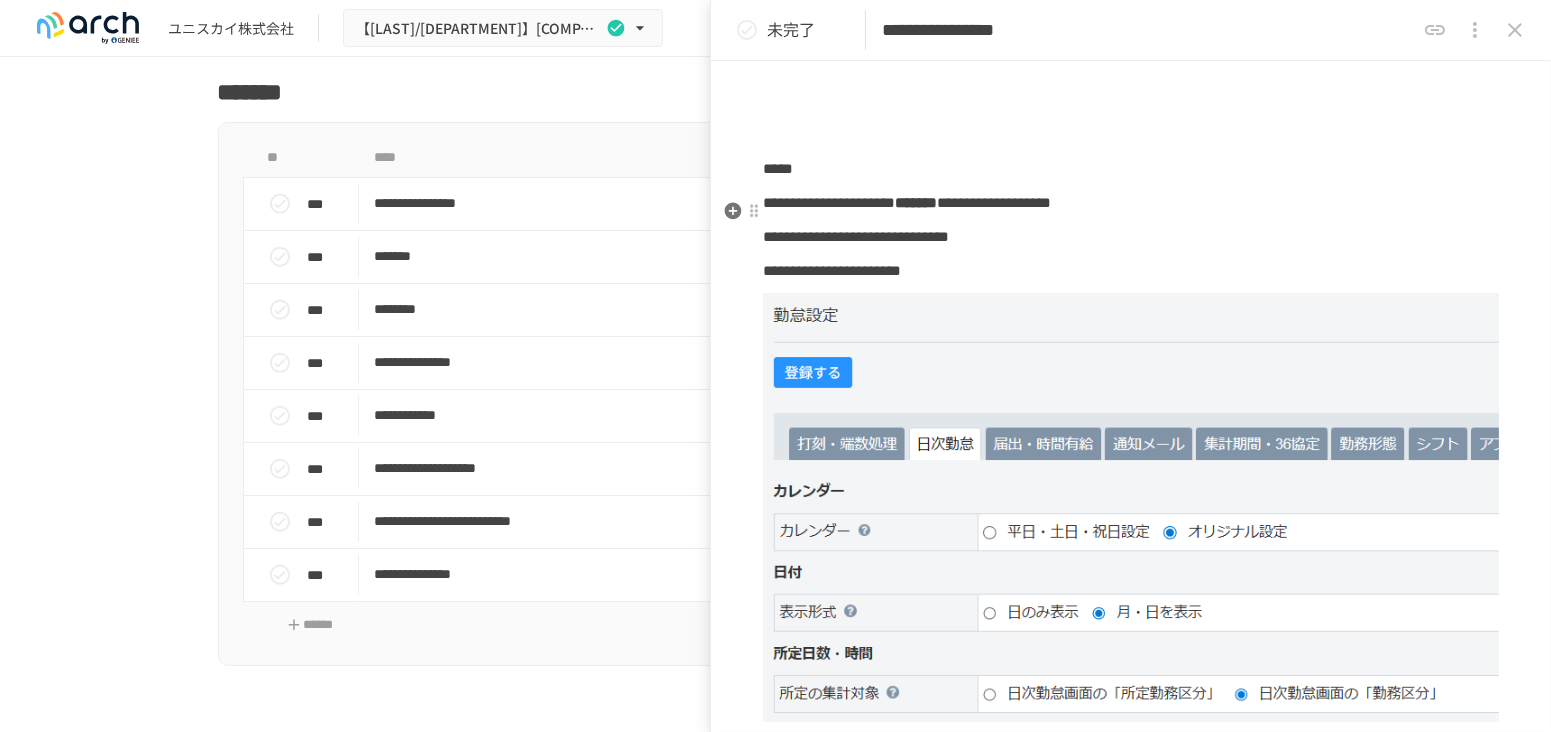 click on "**********" at bounding box center [994, 202] 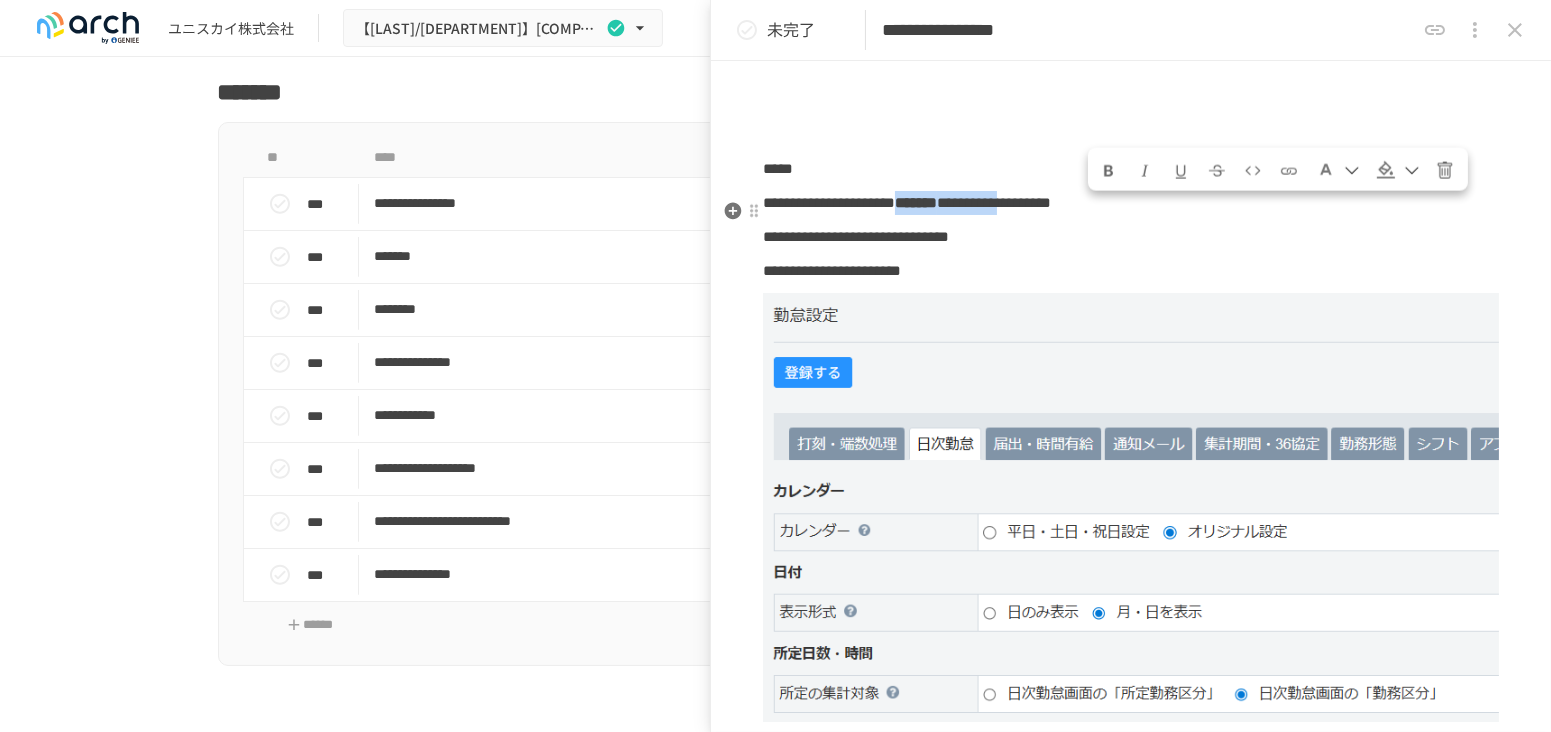 drag, startPoint x: 1095, startPoint y: 209, endPoint x: 1360, endPoint y: 197, distance: 265.27155 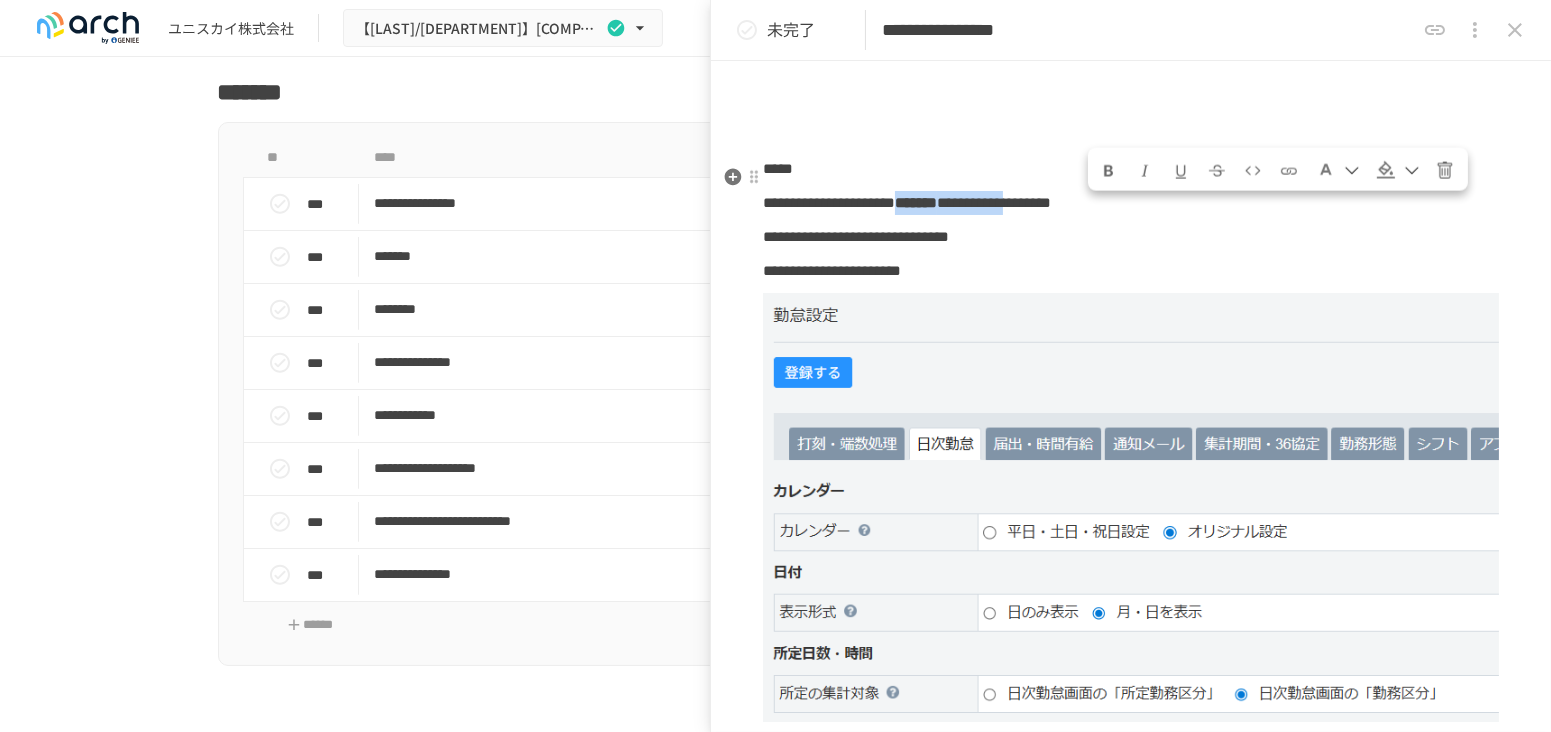 click on "**********" at bounding box center (1131, -191) 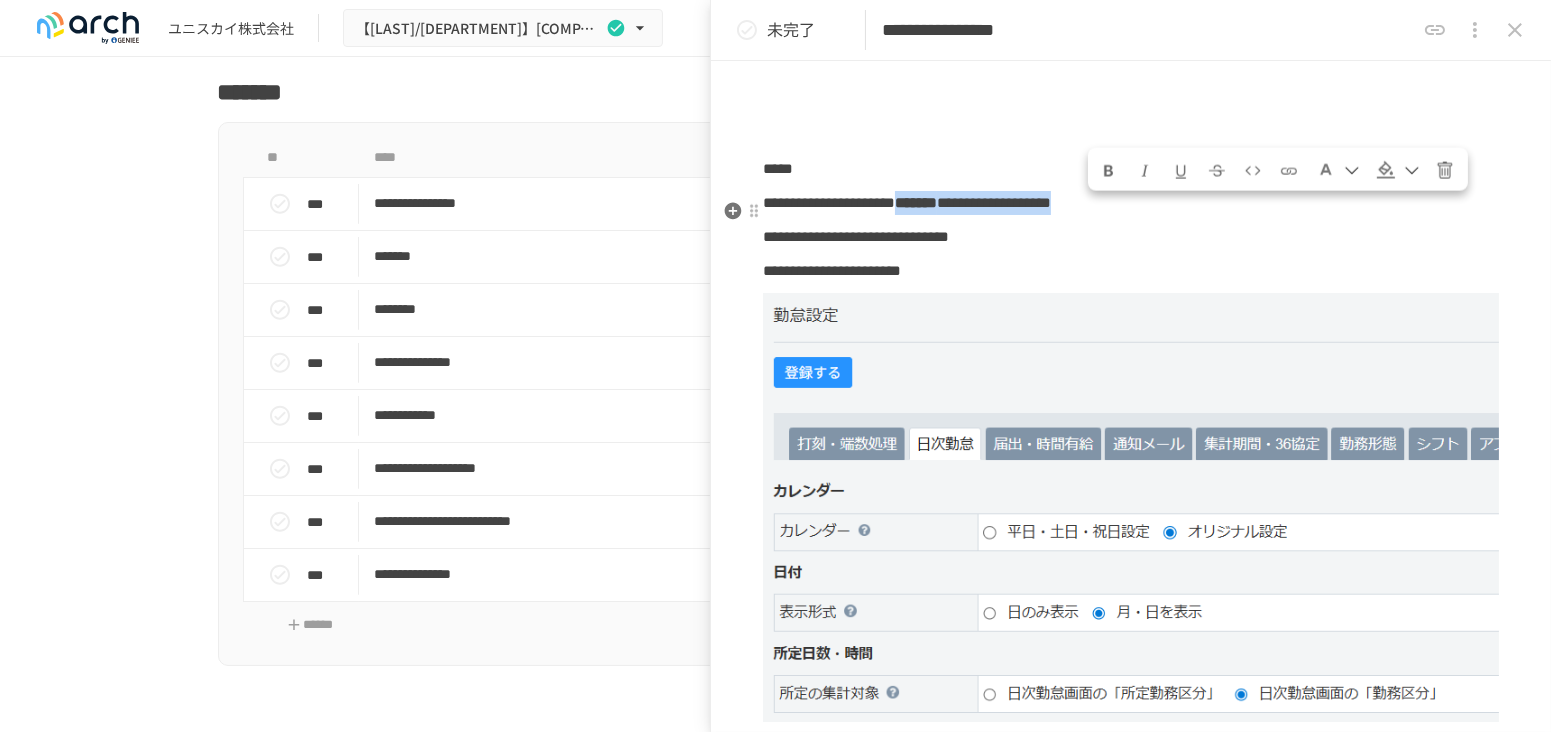 drag, startPoint x: 1480, startPoint y: 212, endPoint x: 1090, endPoint y: 211, distance: 390.00128 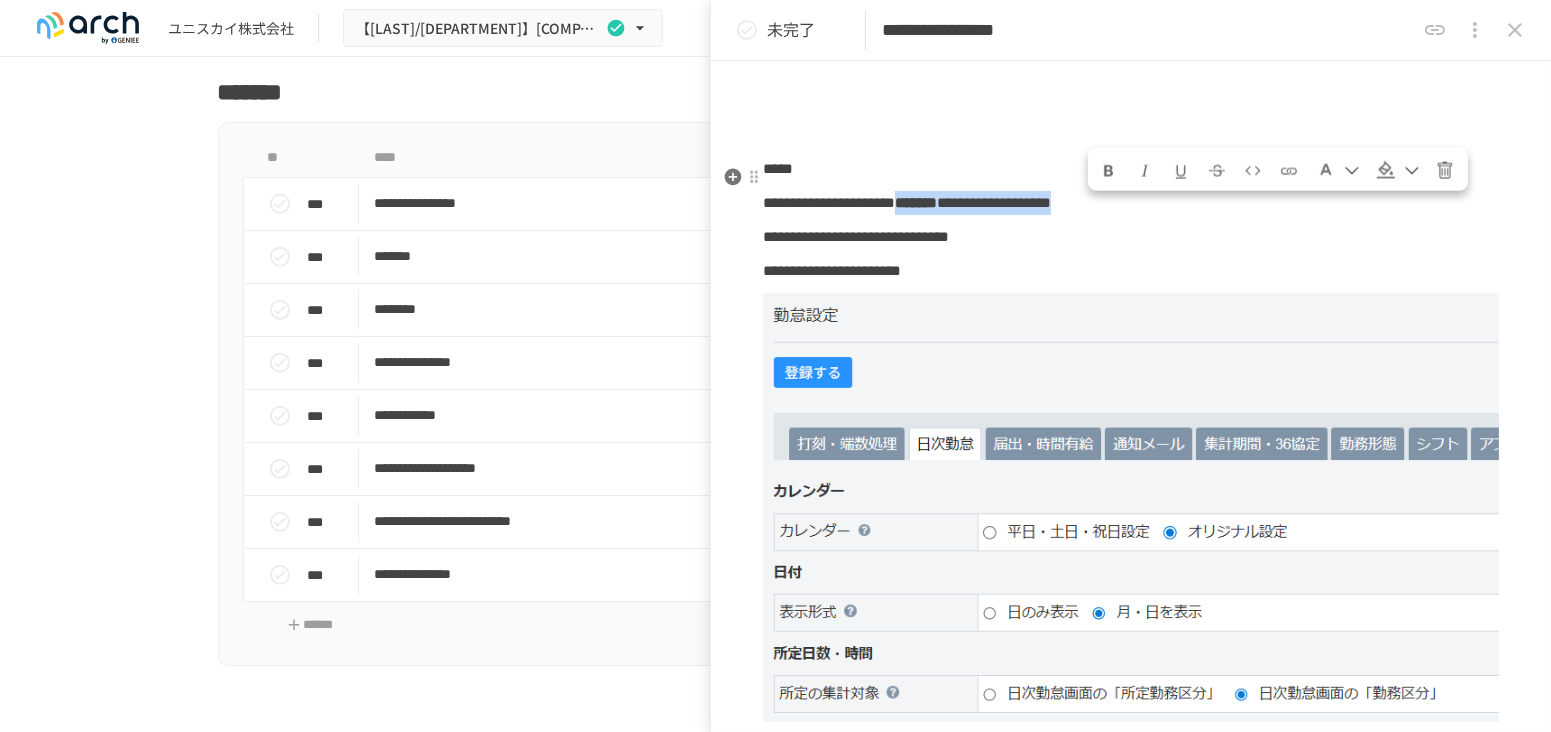 click at bounding box center [1181, 171] 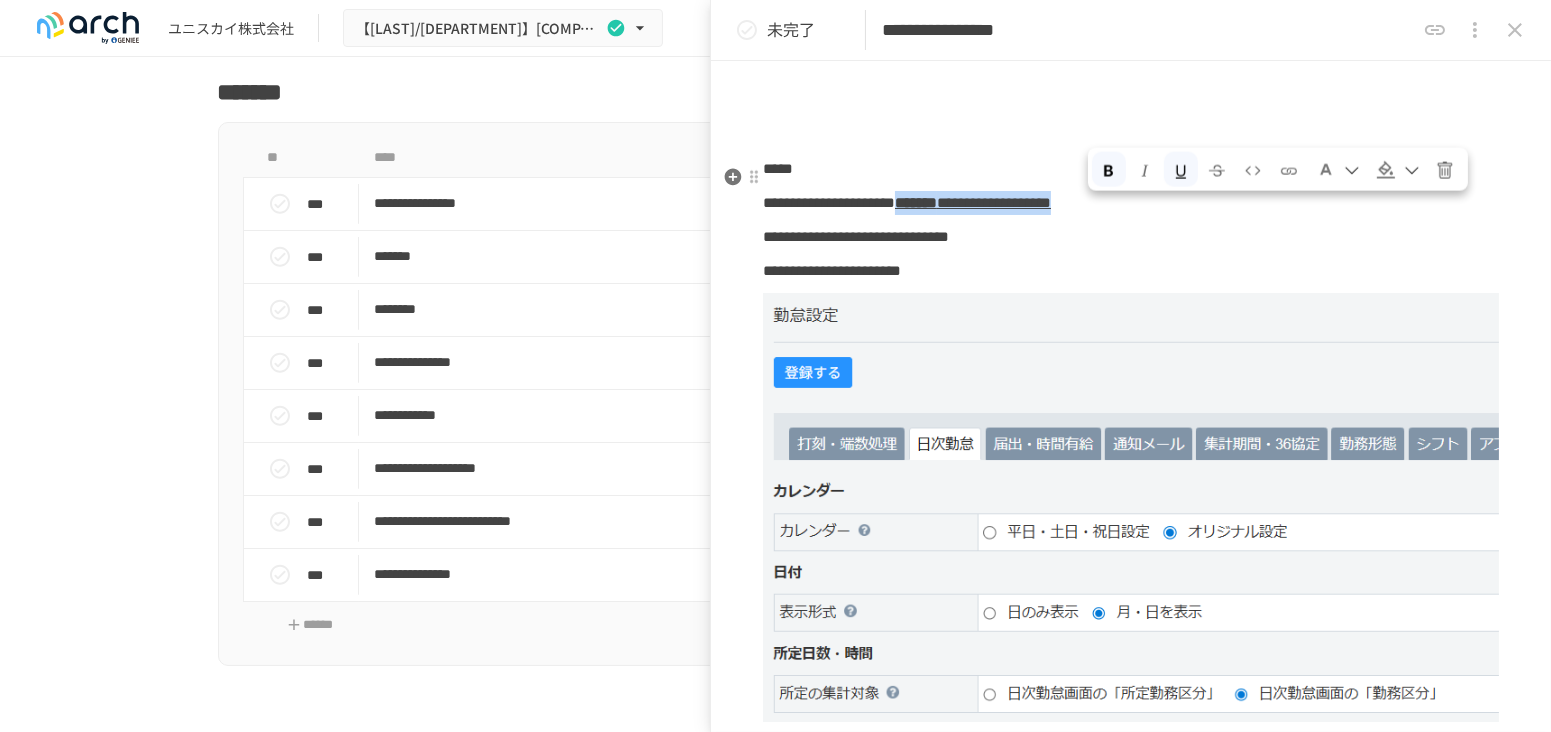 drag, startPoint x: 1376, startPoint y: 175, endPoint x: 1386, endPoint y: 179, distance: 10.770329 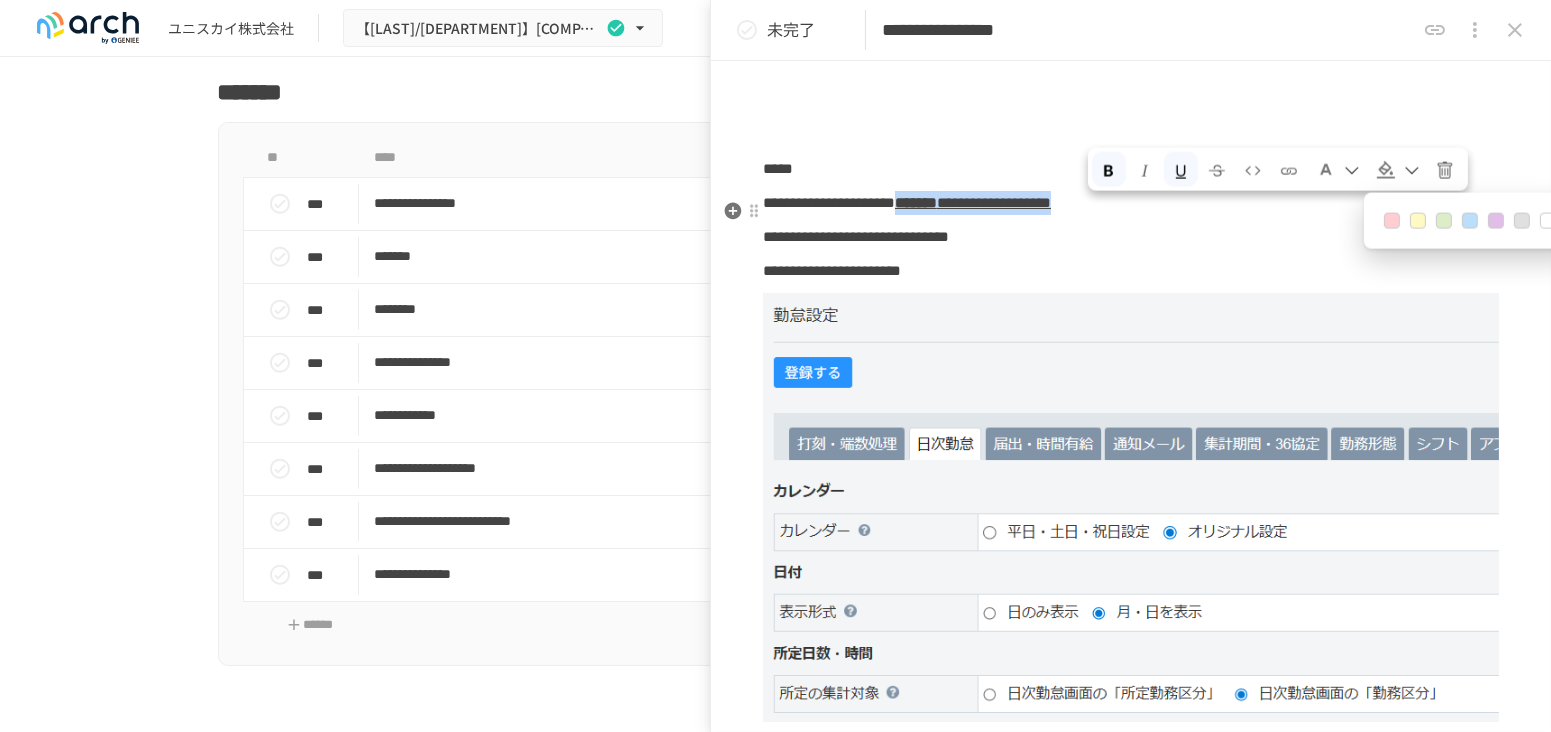 click at bounding box center (1392, 221) 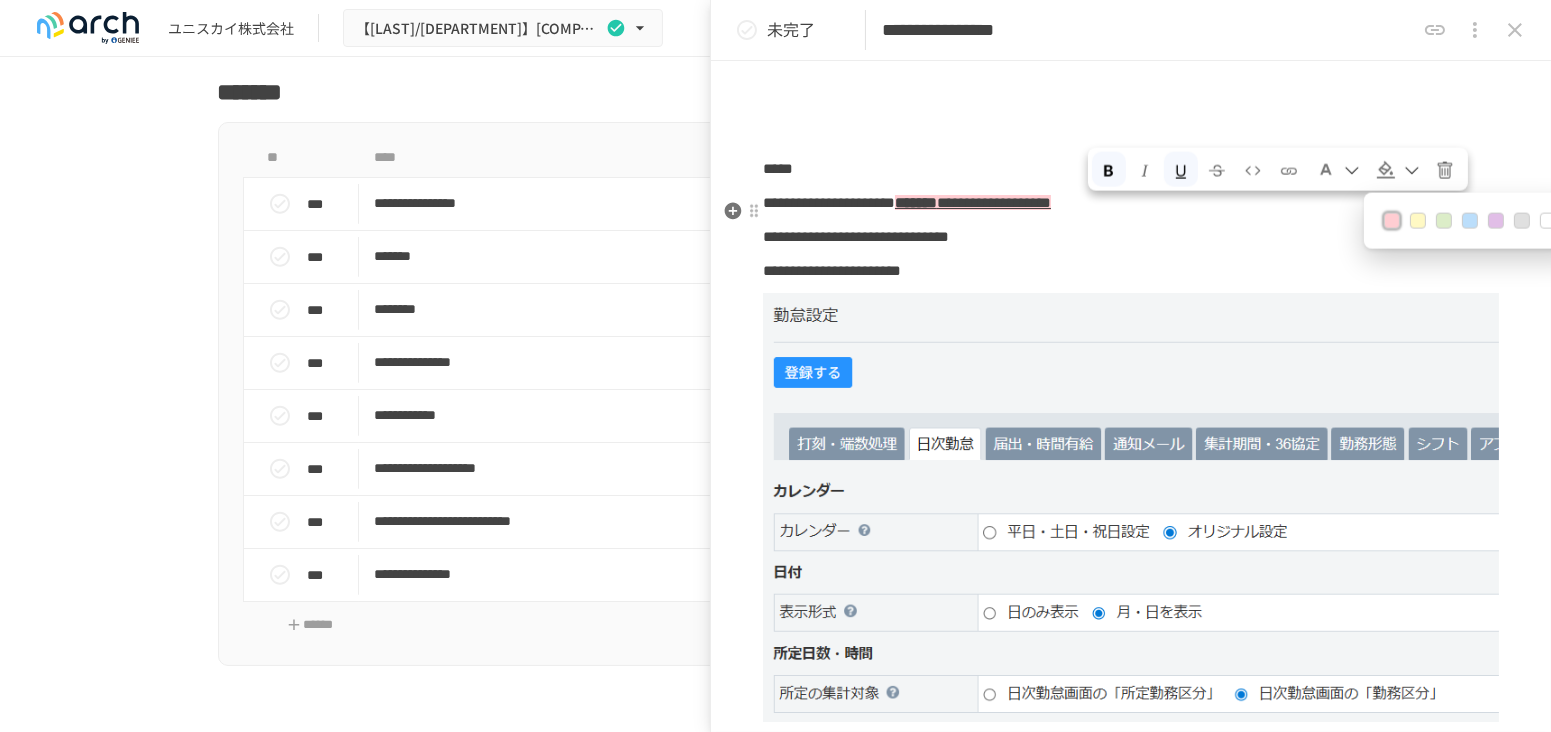 click on "**********" at bounding box center (1131, 237) 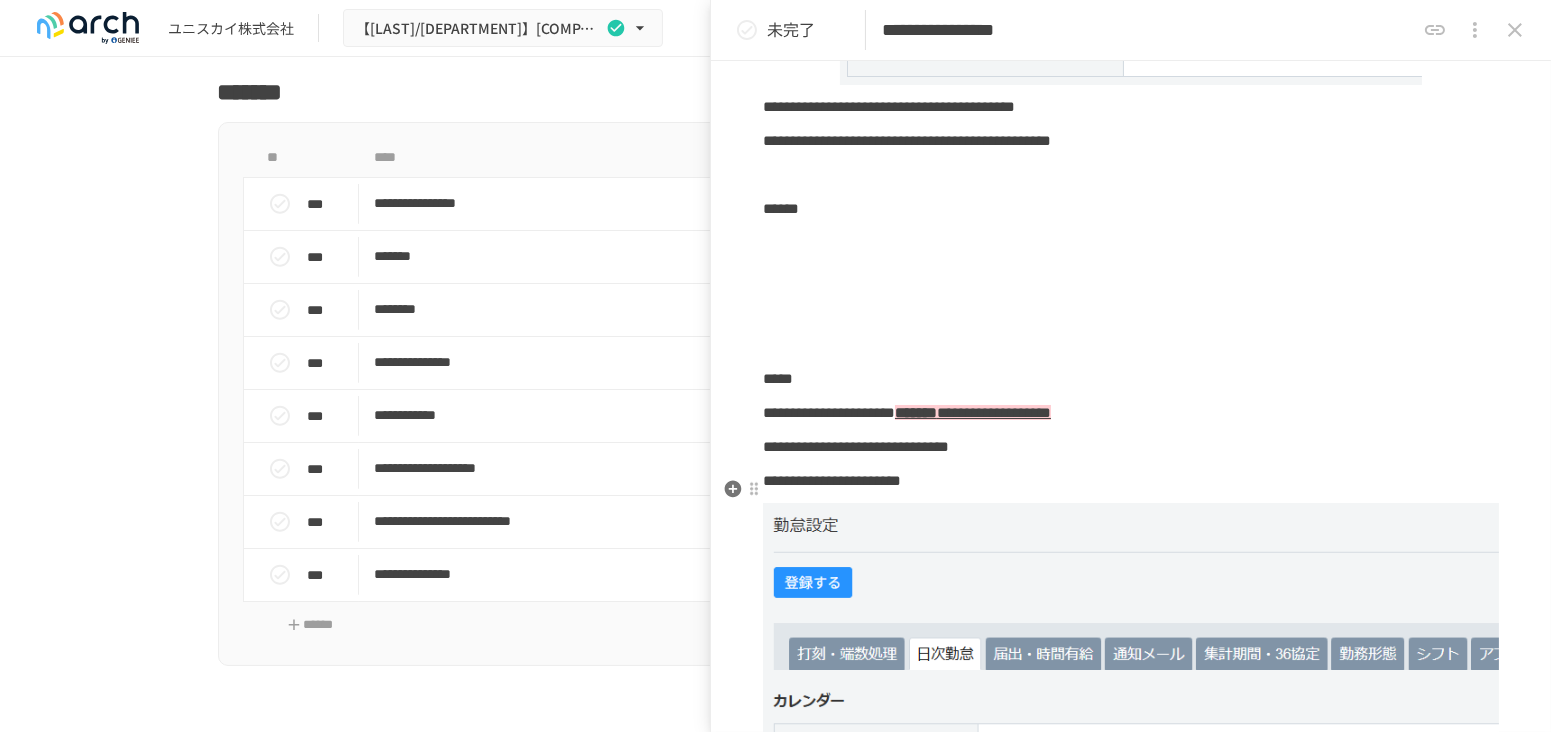 scroll, scrollTop: 1666, scrollLeft: 0, axis: vertical 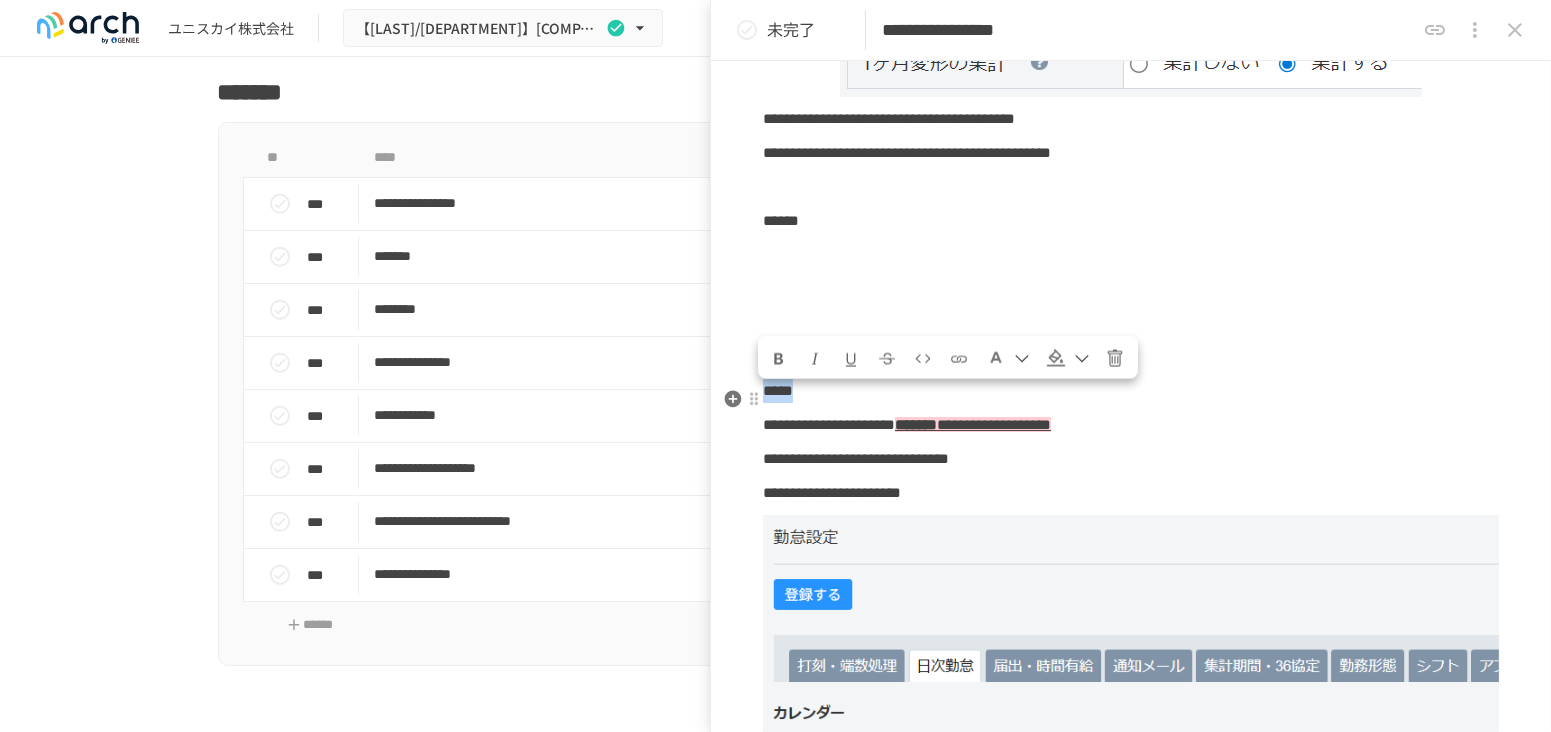 drag, startPoint x: 881, startPoint y: 394, endPoint x: 767, endPoint y: 388, distance: 114.15778 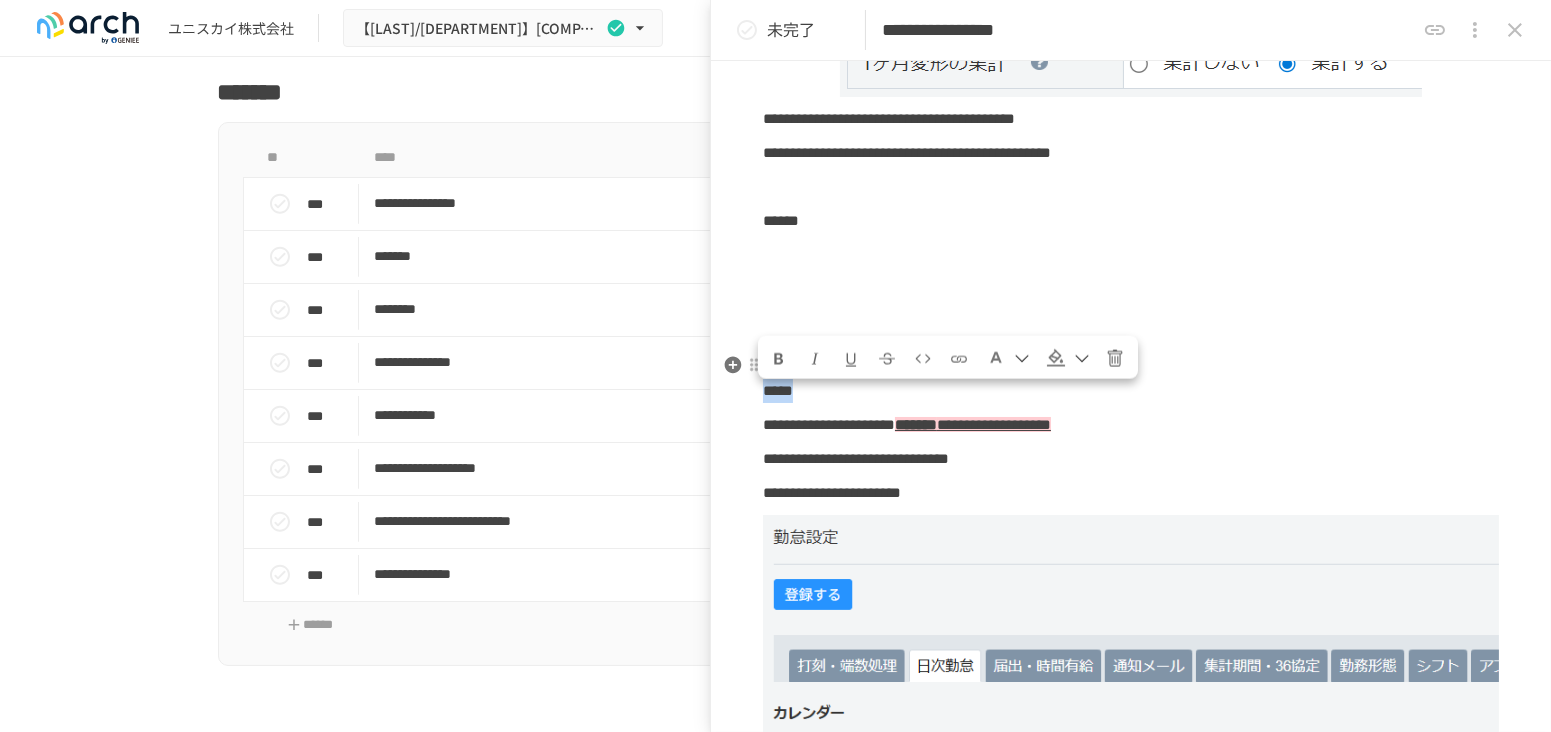 click at bounding box center [779, 359] 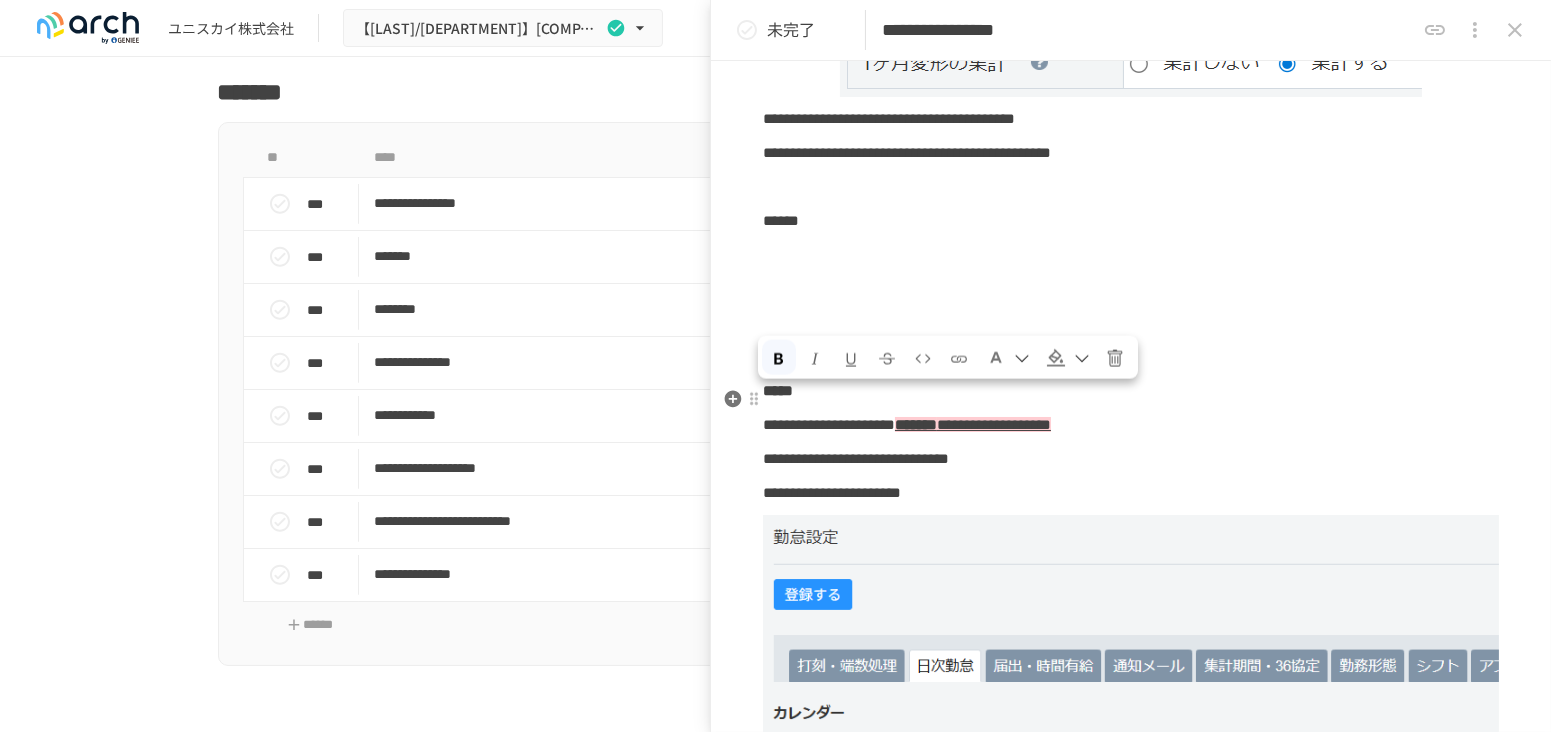 click on "*****" at bounding box center [1131, 391] 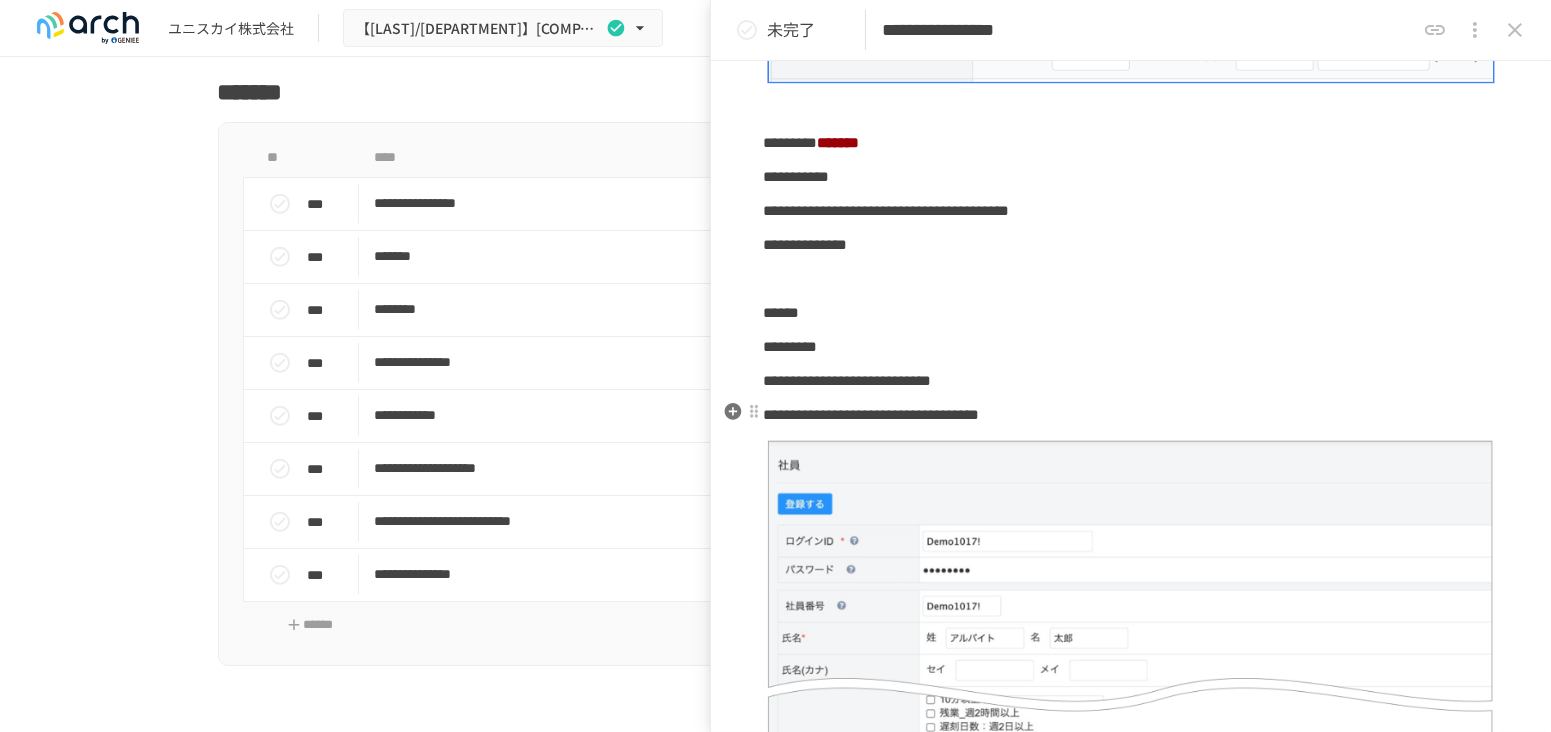 scroll, scrollTop: 444, scrollLeft: 0, axis: vertical 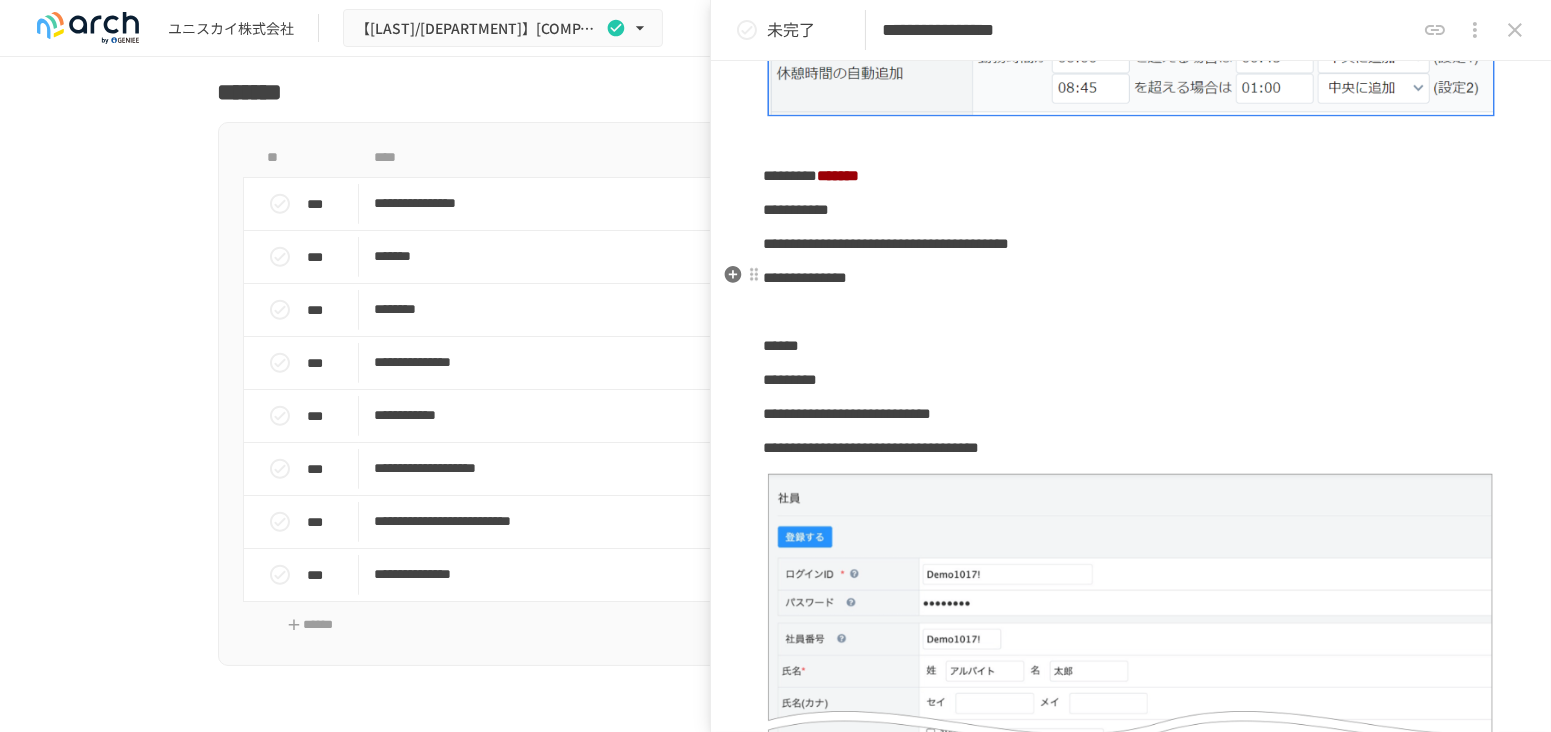 click on "**********" at bounding box center [1131, 278] 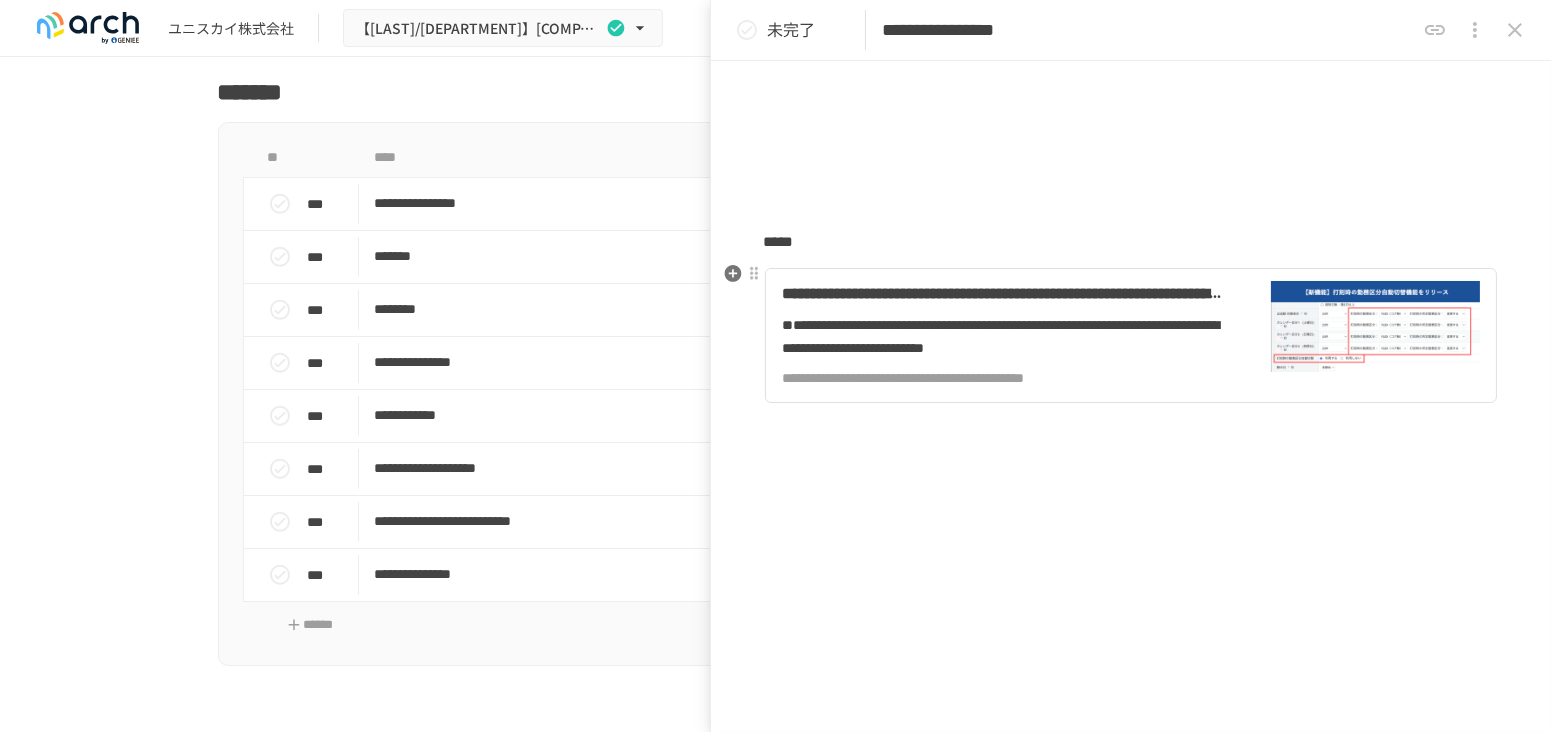 scroll, scrollTop: 2480, scrollLeft: 0, axis: vertical 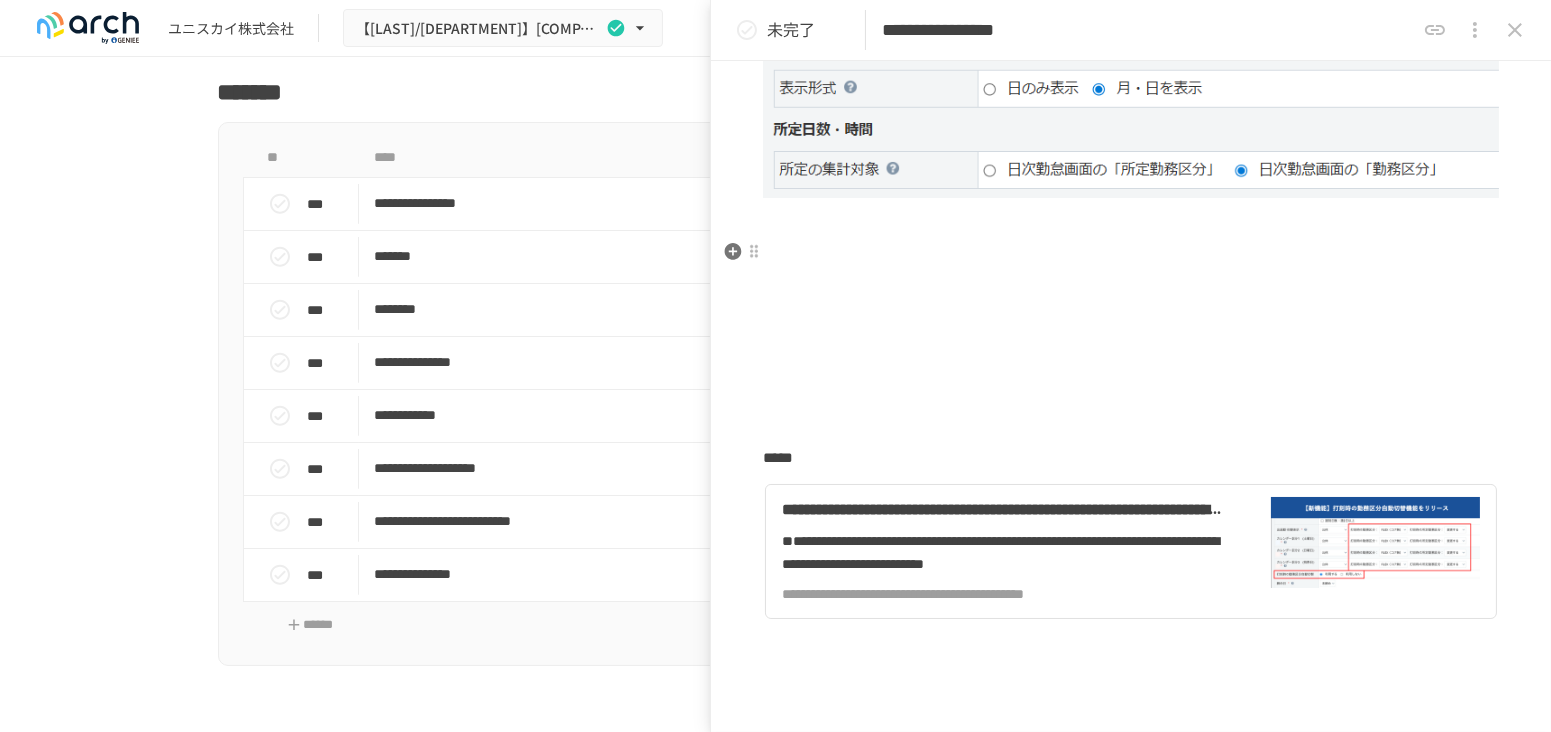 click on "**********" at bounding box center (1131, -749) 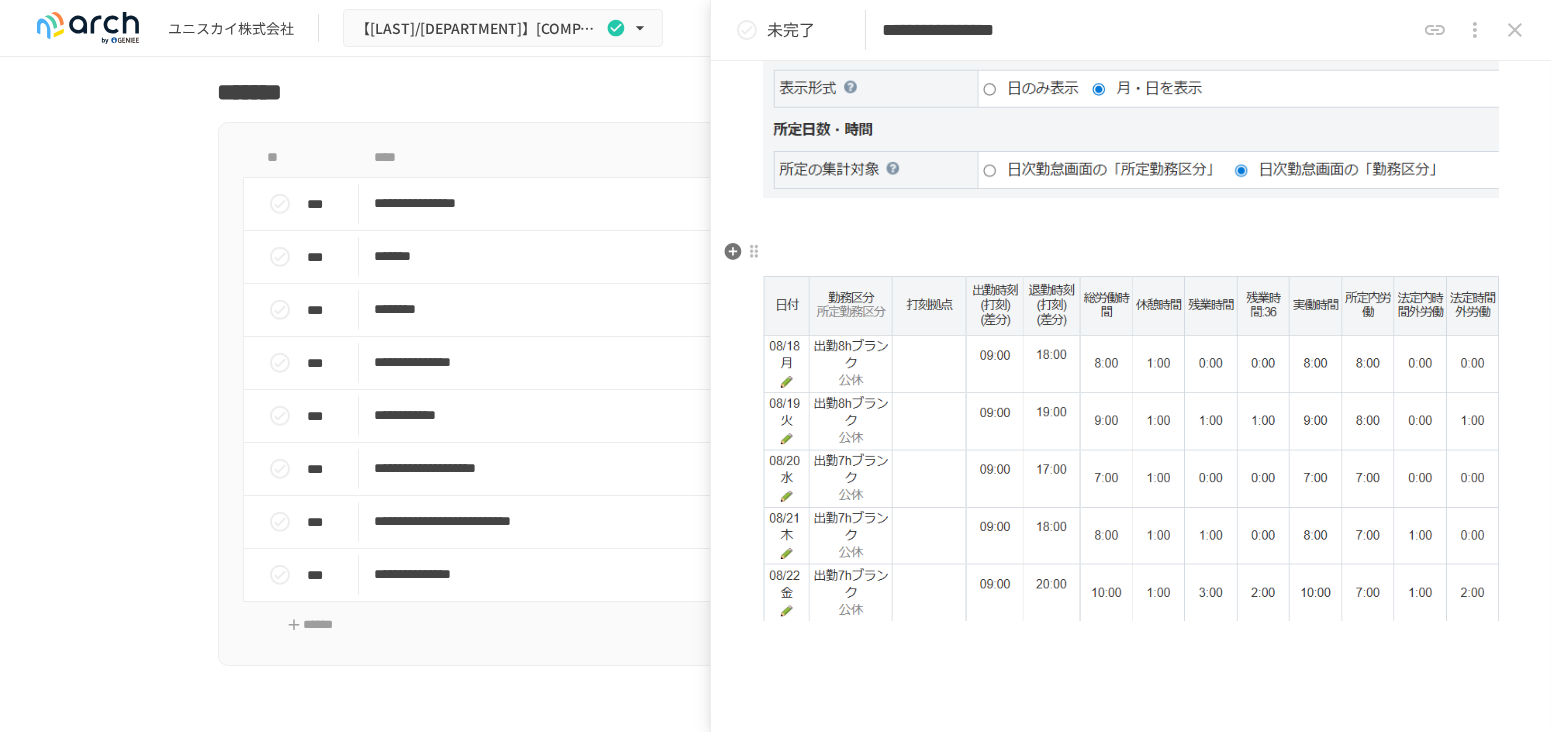click at bounding box center [1131, 254] 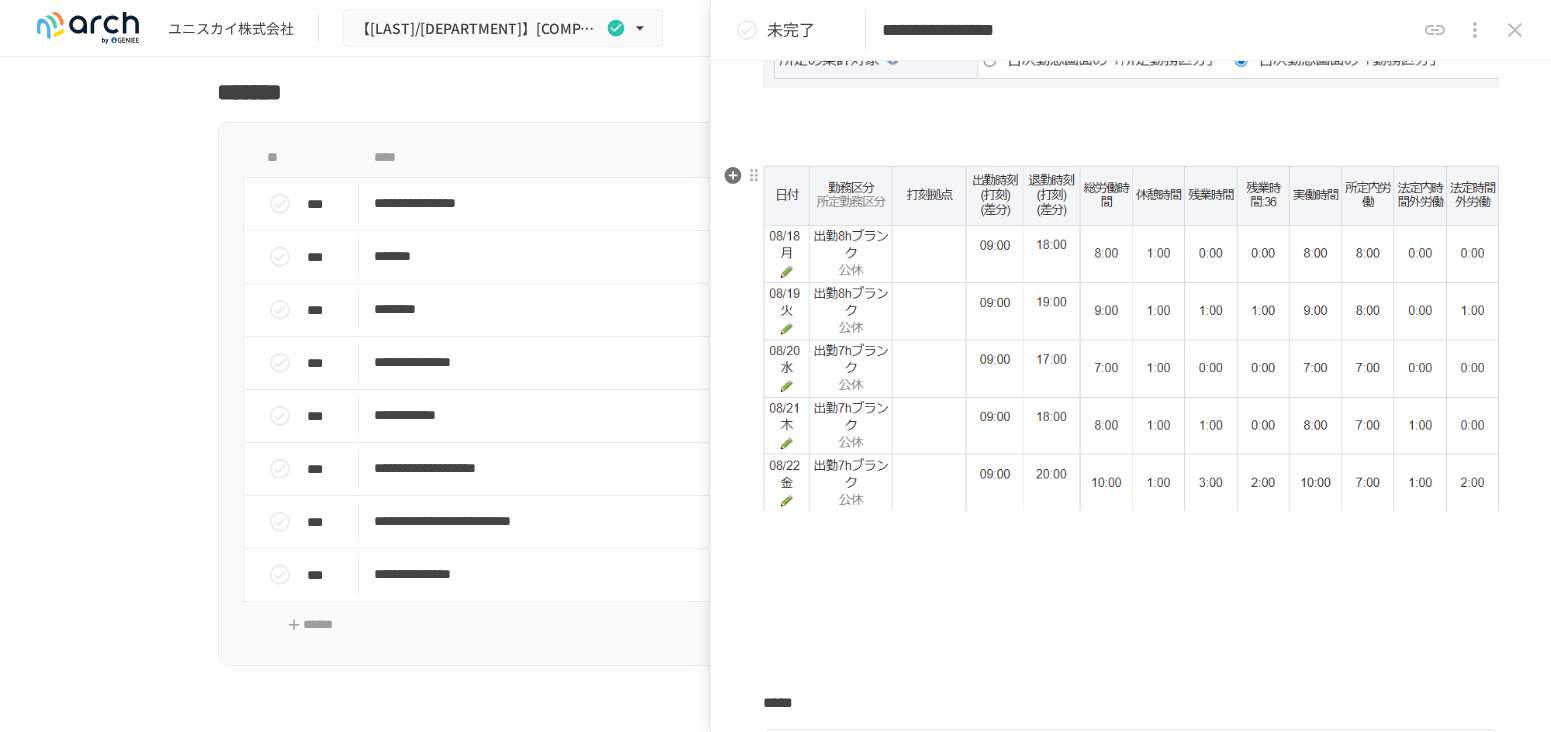 scroll, scrollTop: 2591, scrollLeft: 0, axis: vertical 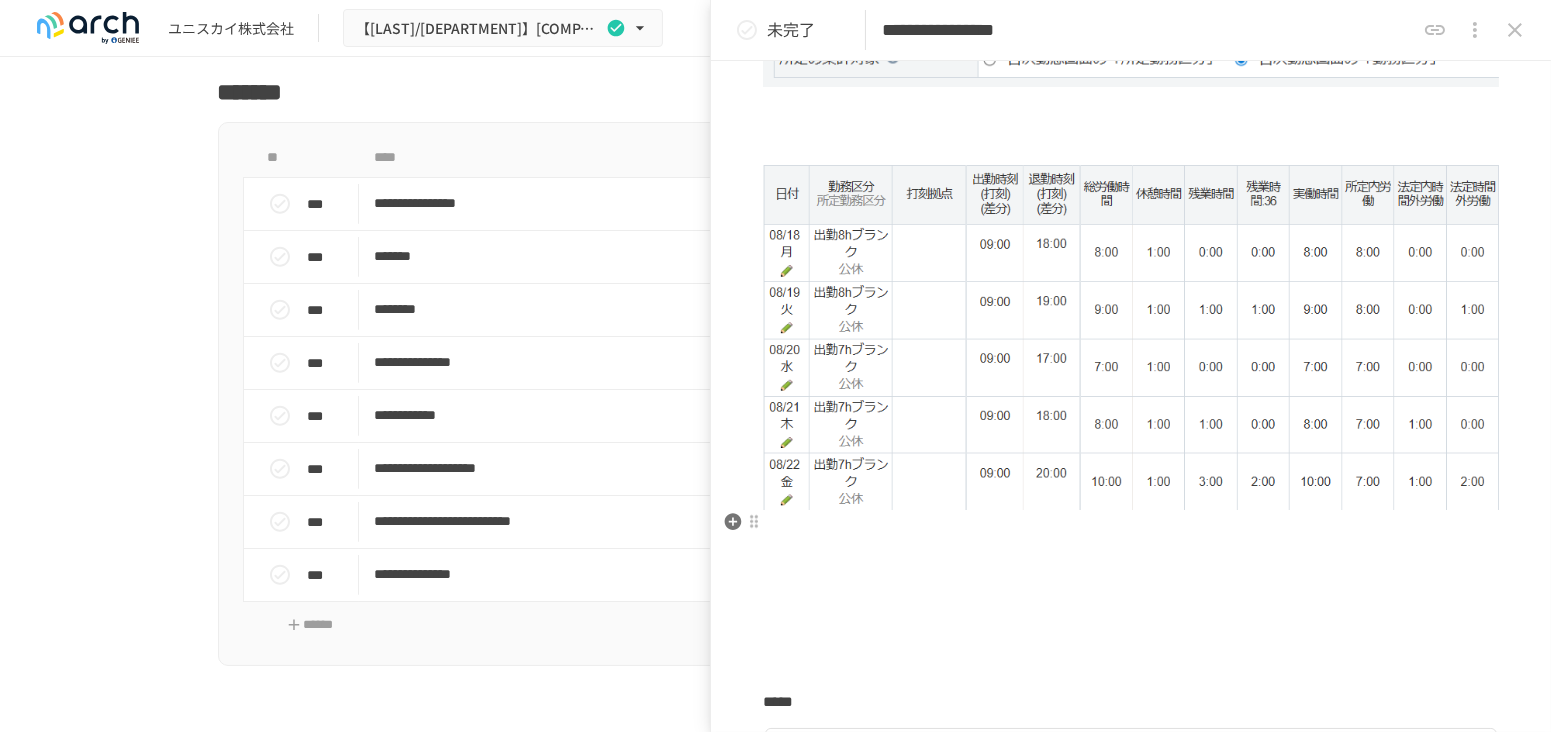 click at bounding box center (1131, 532) 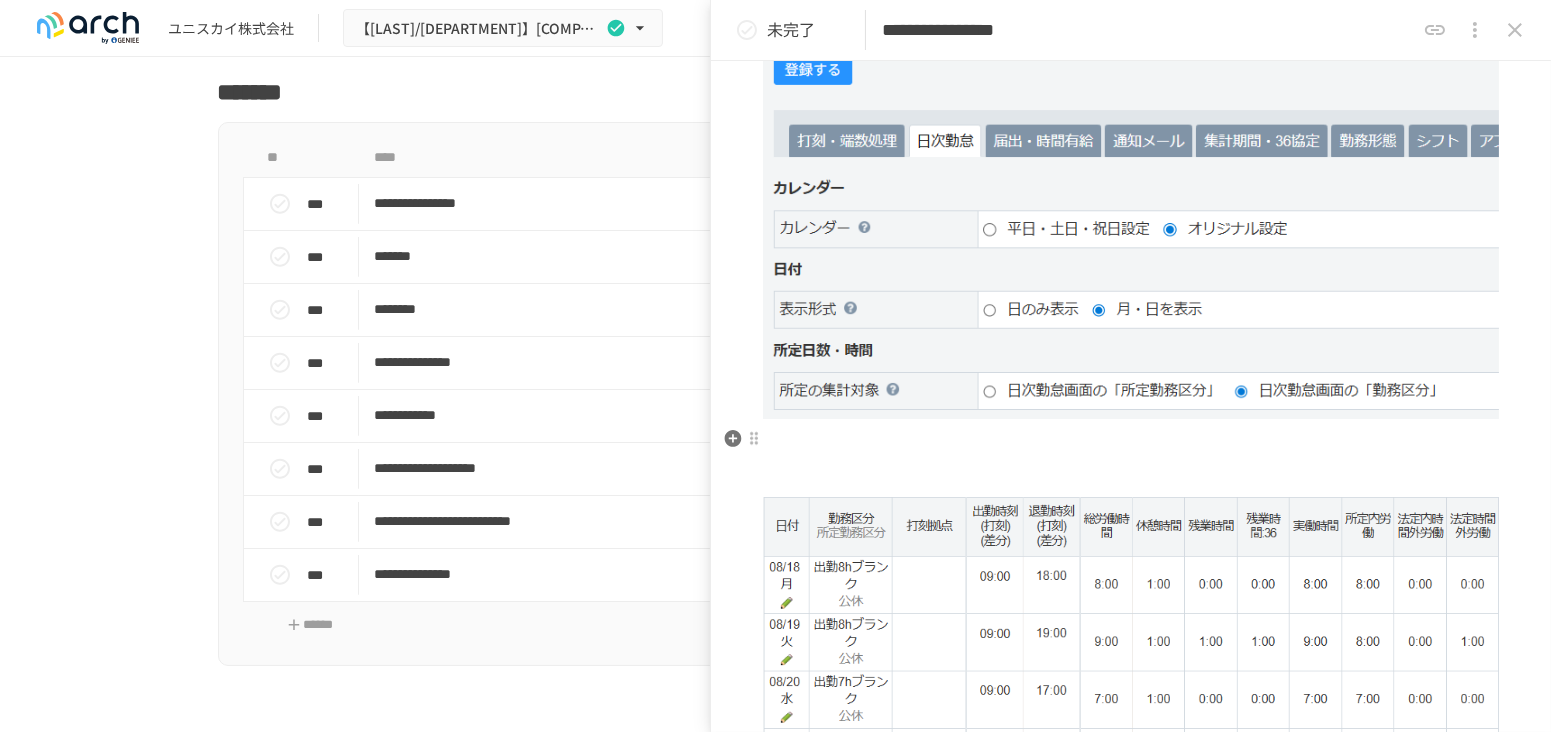 scroll, scrollTop: 2257, scrollLeft: 0, axis: vertical 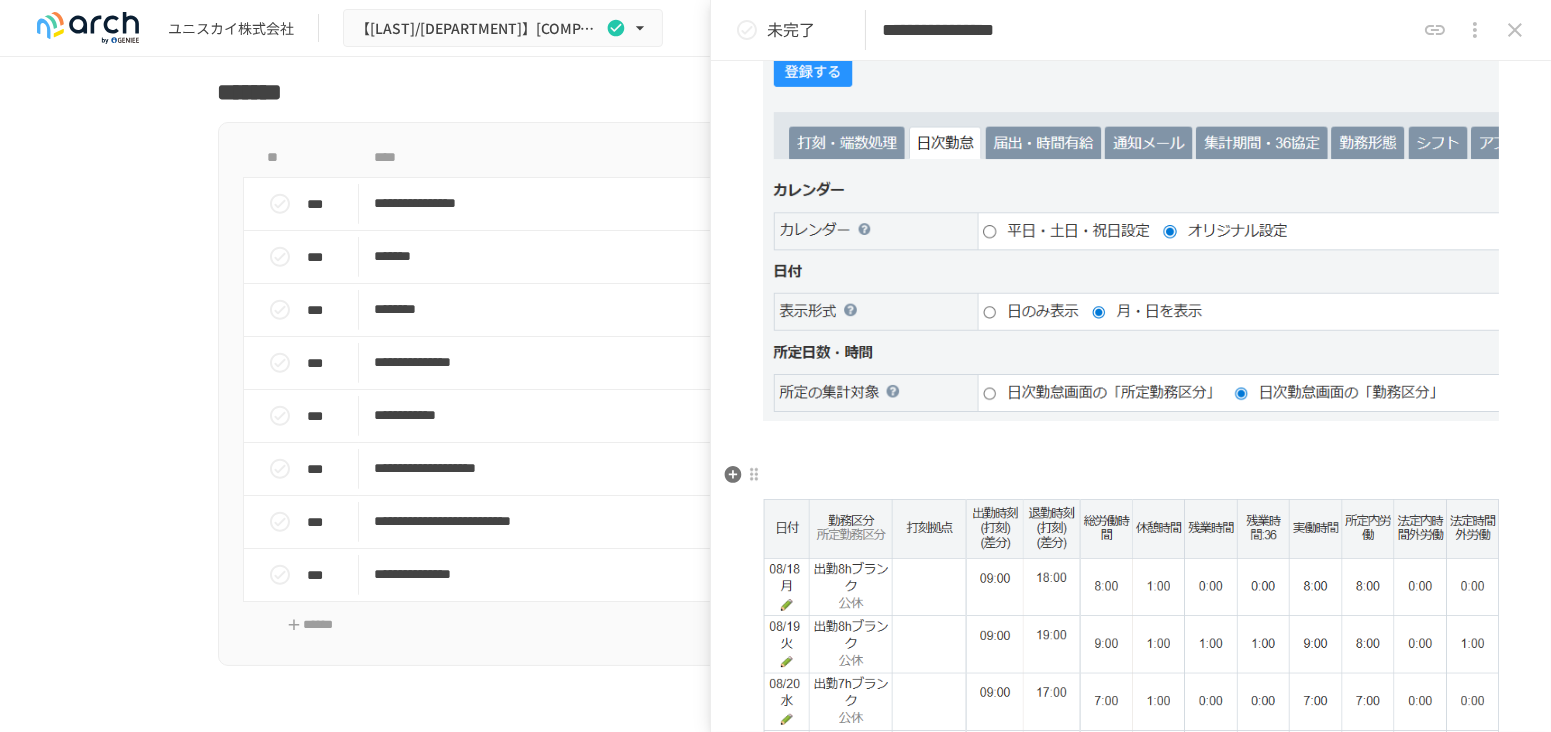 click at bounding box center [1131, 477] 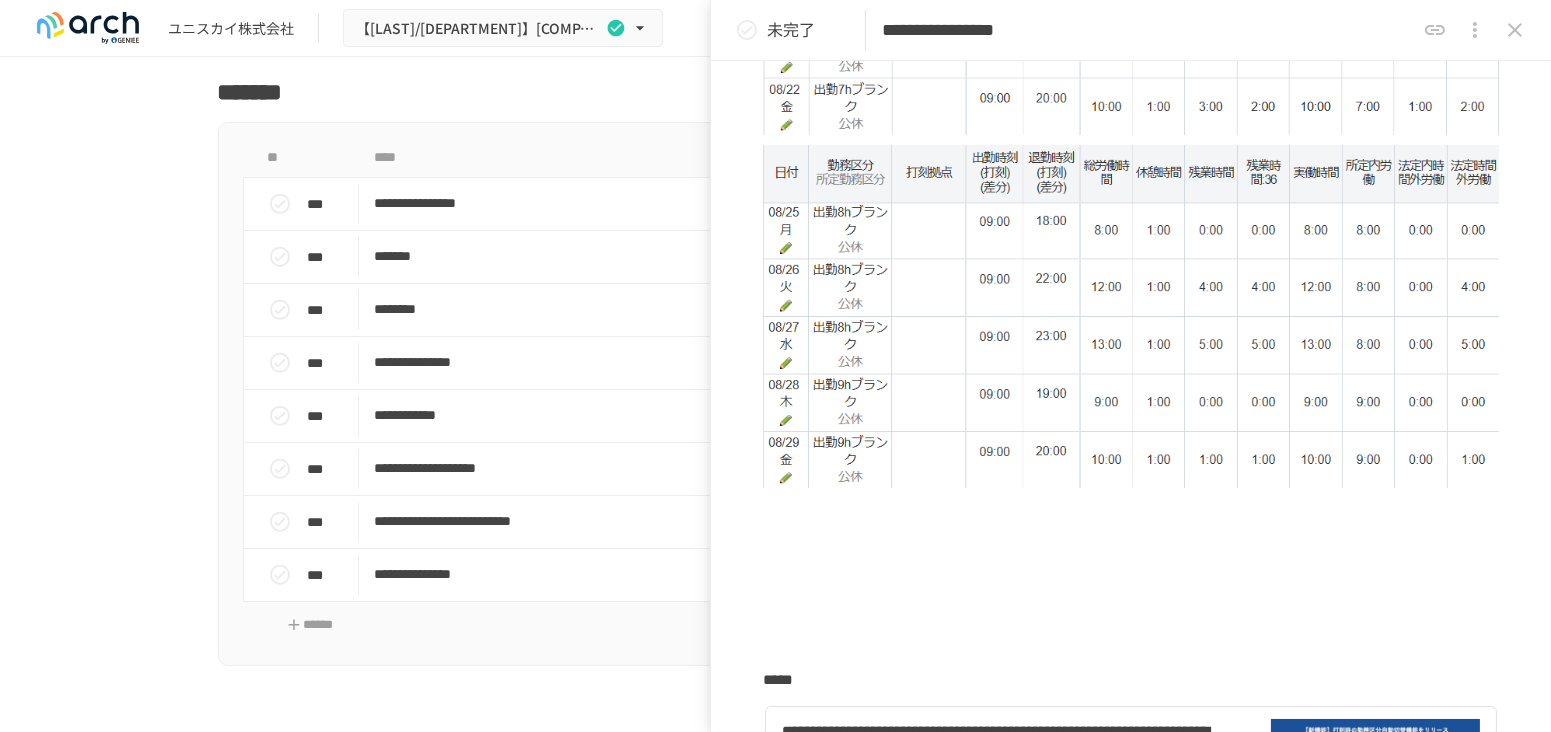 scroll, scrollTop: 3035, scrollLeft: 0, axis: vertical 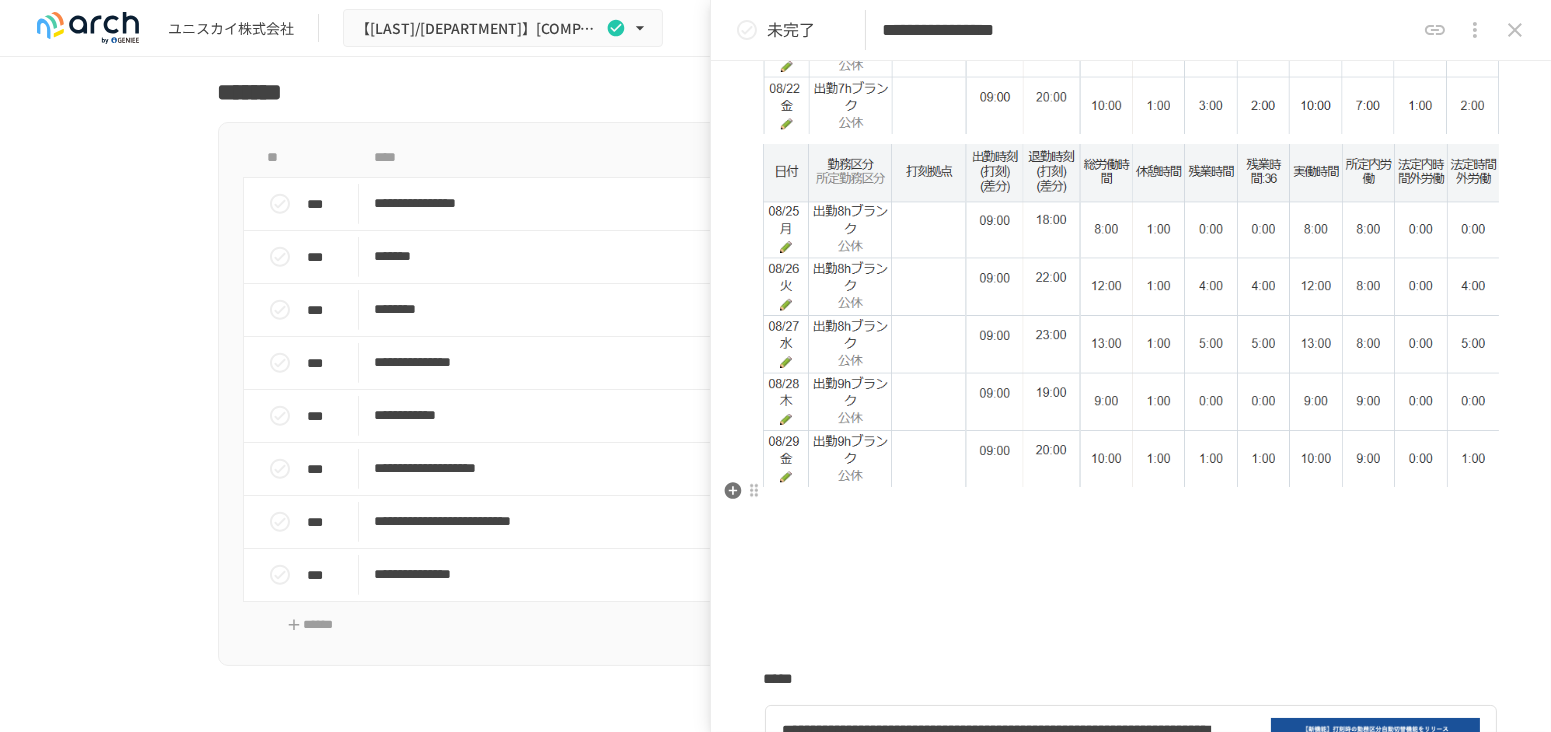 click at bounding box center (1131, 509) 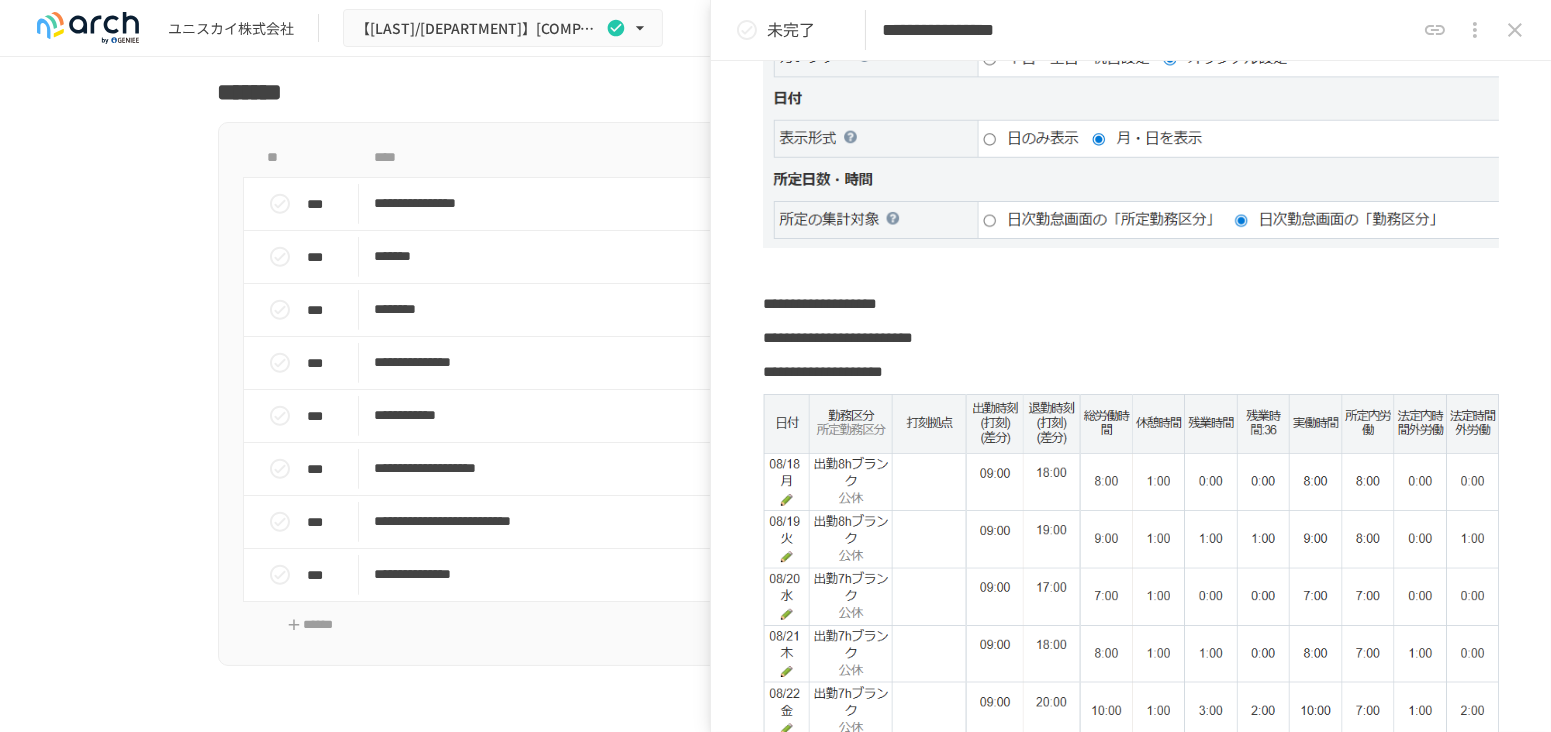 scroll, scrollTop: 2257, scrollLeft: 0, axis: vertical 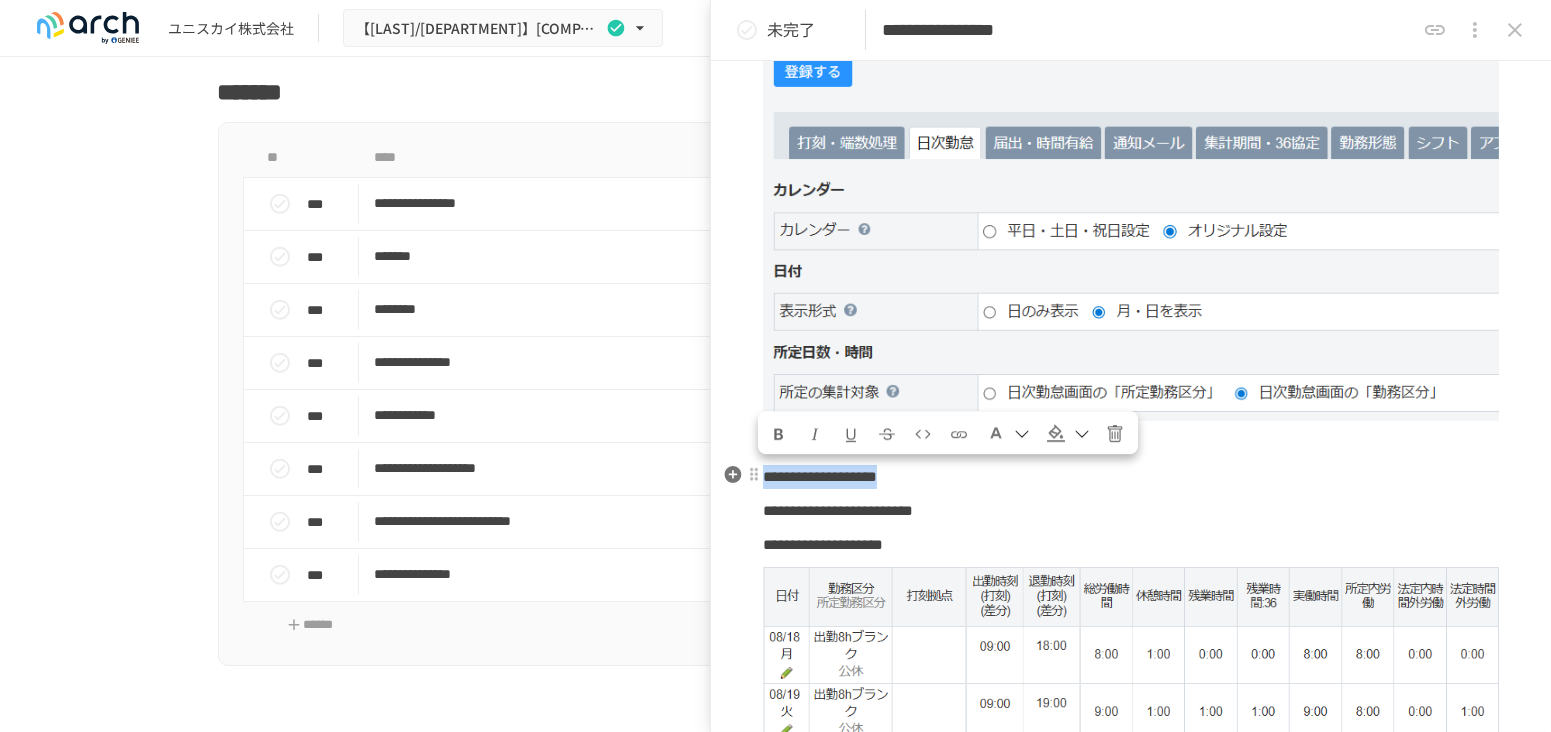 drag, startPoint x: 1070, startPoint y: 475, endPoint x: 766, endPoint y: 479, distance: 304.0263 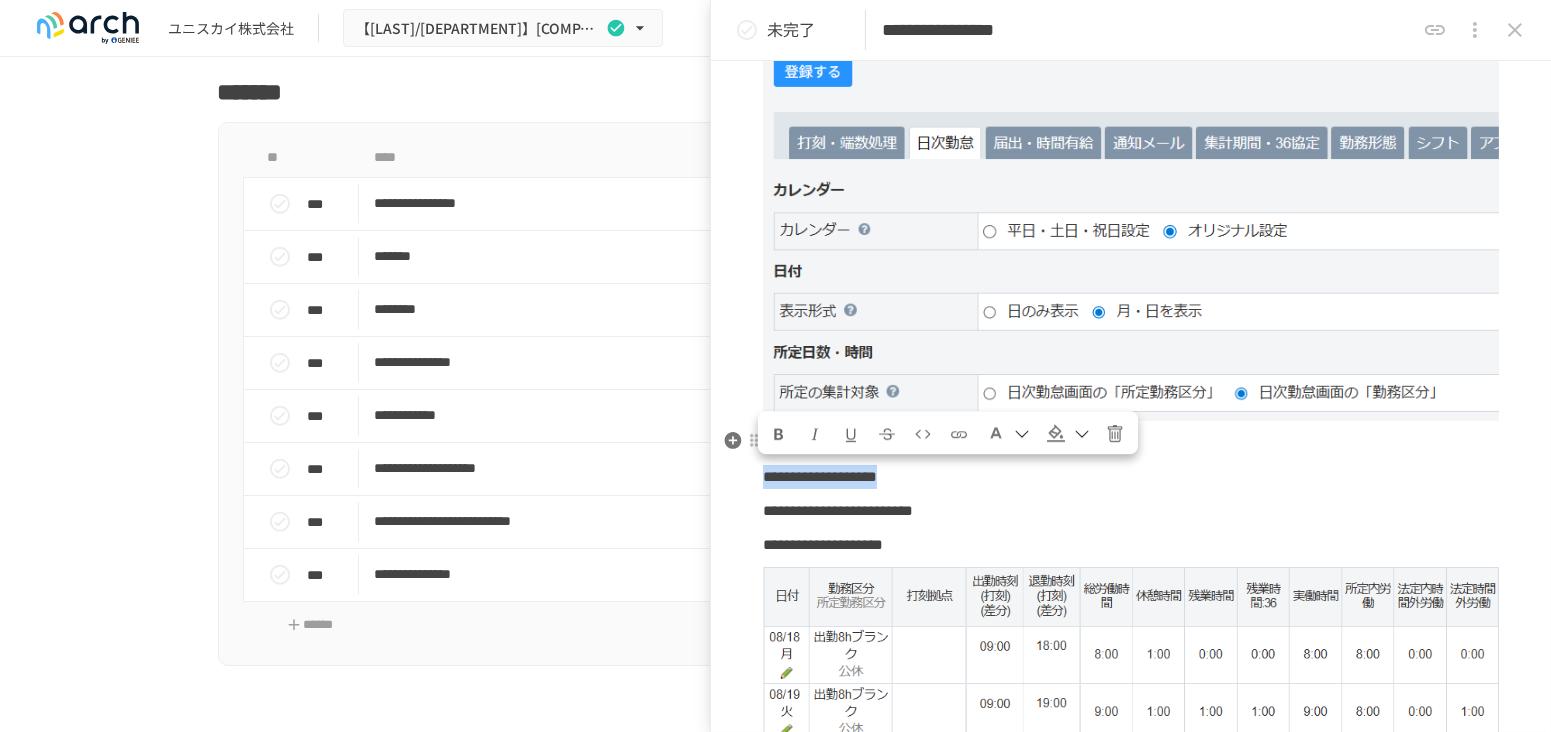 click at bounding box center (779, 435) 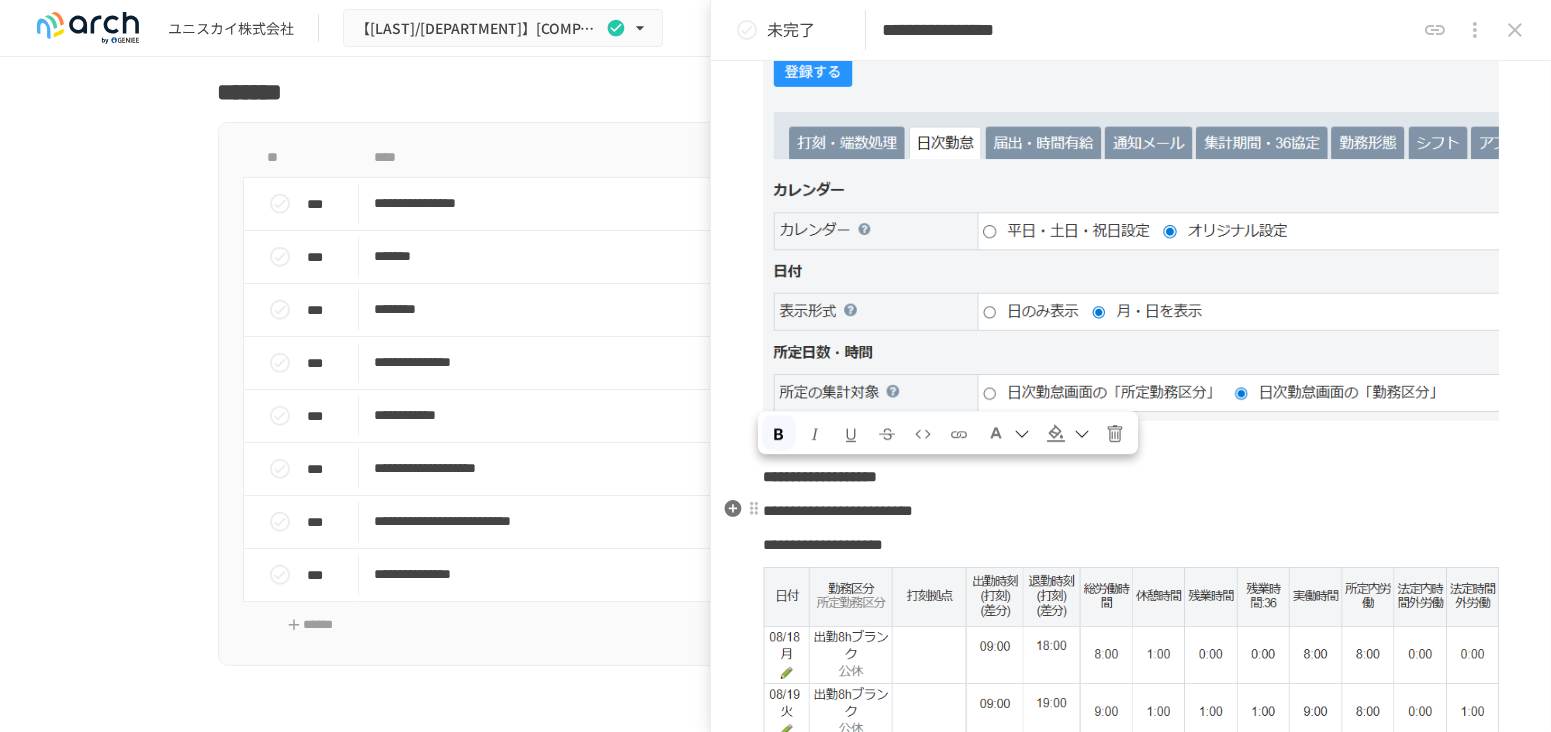 click on "**********" at bounding box center (838, 510) 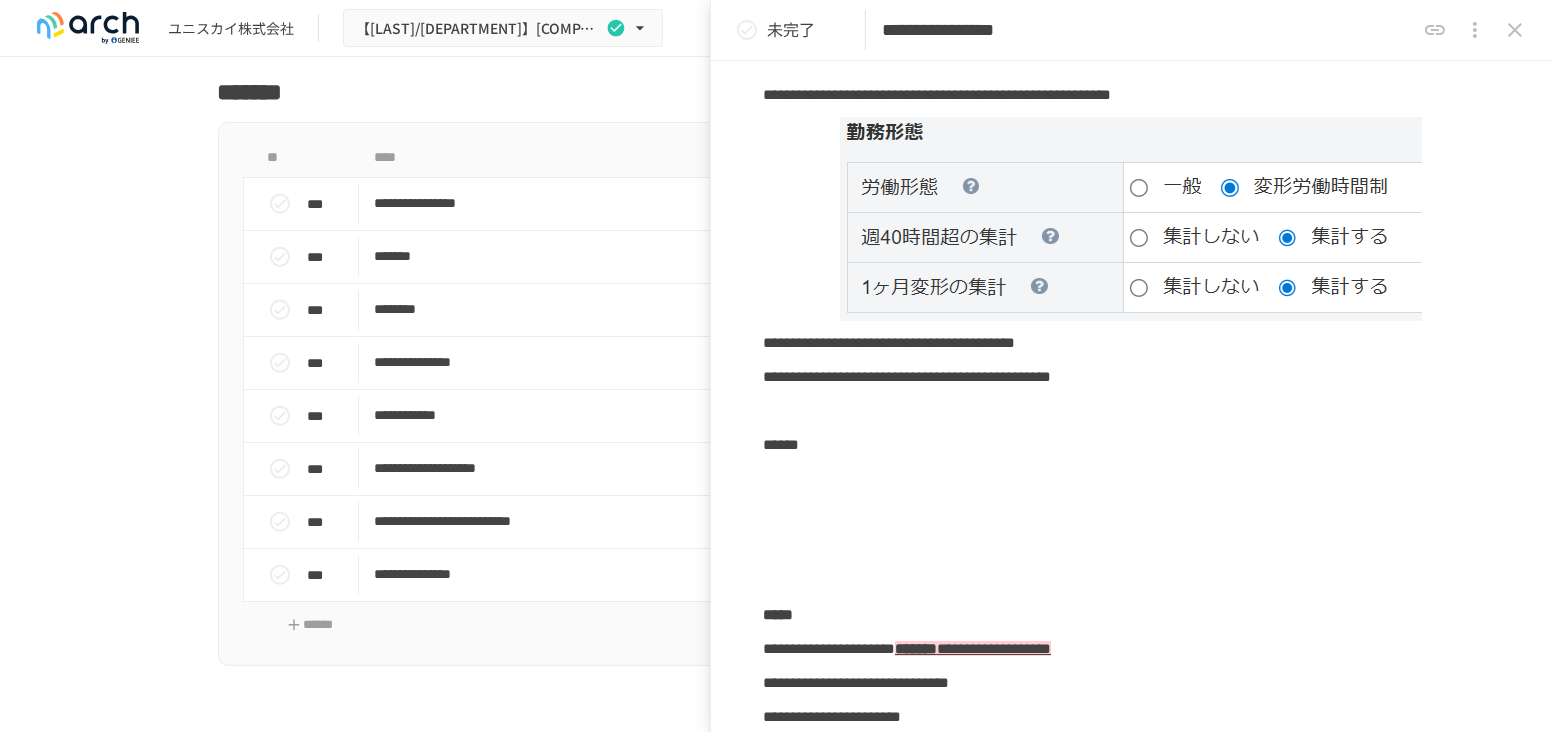 scroll, scrollTop: 1480, scrollLeft: 0, axis: vertical 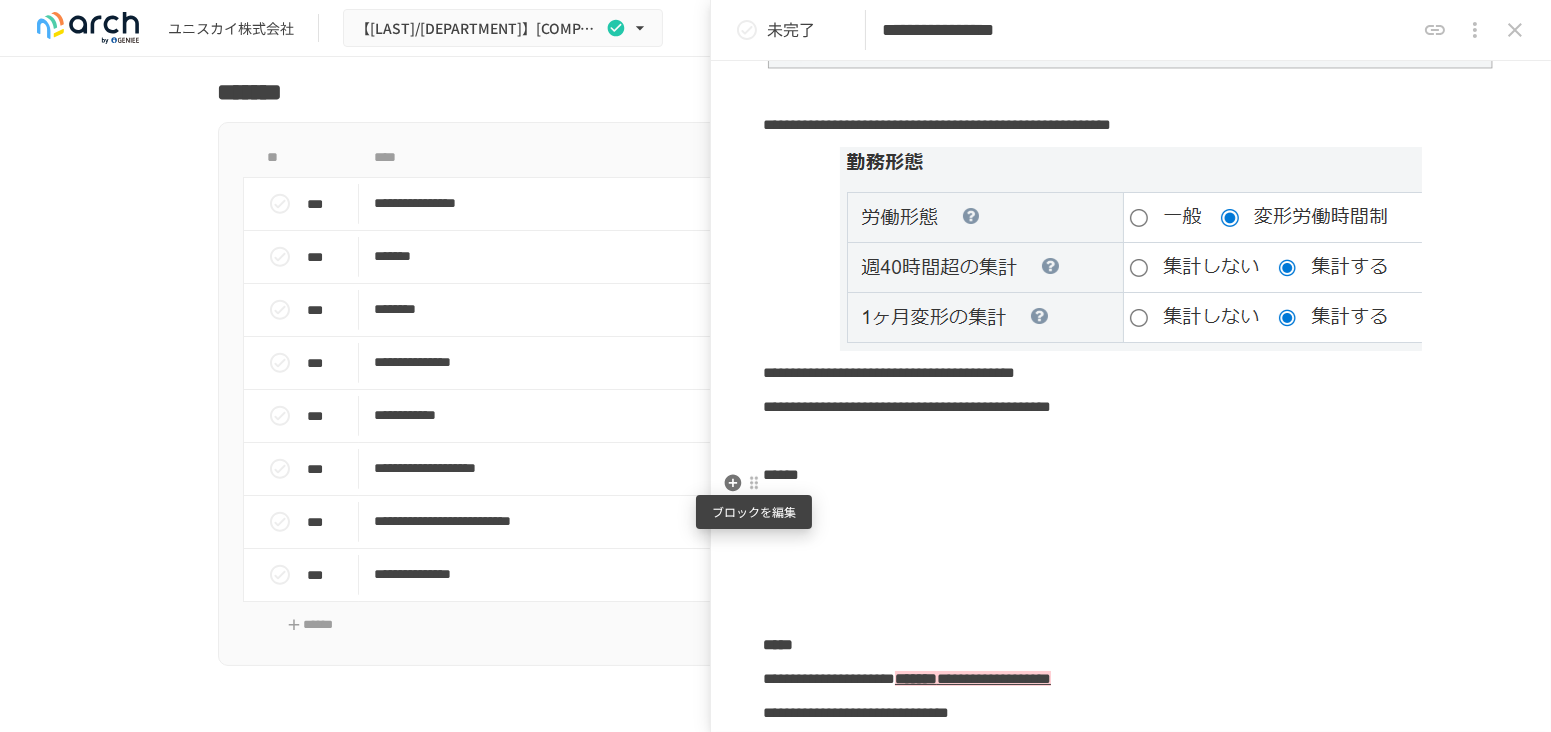 click at bounding box center [754, 483] 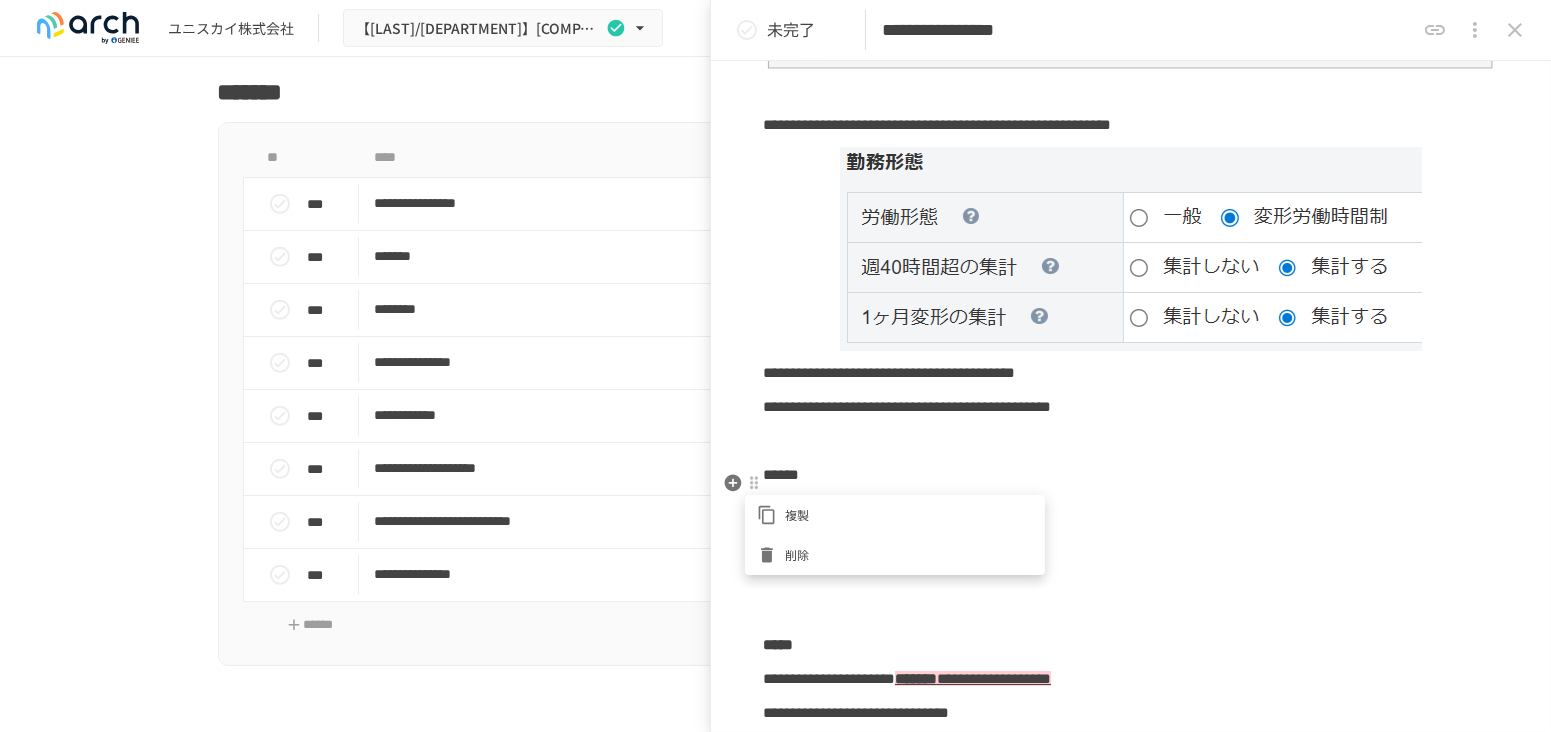 click on "削除" at bounding box center (909, 554) 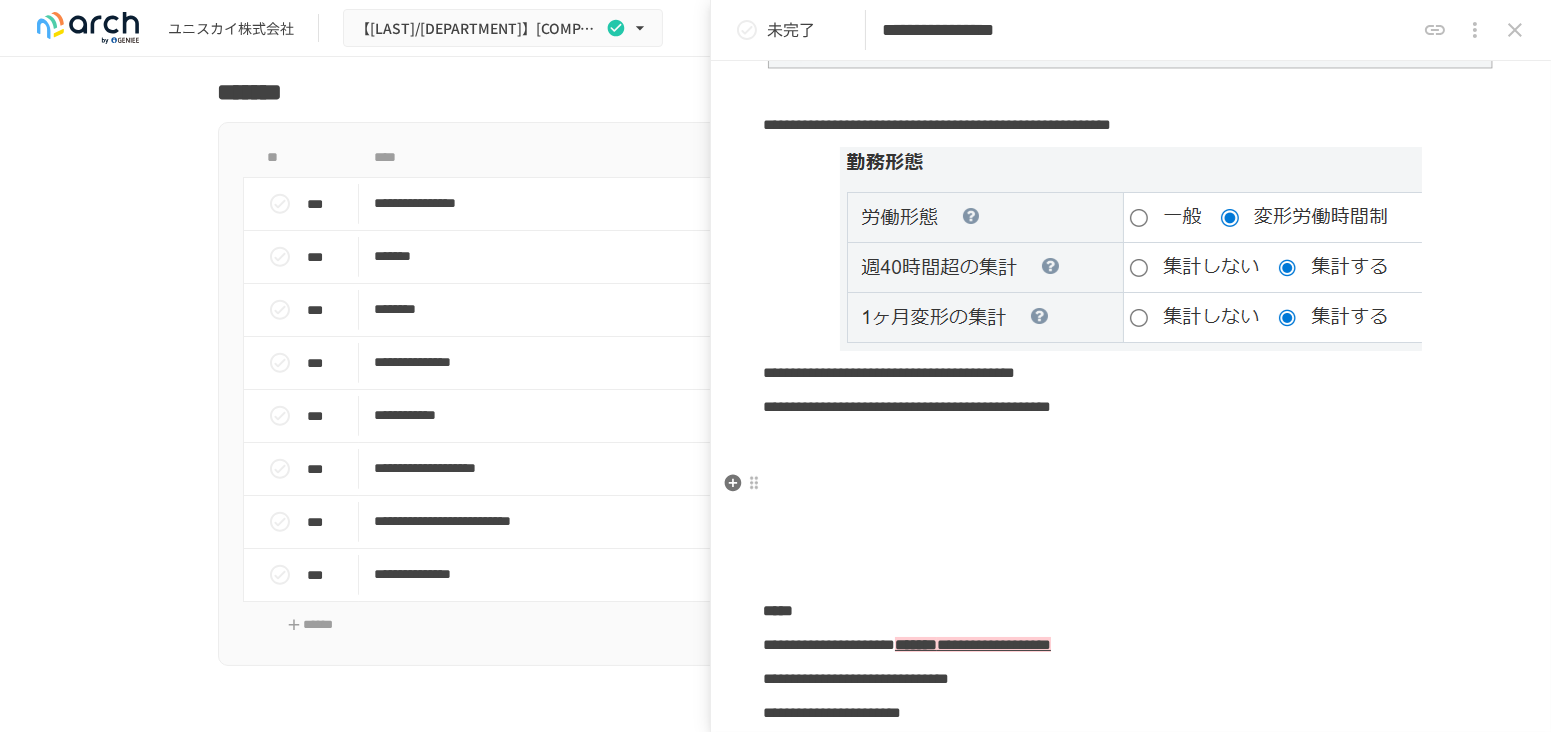 click at bounding box center (1131, 475) 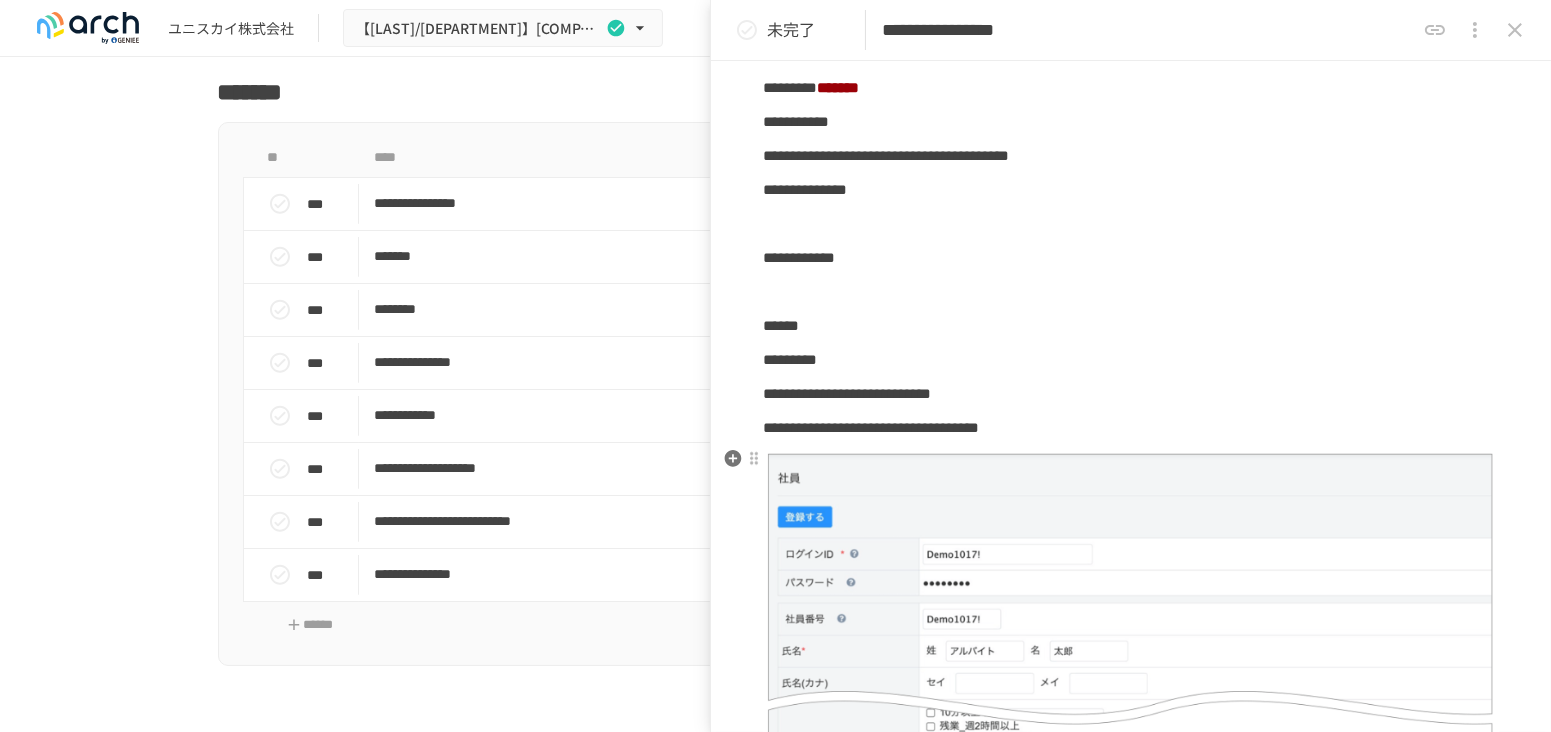 scroll, scrollTop: 480, scrollLeft: 0, axis: vertical 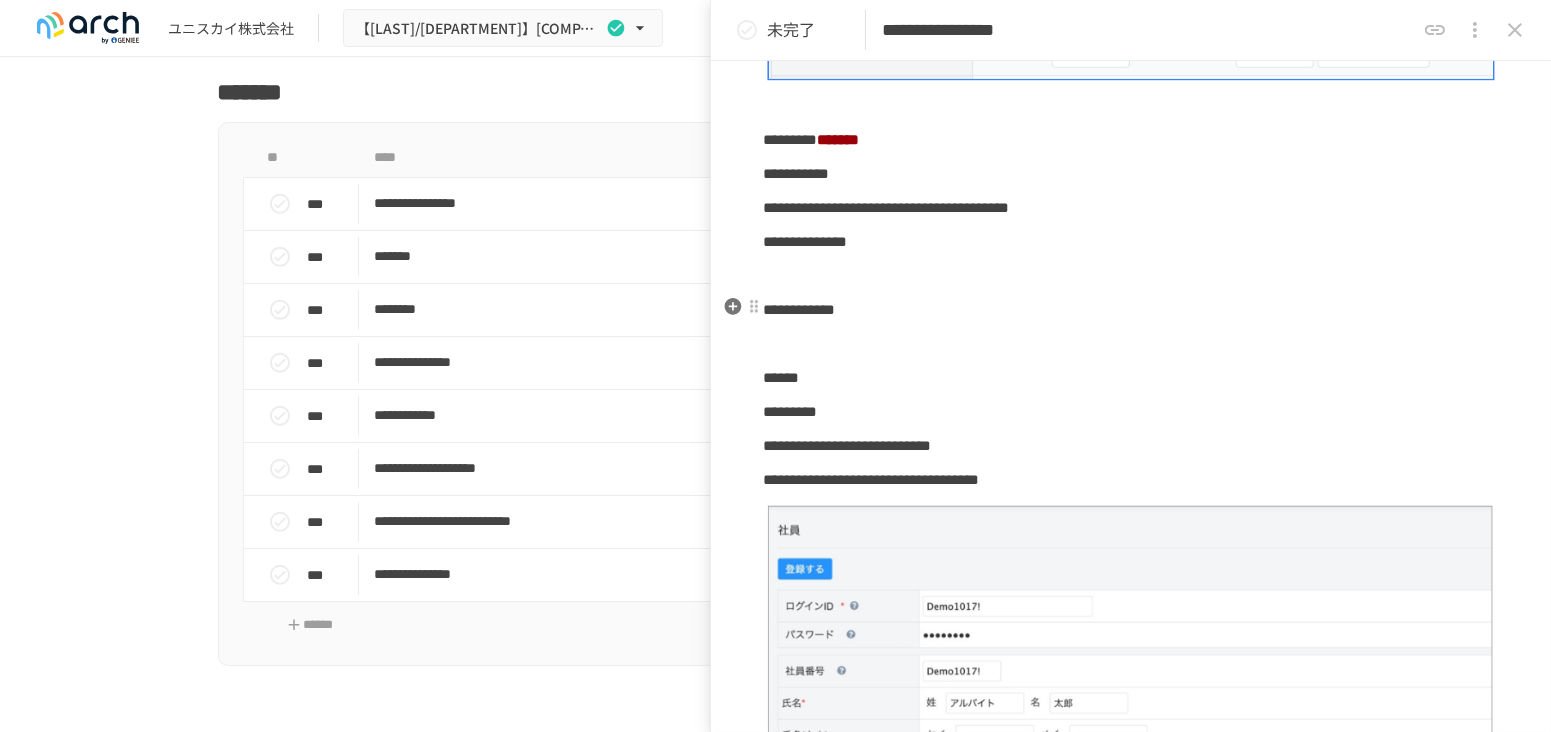 click on "**********" at bounding box center (1131, 310) 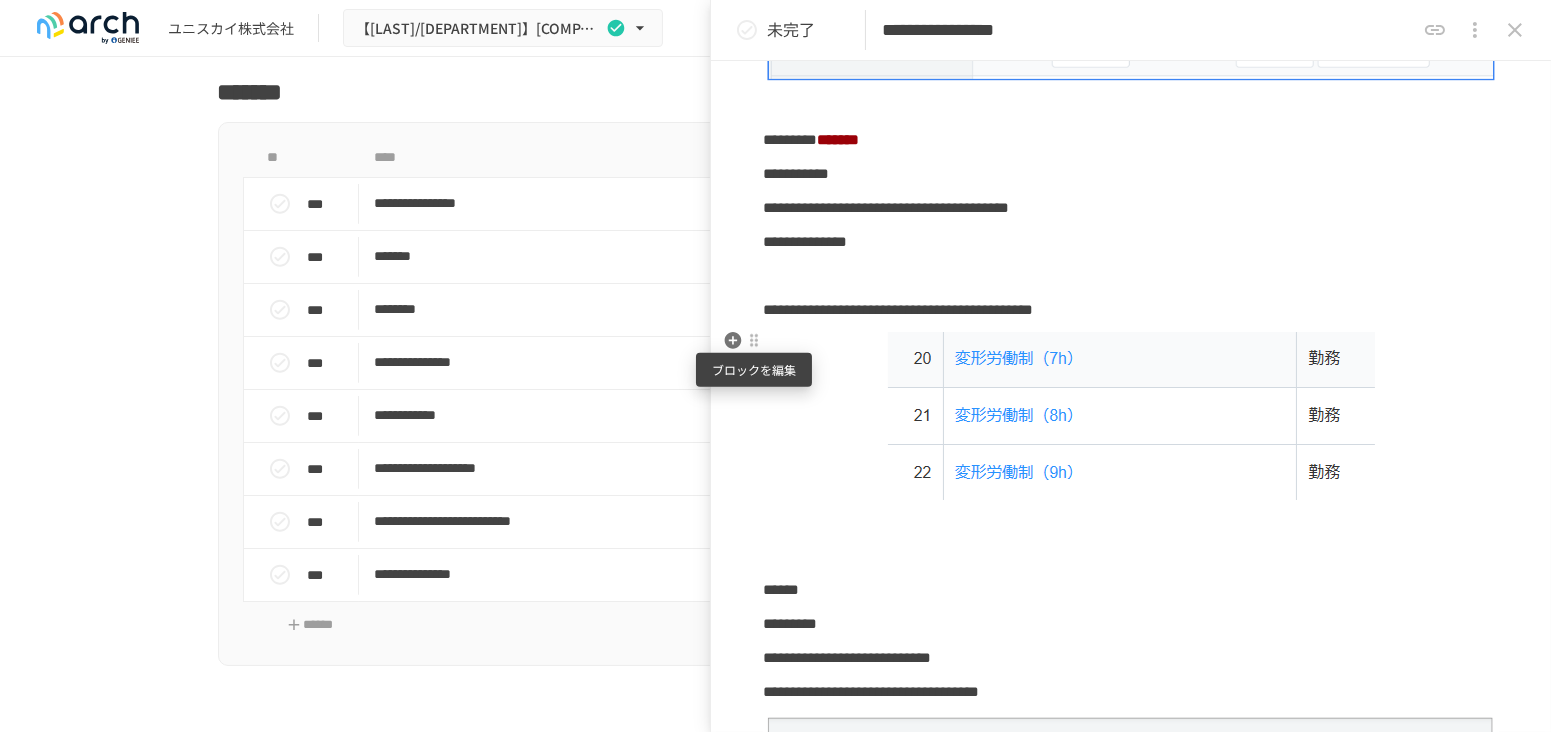 click at bounding box center (754, 341) 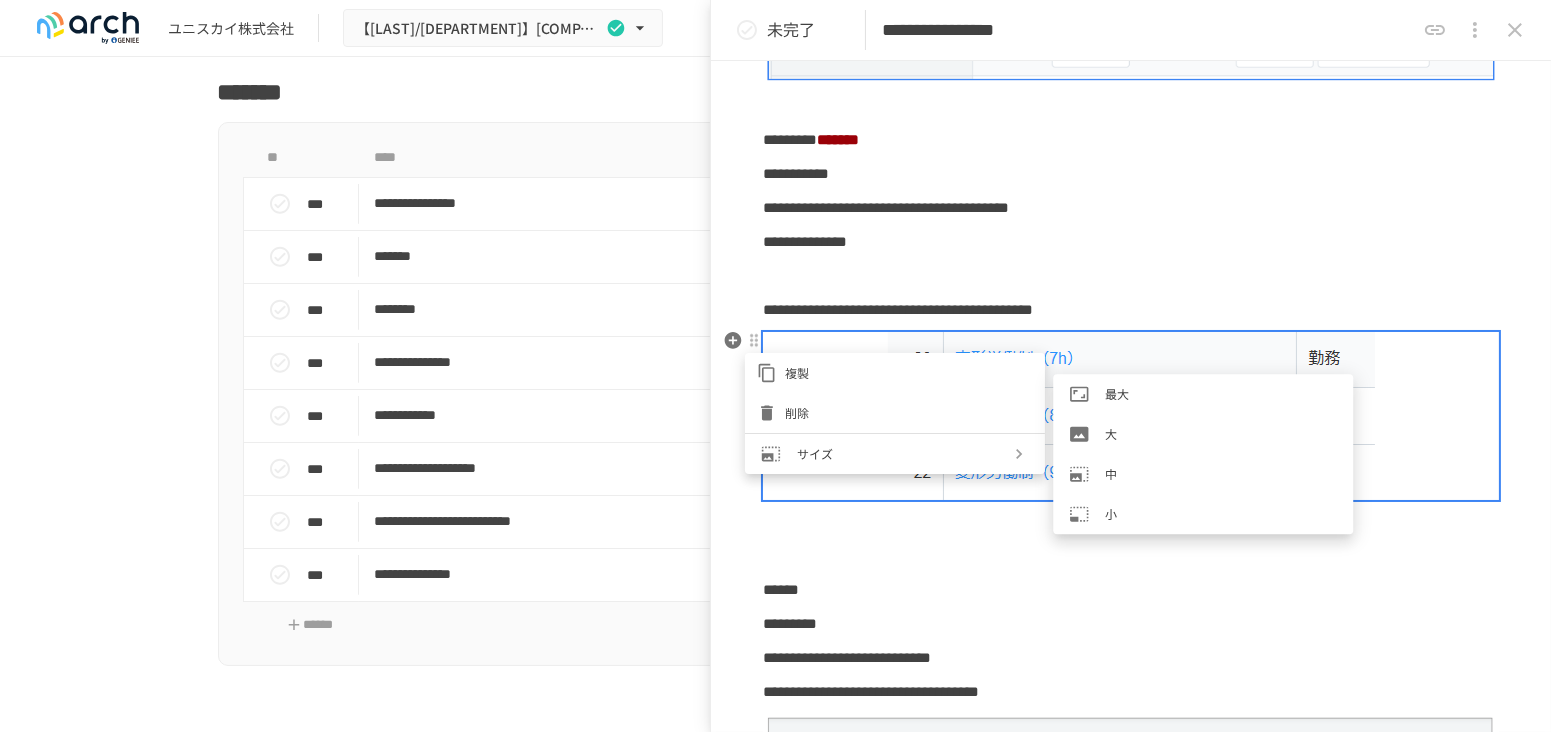 click 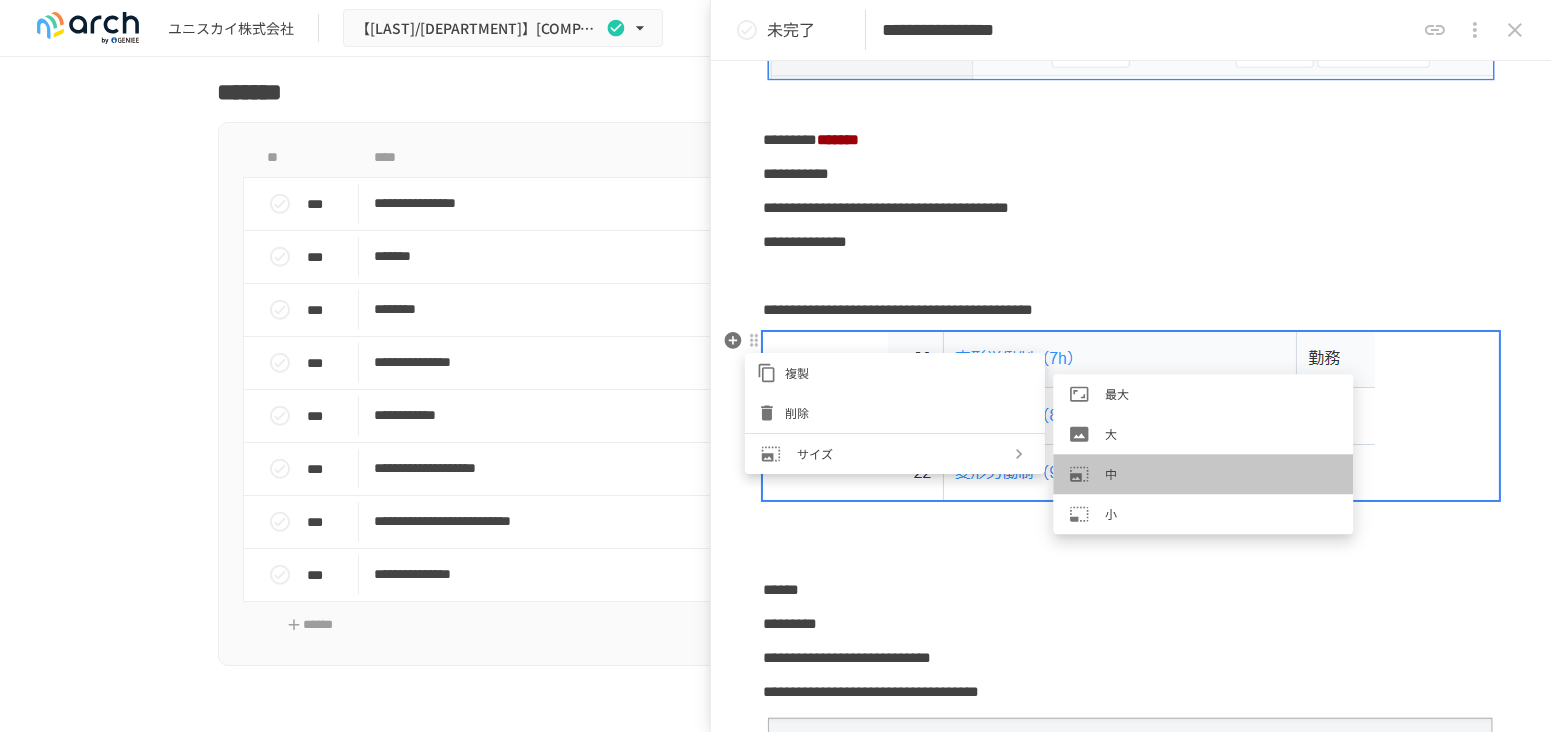 click on "中" at bounding box center [1221, 474] 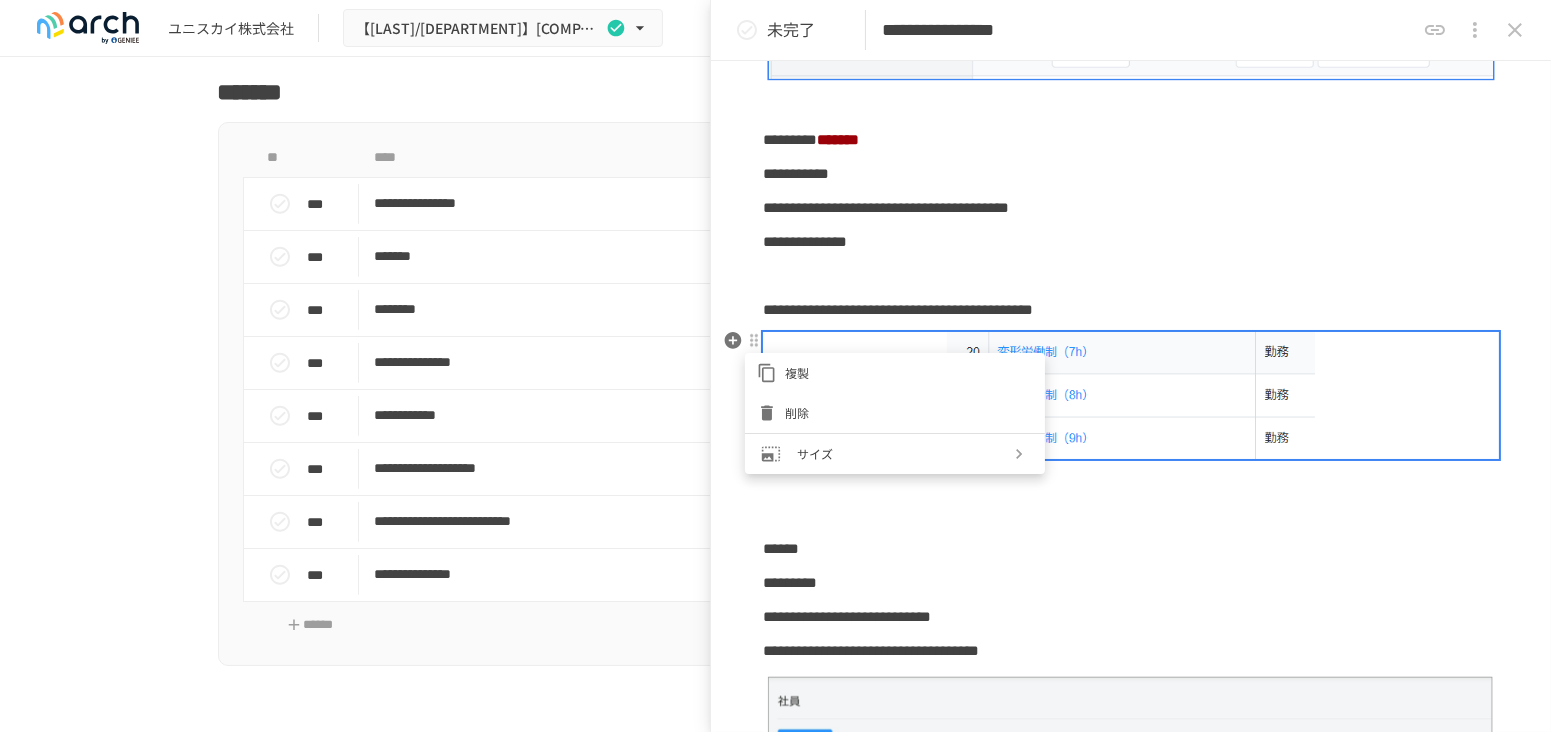 click at bounding box center [775, 366] 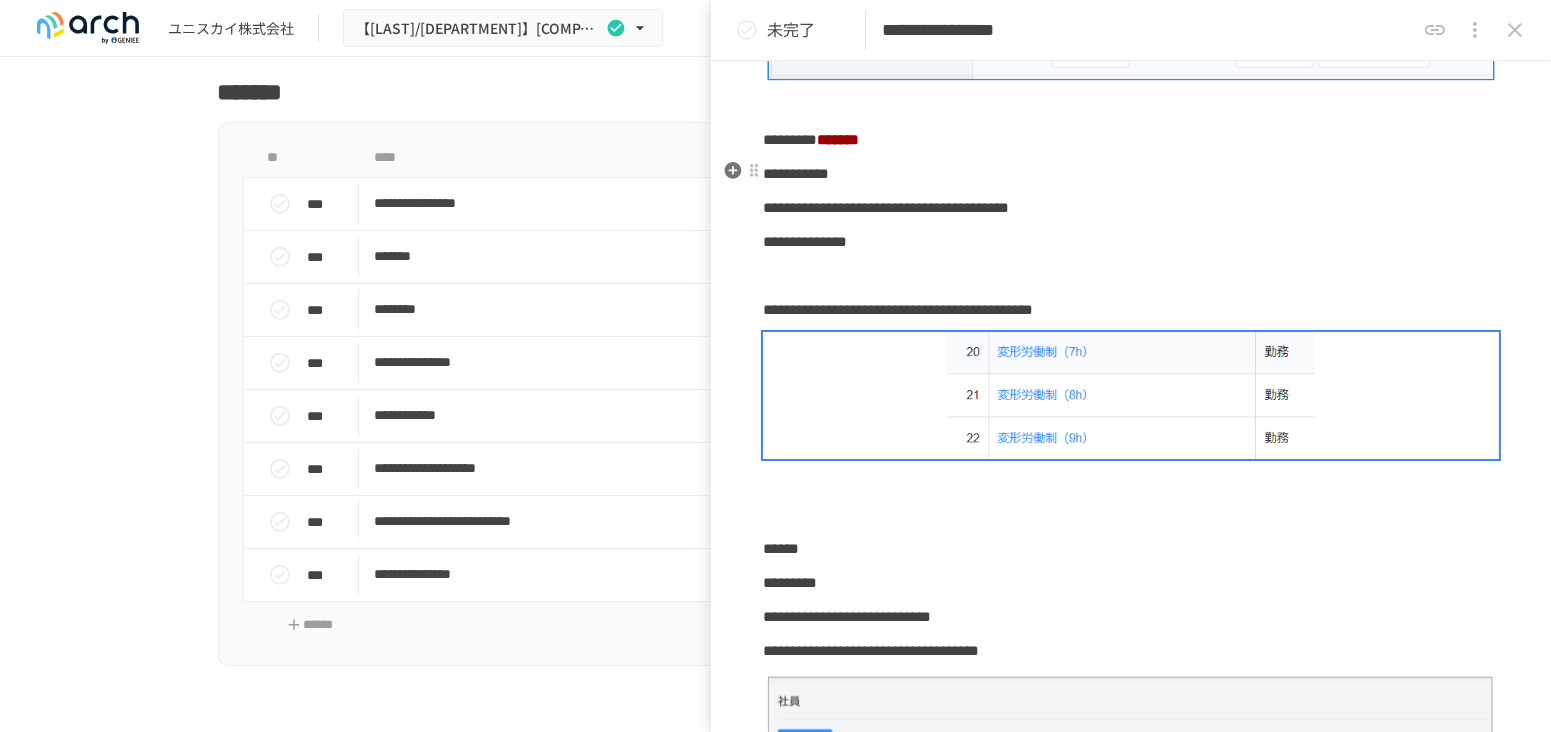 click on "**********" at bounding box center [1131, 1812] 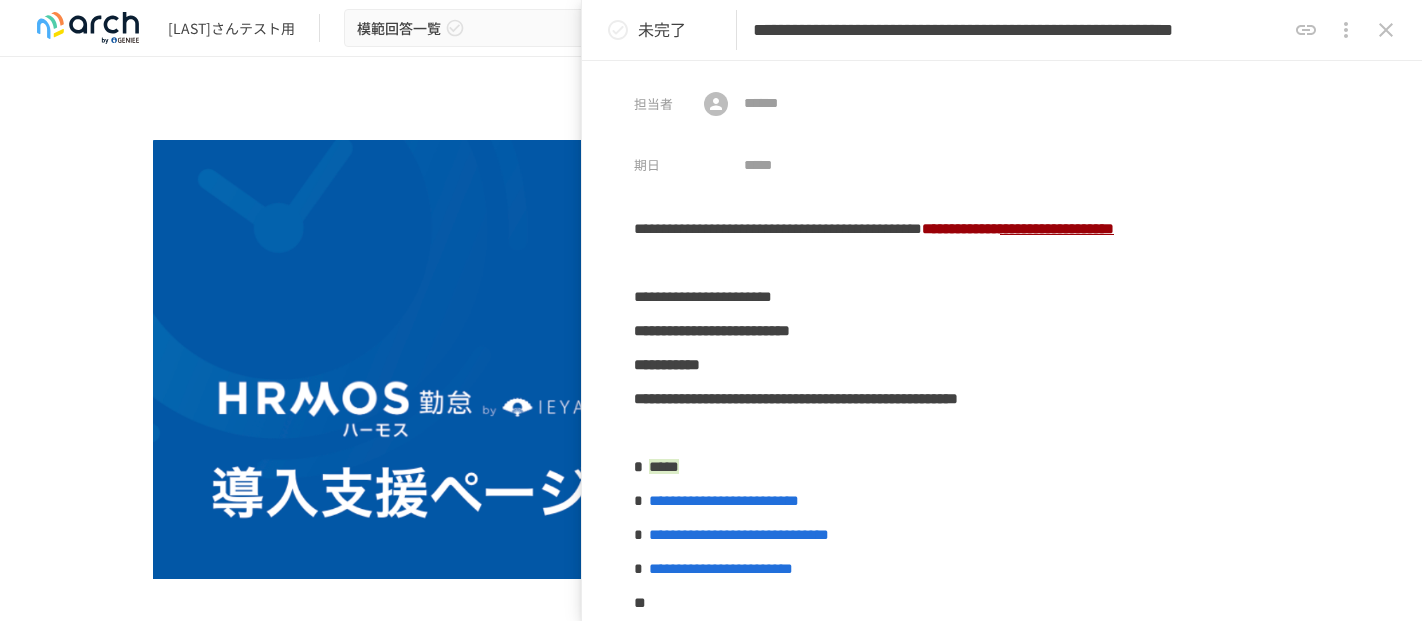 scroll, scrollTop: 0, scrollLeft: 0, axis: both 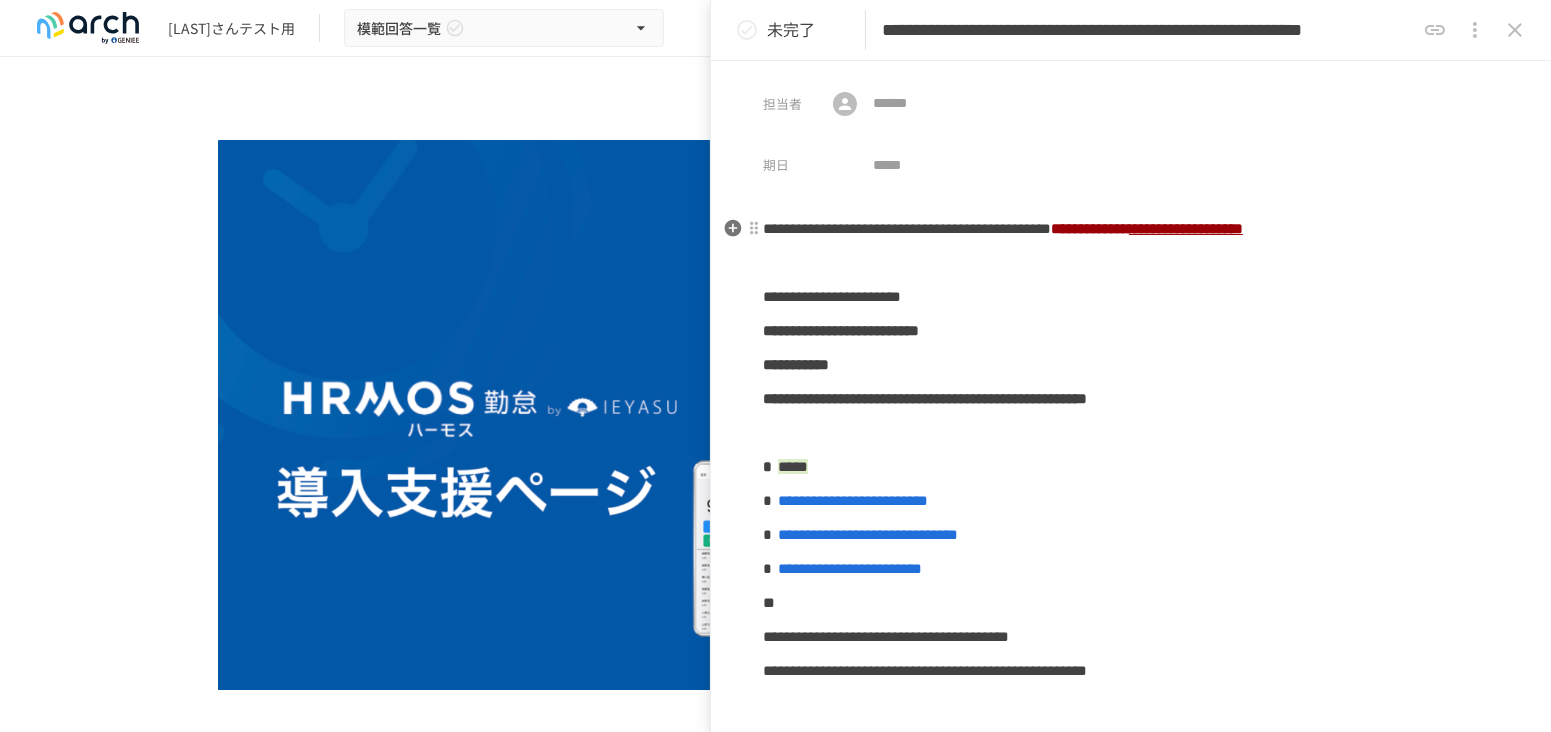click on "**********" at bounding box center [907, 228] 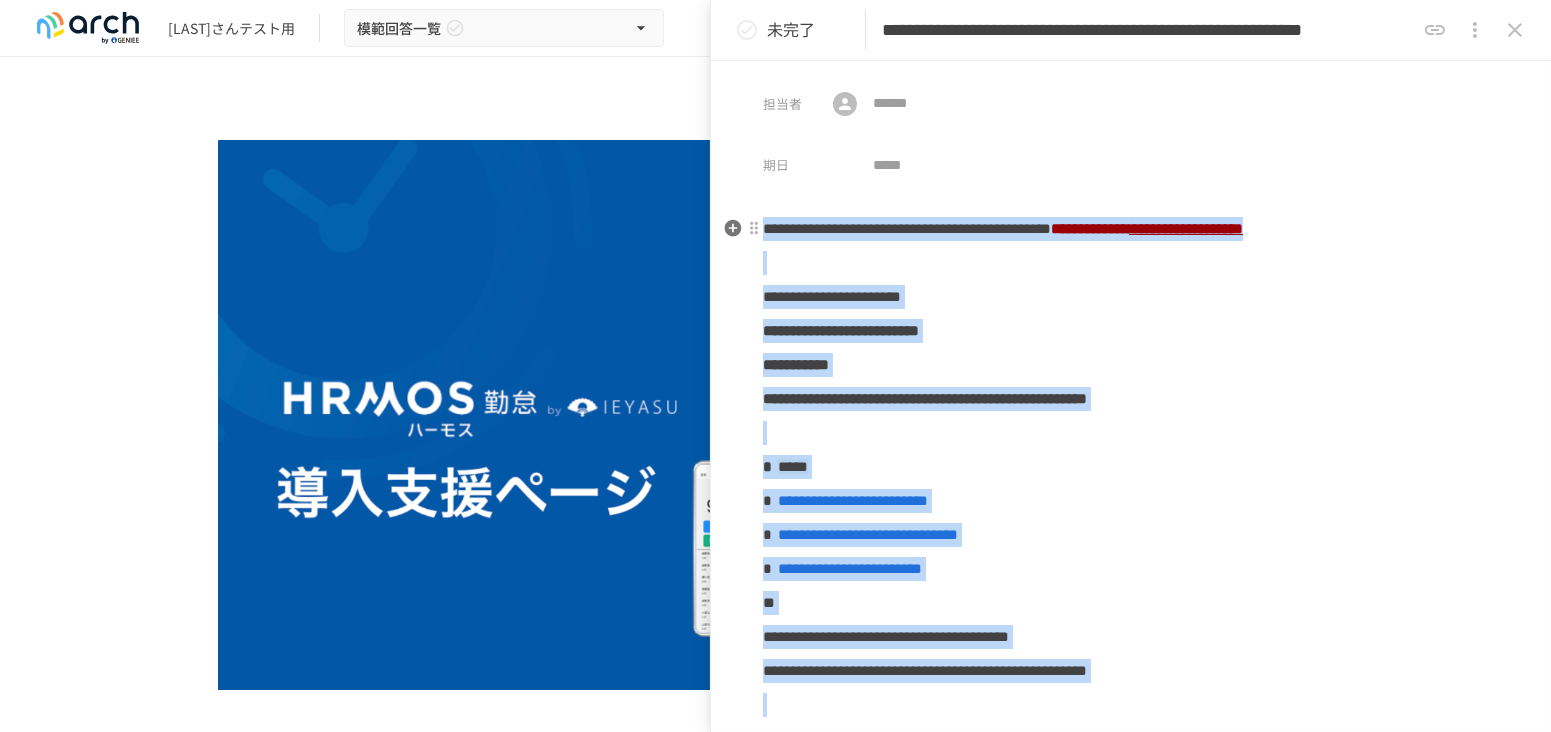 copy on "**********" 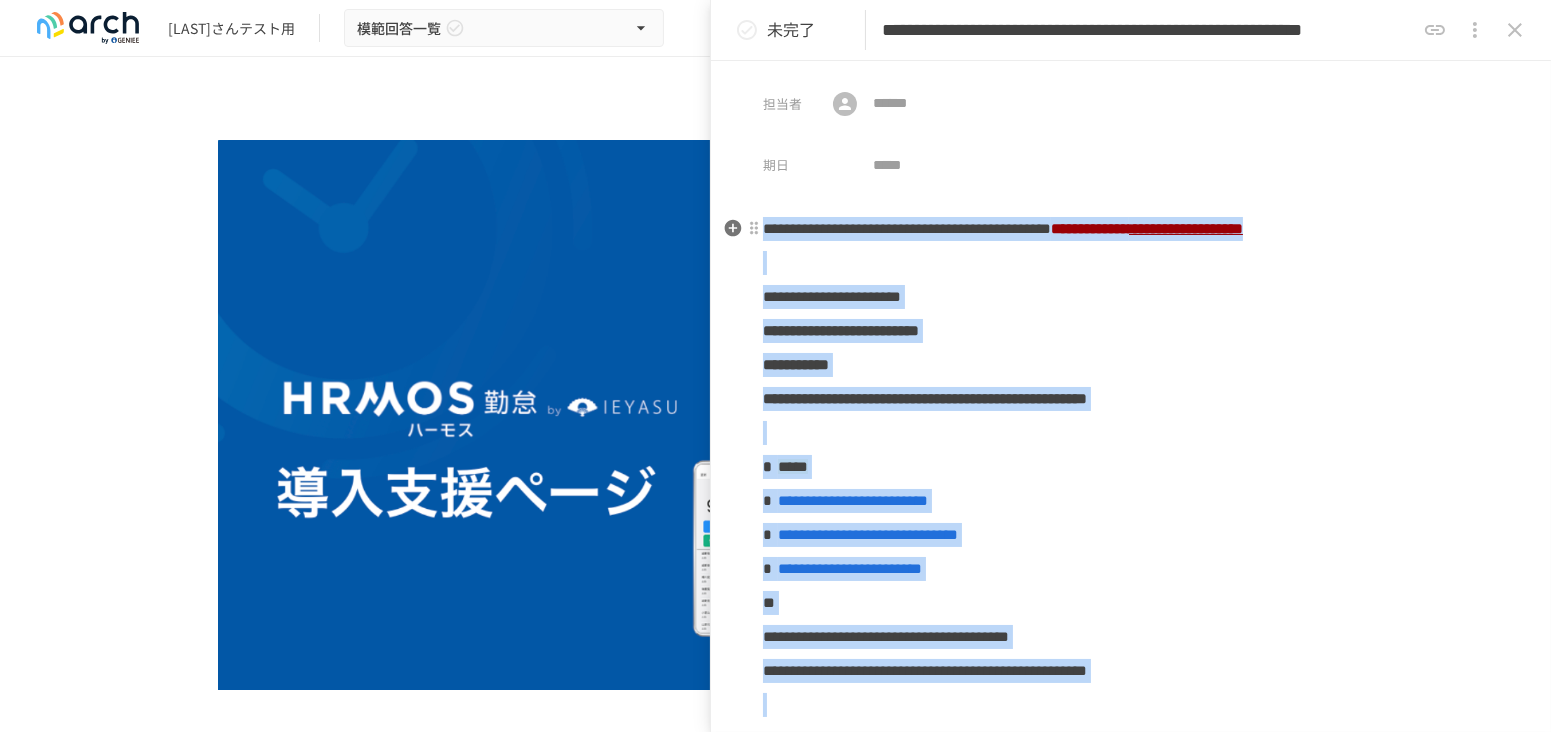 click on "**********" at bounding box center [907, 228] 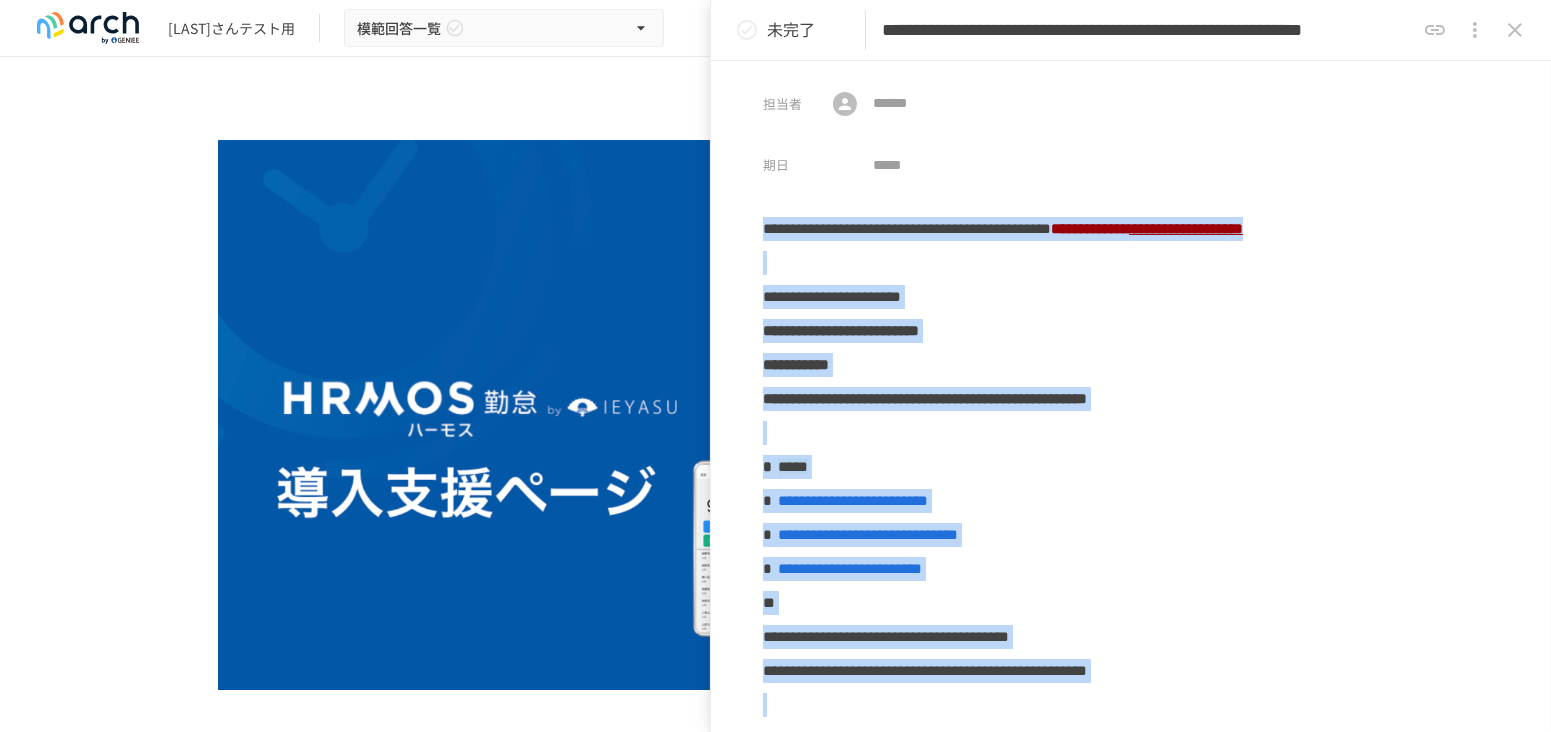 click 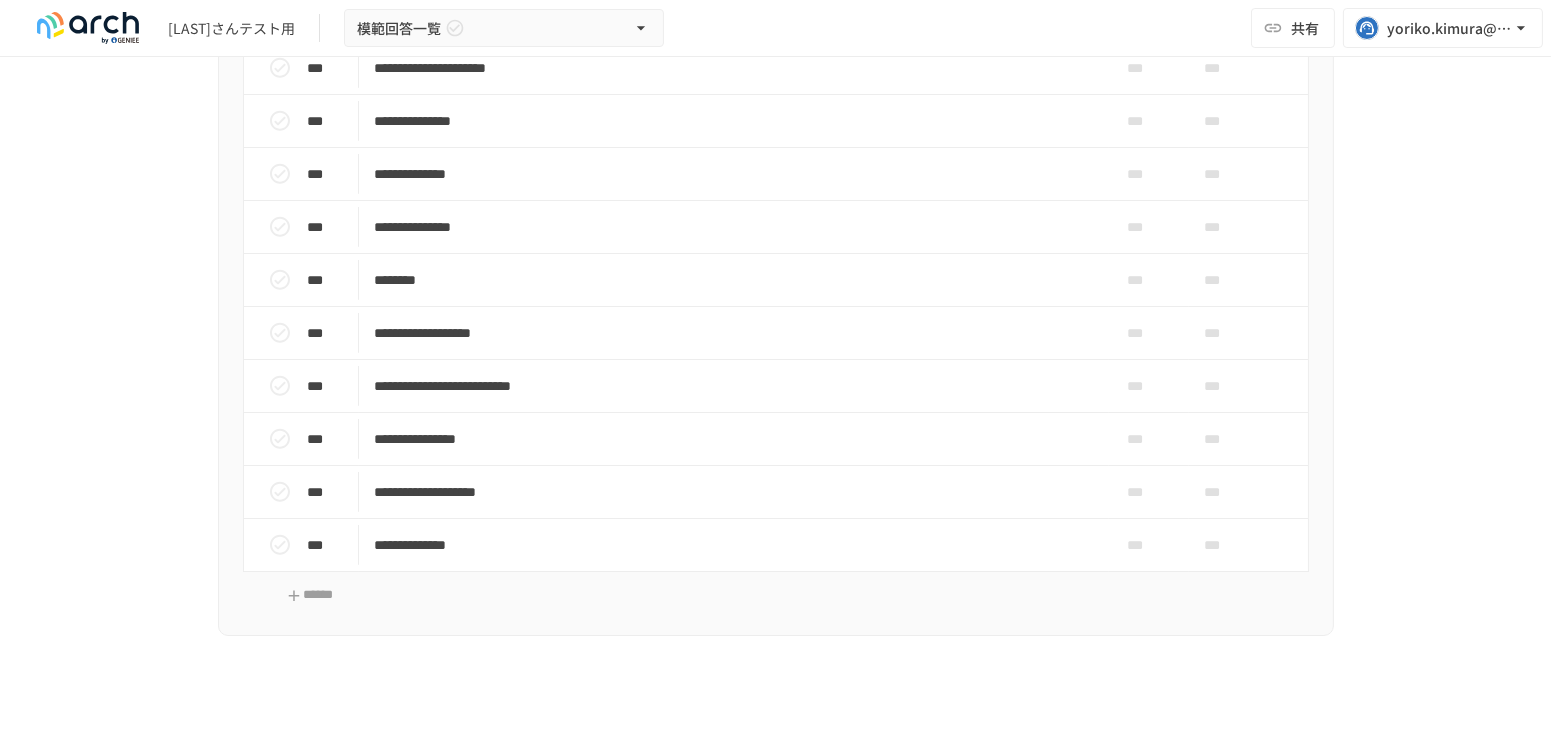 scroll, scrollTop: 2777, scrollLeft: 0, axis: vertical 